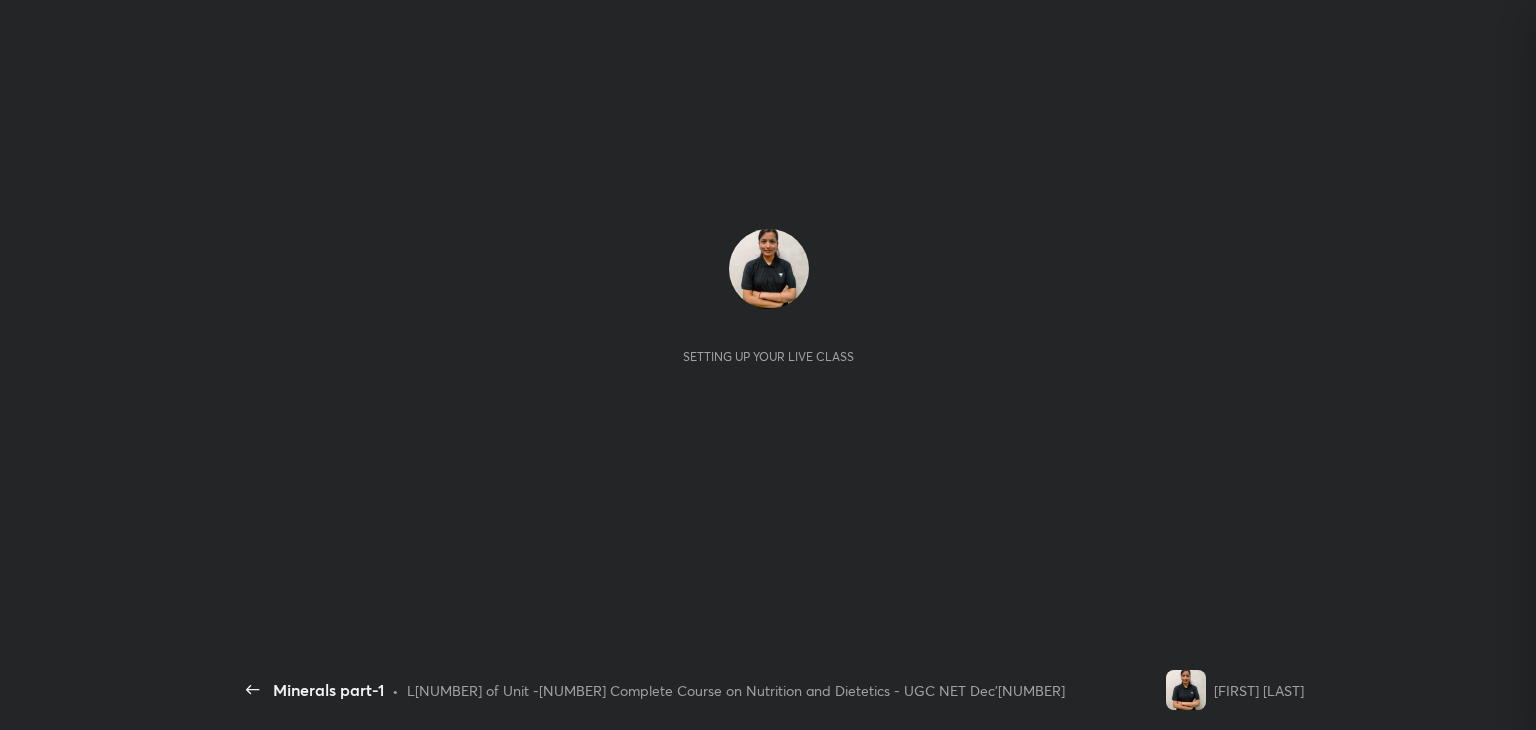 scroll, scrollTop: 0, scrollLeft: 0, axis: both 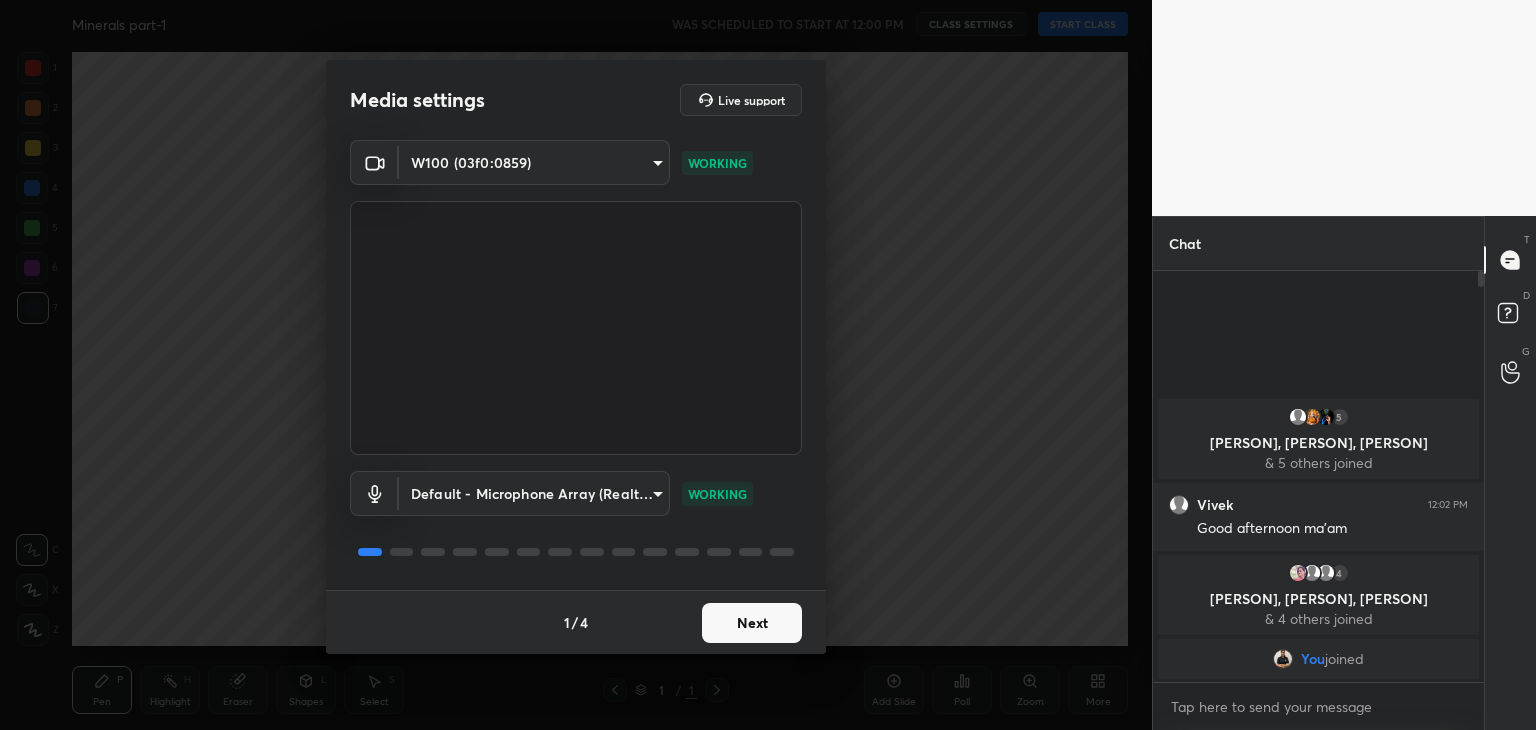 click on "Next" at bounding box center (752, 623) 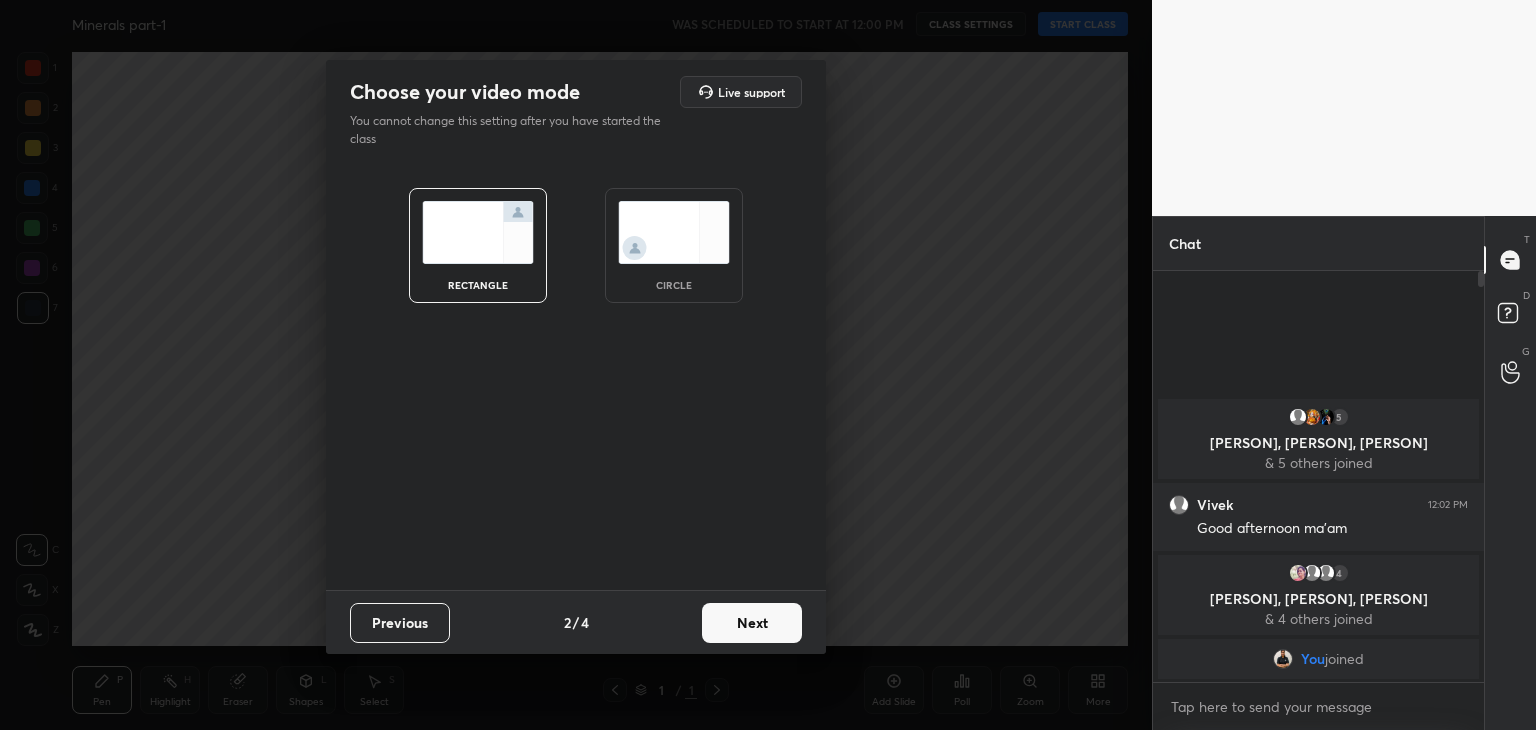 click at bounding box center [674, 232] 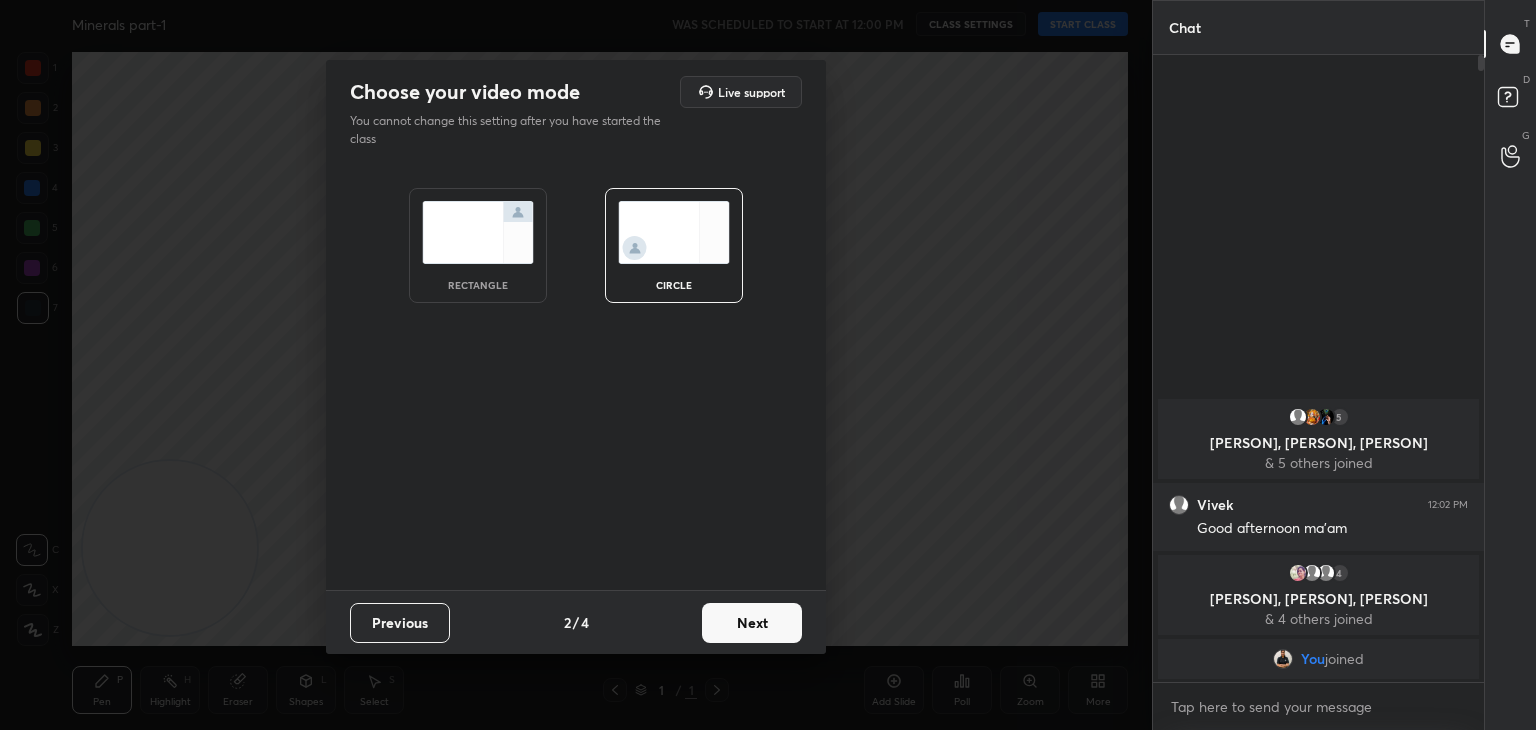 scroll, scrollTop: 6, scrollLeft: 6, axis: both 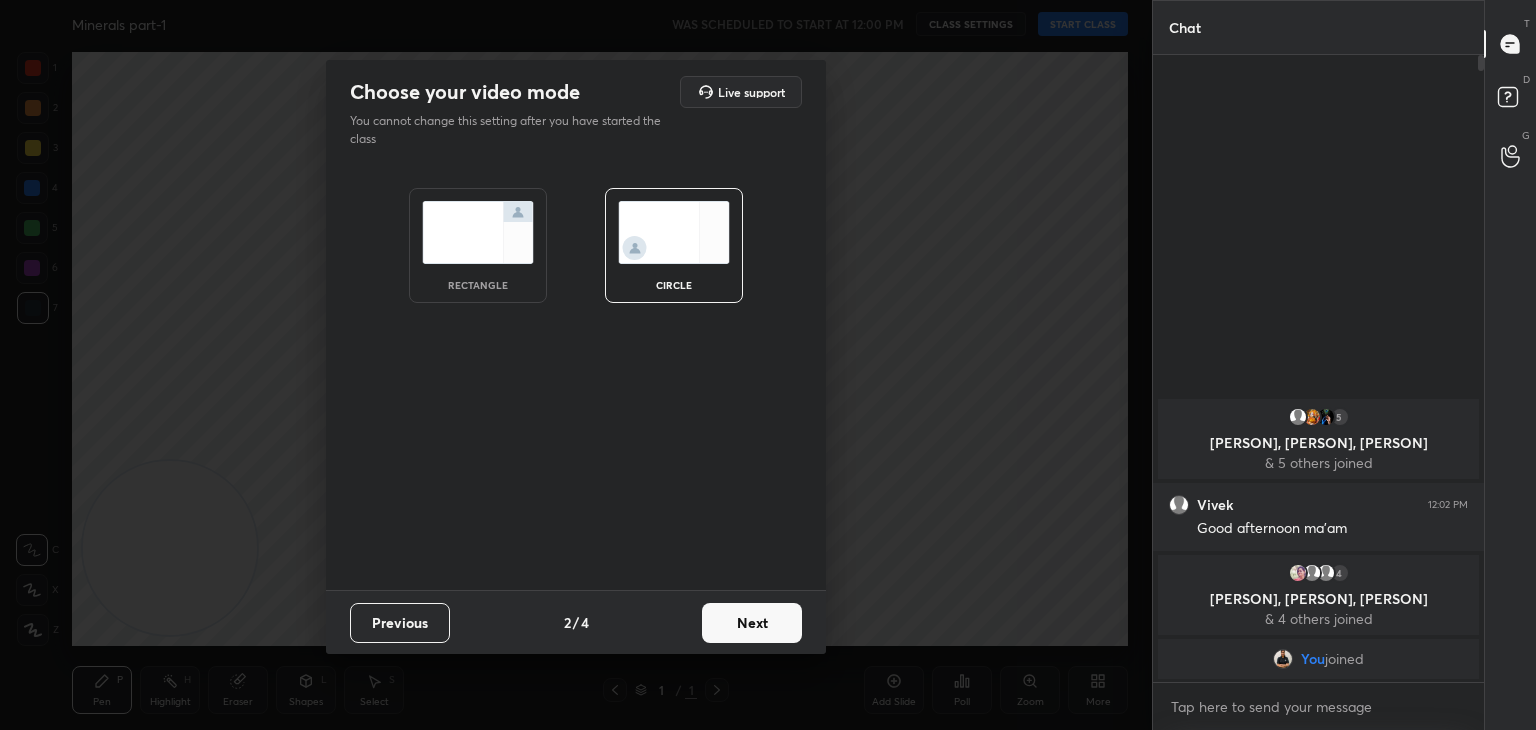 click on "Next" at bounding box center [752, 623] 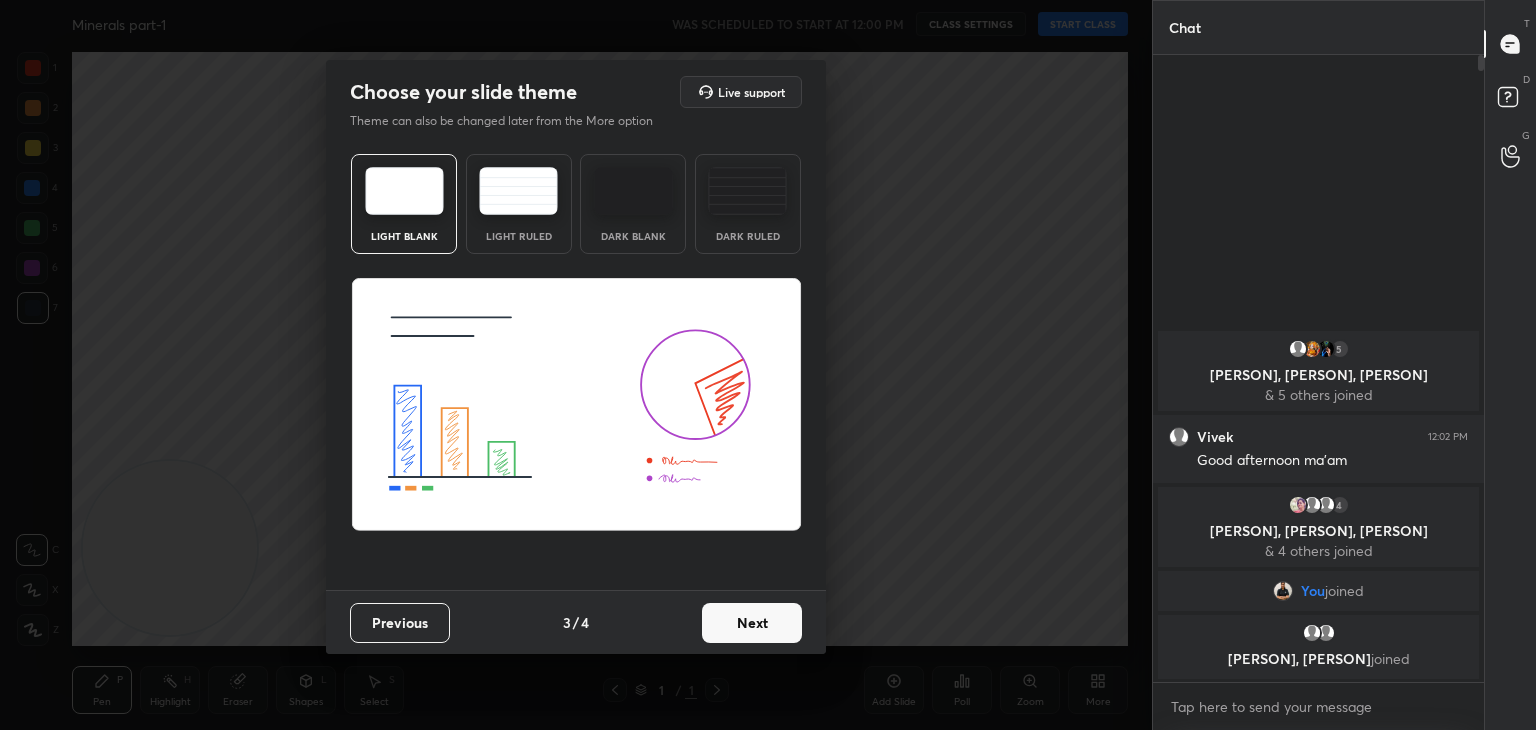 click on "Next" at bounding box center (752, 623) 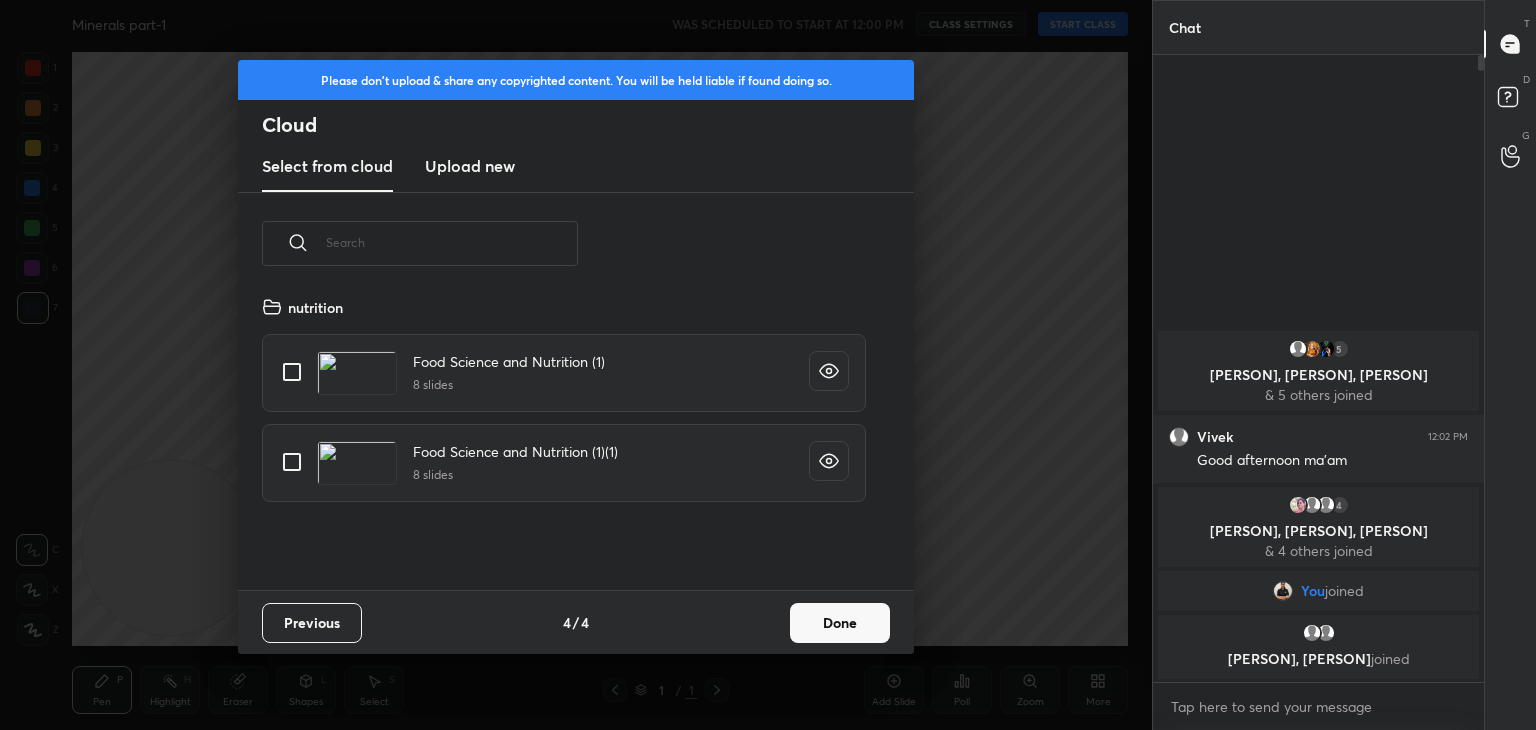 scroll, scrollTop: 6, scrollLeft: 10, axis: both 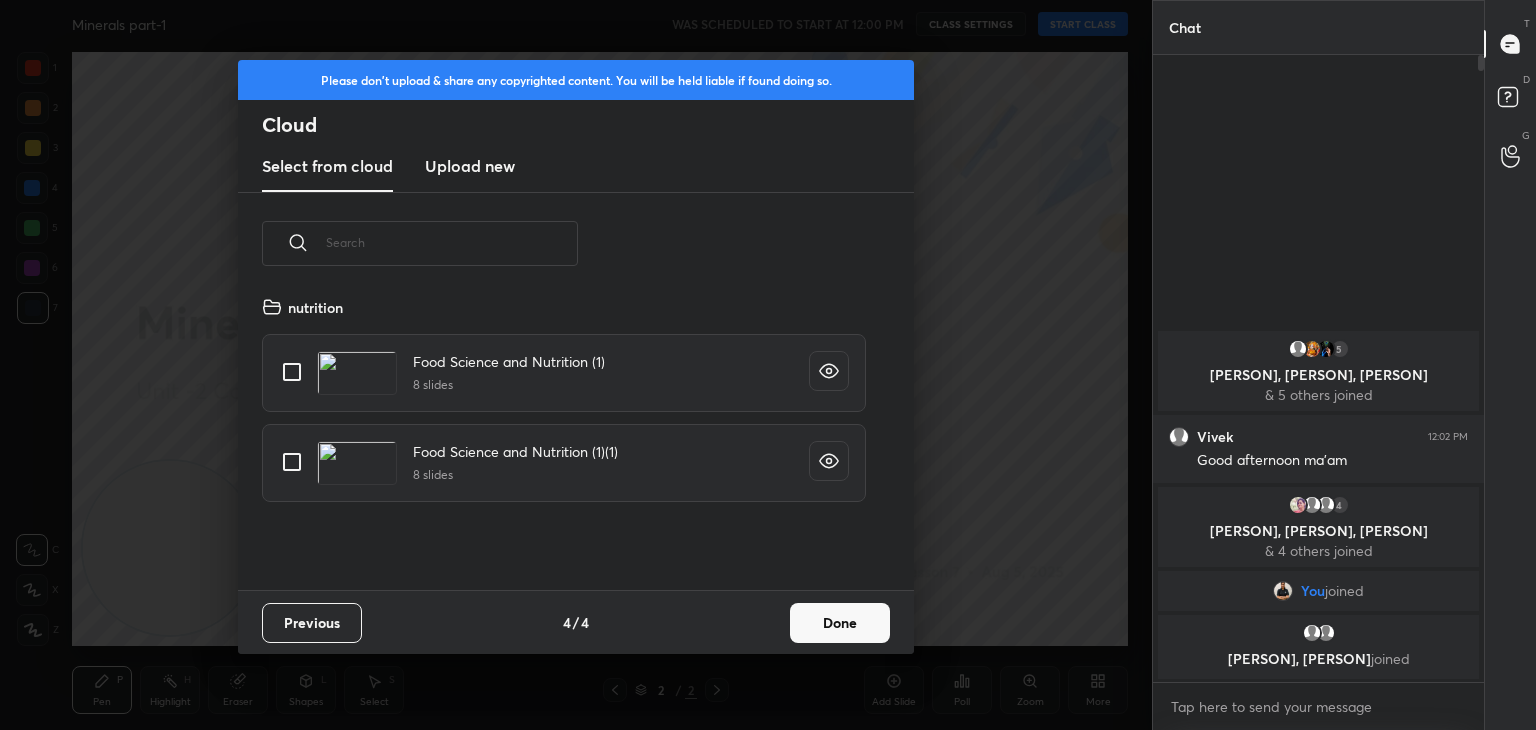 click on "Upload new" at bounding box center [470, 166] 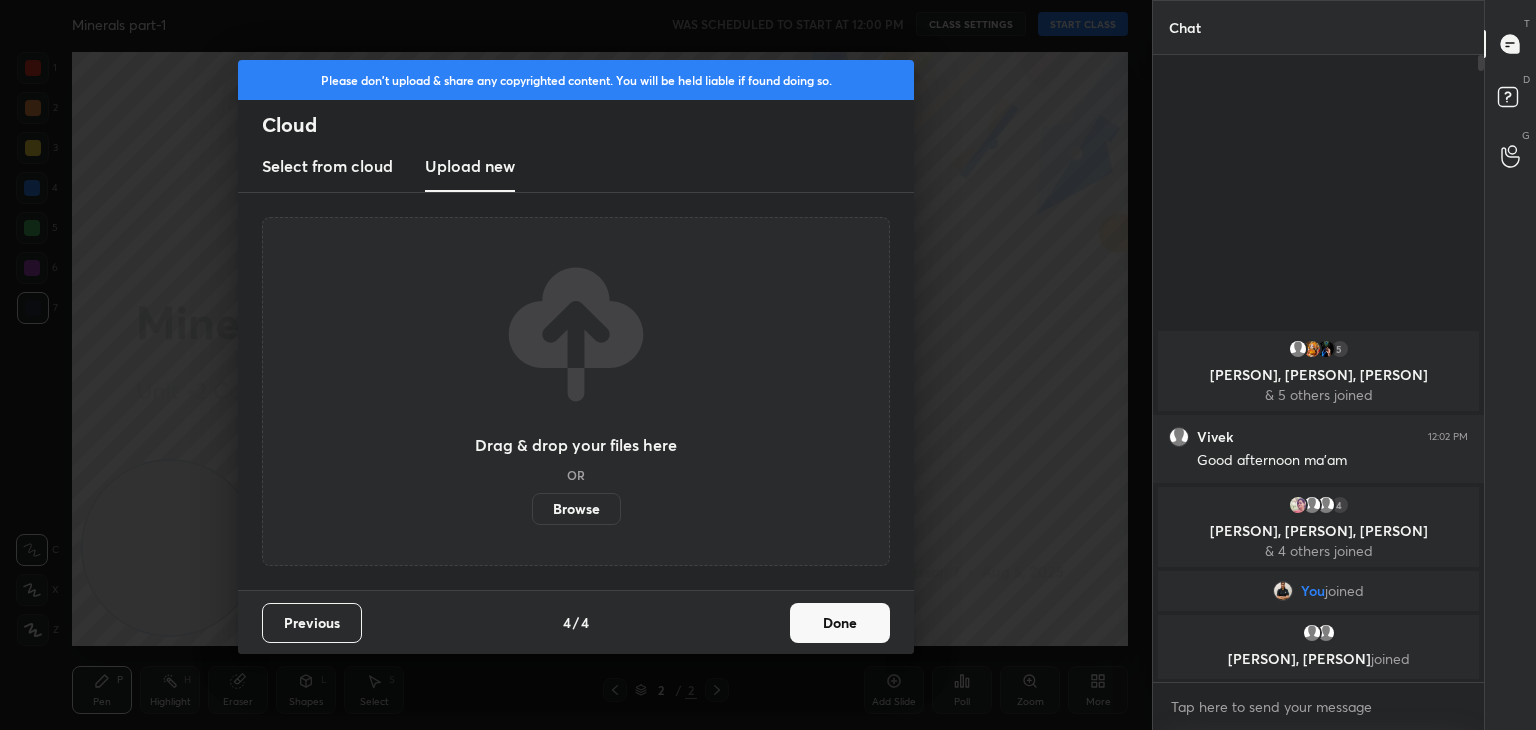 click on "Browse" at bounding box center (576, 509) 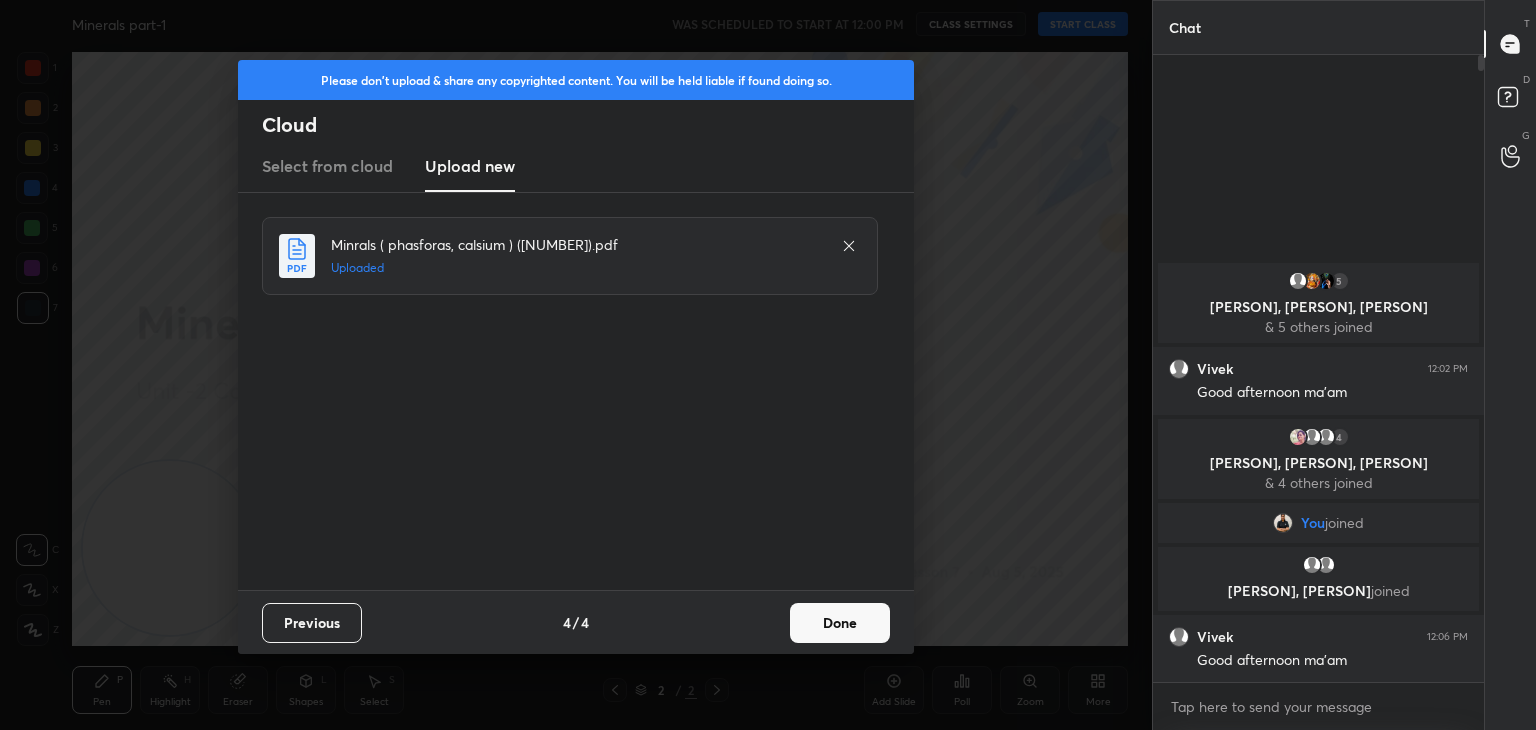 click on "Done" at bounding box center (840, 623) 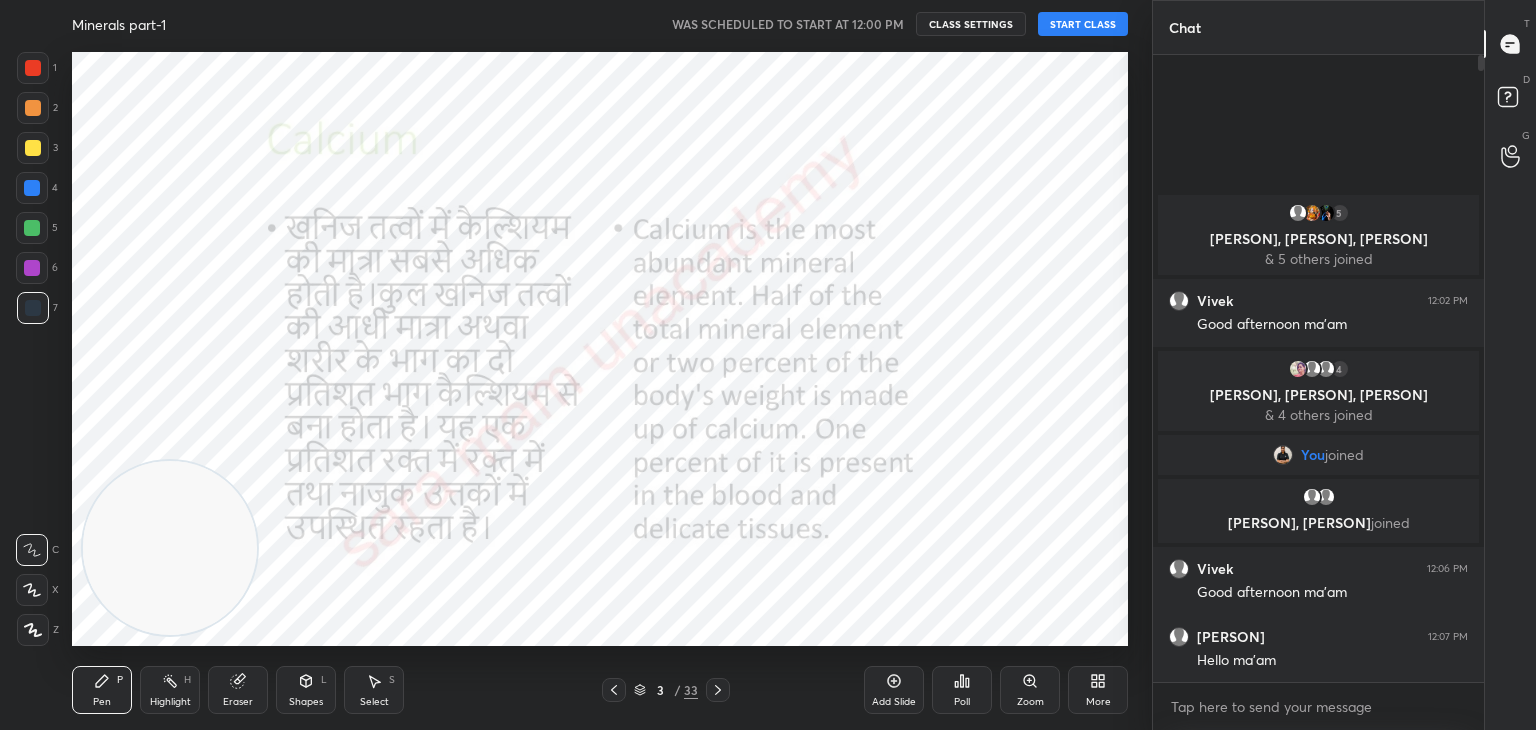 click 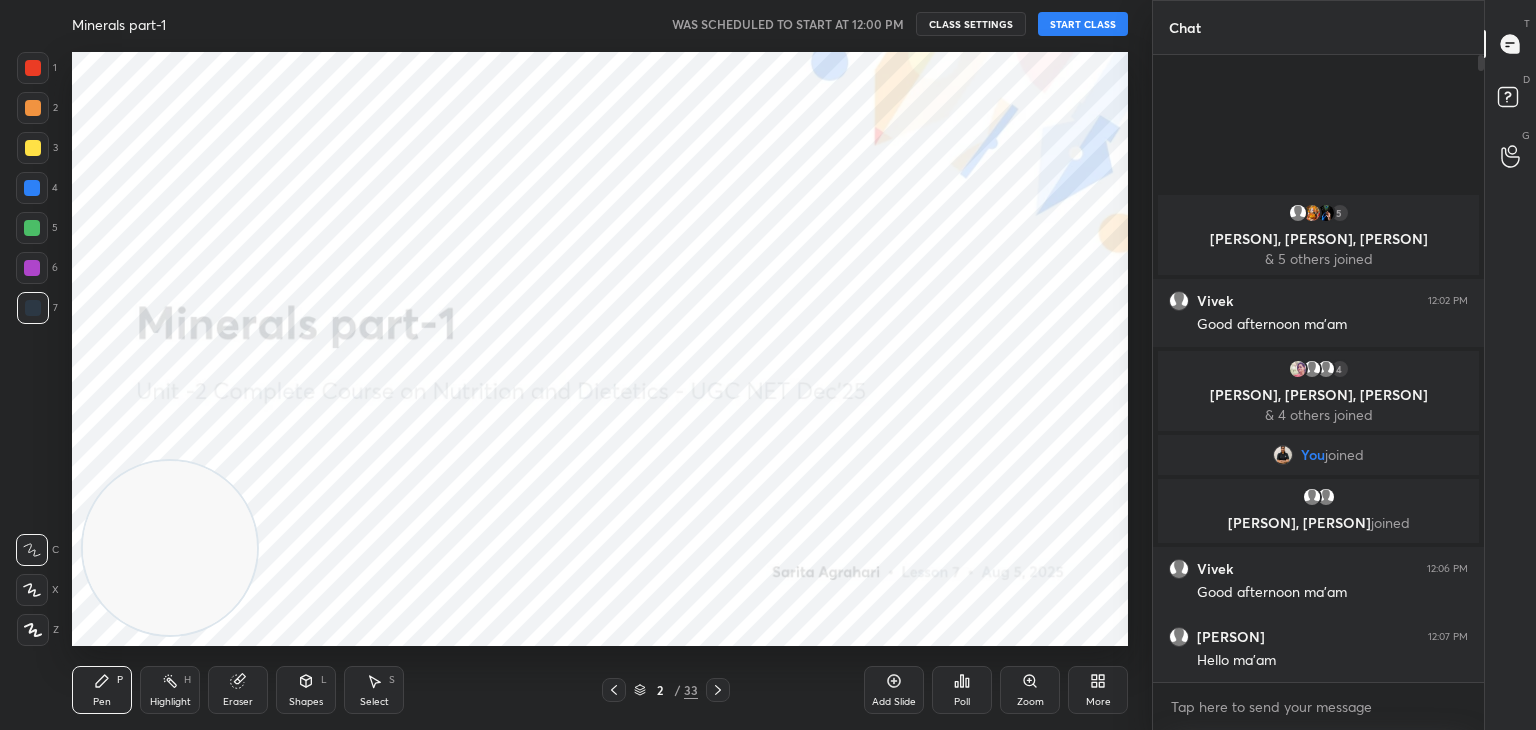 click on "START CLASS" at bounding box center [1083, 24] 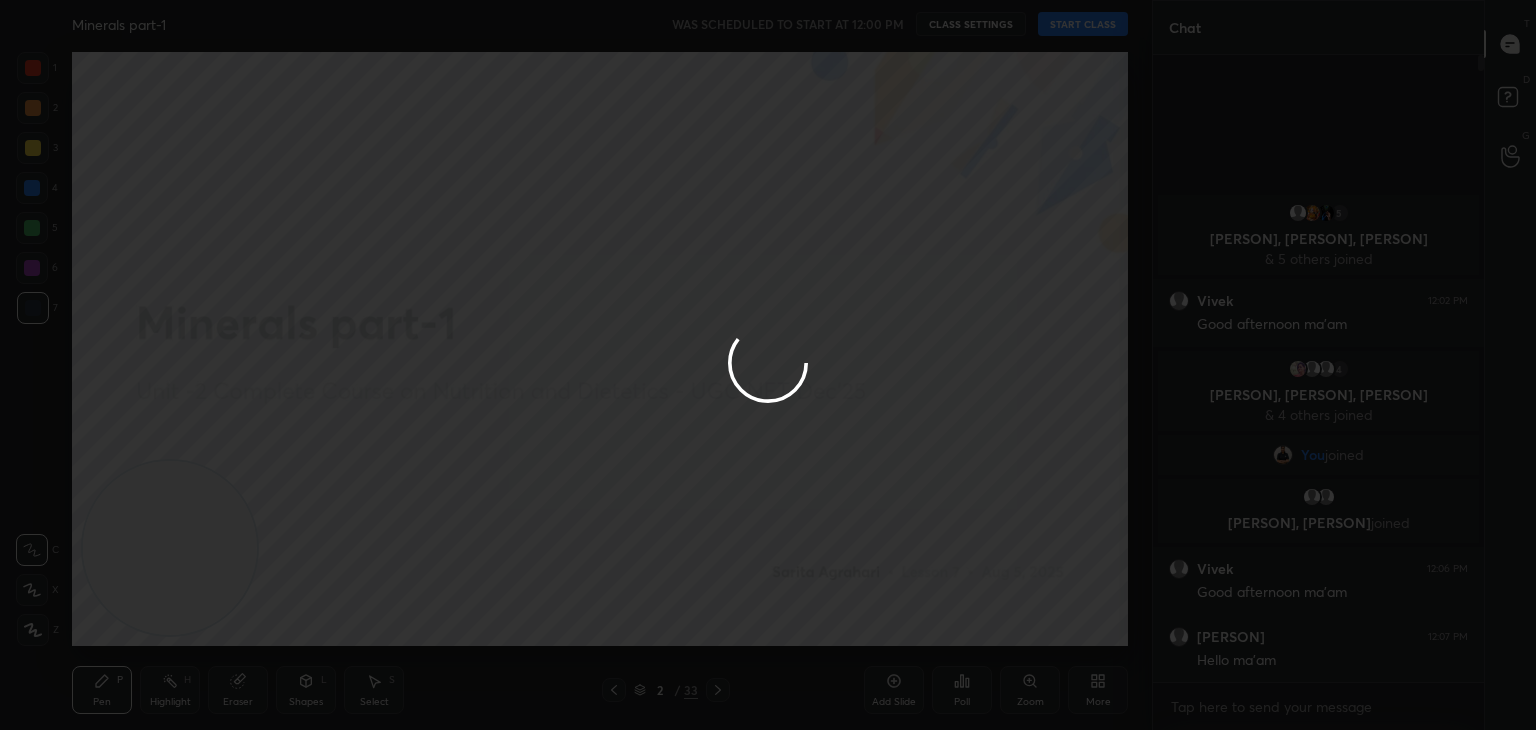 type on "x" 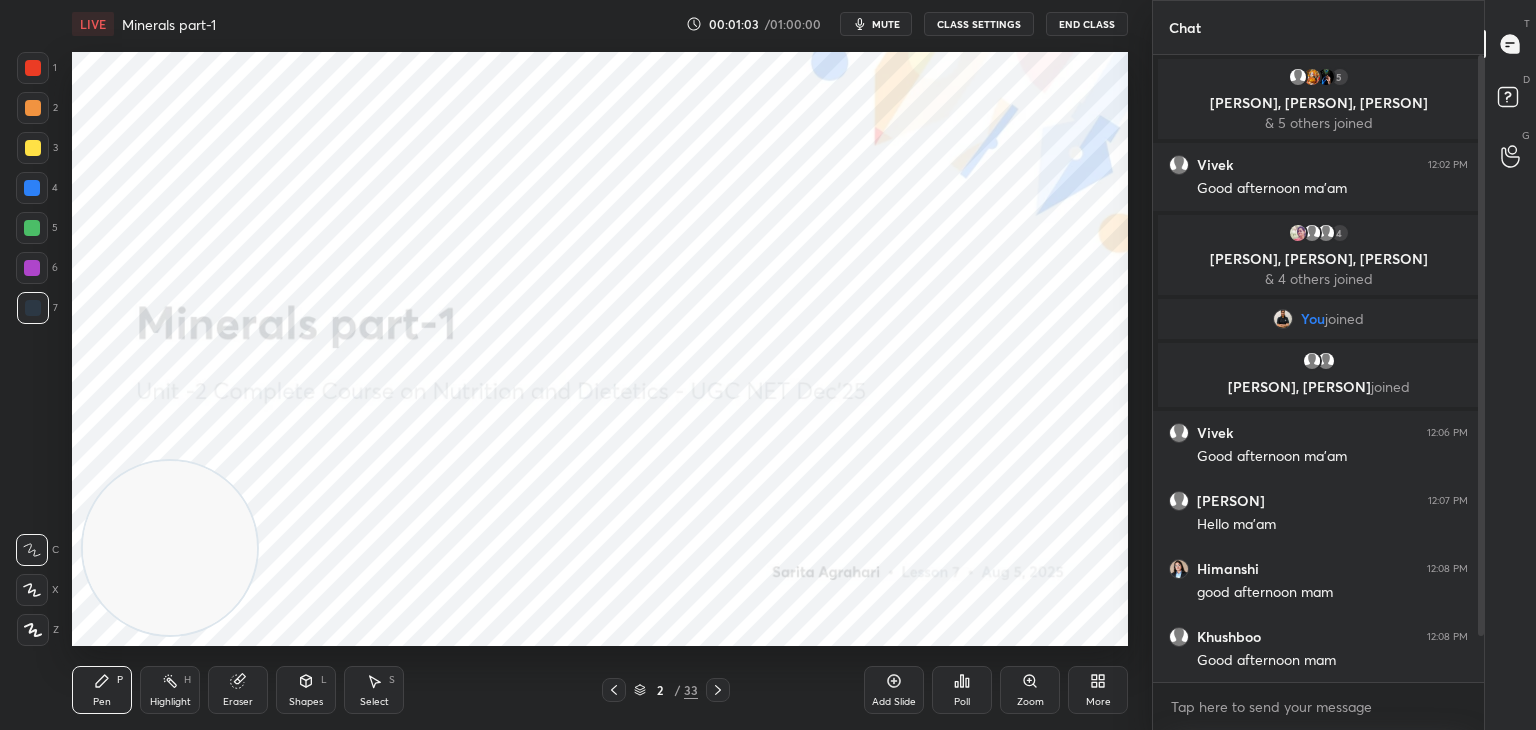 scroll, scrollTop: 68, scrollLeft: 0, axis: vertical 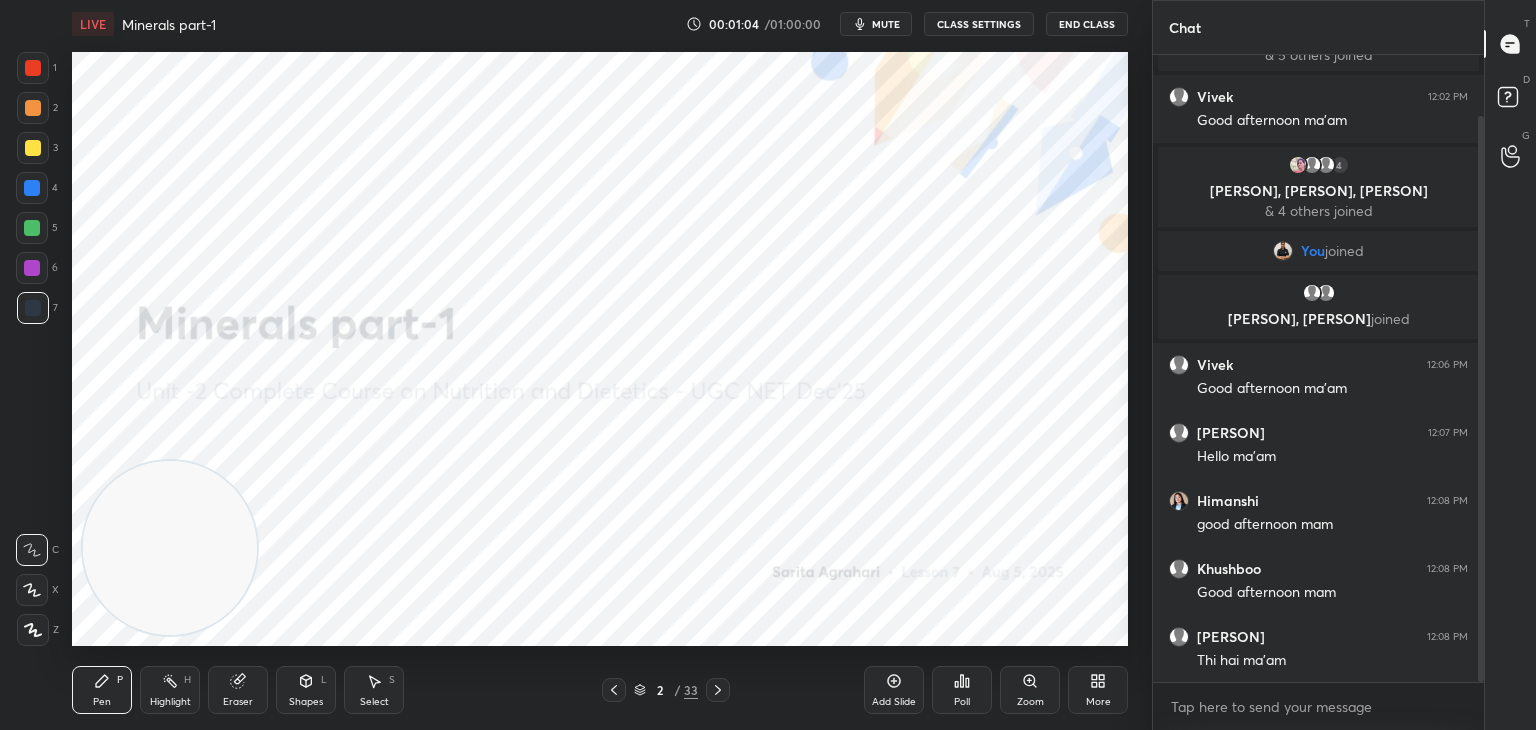 drag, startPoint x: 1480, startPoint y: 462, endPoint x: 1493, endPoint y: 575, distance: 113.74533 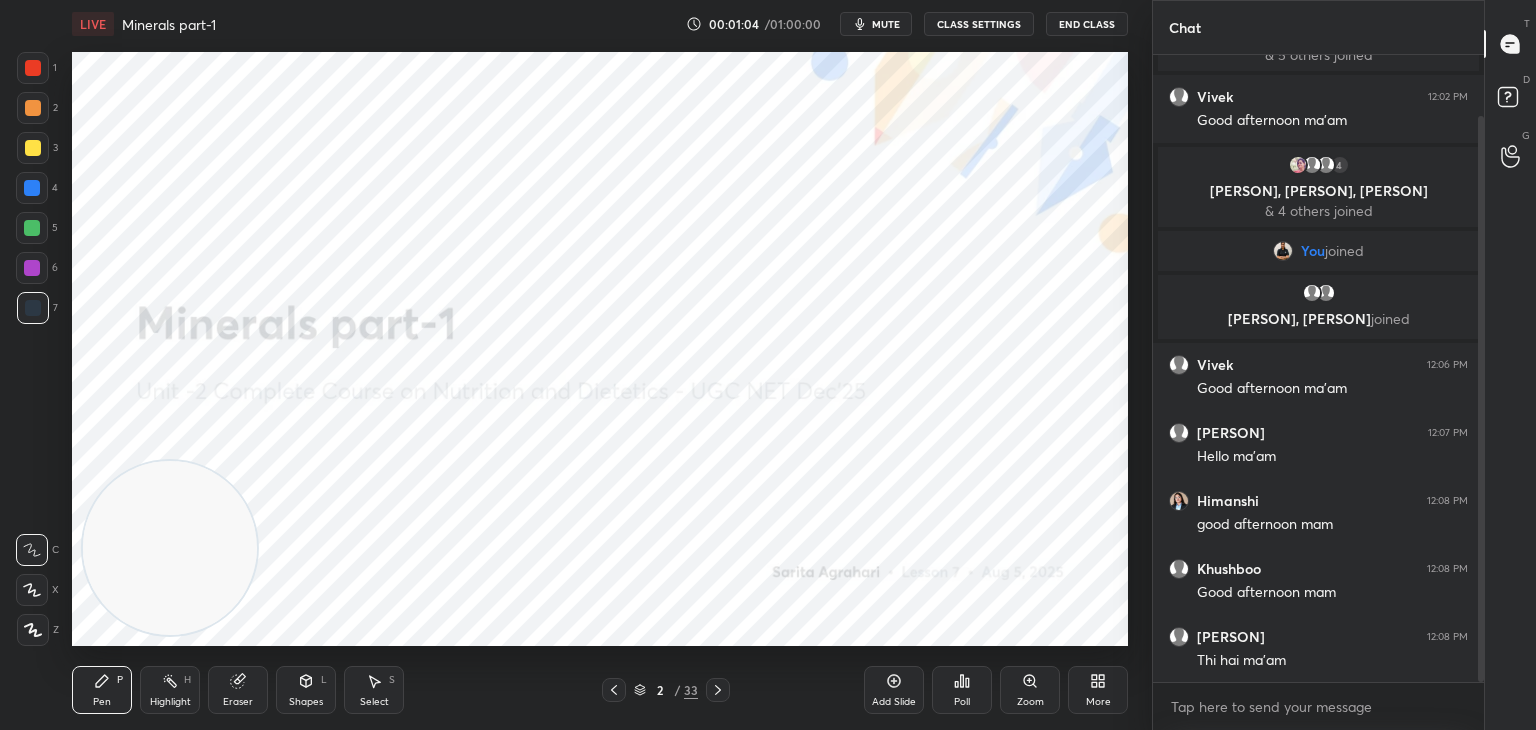 click on "Chat 5 Vivek, Sonam, Shikha &  5 others  joined Vivek 12:02 PM Good afternoon ma'am 4 Senjuti, chetana, Khushboo &  4 others  joined You  joined kshama, deepti  joined Vivek 12:06 PM Good afternoon ma'am kshama 12:07 PM Hello ma'am Himanshi 12:08 PM good afternoon mam Khushboo 12:08 PM Good afternoon mam kshama 12:08 PM Thi hai ma'am JUMP TO LATEST Enable hand raising Enable raise hand to speak to learners. Once enabled, chat will be turned off temporarily. Enable x   introducing Raise a hand with a doubt Now learners can raise their hand along with a doubt  How it works? Doubts asked by learners will show up here NEW DOUBTS ASKED No one has raised a hand yet Can't raise hand Looks like educator just invited you to speak. Please wait before you can raise your hand again. Got it T Messages (T) D Doubts (D) G Raise Hand (G)" at bounding box center (1344, 365) 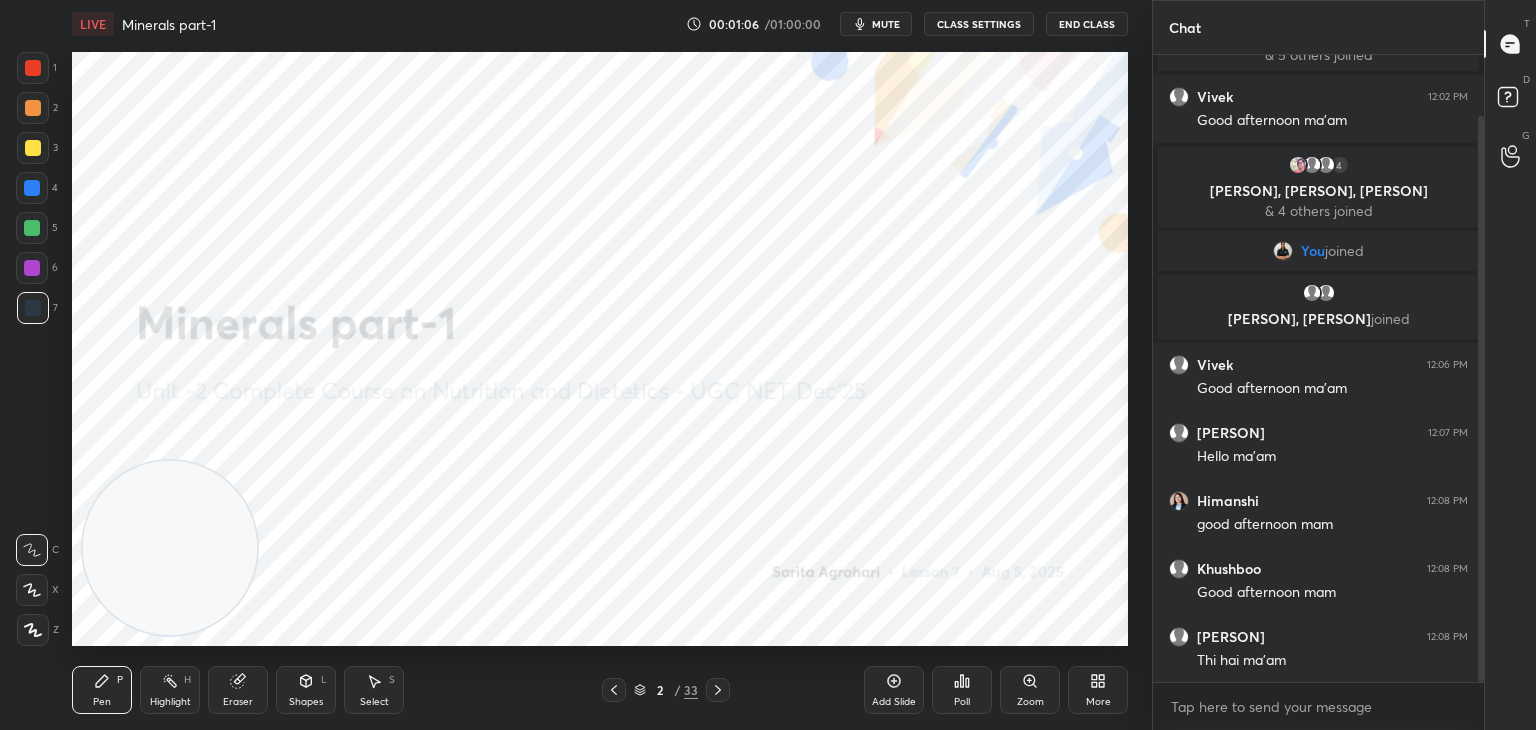 scroll, scrollTop: 136, scrollLeft: 0, axis: vertical 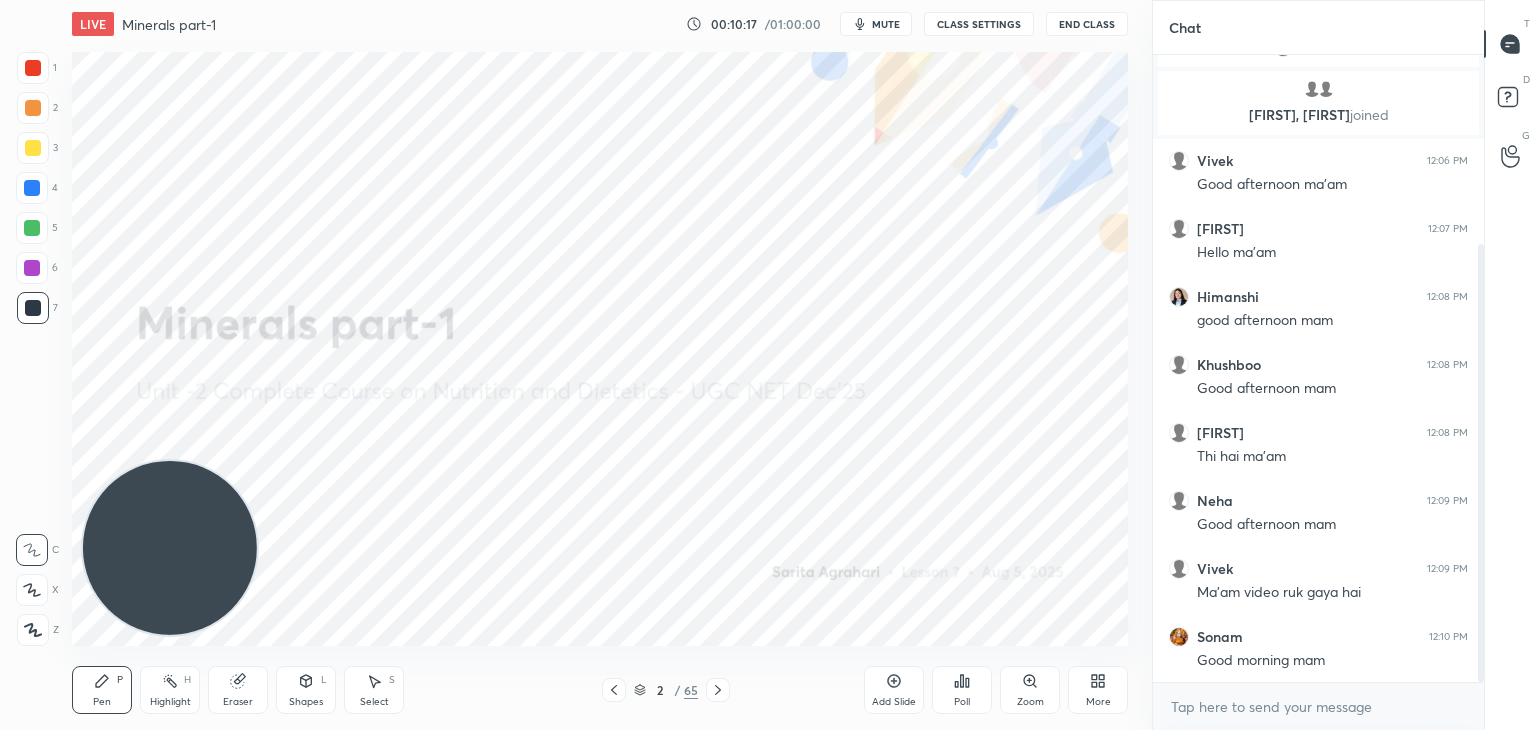 click 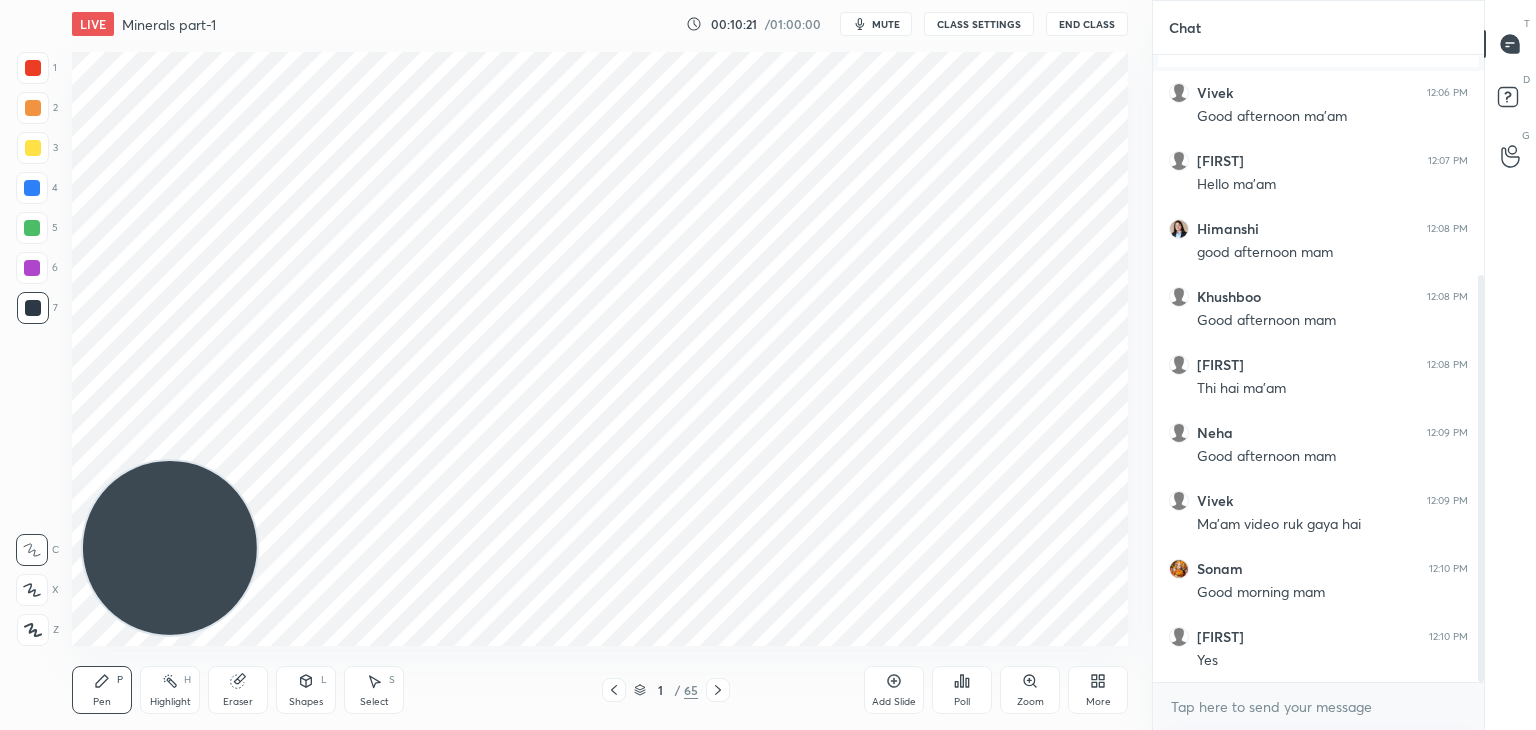 scroll, scrollTop: 408, scrollLeft: 0, axis: vertical 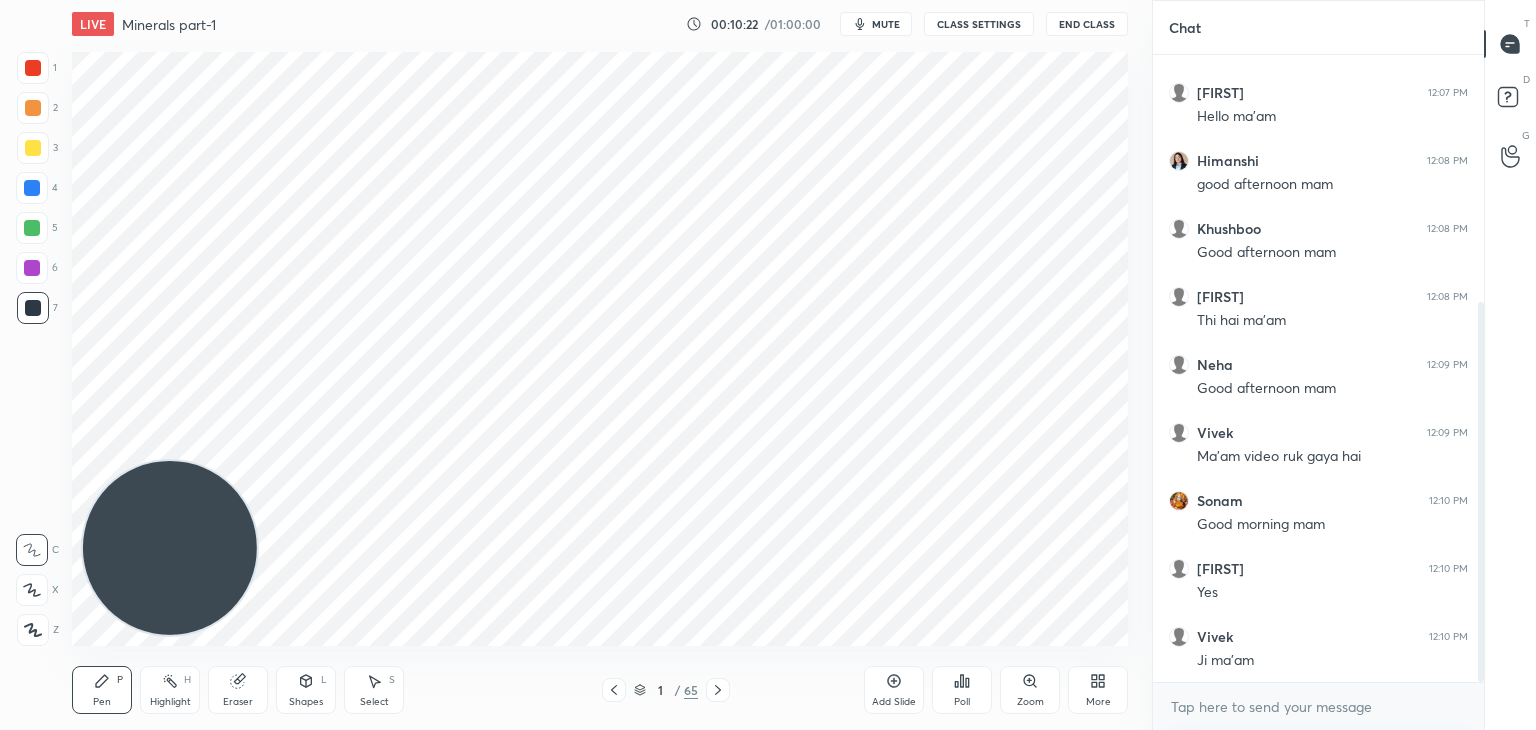 click 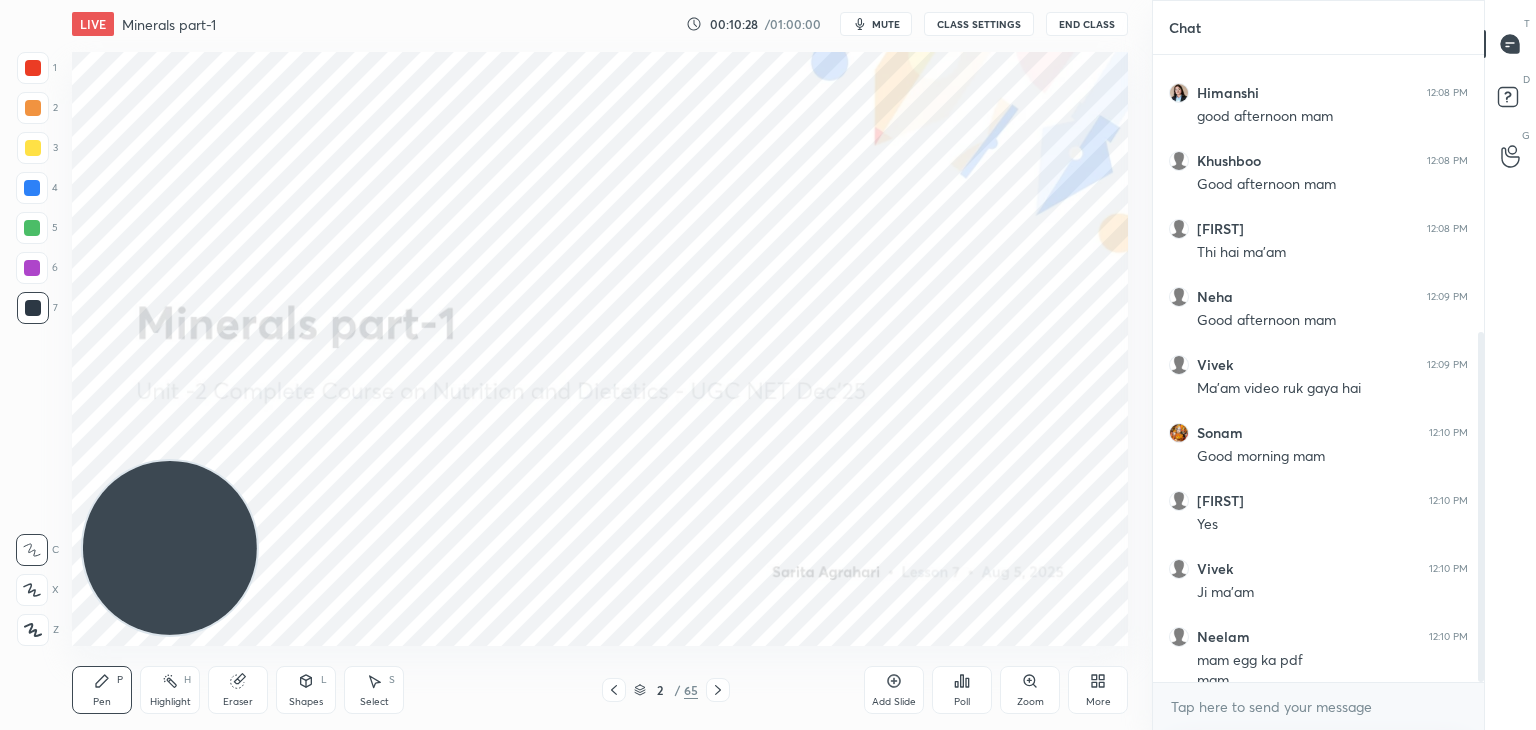 scroll, scrollTop: 496, scrollLeft: 0, axis: vertical 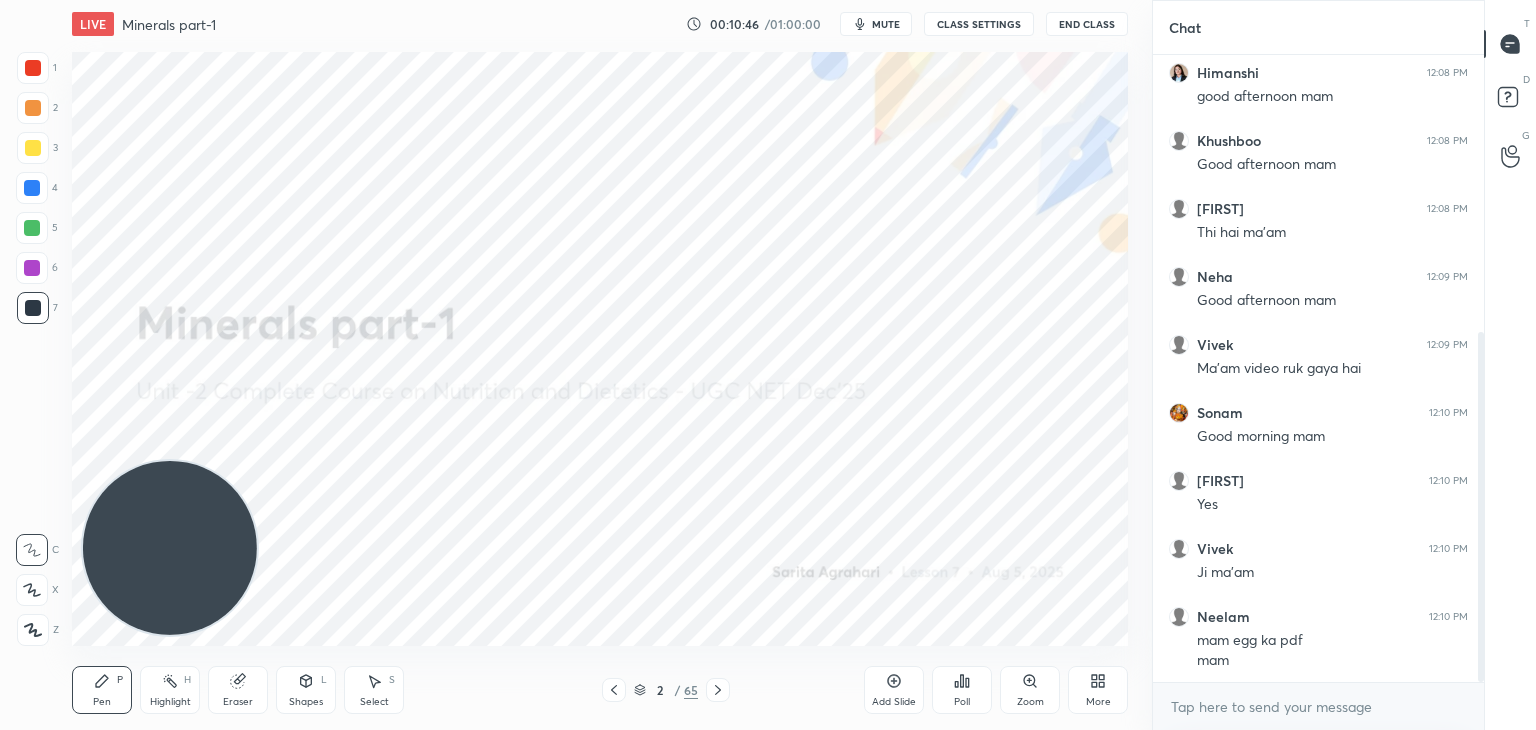 click at bounding box center [33, 68] 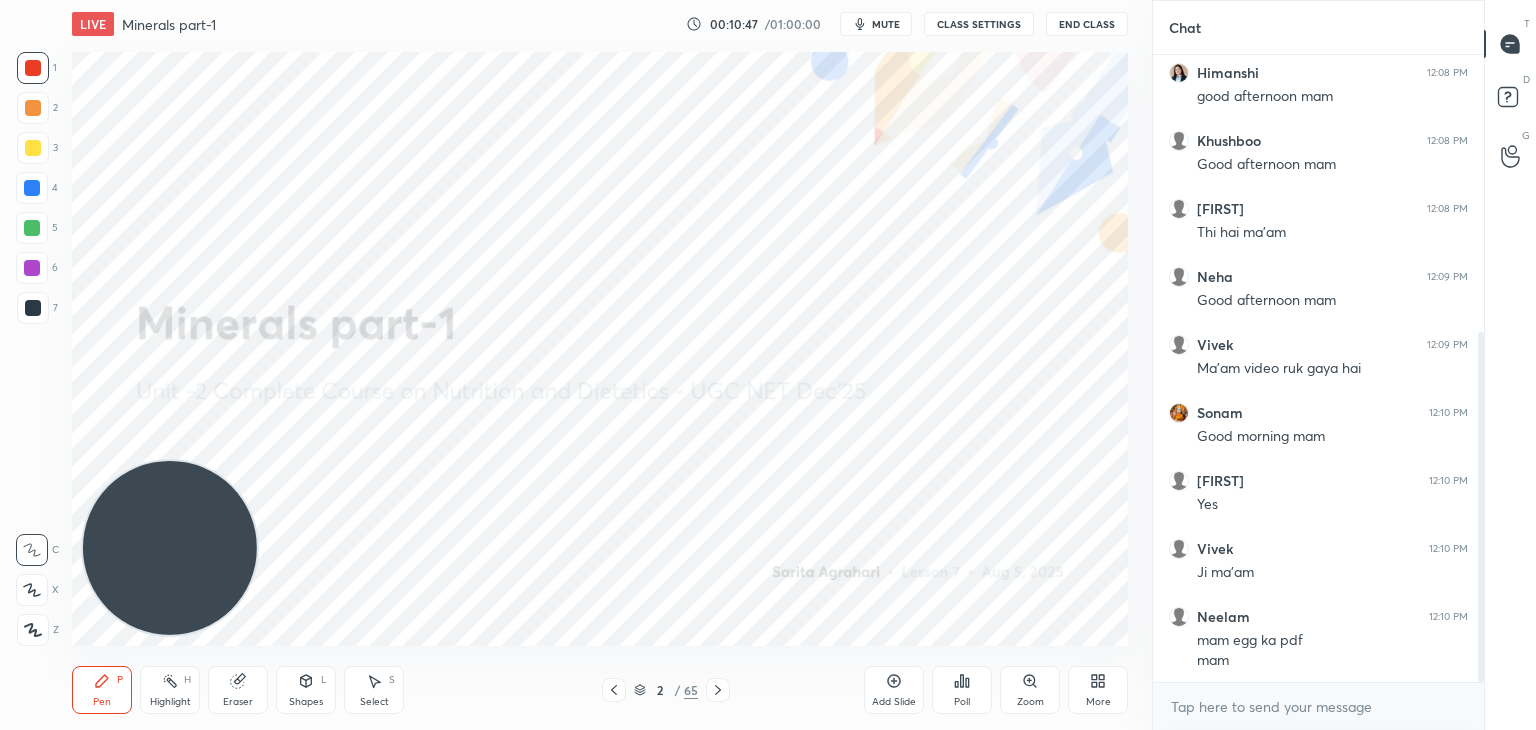 click 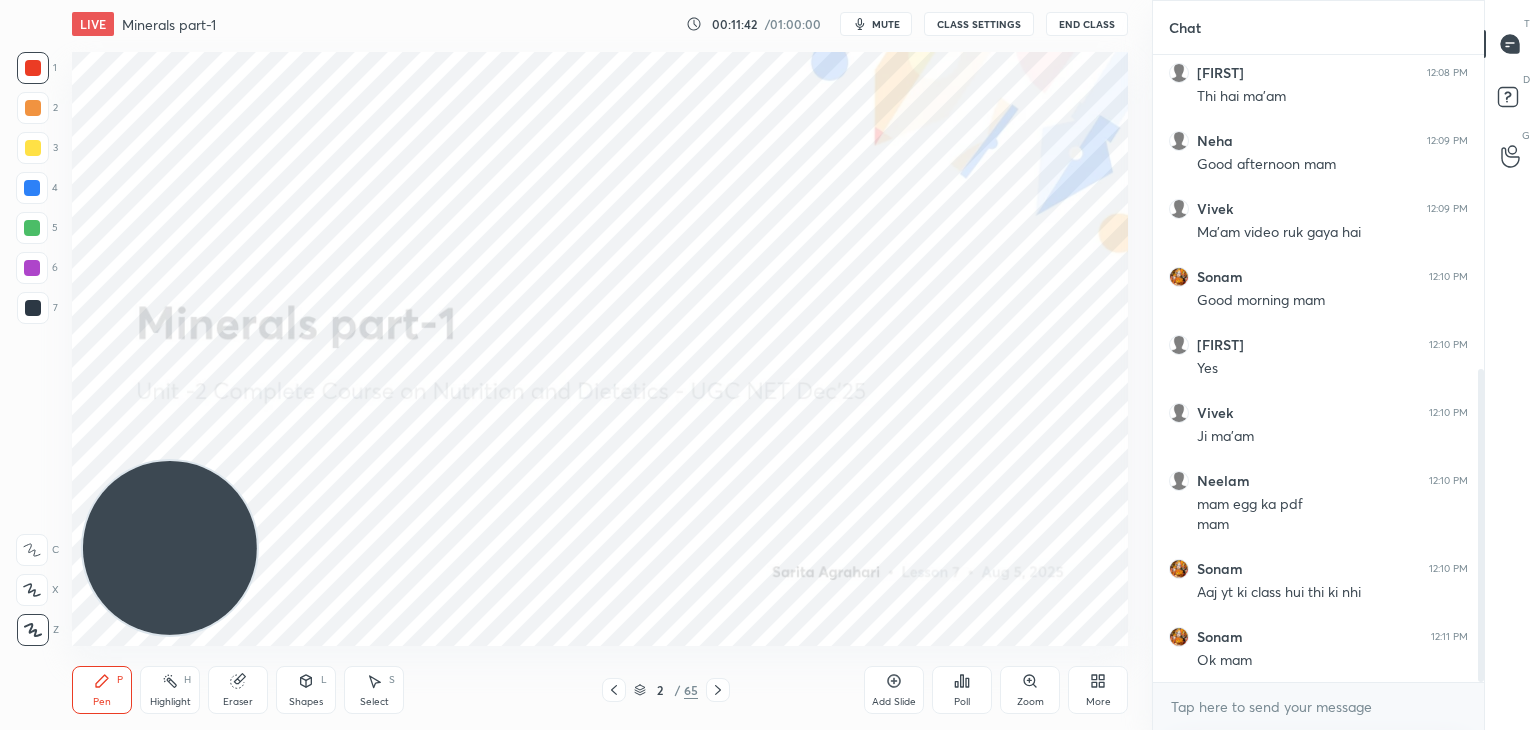 scroll, scrollTop: 700, scrollLeft: 0, axis: vertical 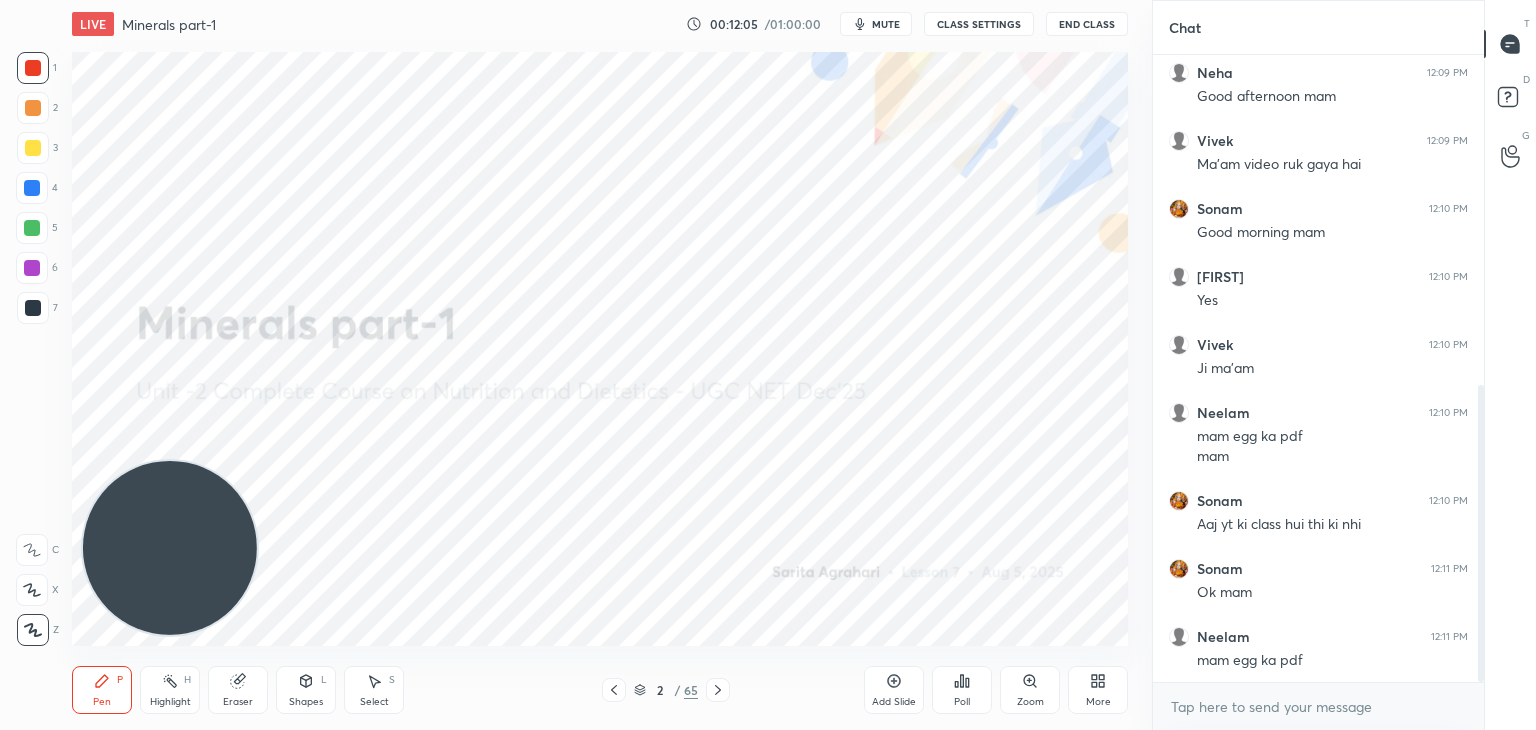 click 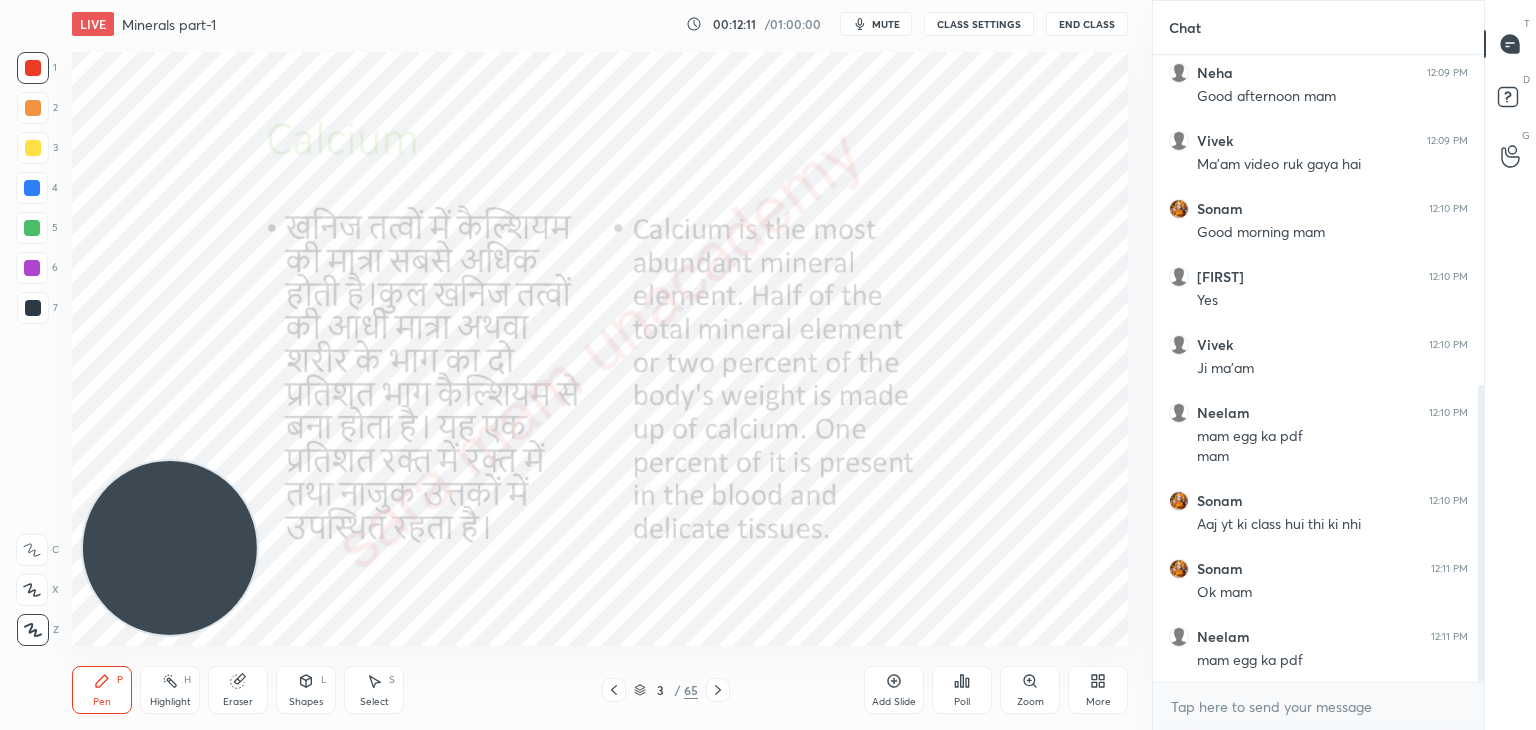 click 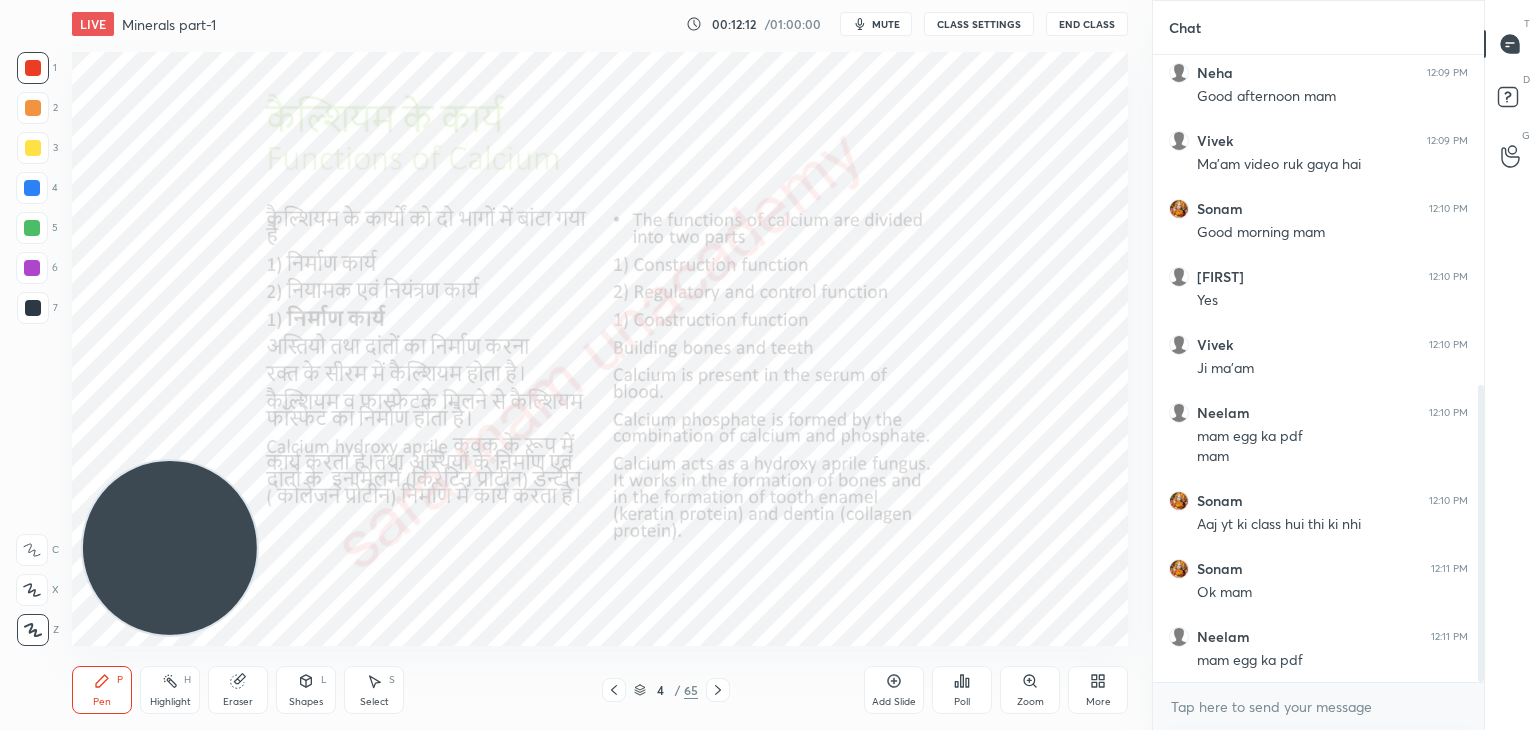 click 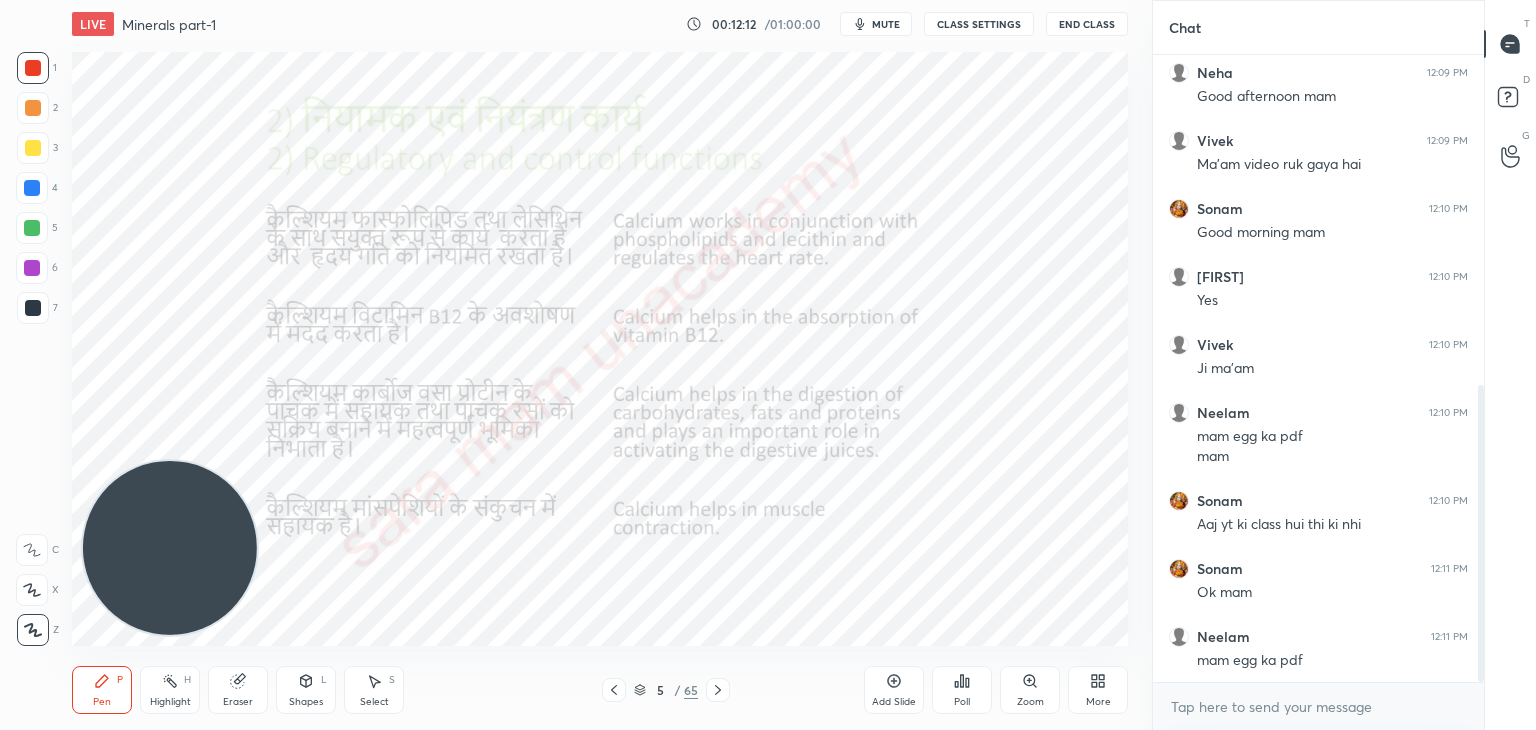 click 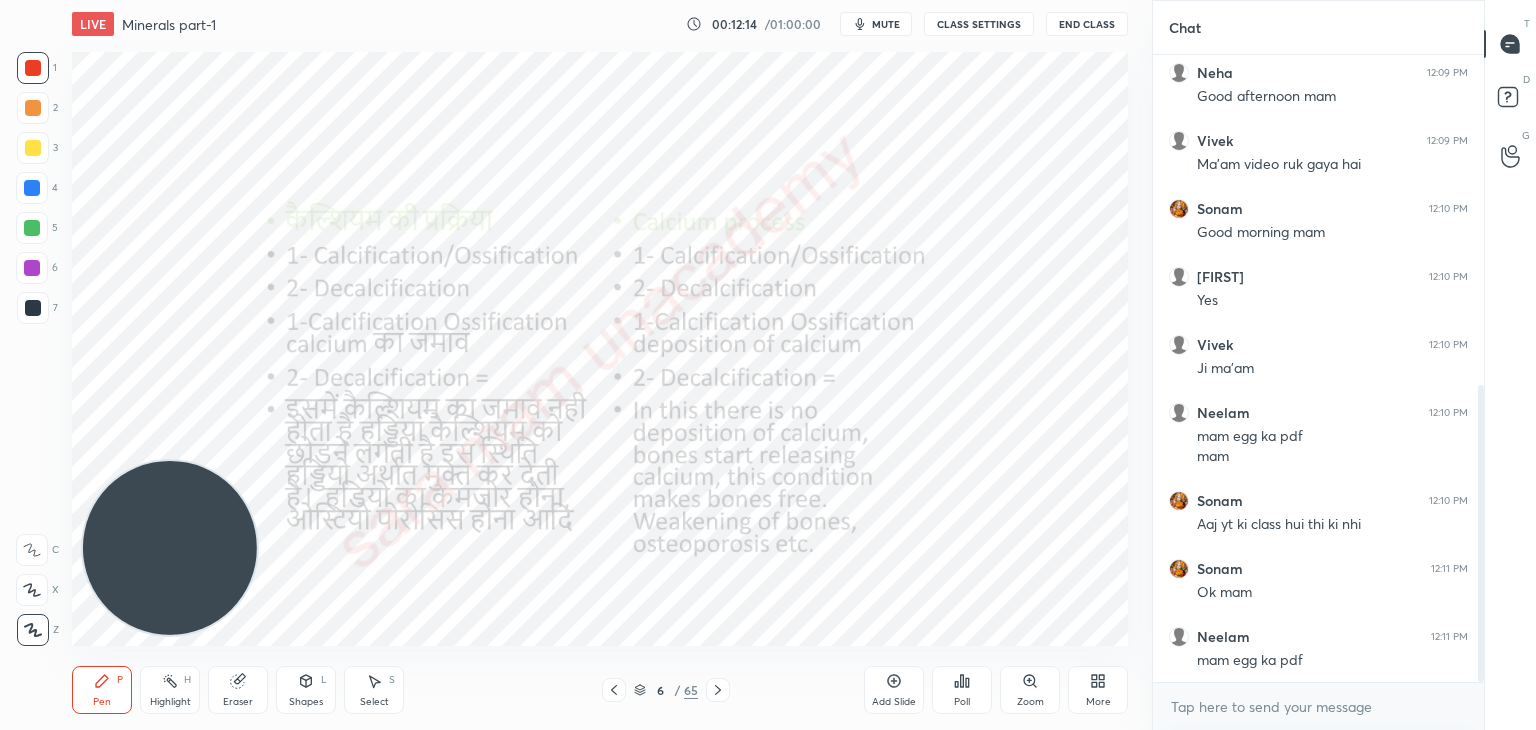 click 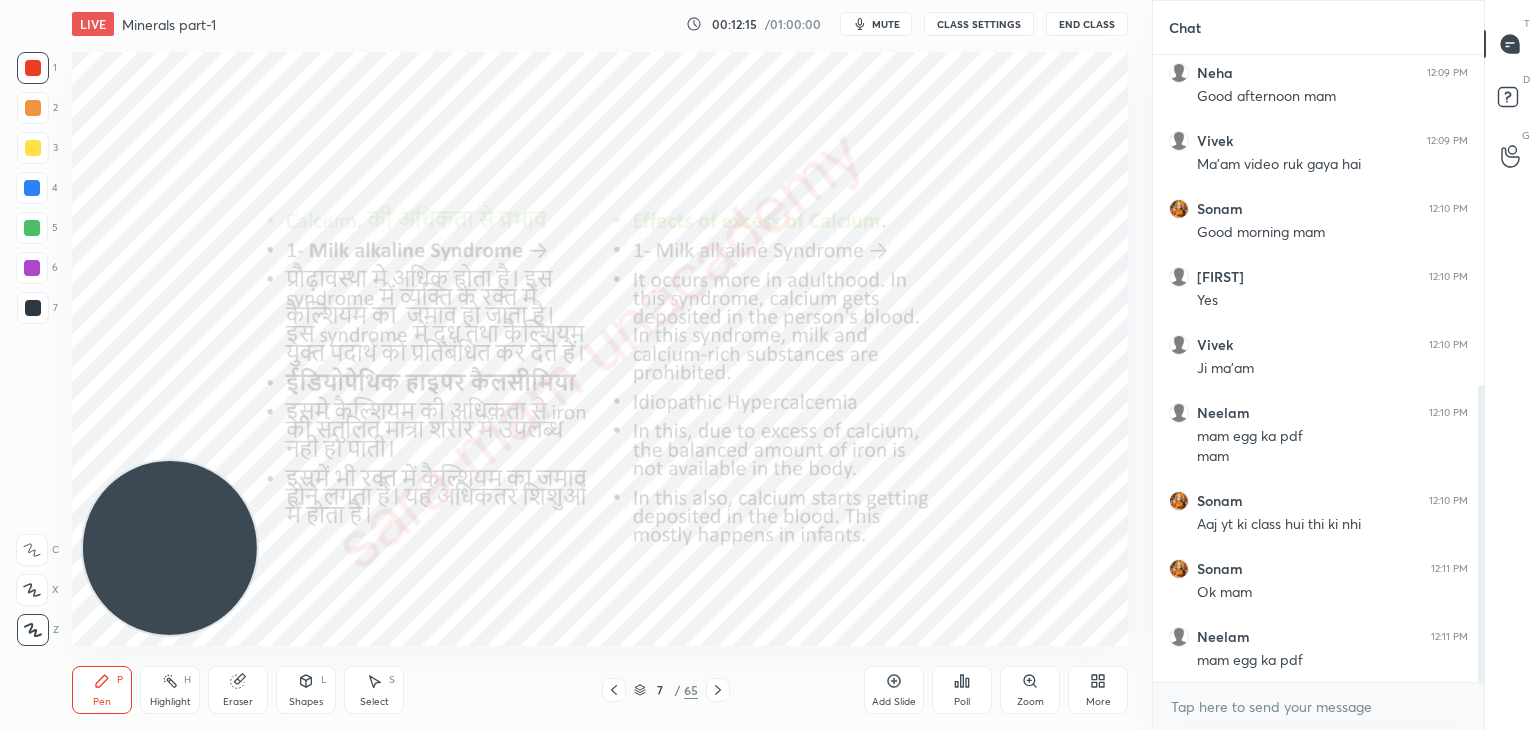 click 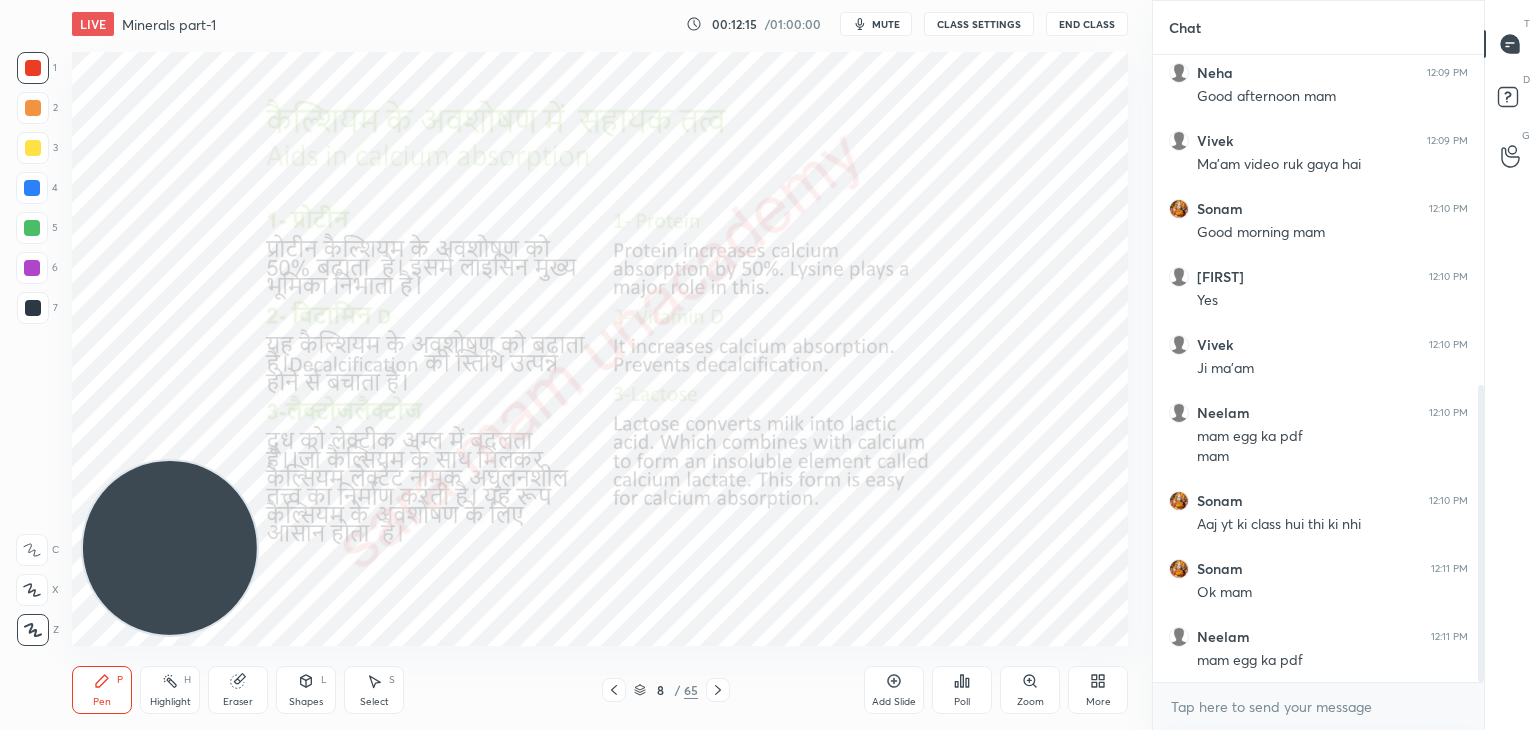 click 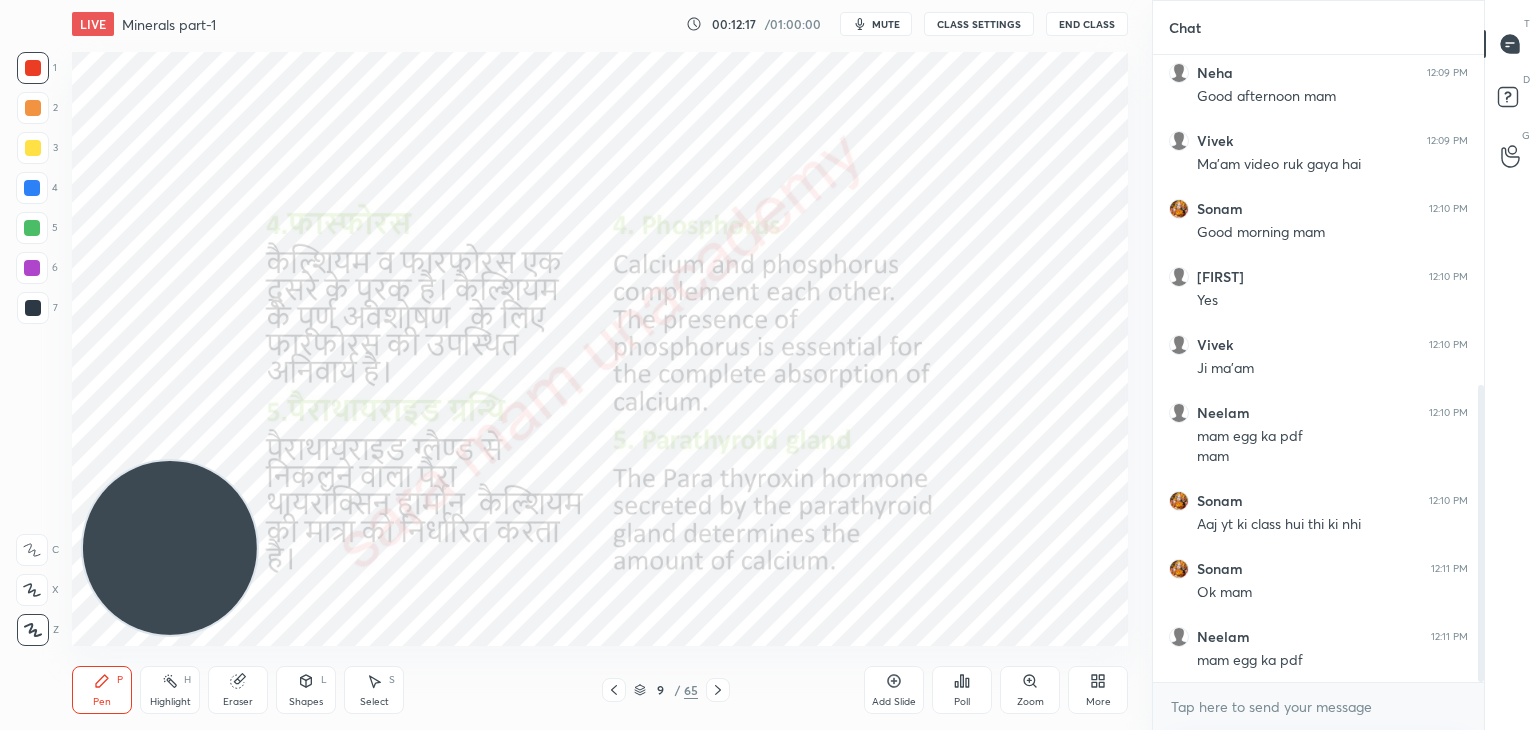 click 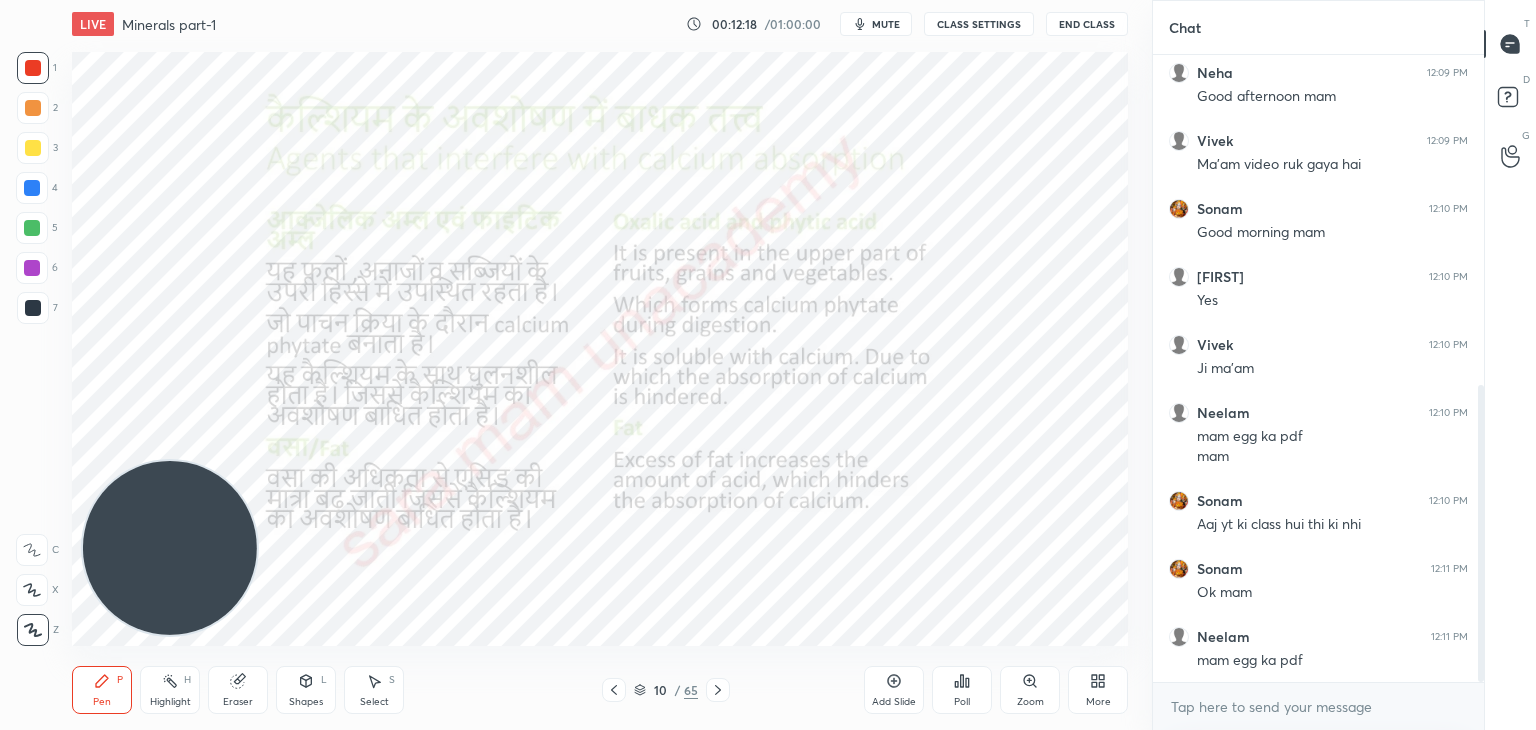click 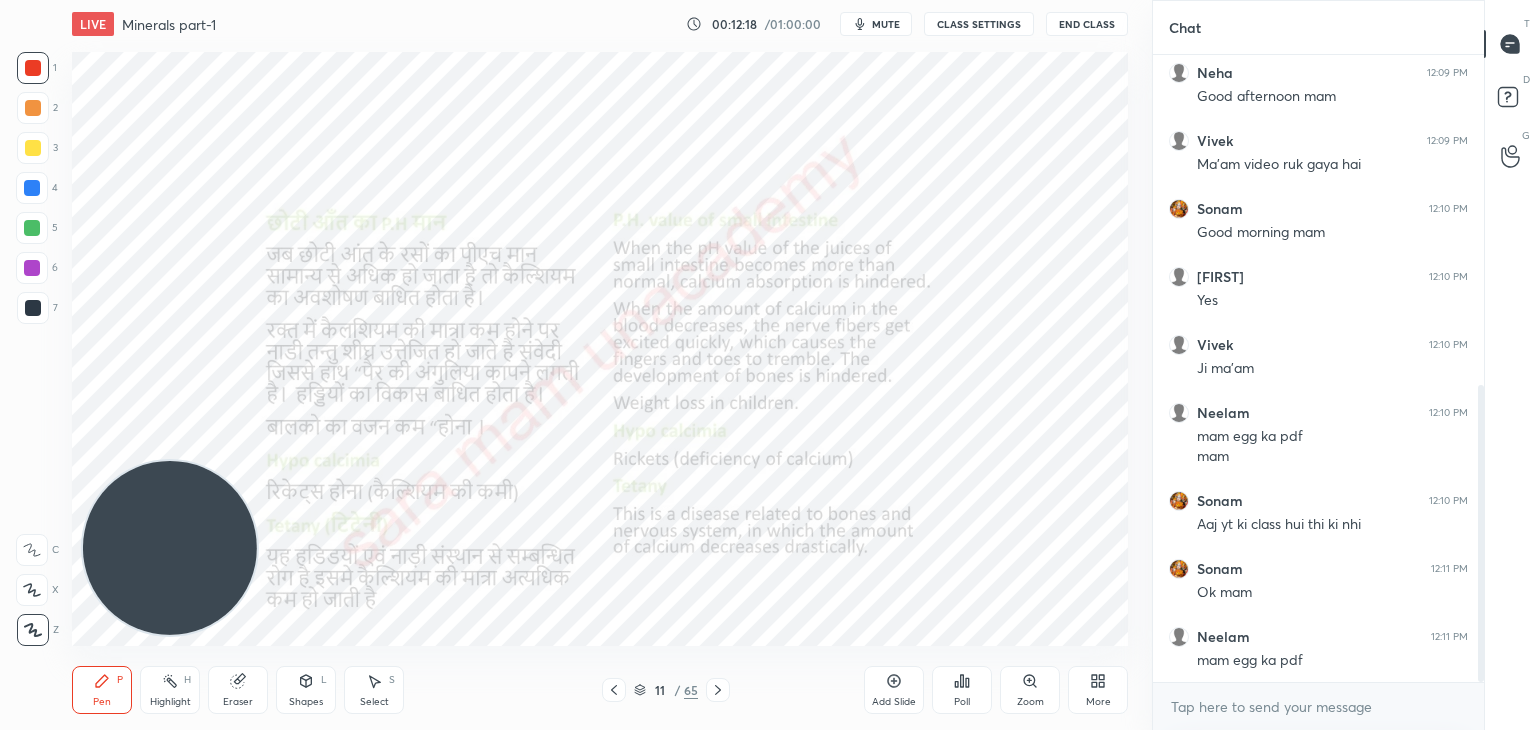 click 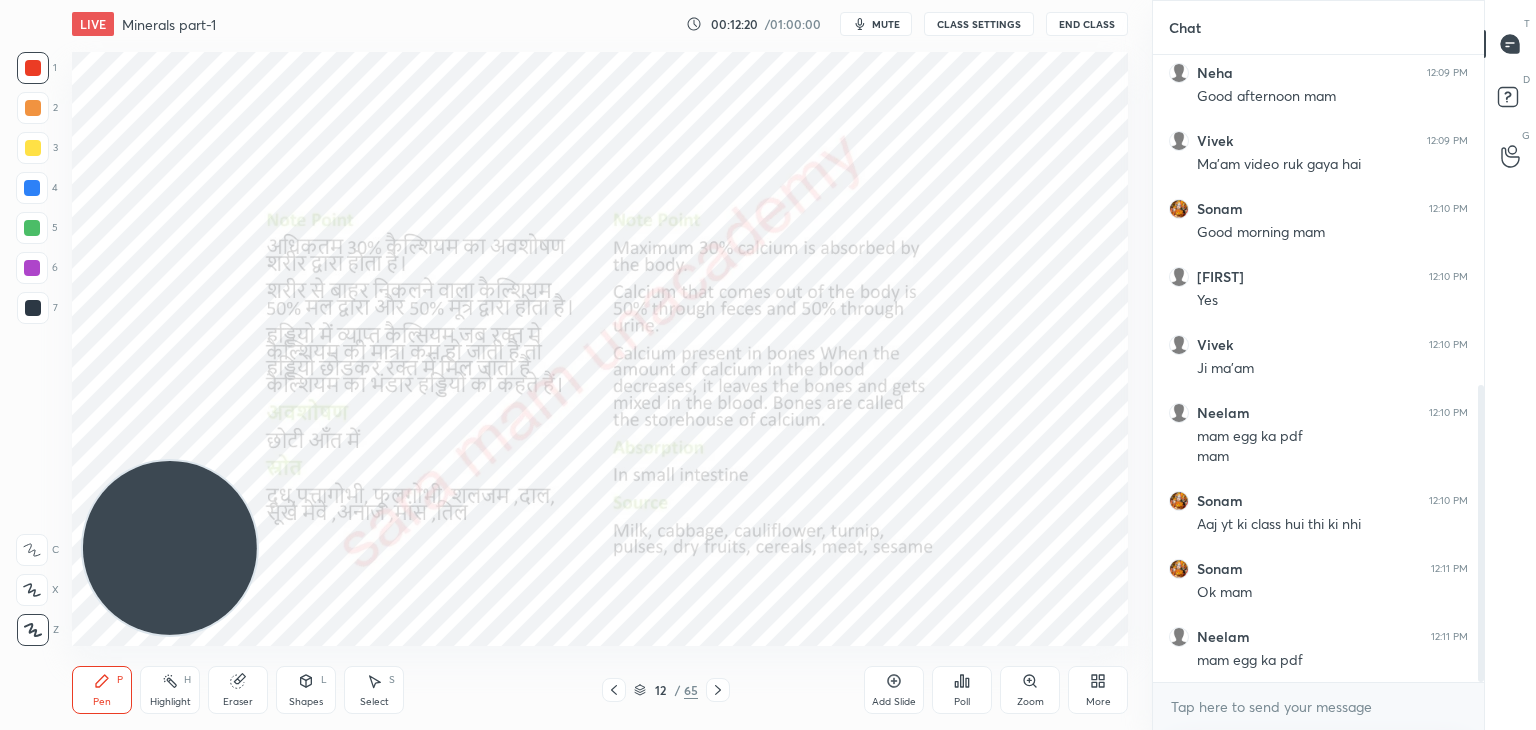 click 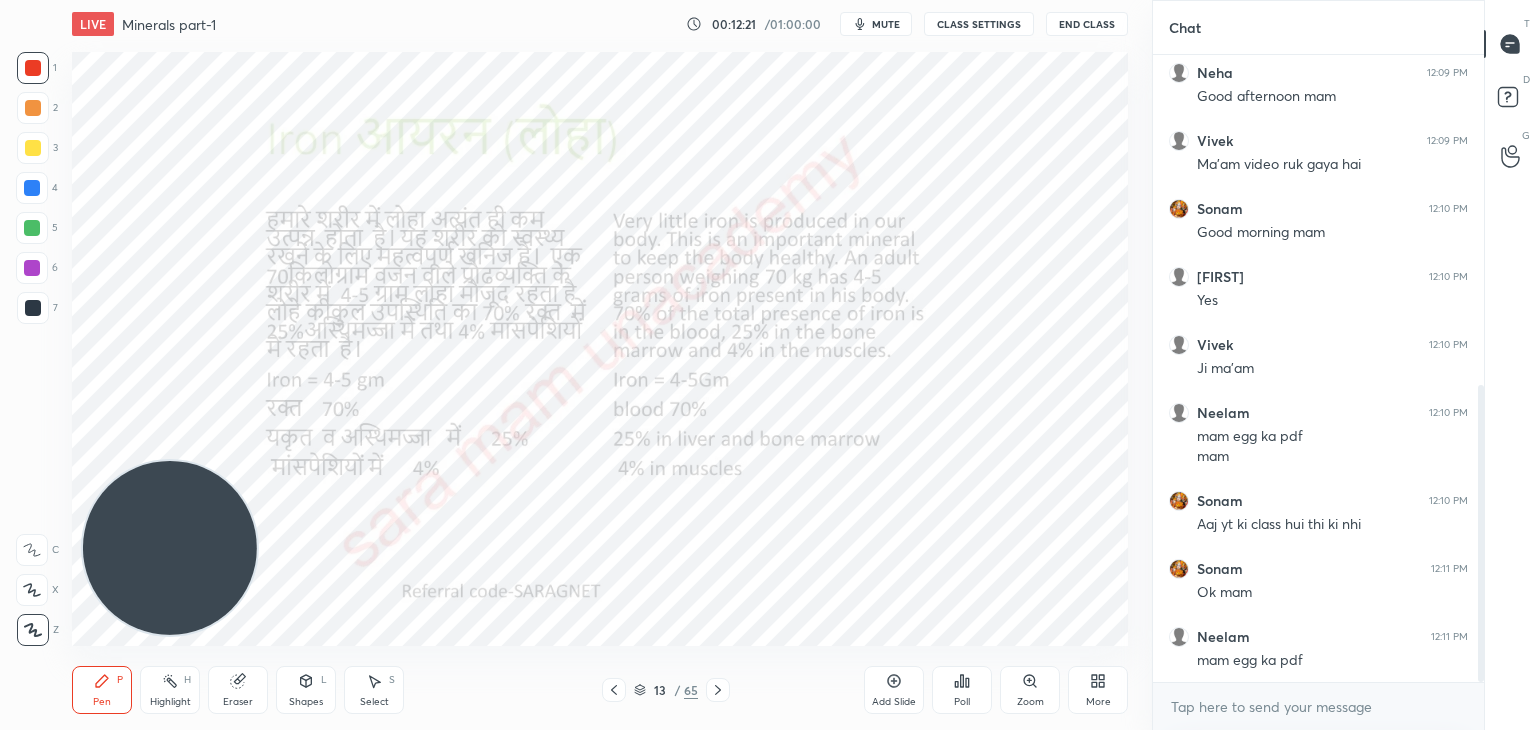 click 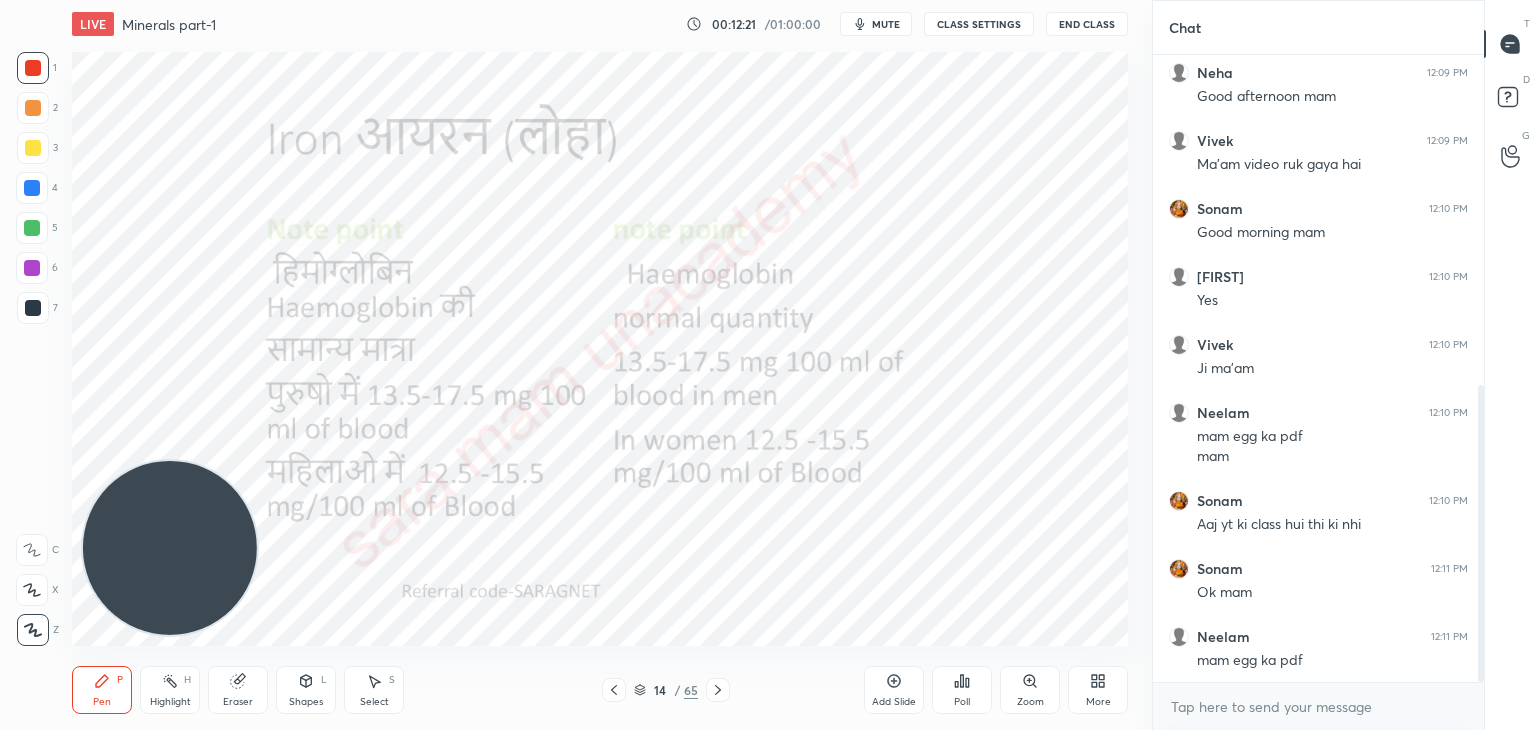 click 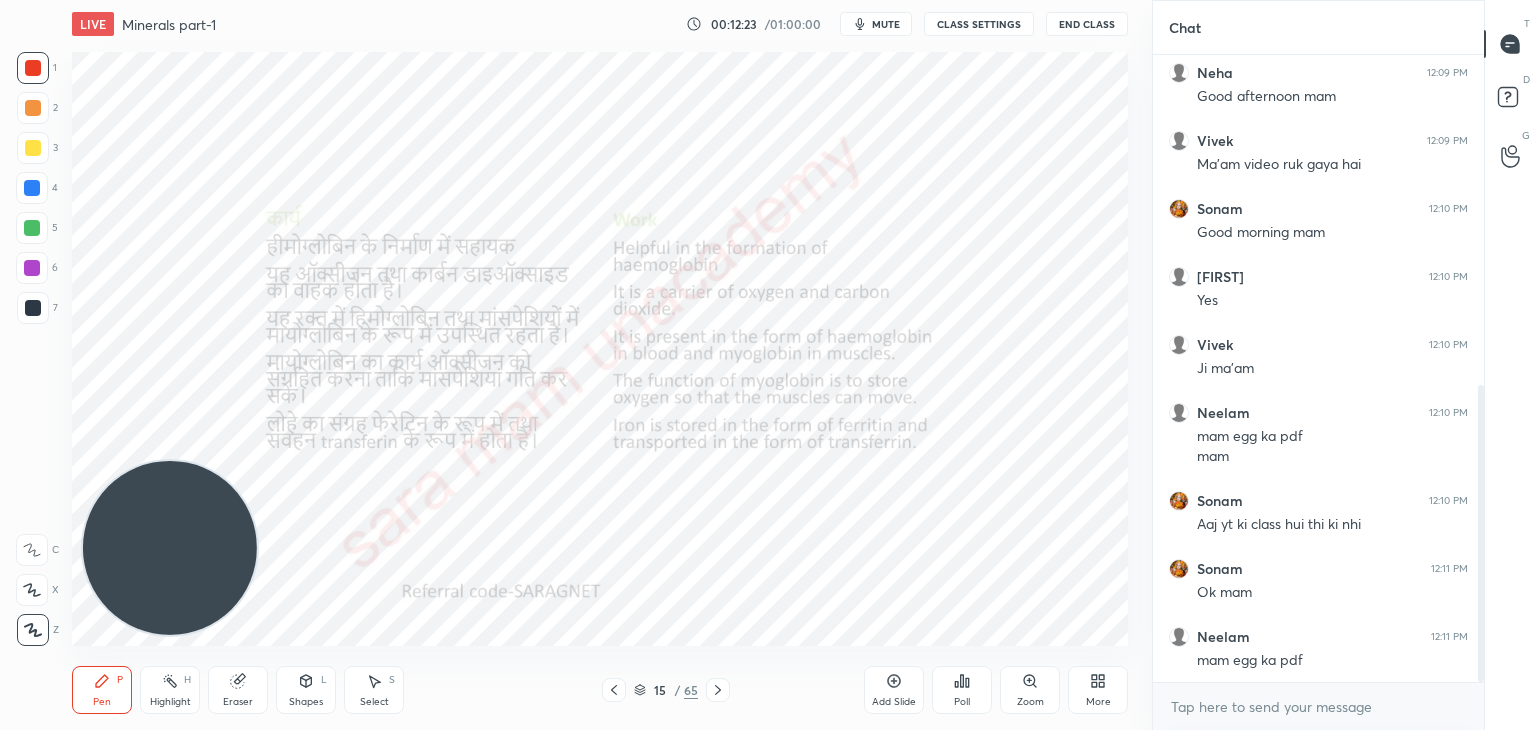click 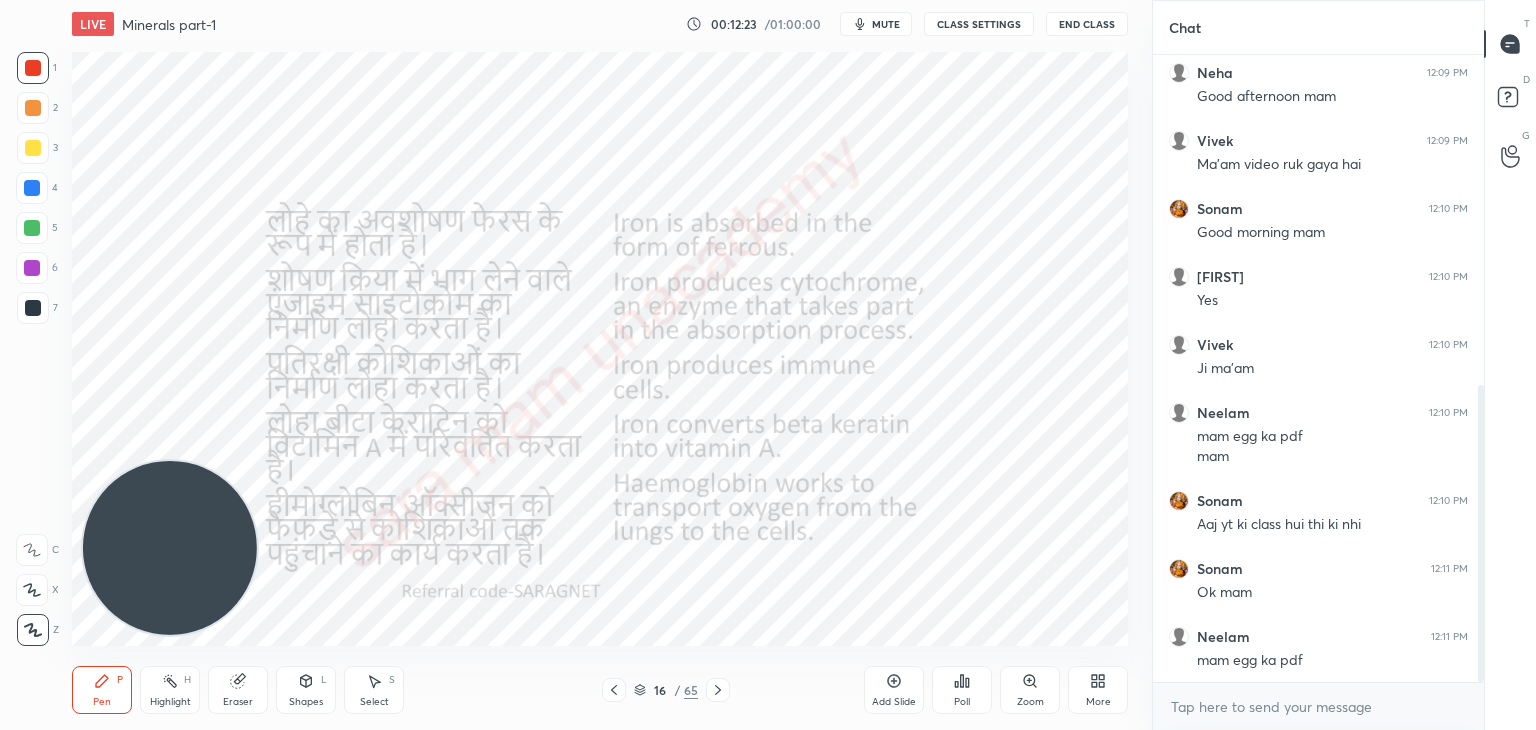 click 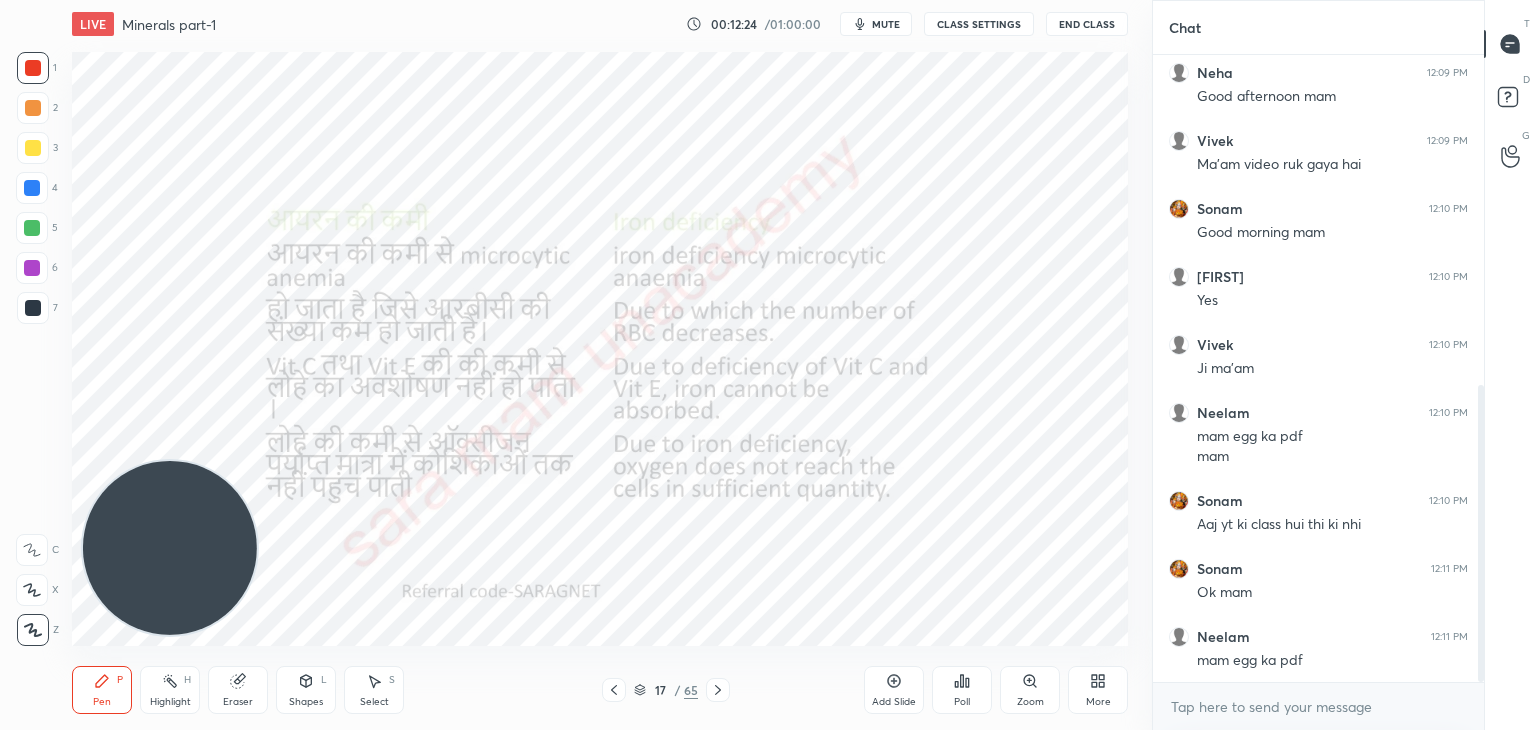 click 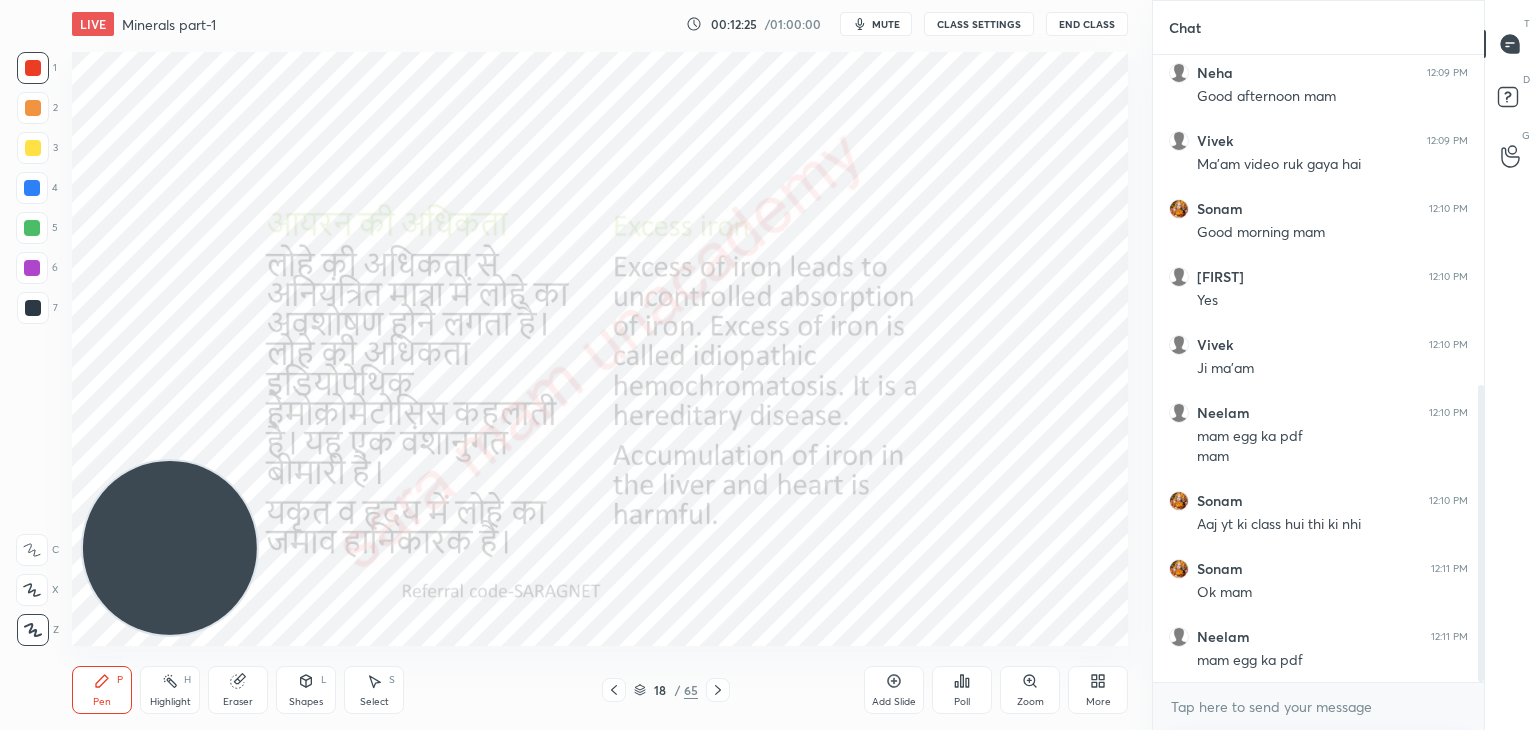 click 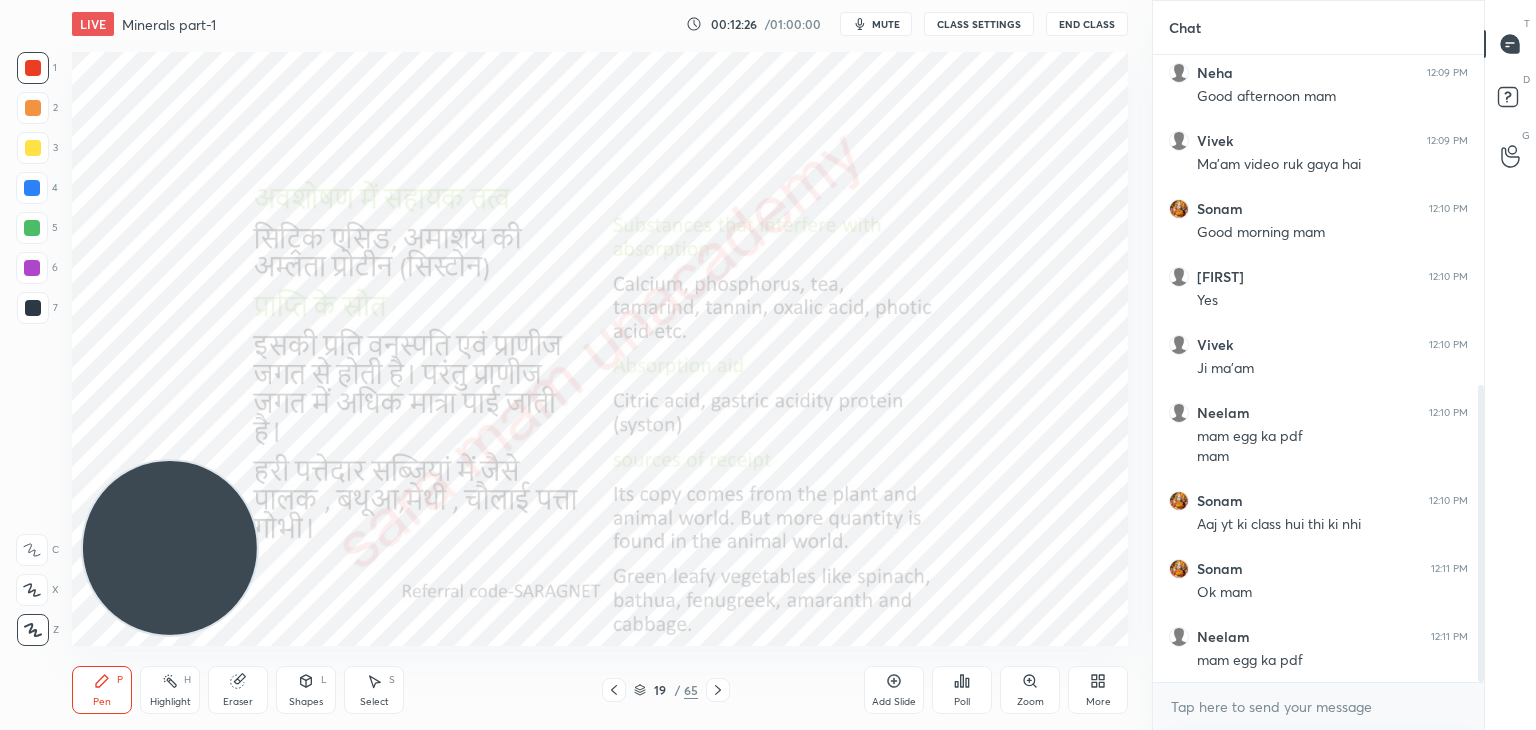 click 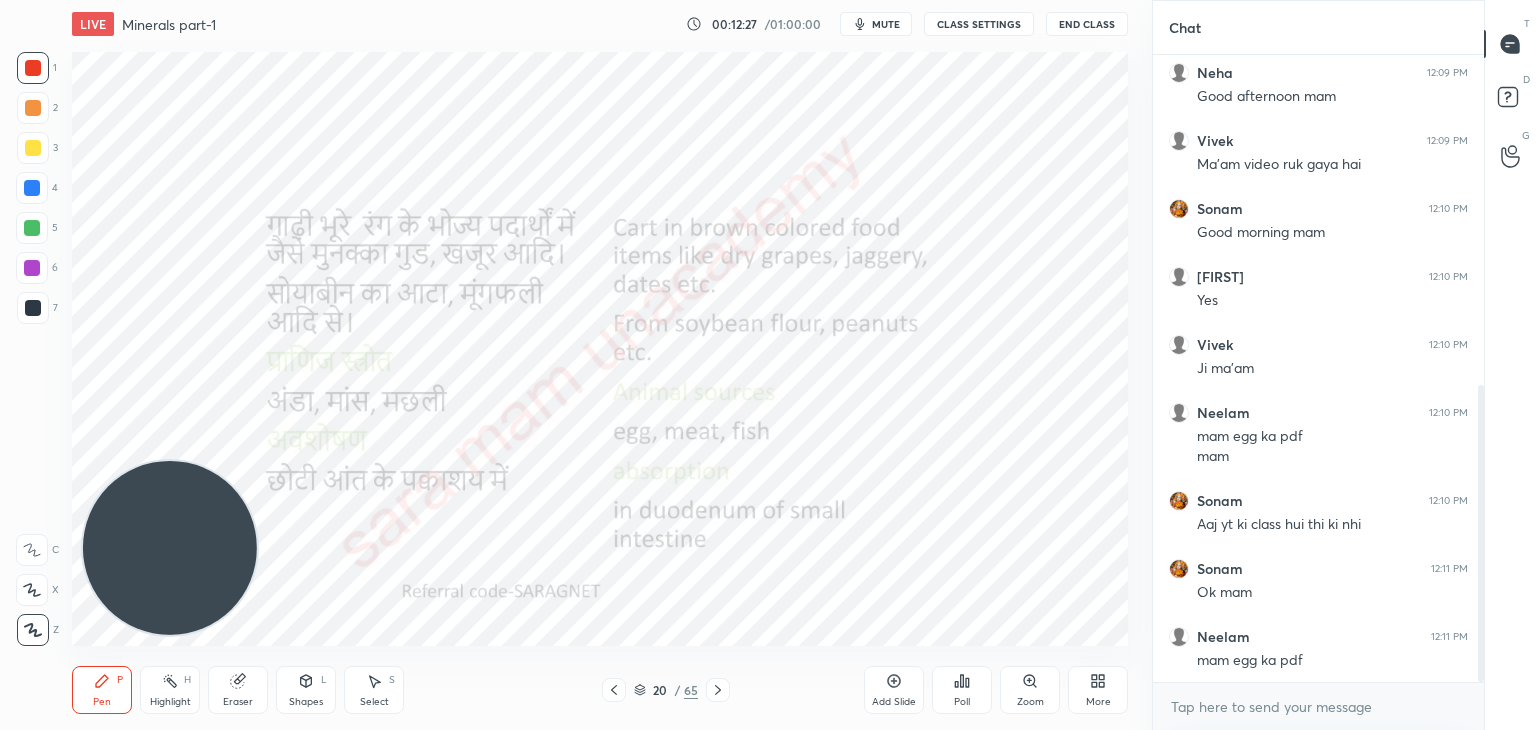 click 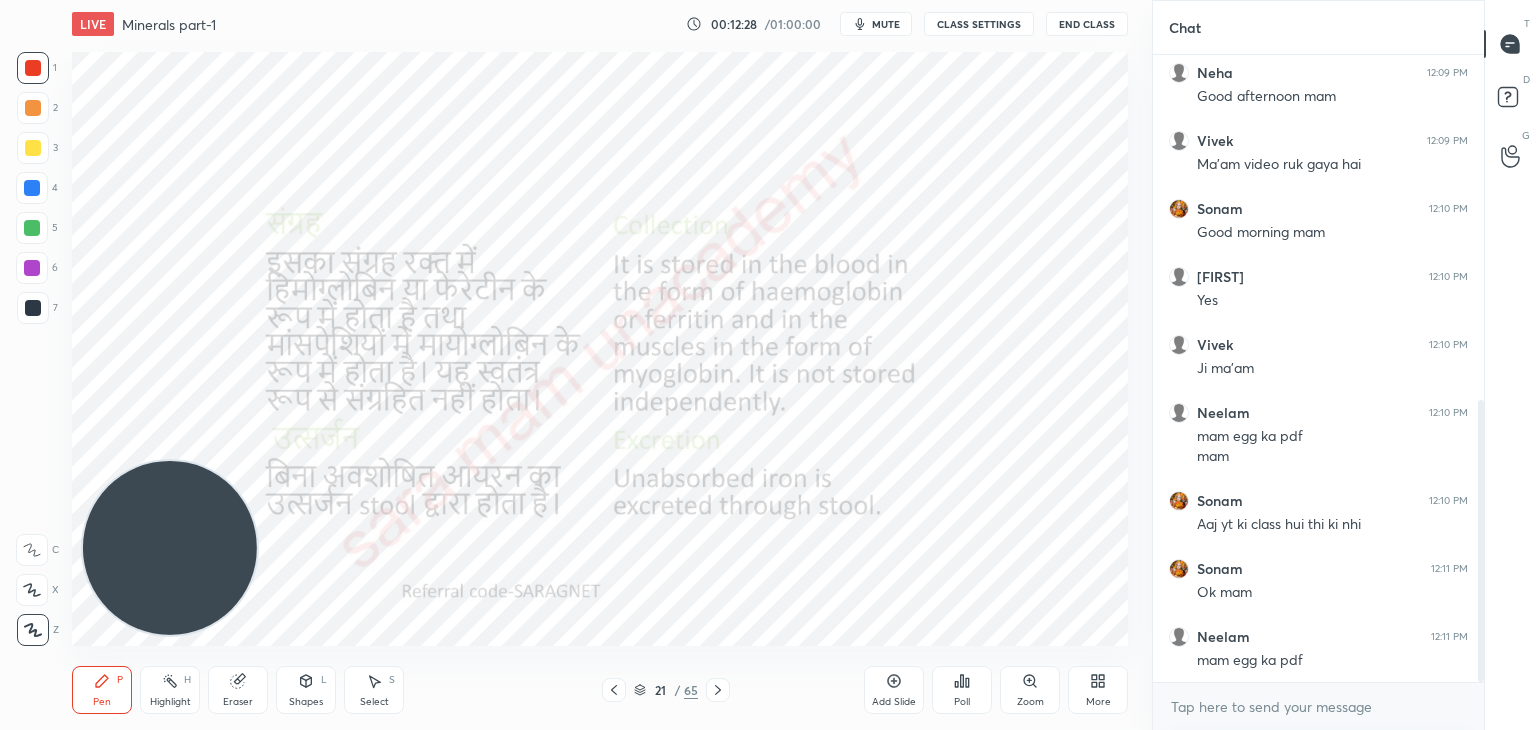 scroll, scrollTop: 768, scrollLeft: 0, axis: vertical 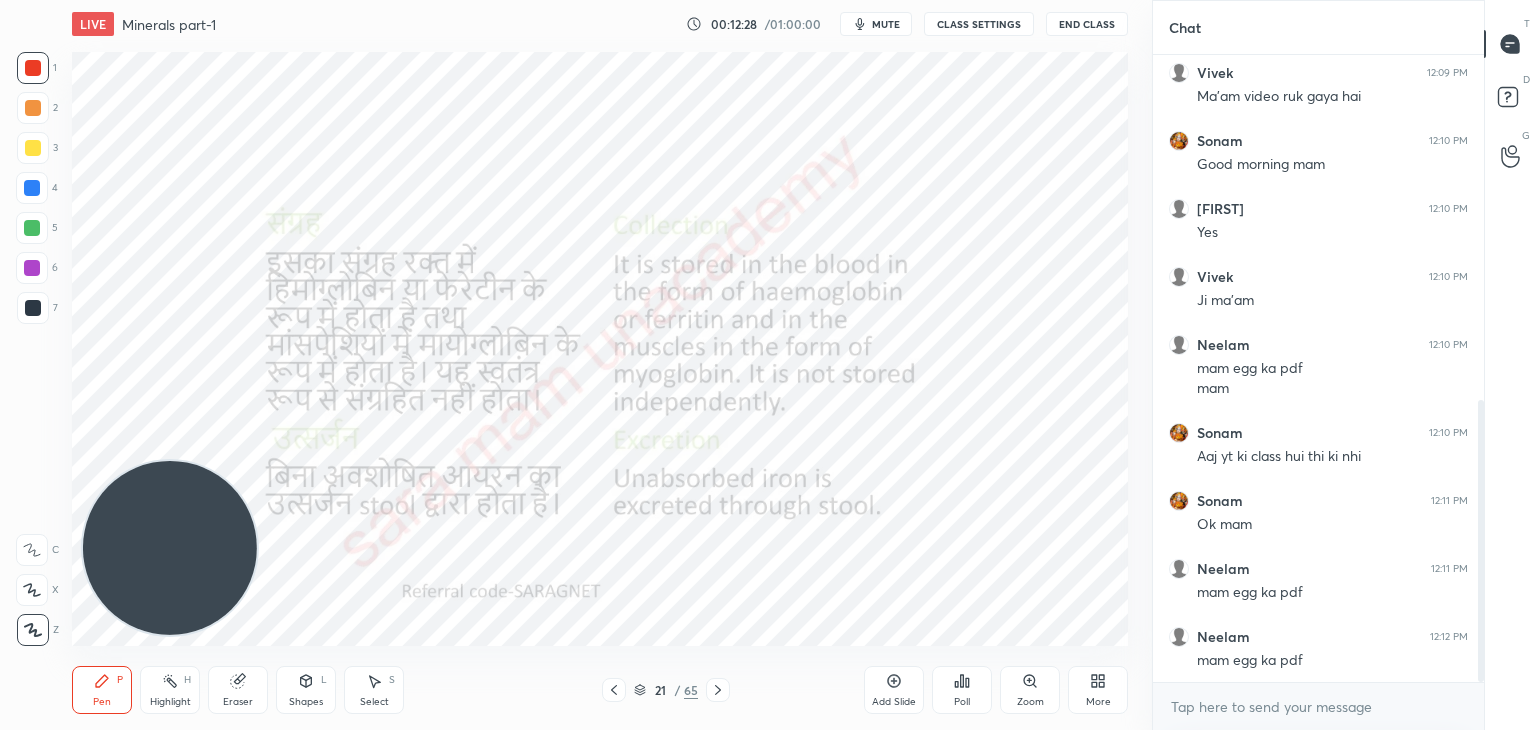 click 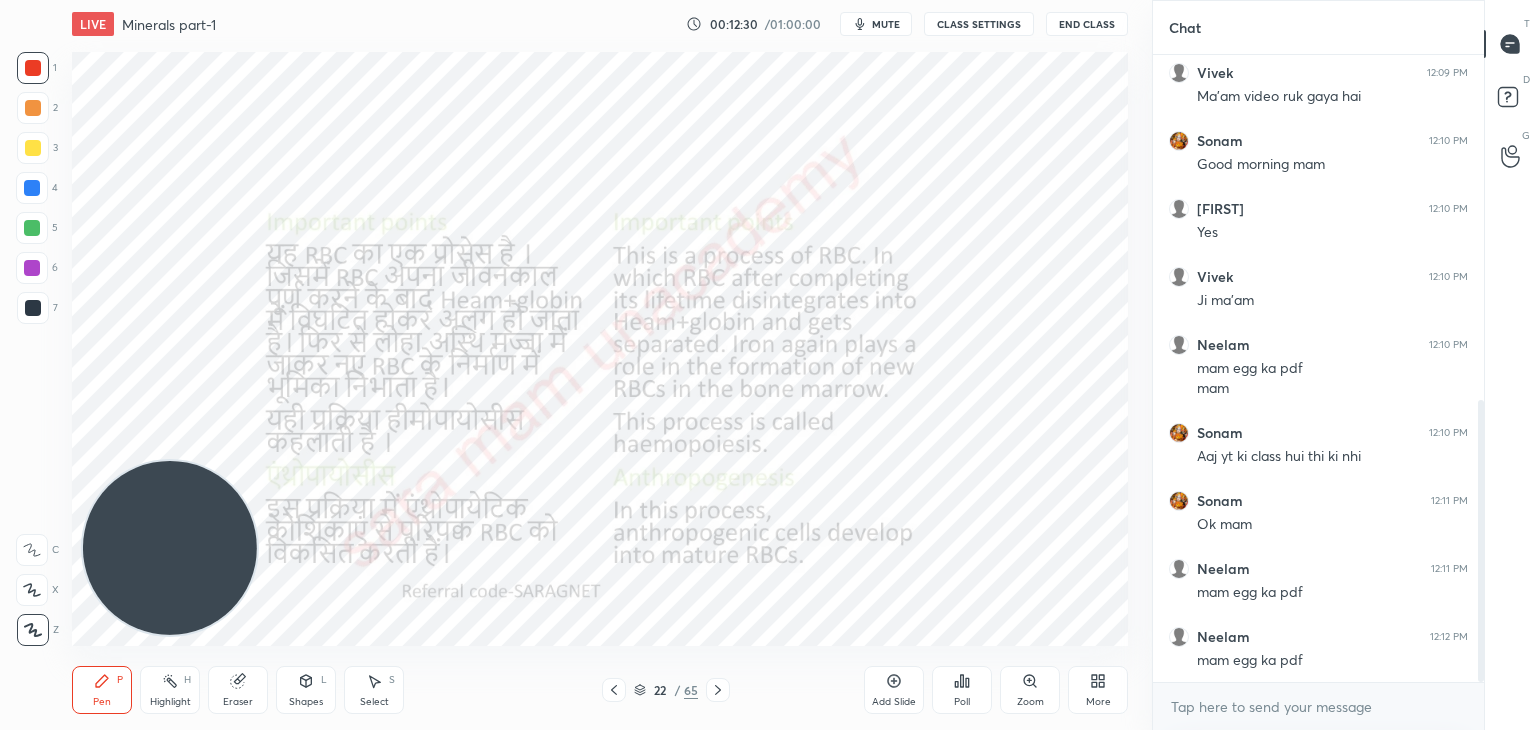 click 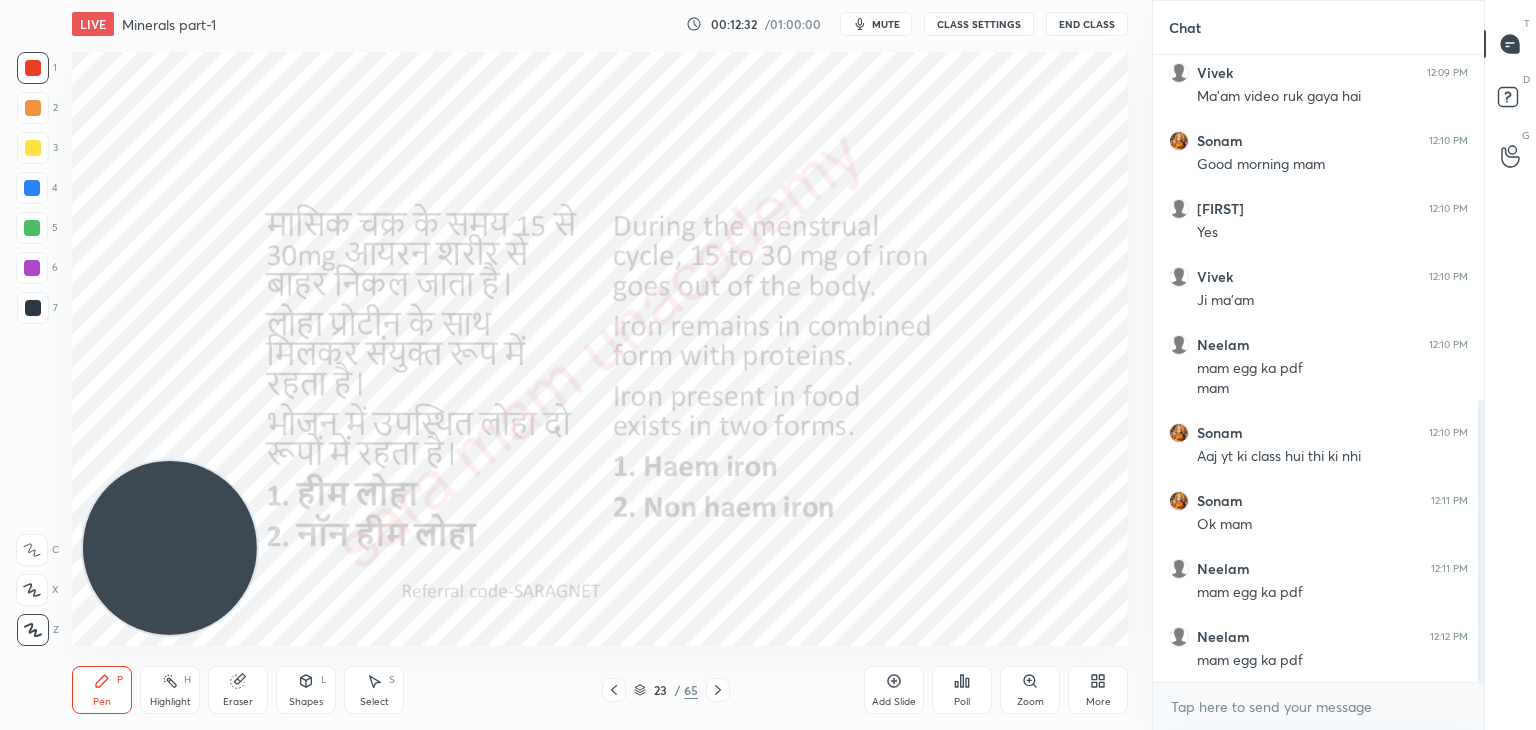 click 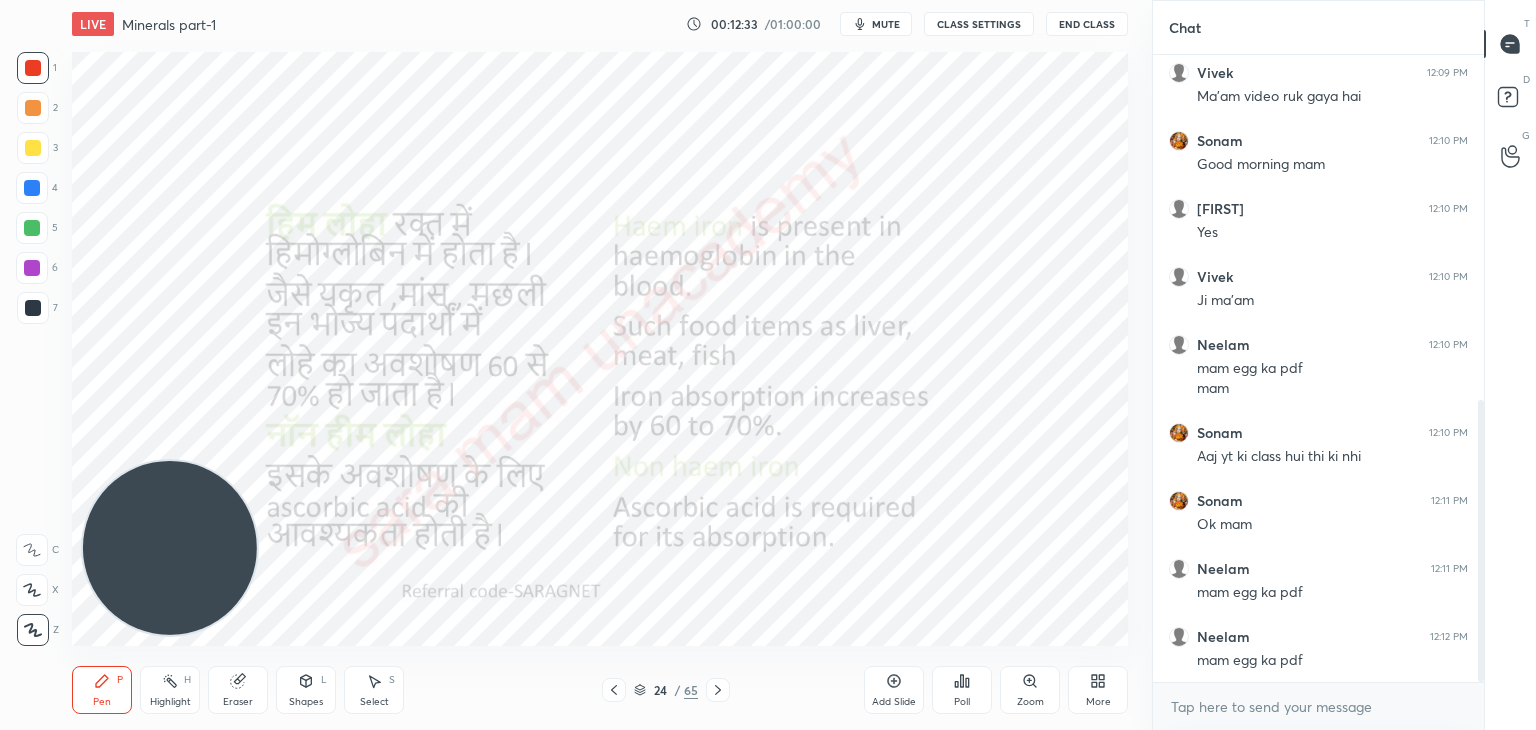 click 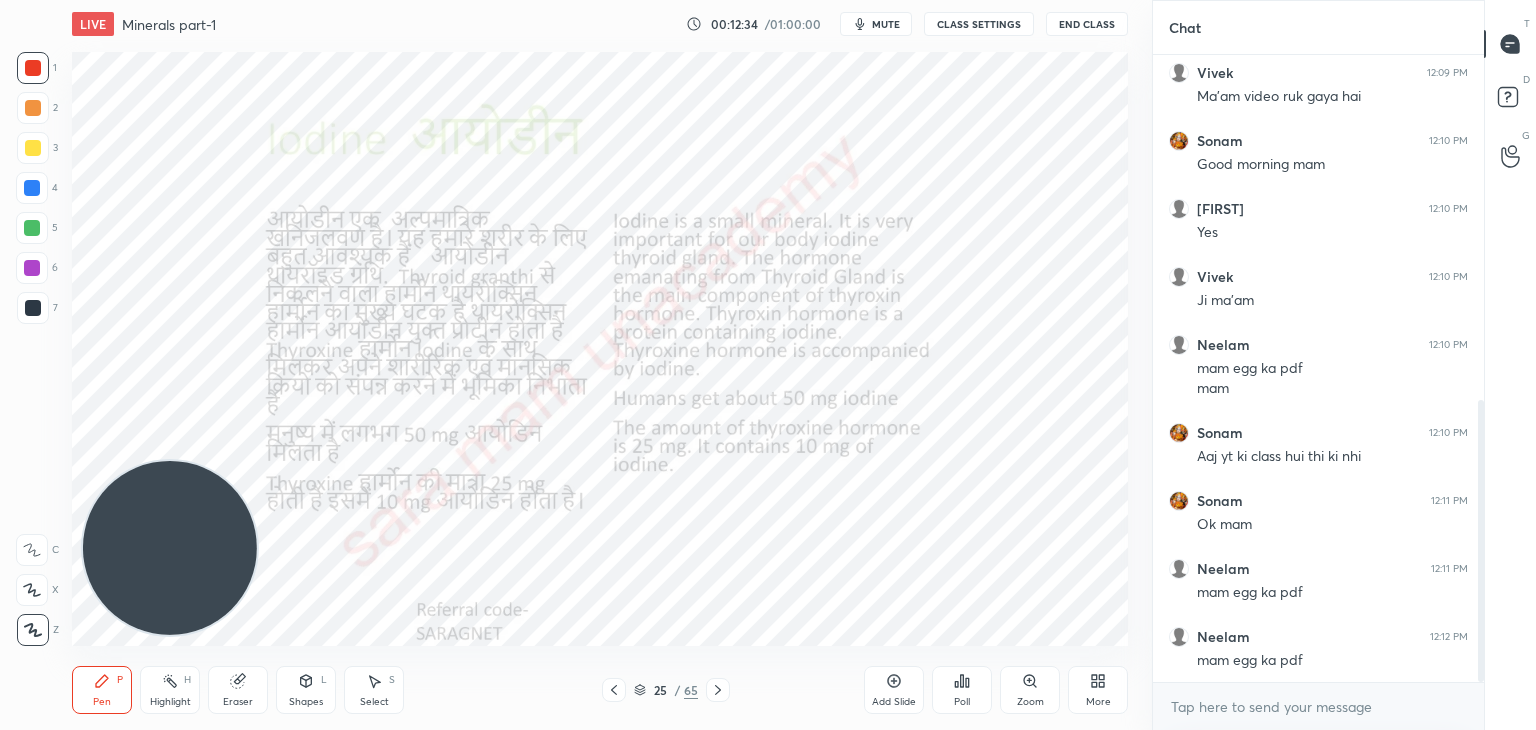 click 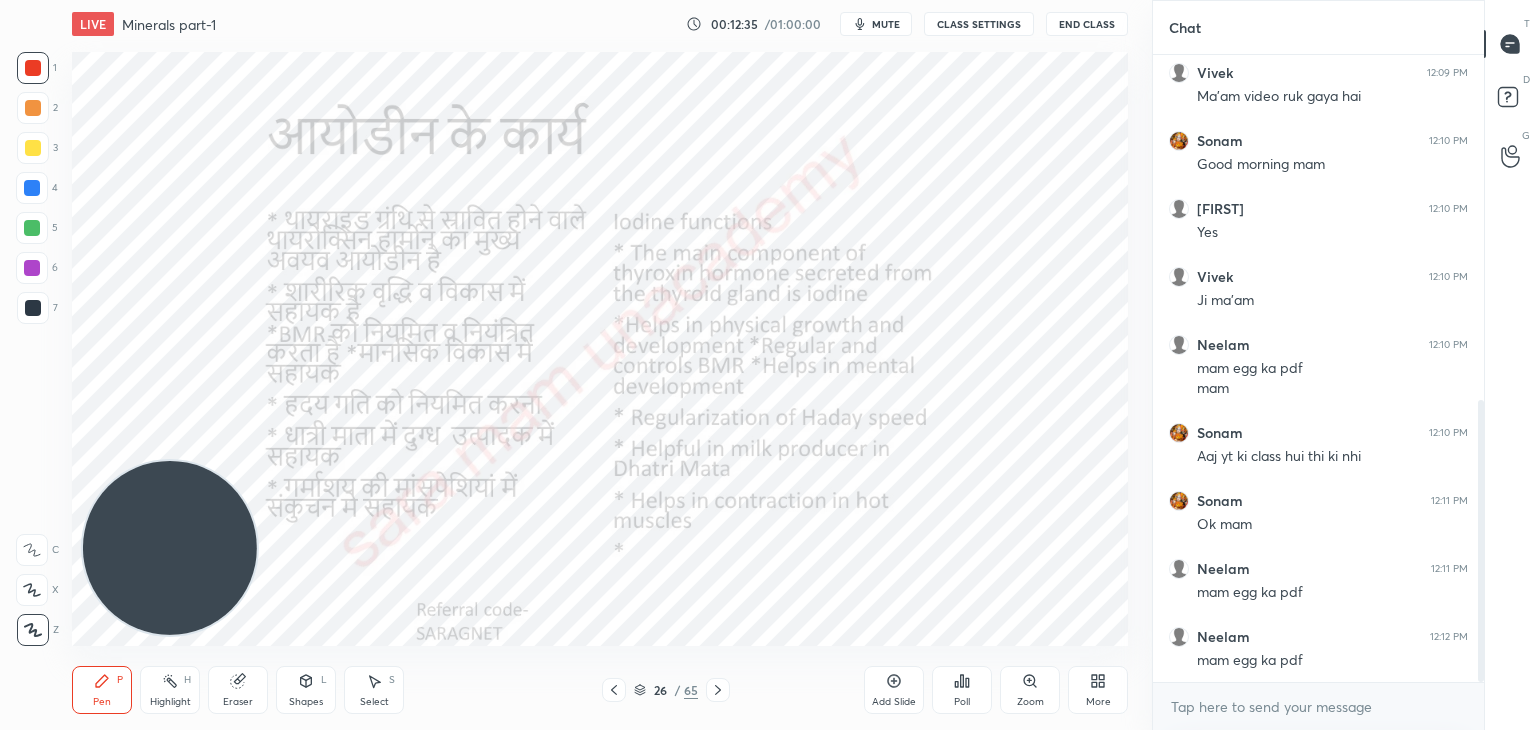 click 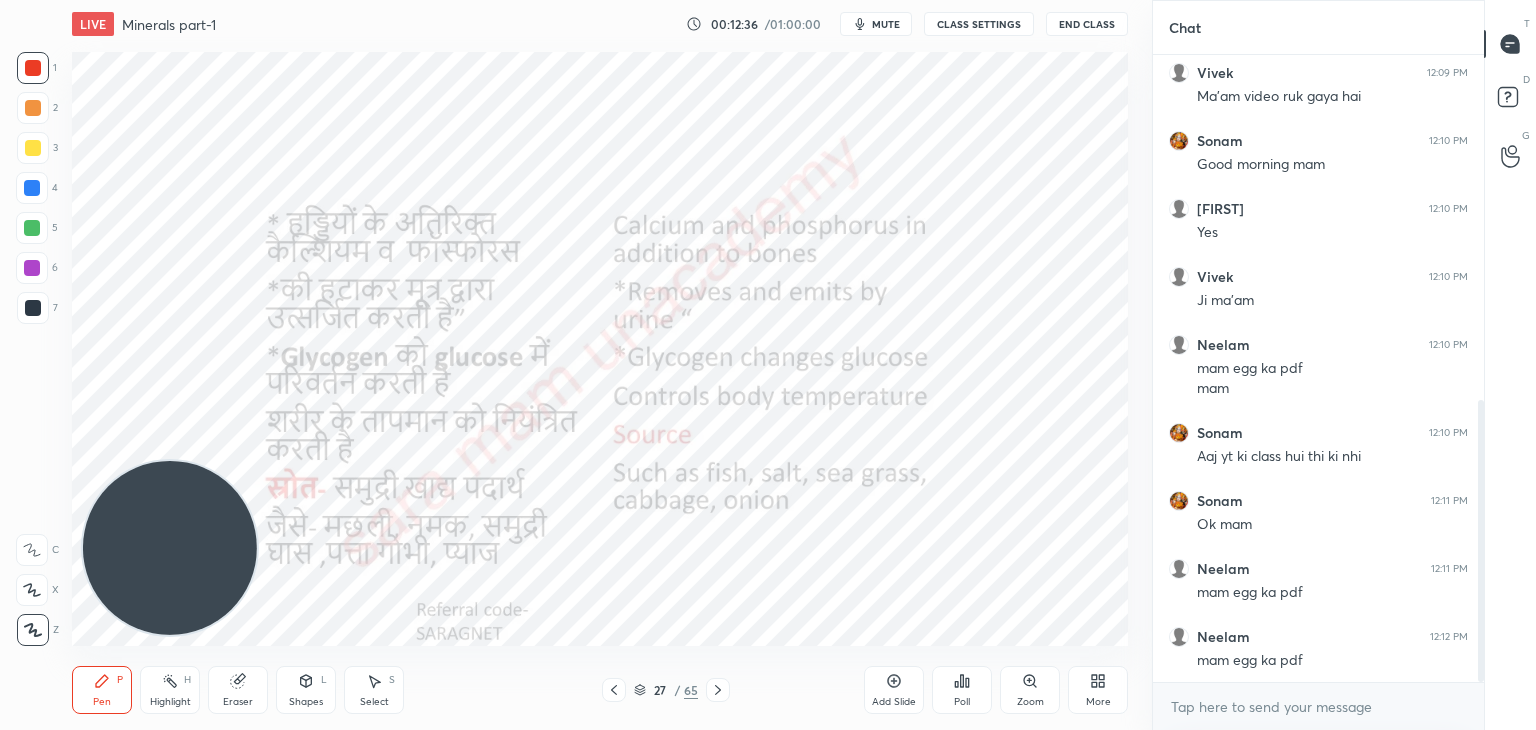 click 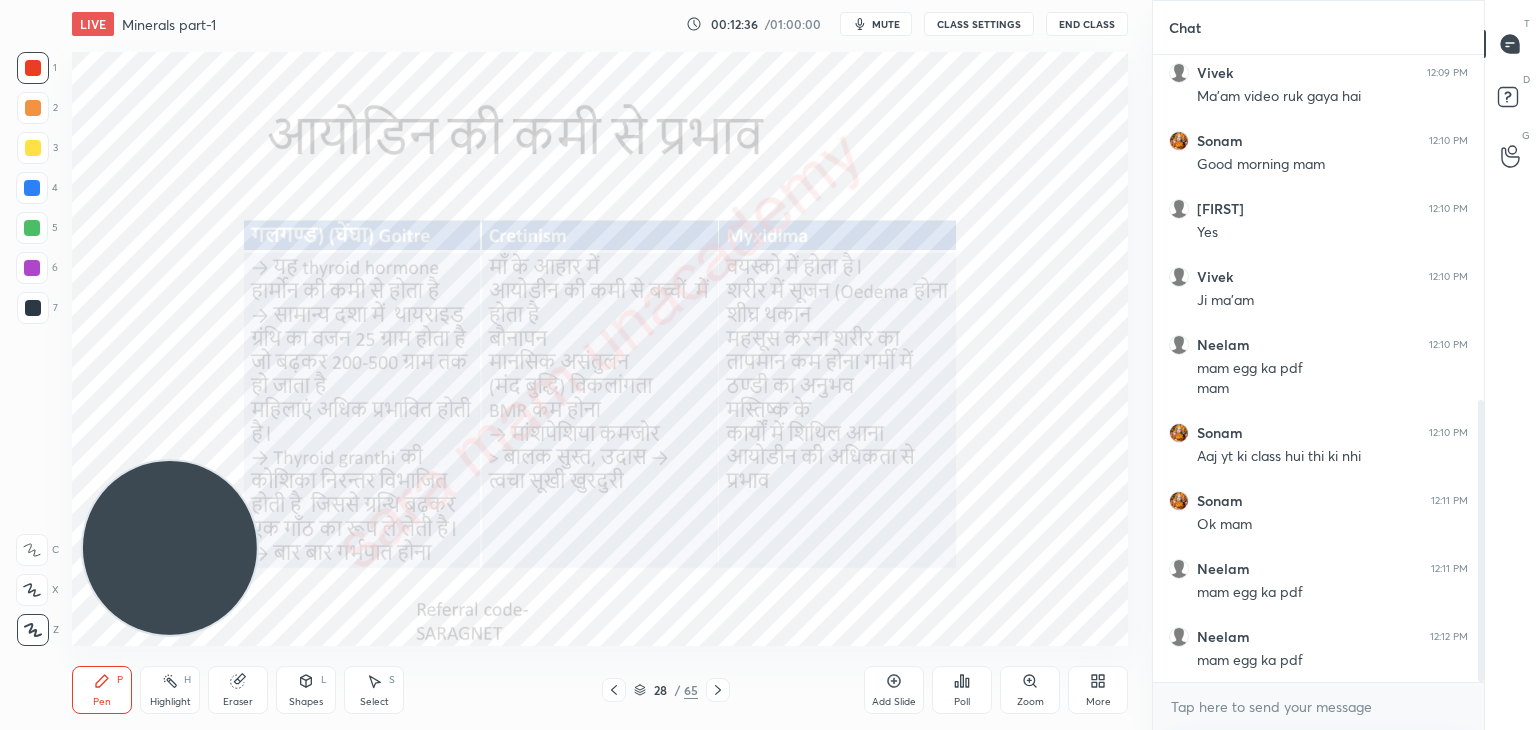 click 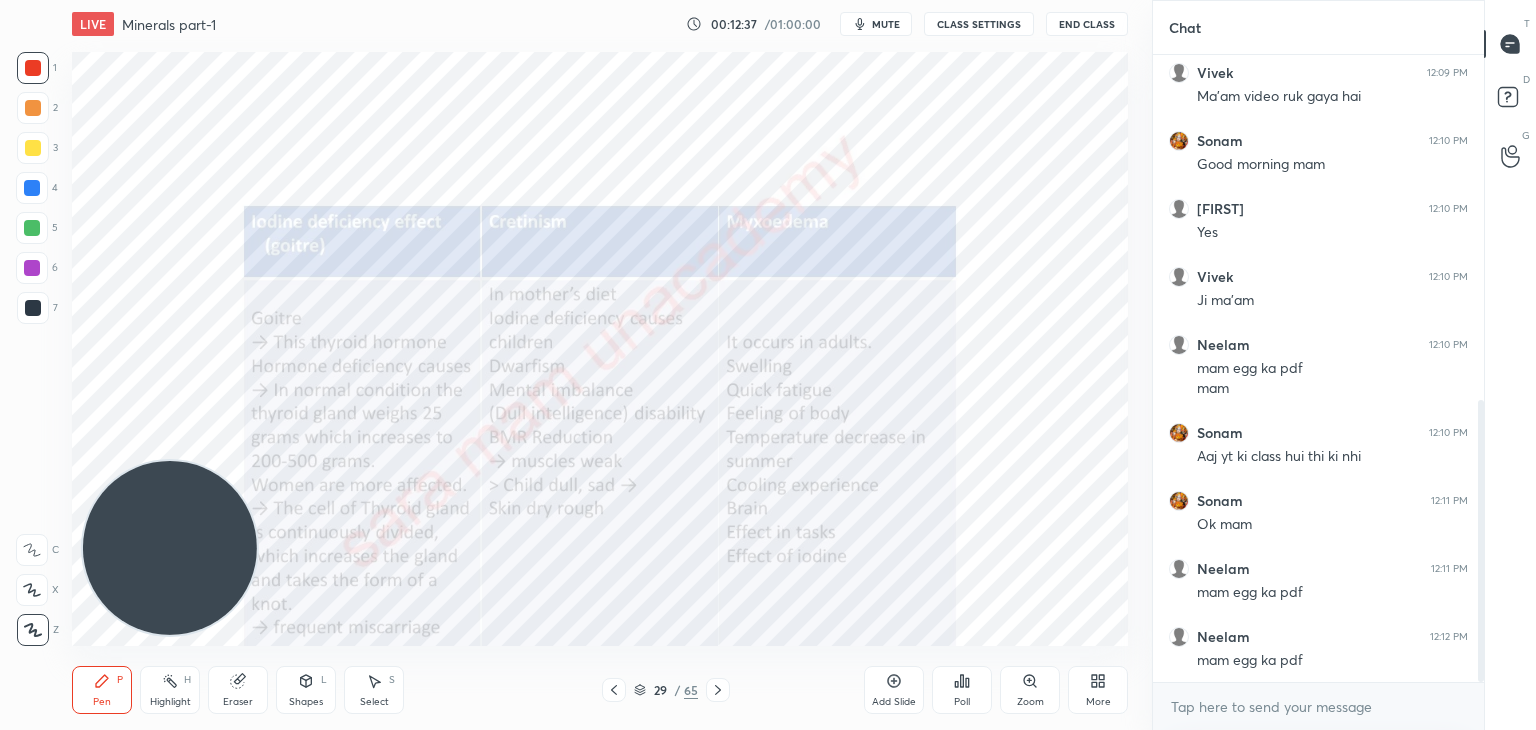 click 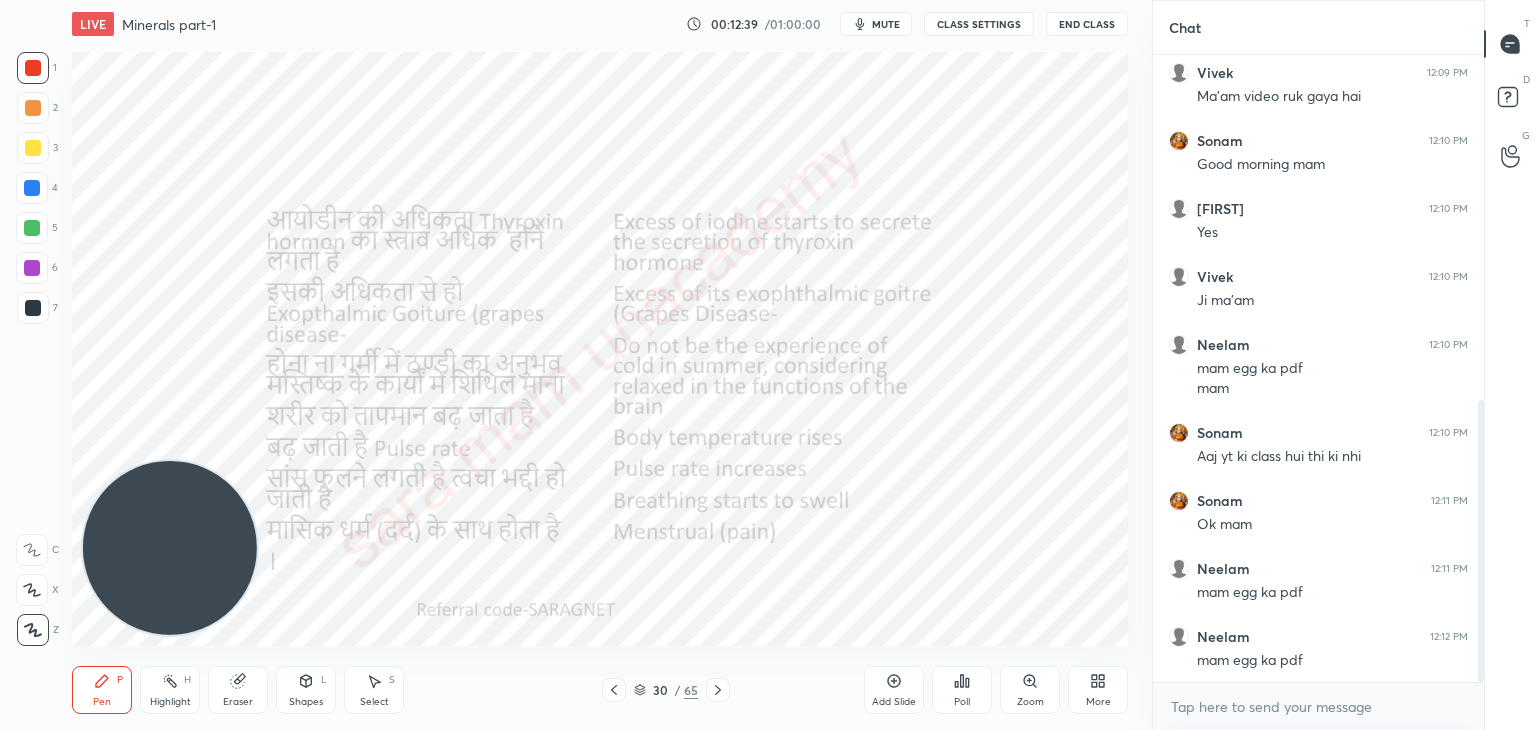 click 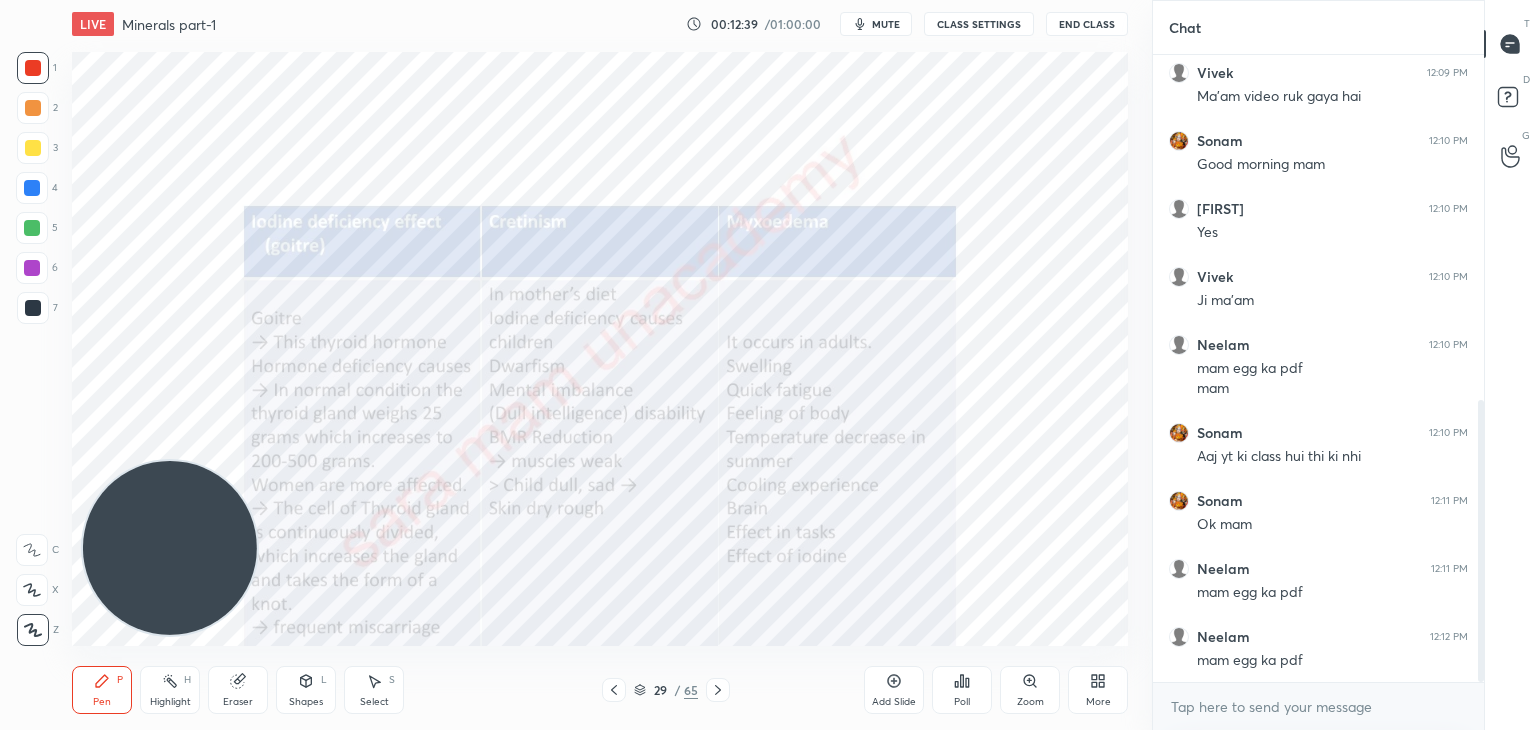click 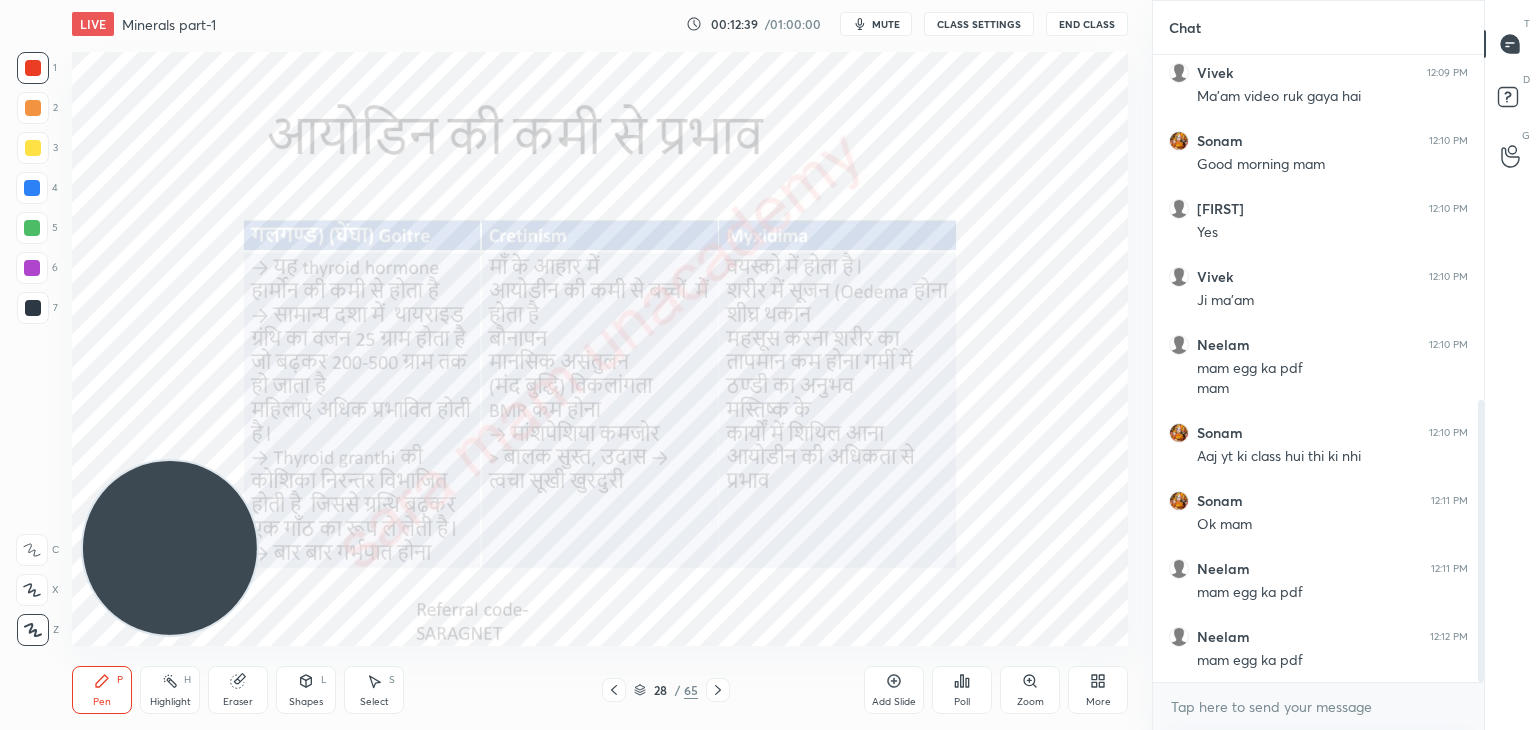 click 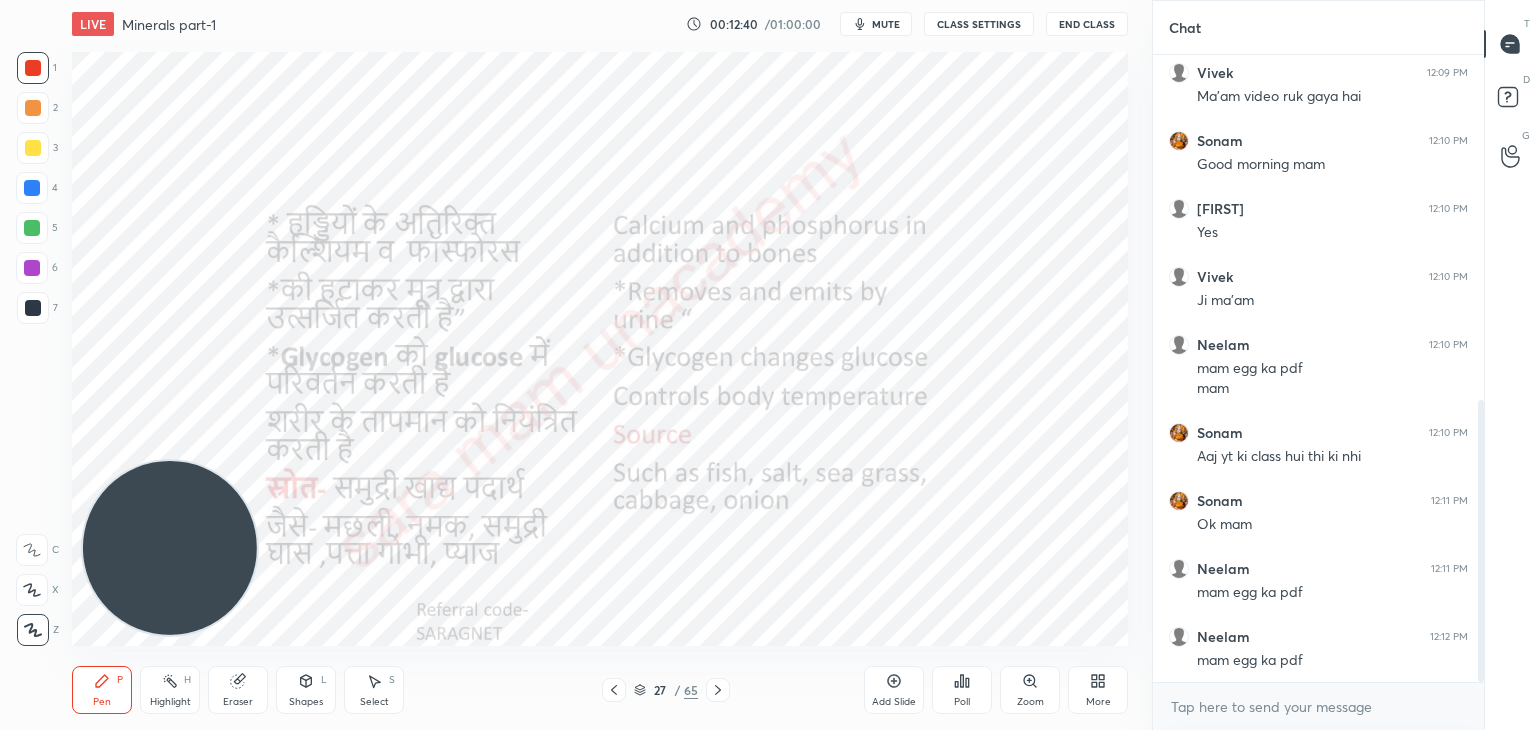 click 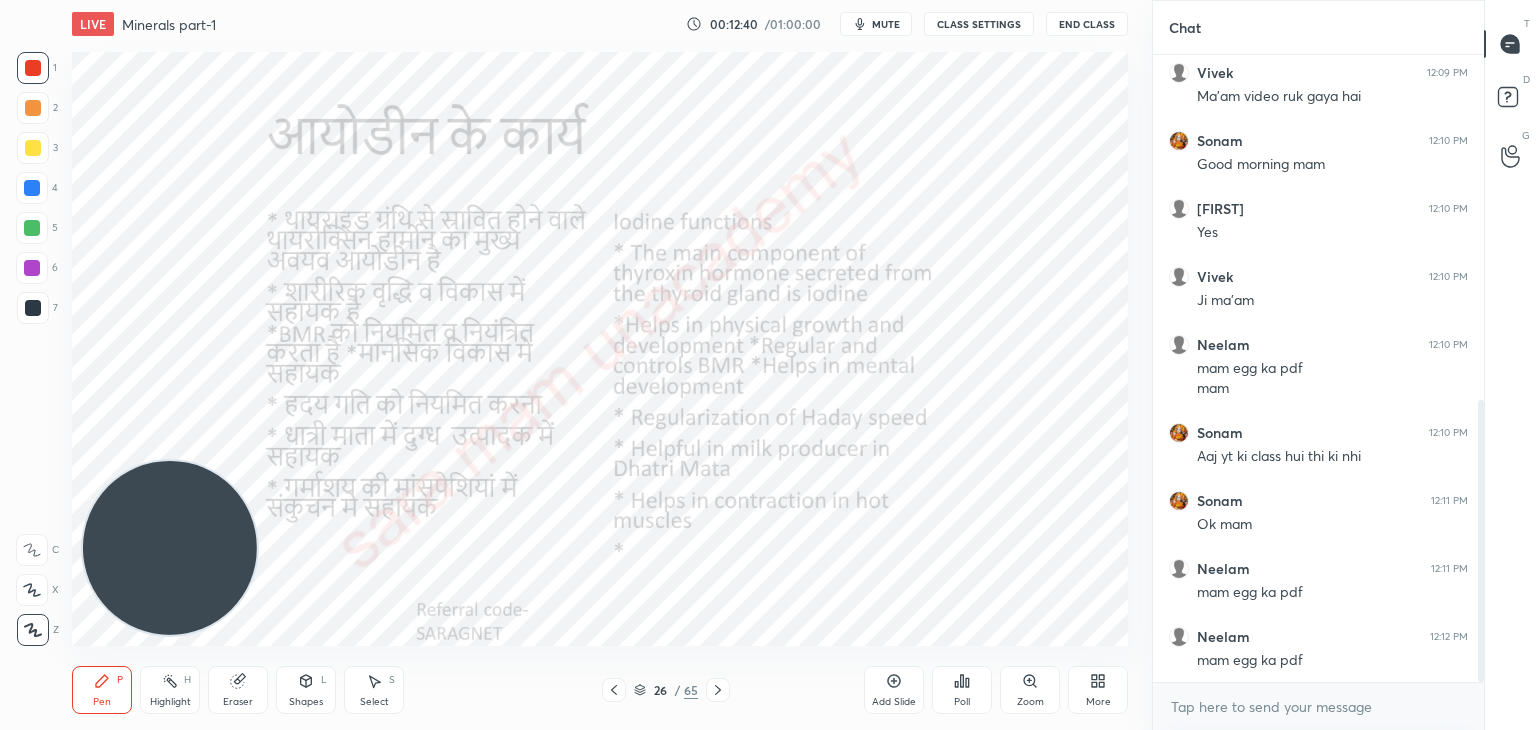 click 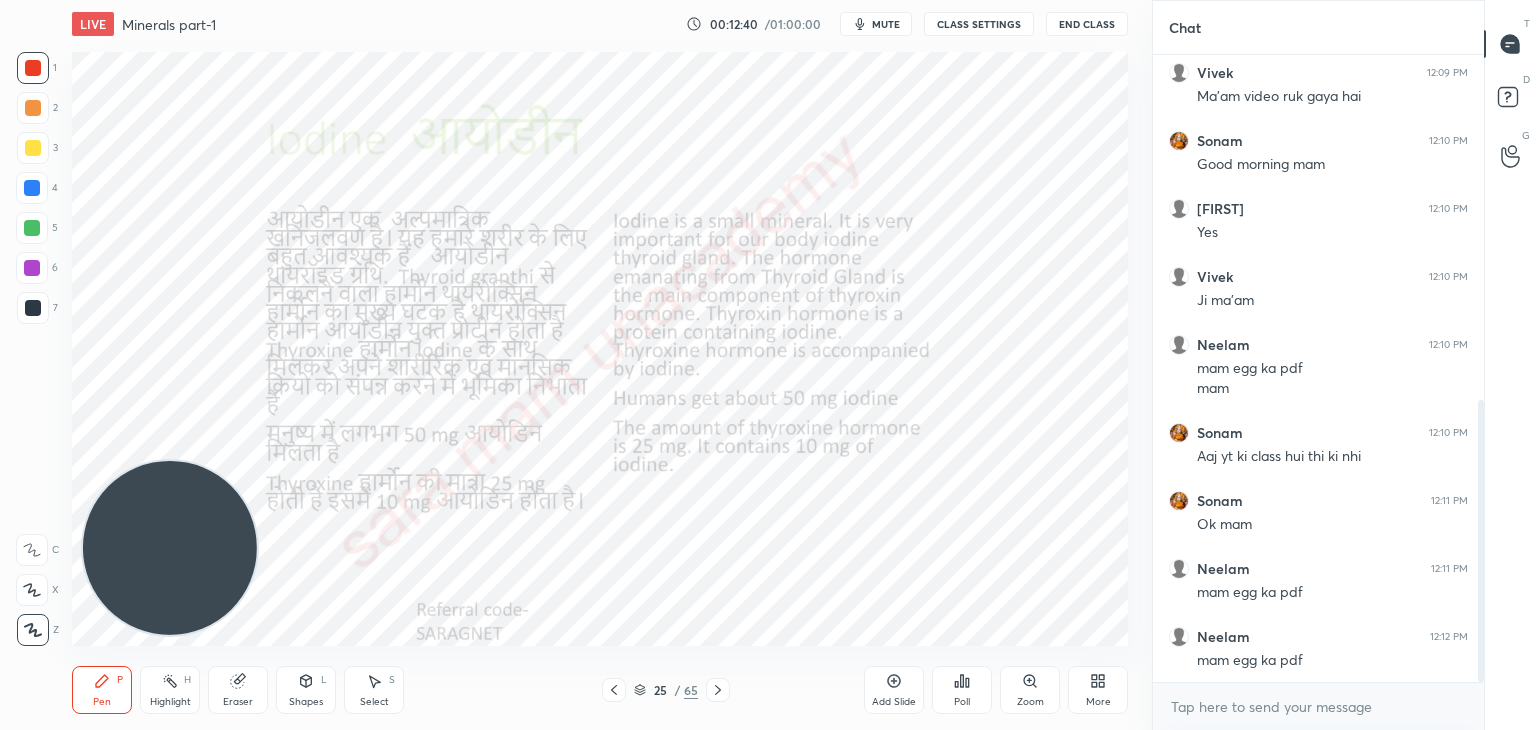 click 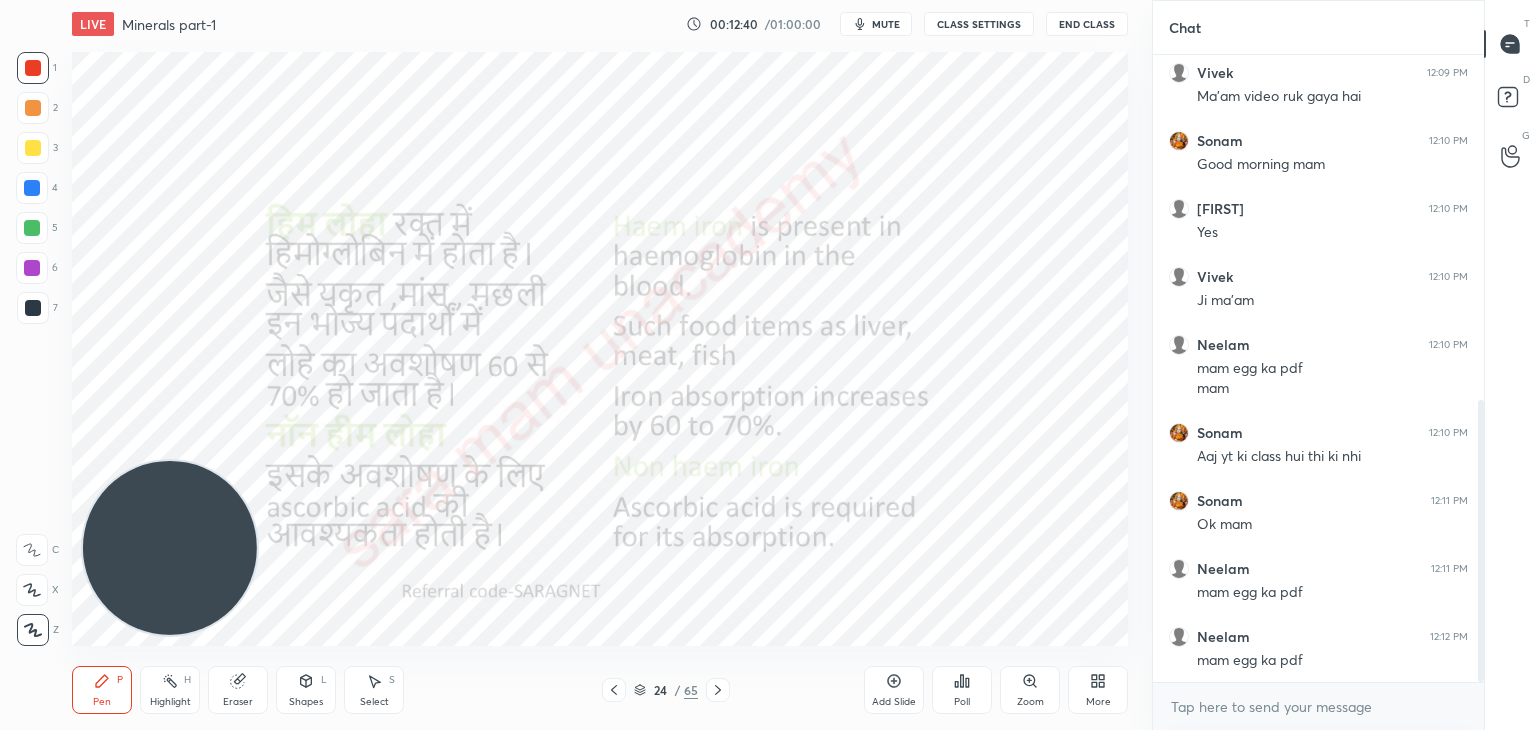 click 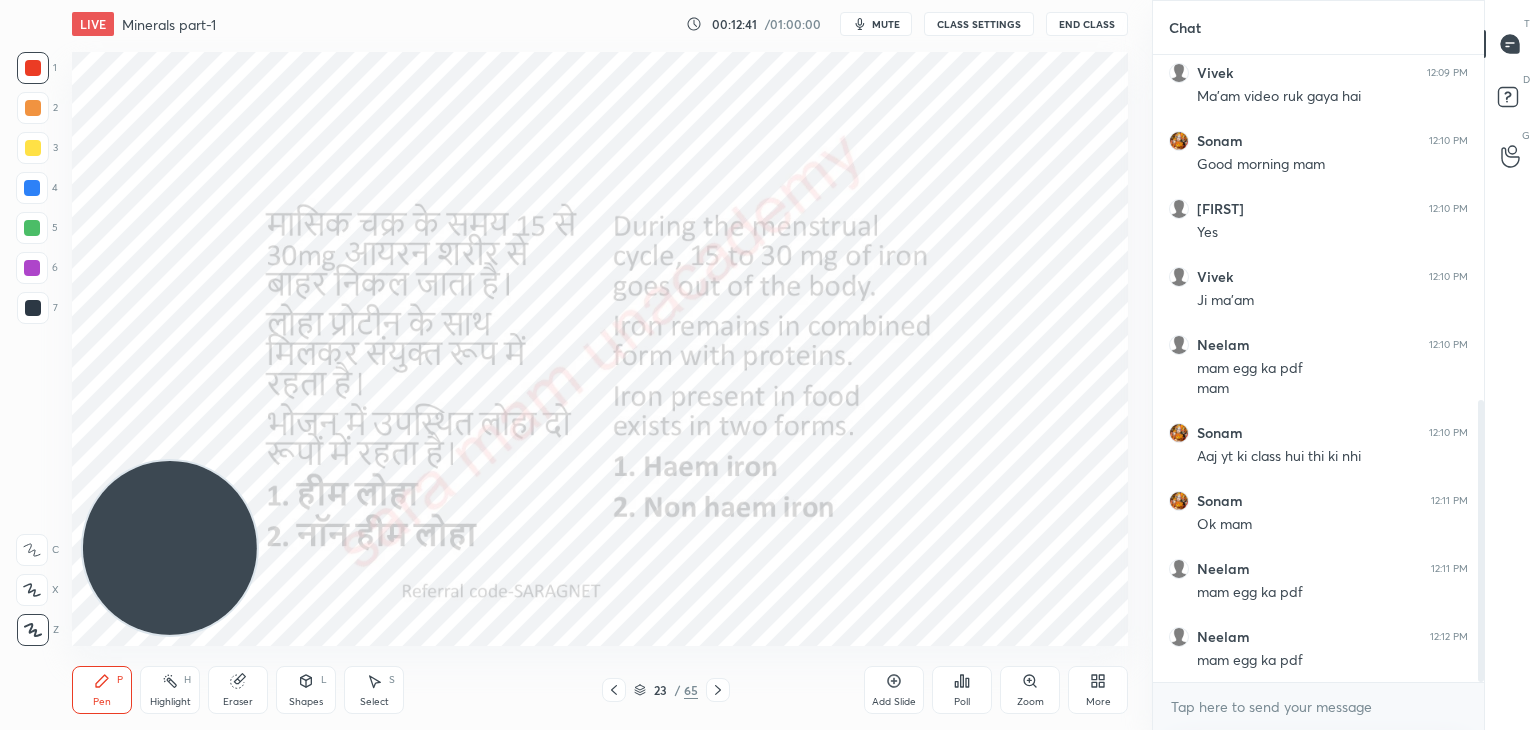 click 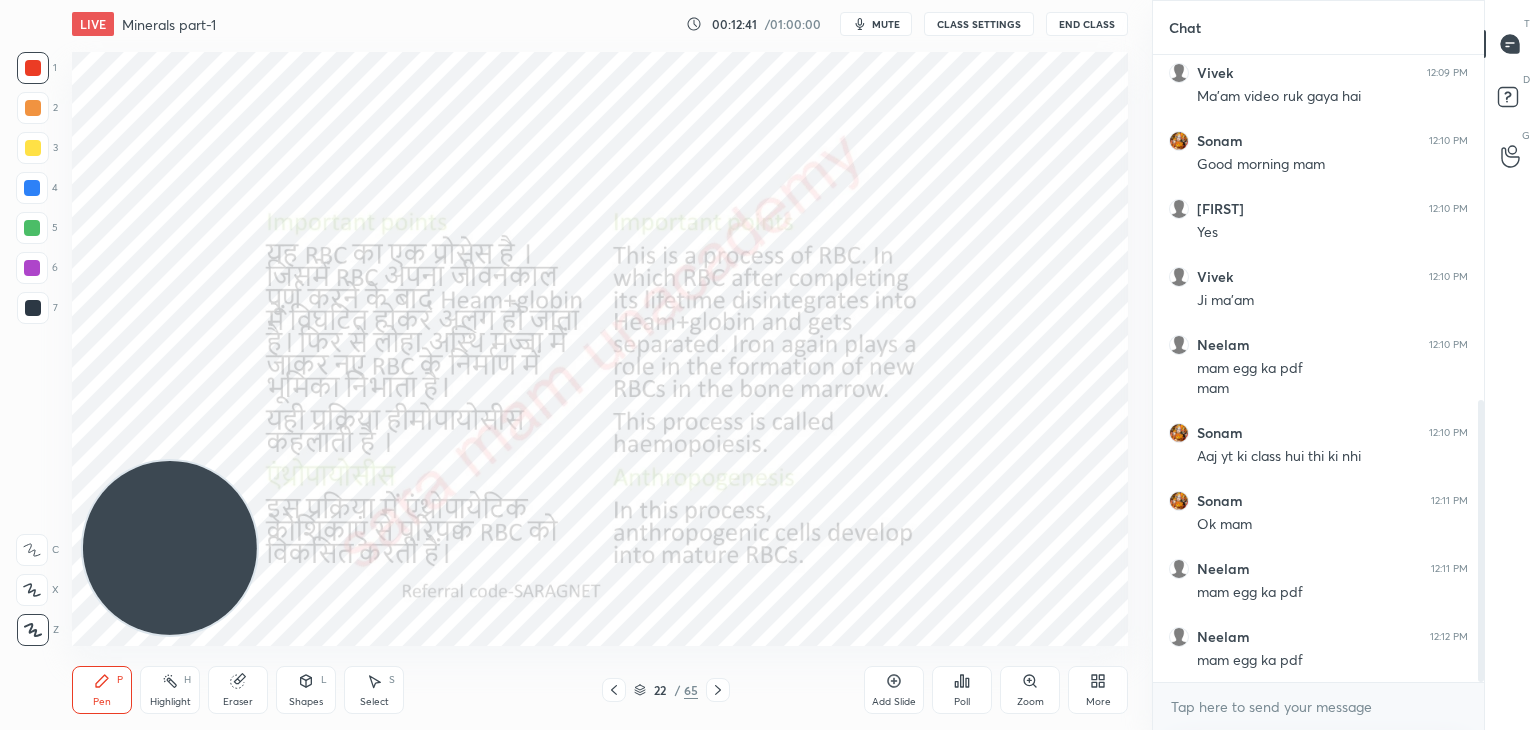 click at bounding box center [614, 690] 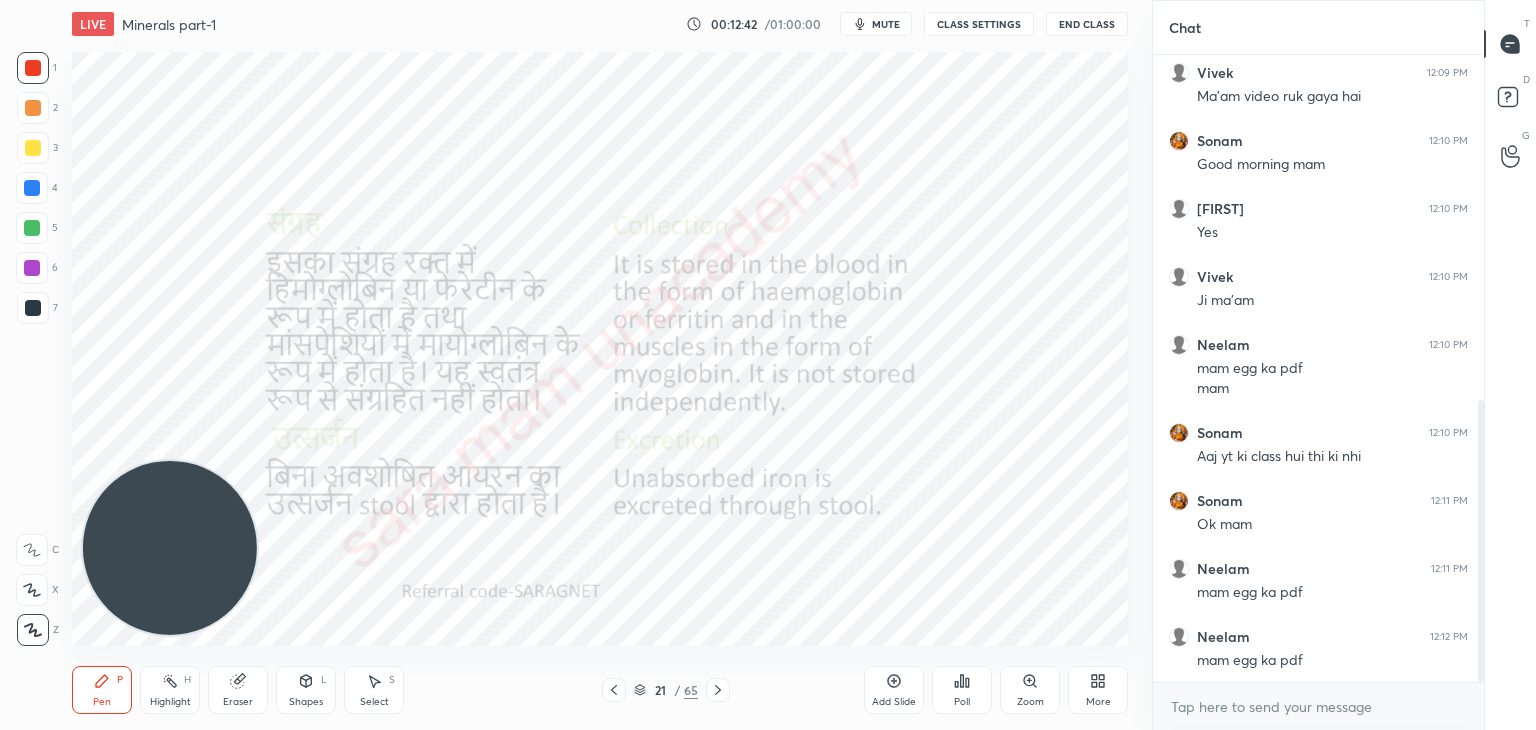 click 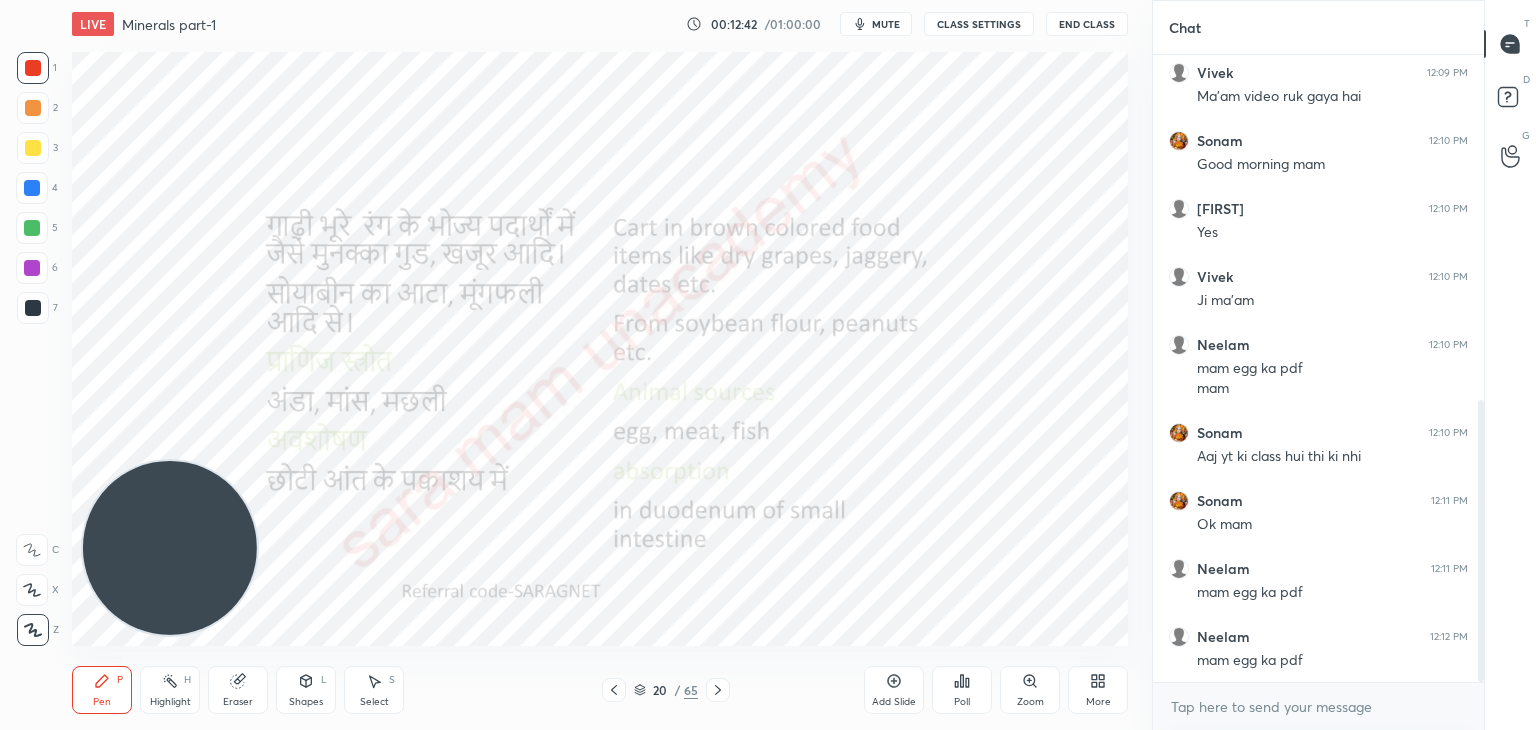 click 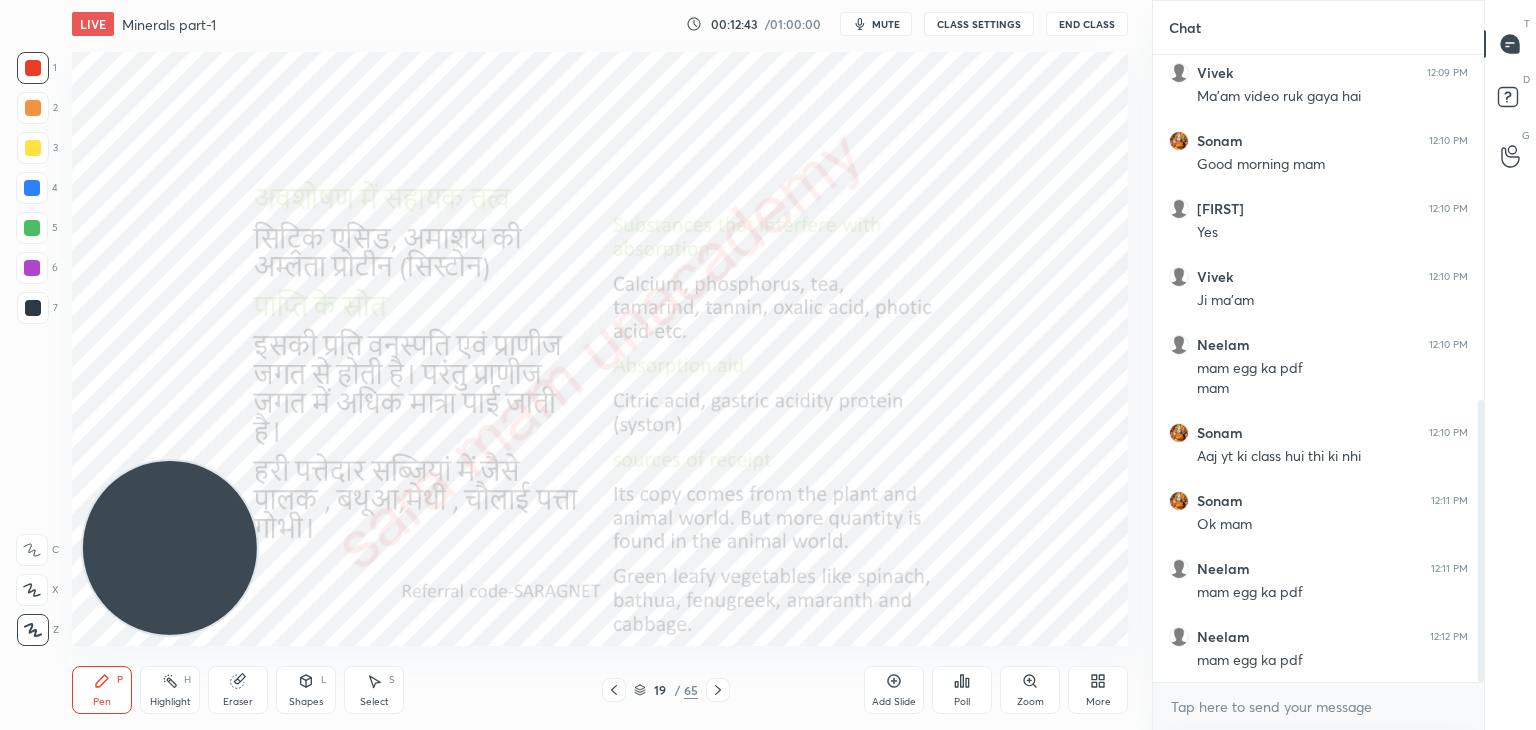 click 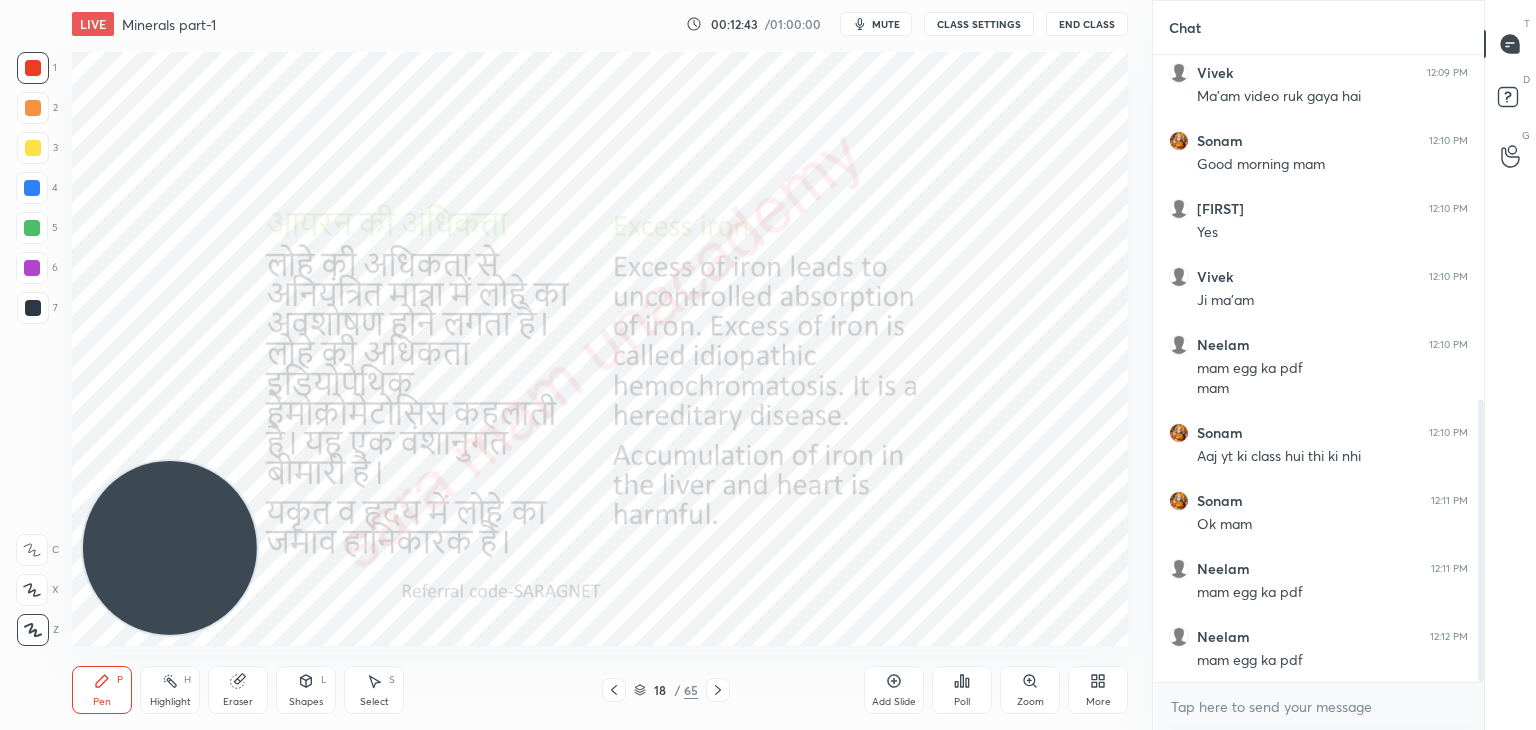 click 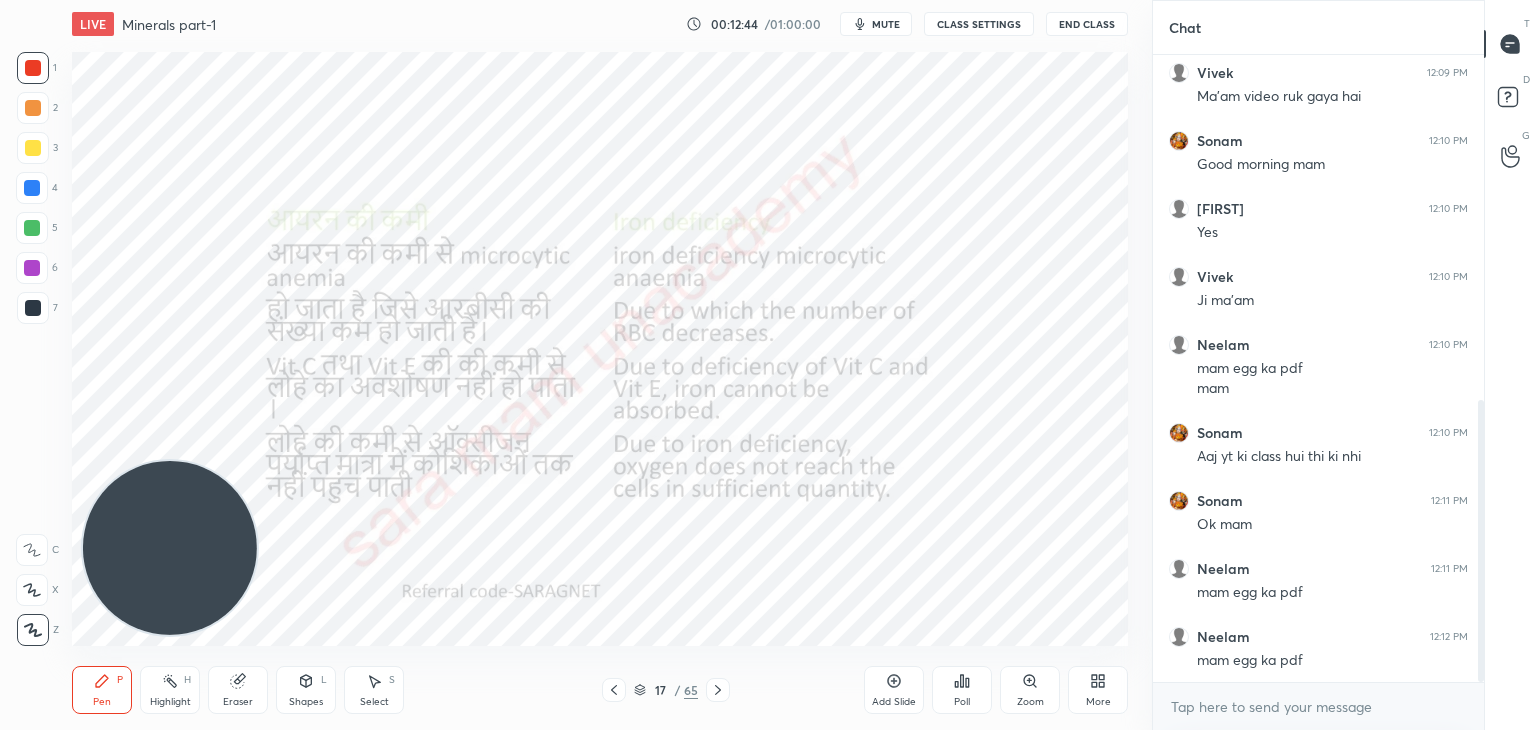 click 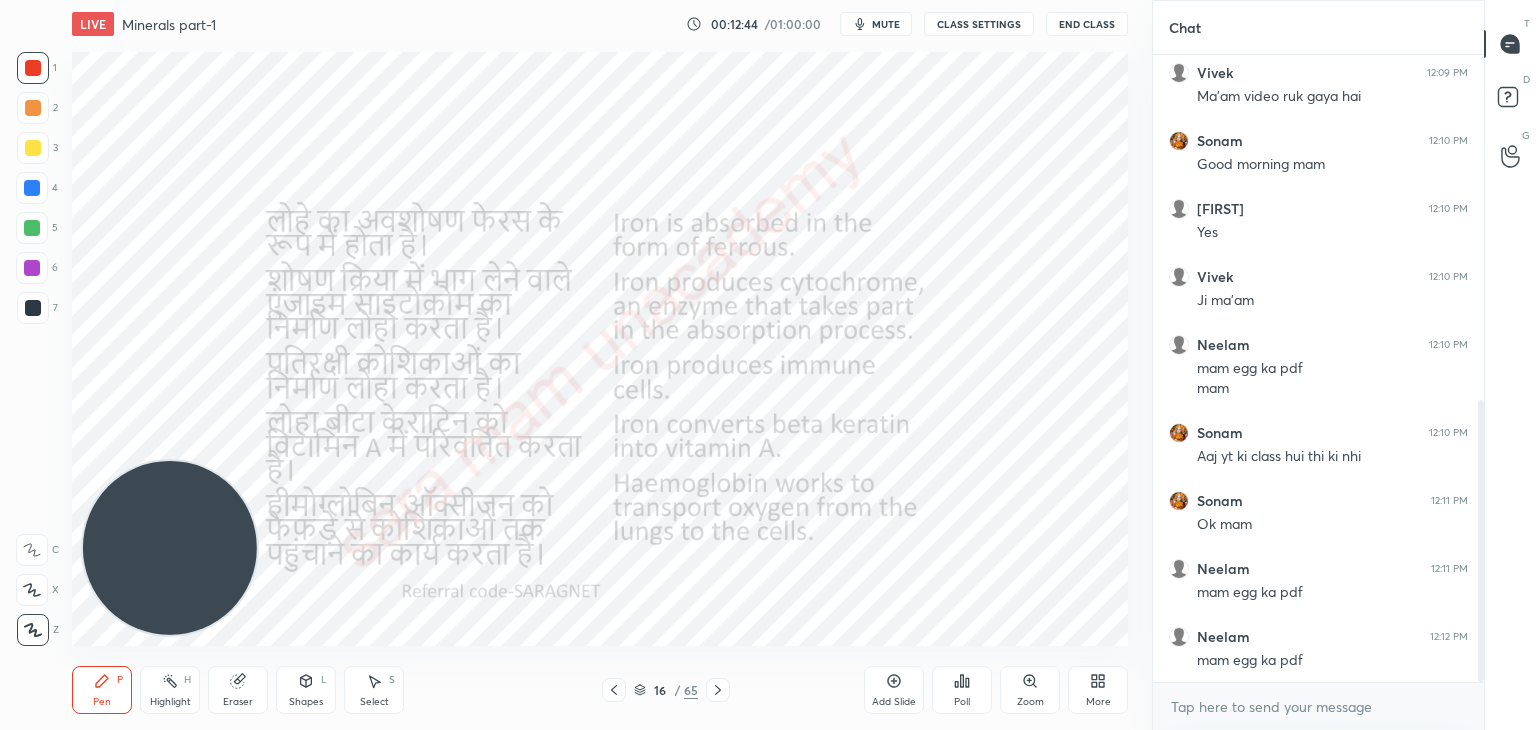 click 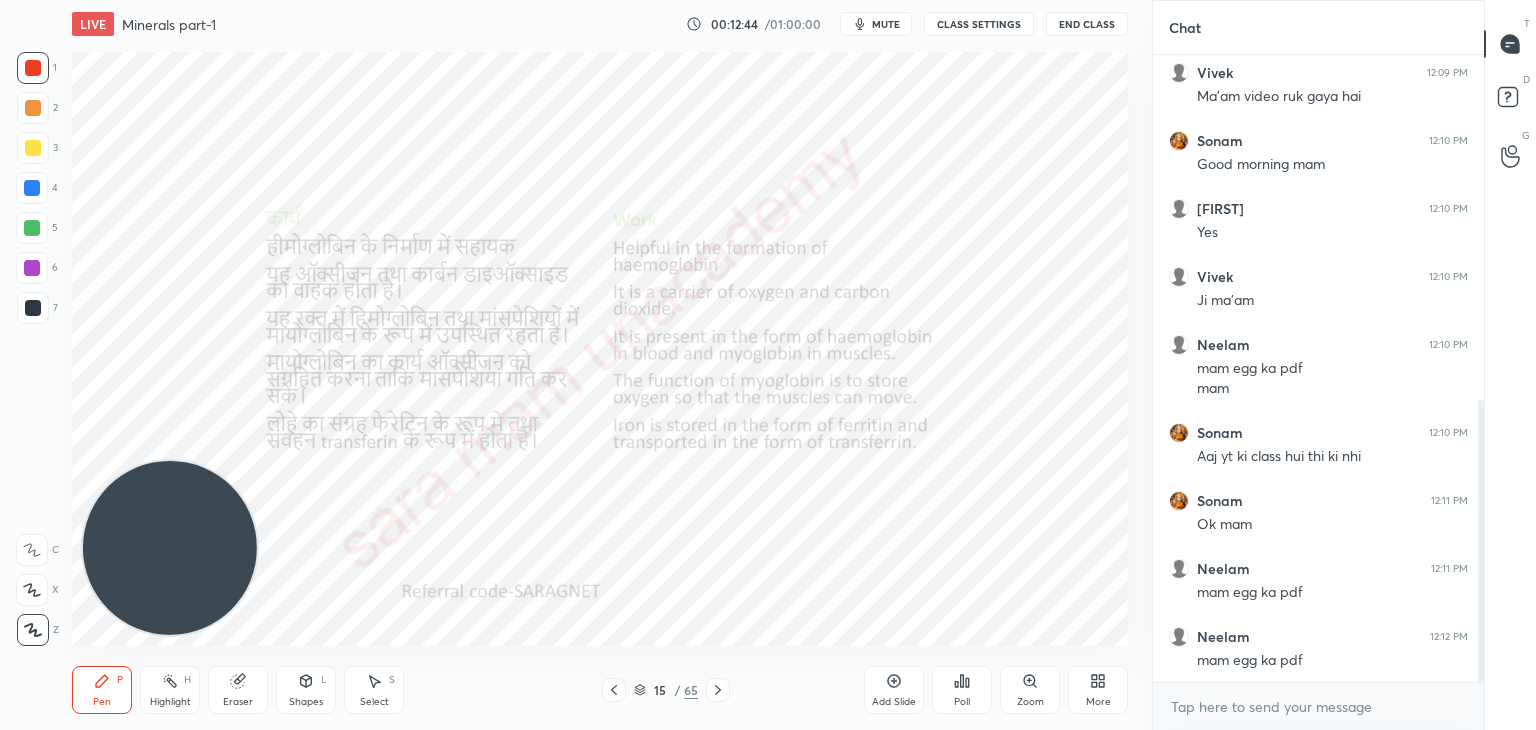 click 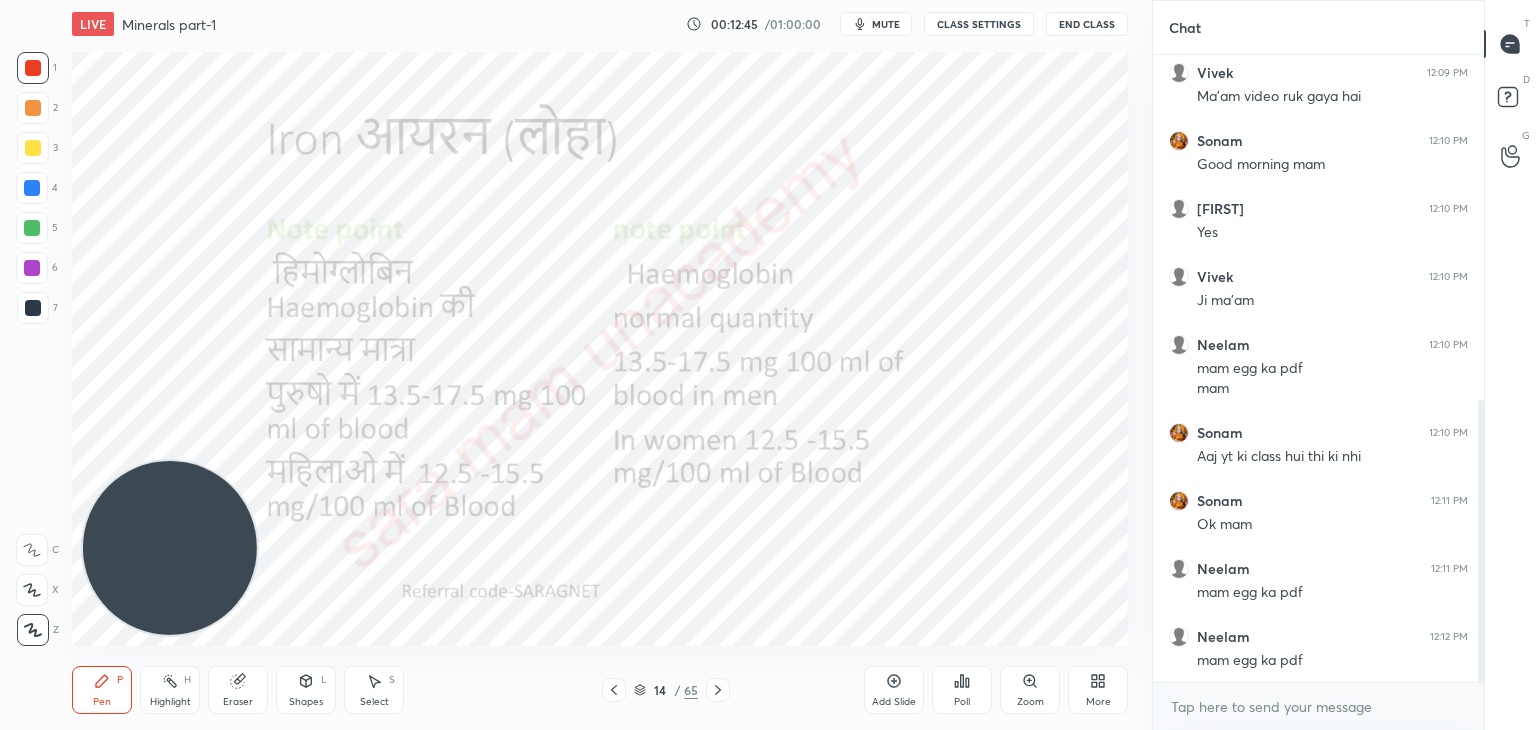 click 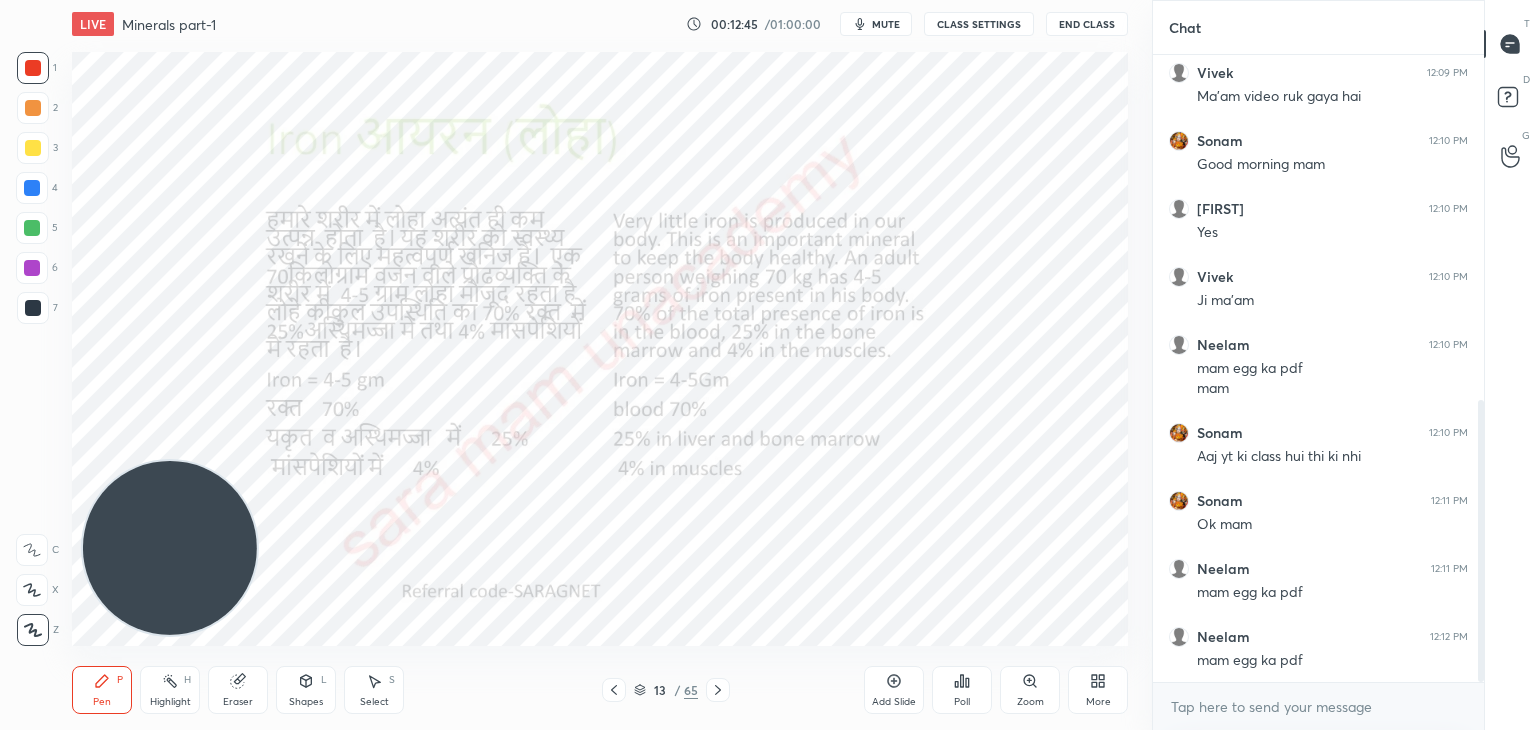 click 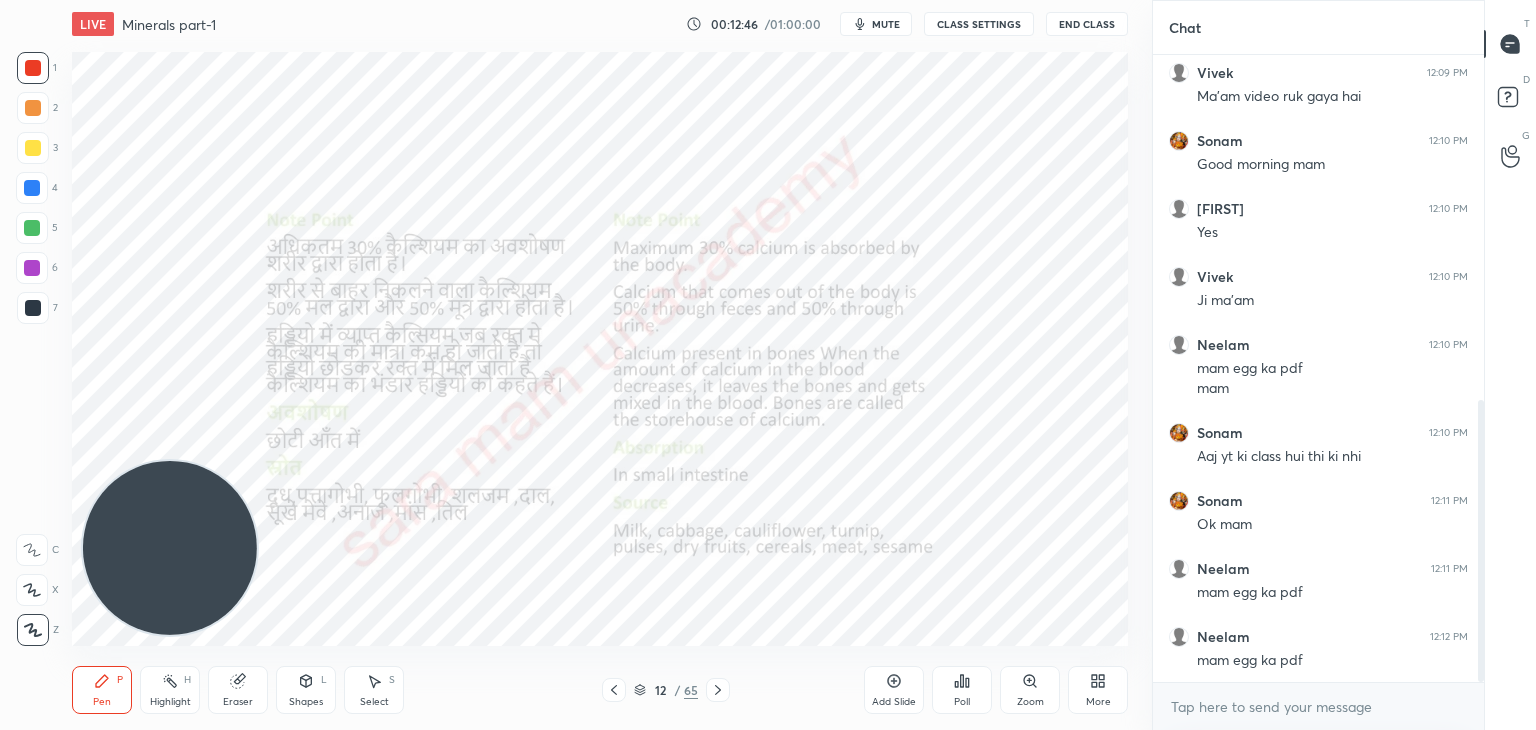 click 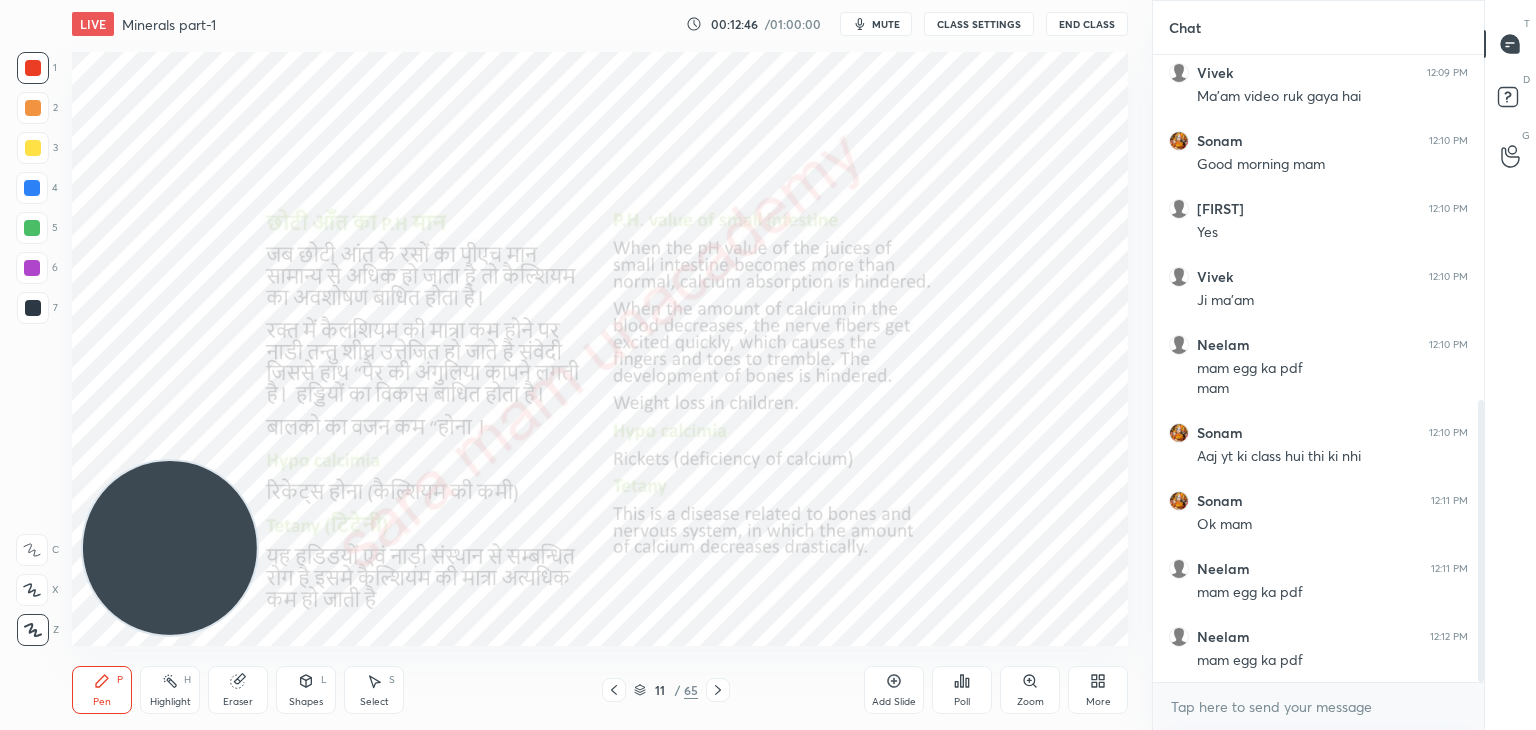 click 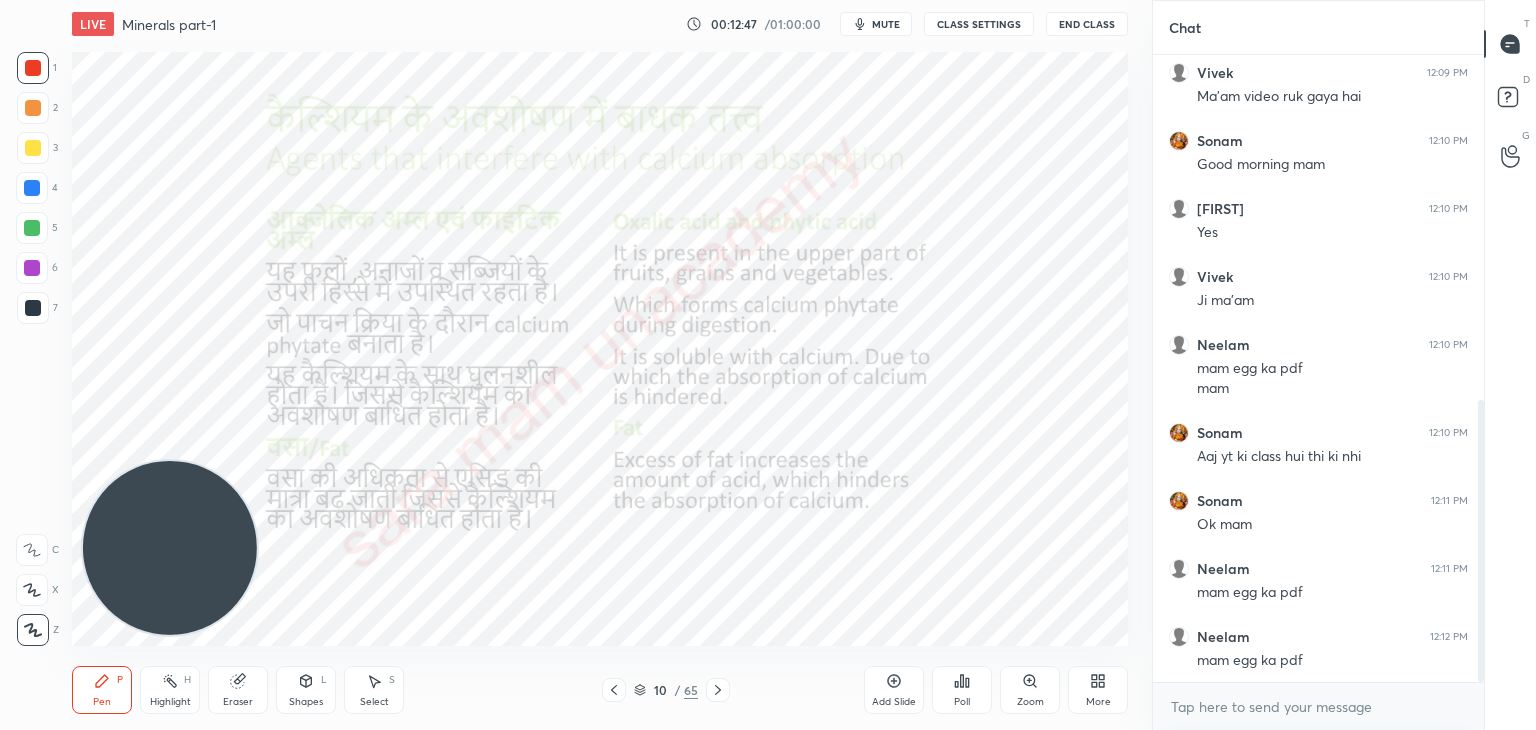 click 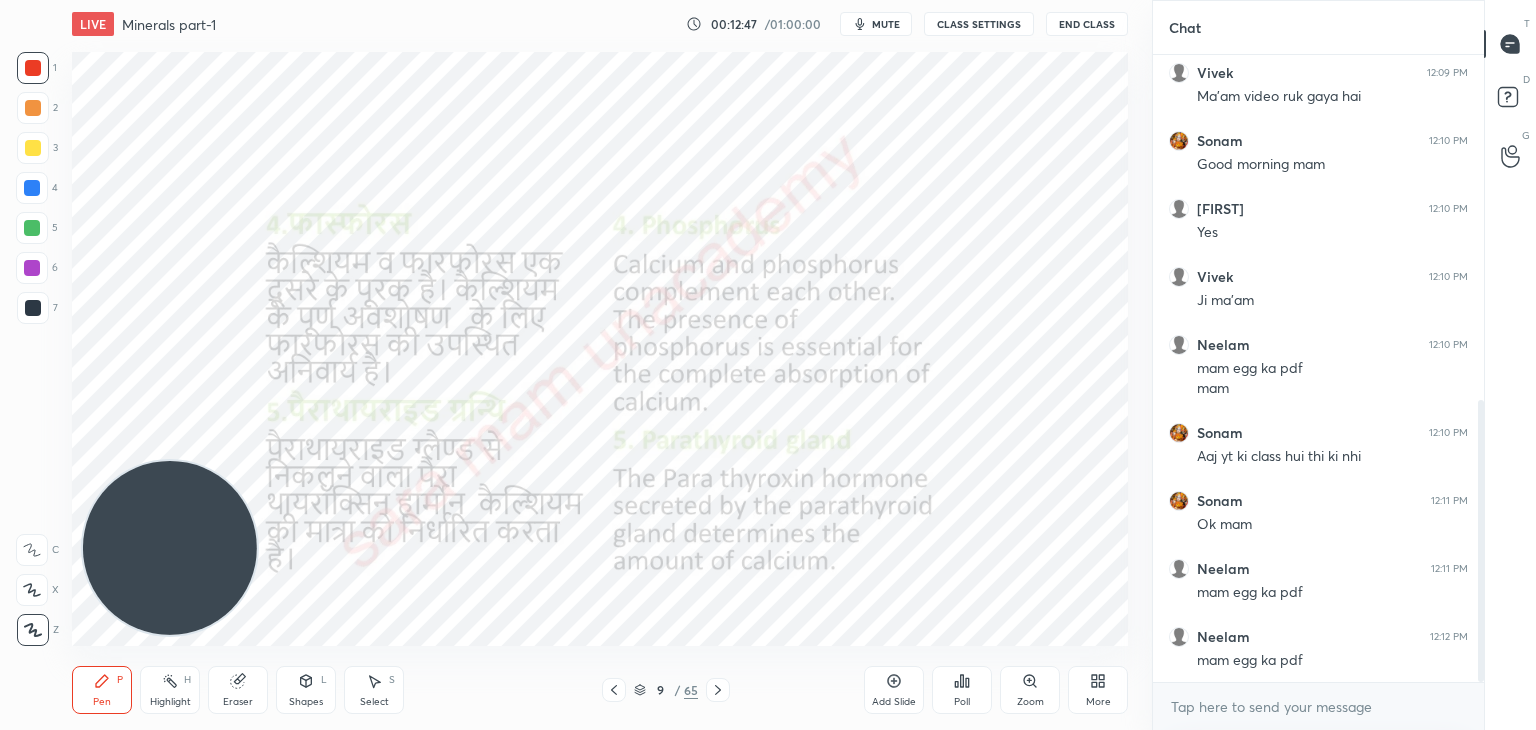 click 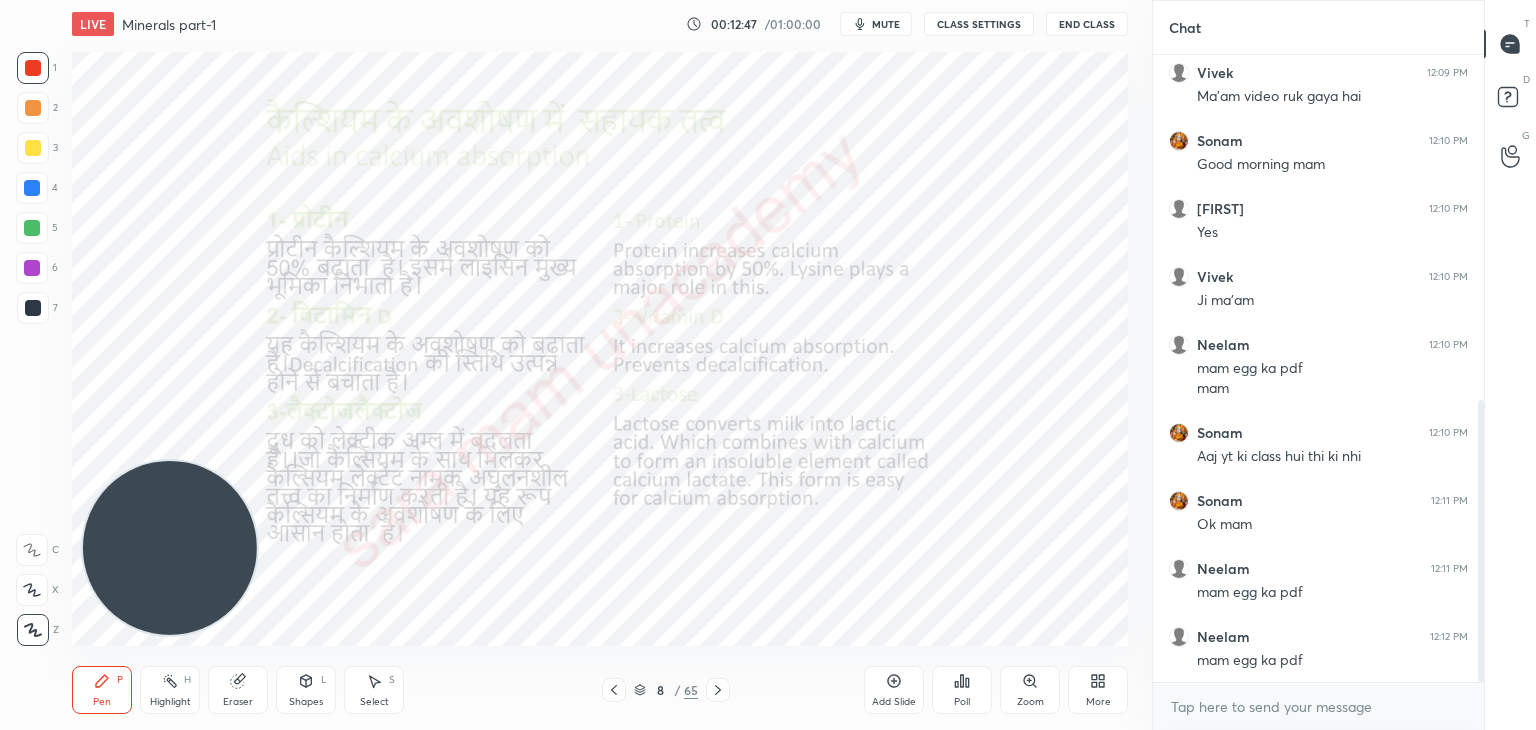 click 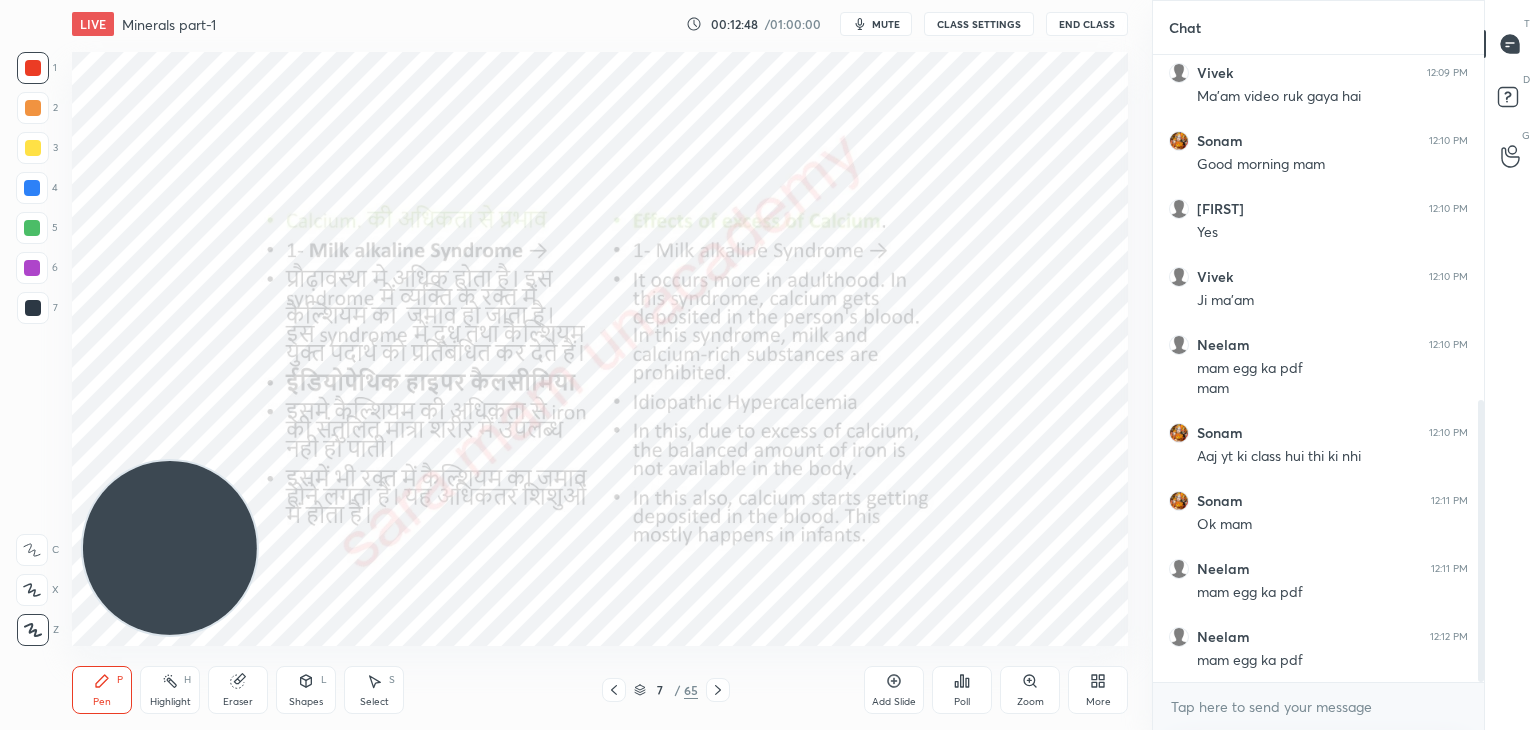 click 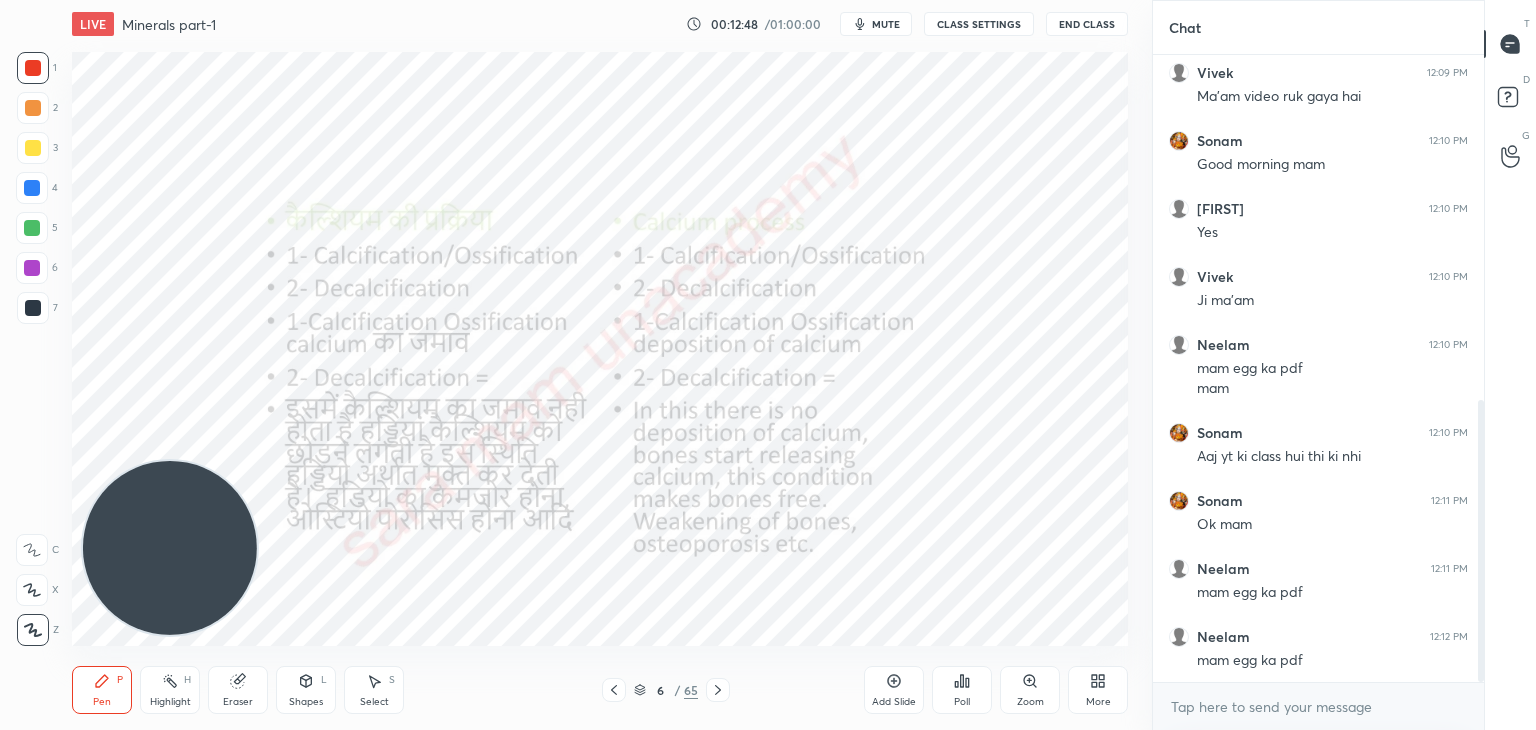 click 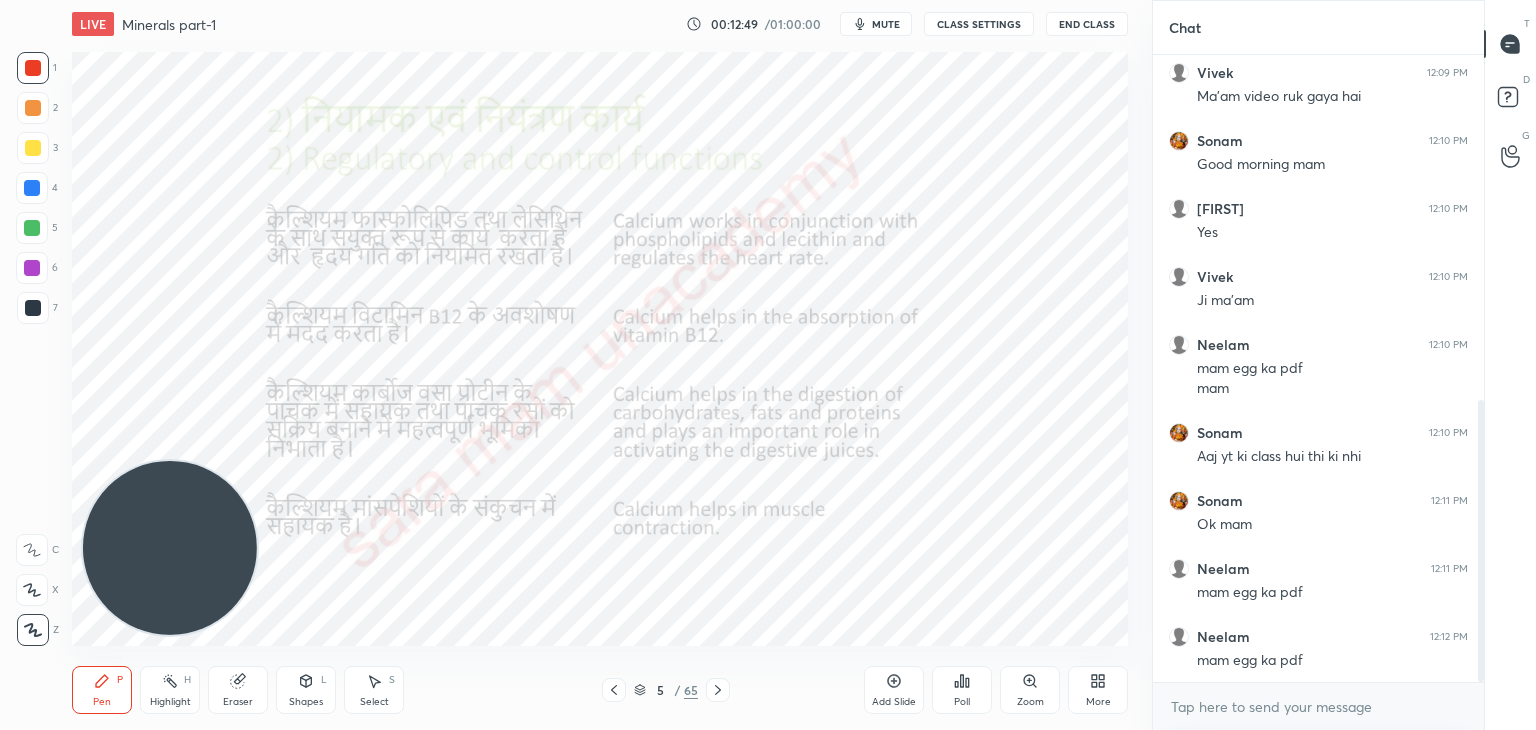 click 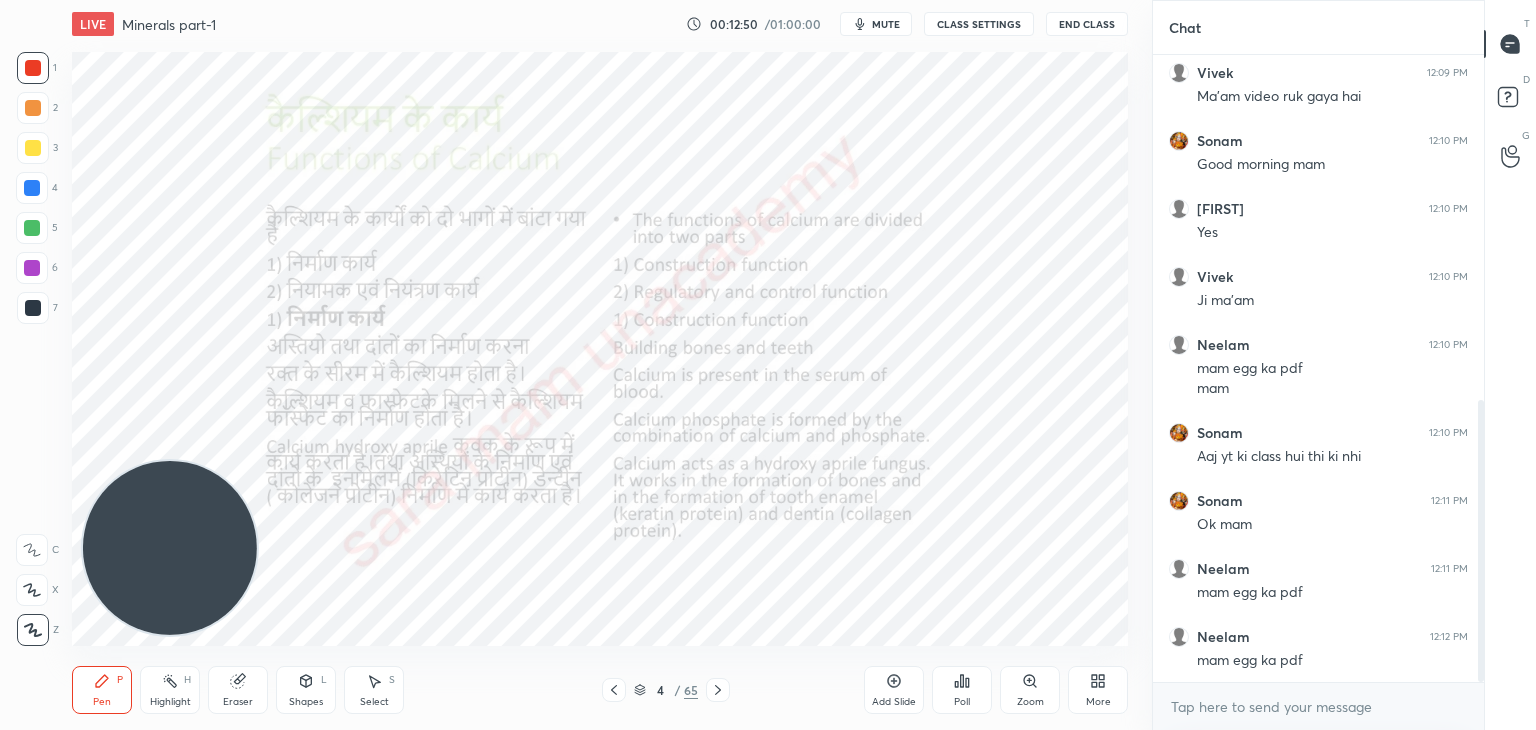 click 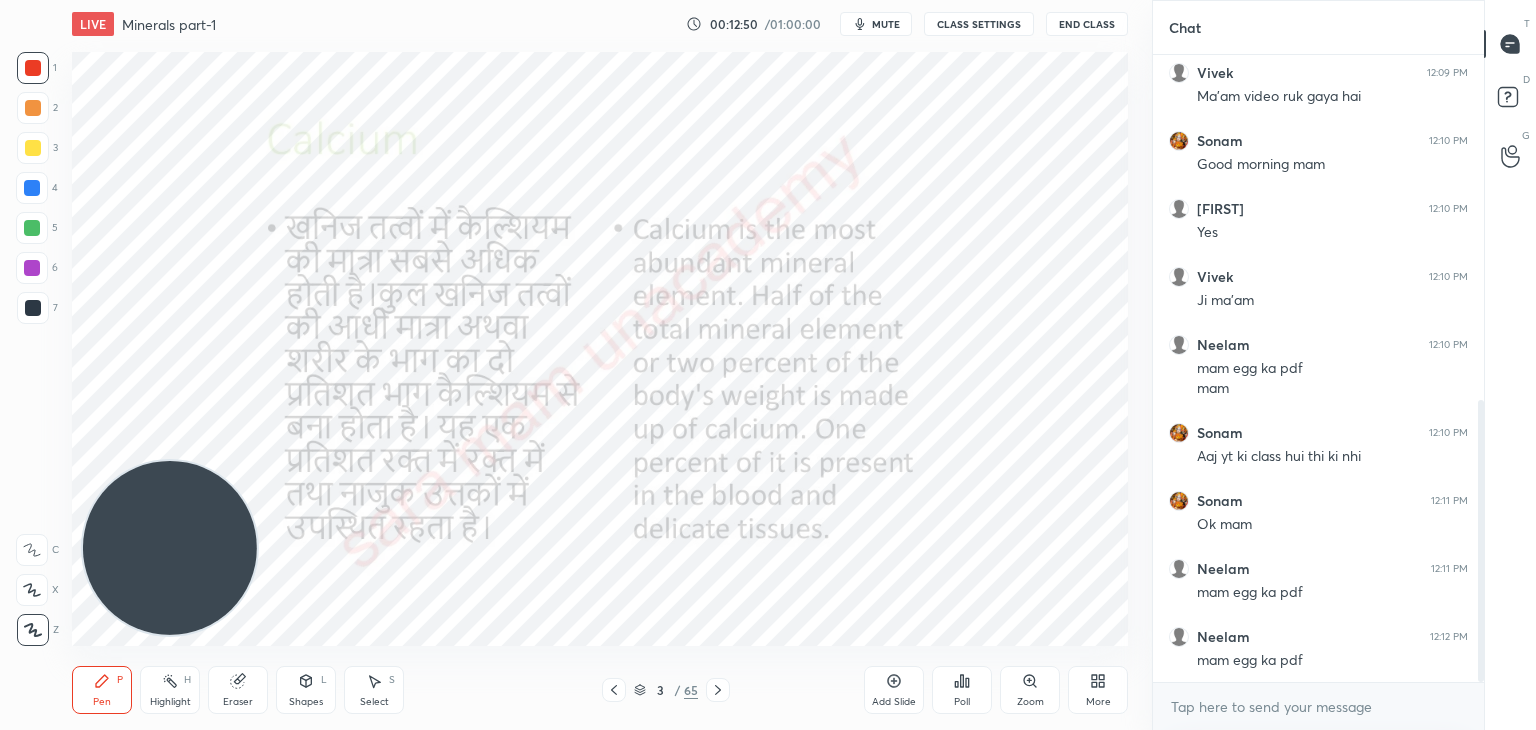 click 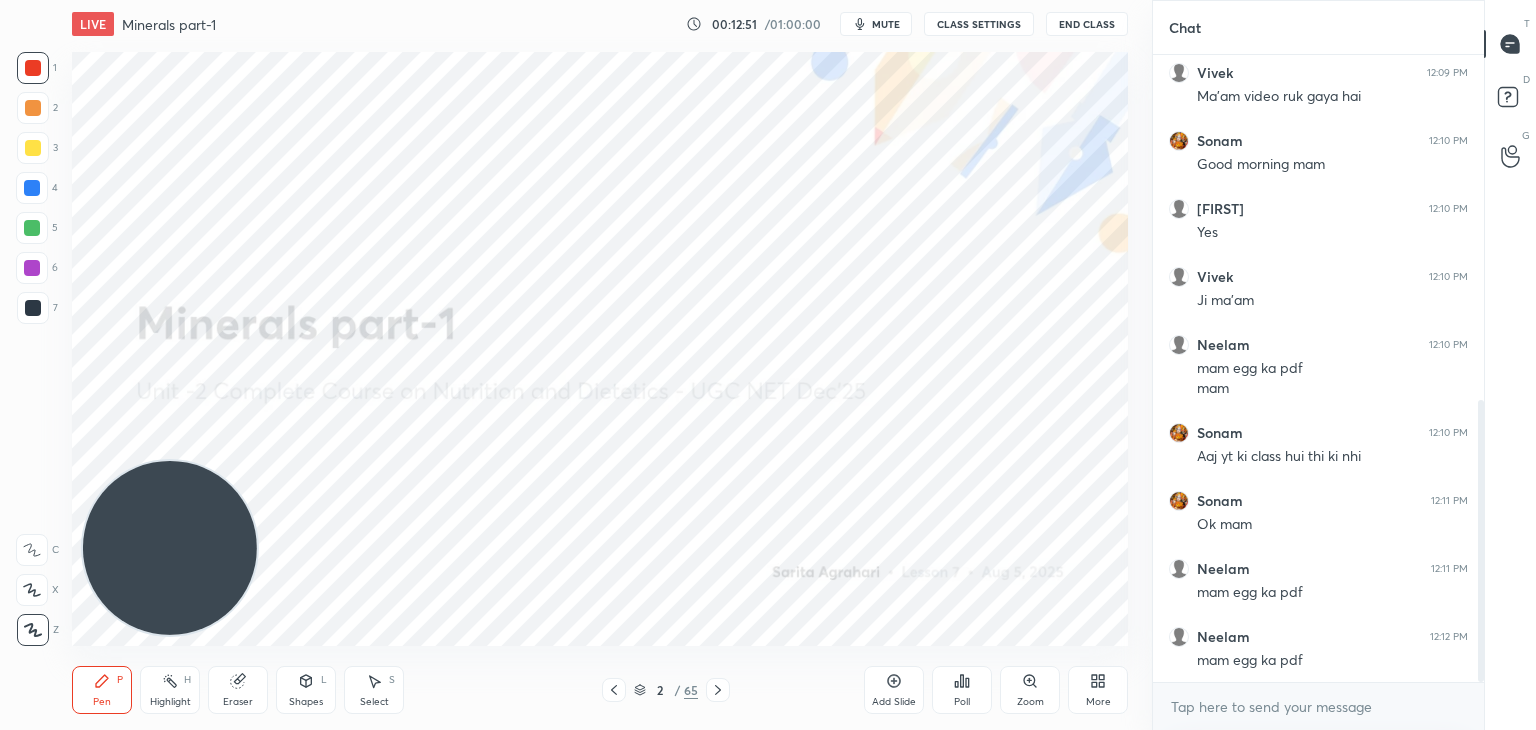 click 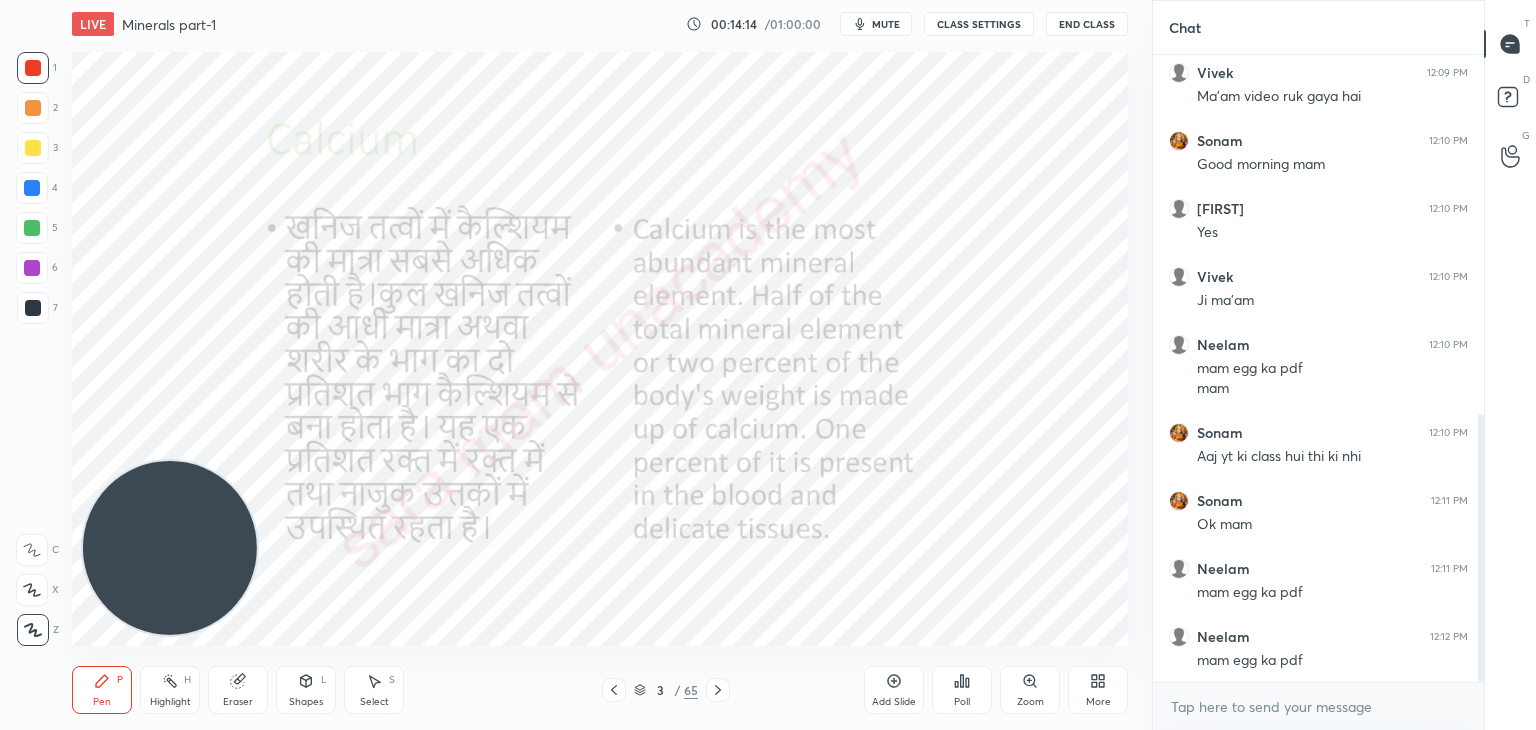 scroll, scrollTop: 840, scrollLeft: 0, axis: vertical 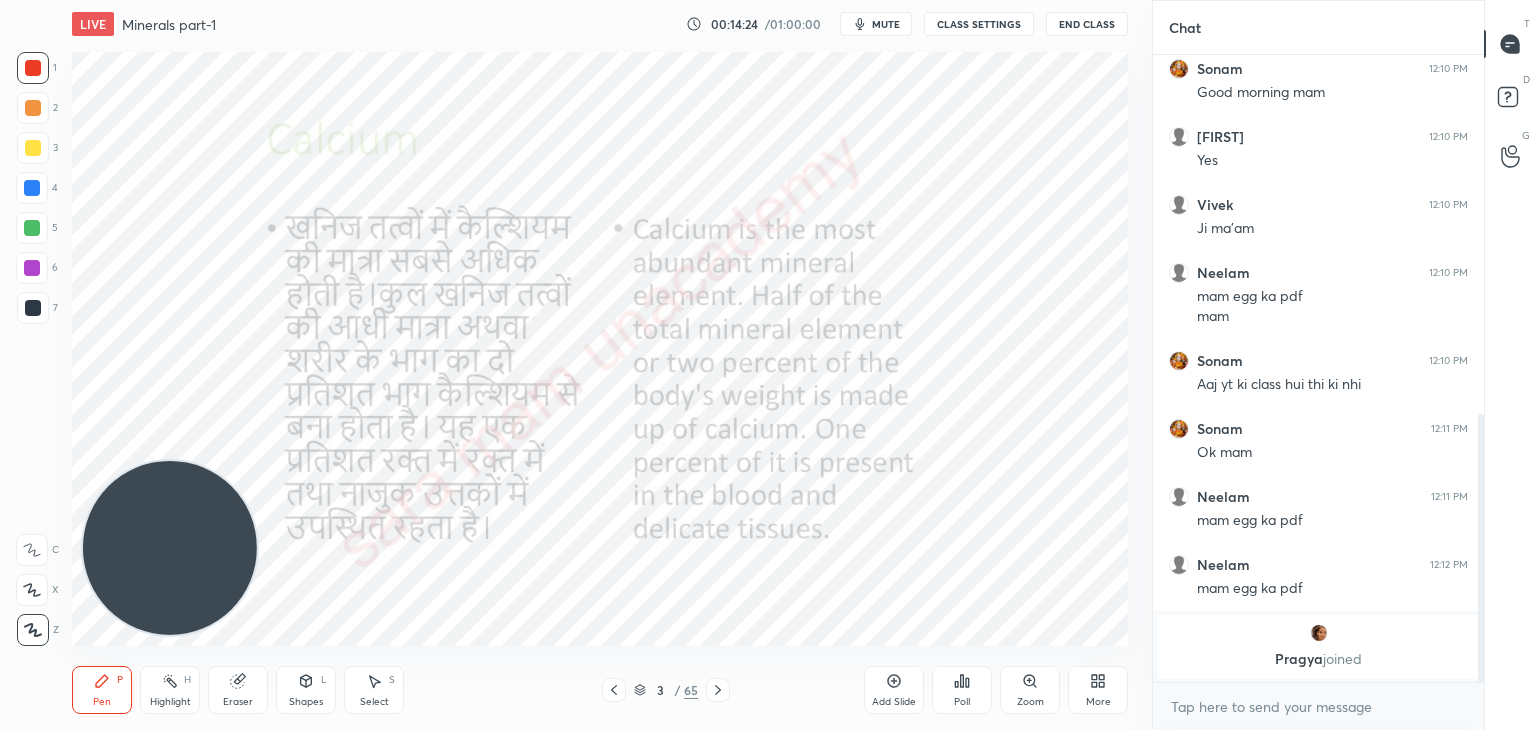 click 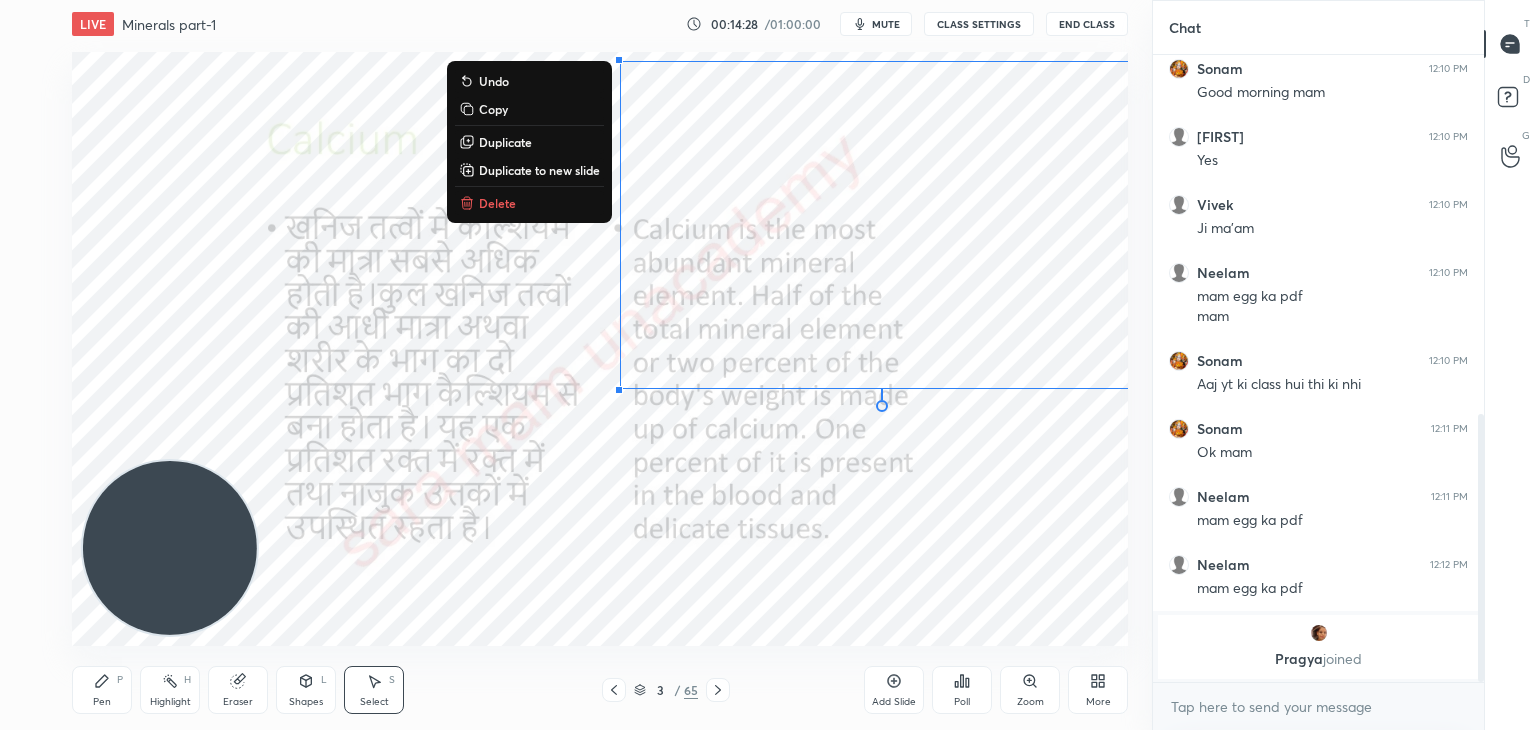 click on "0 ° Undo Copy Duplicate Duplicate to new slide Delete" at bounding box center [600, 349] 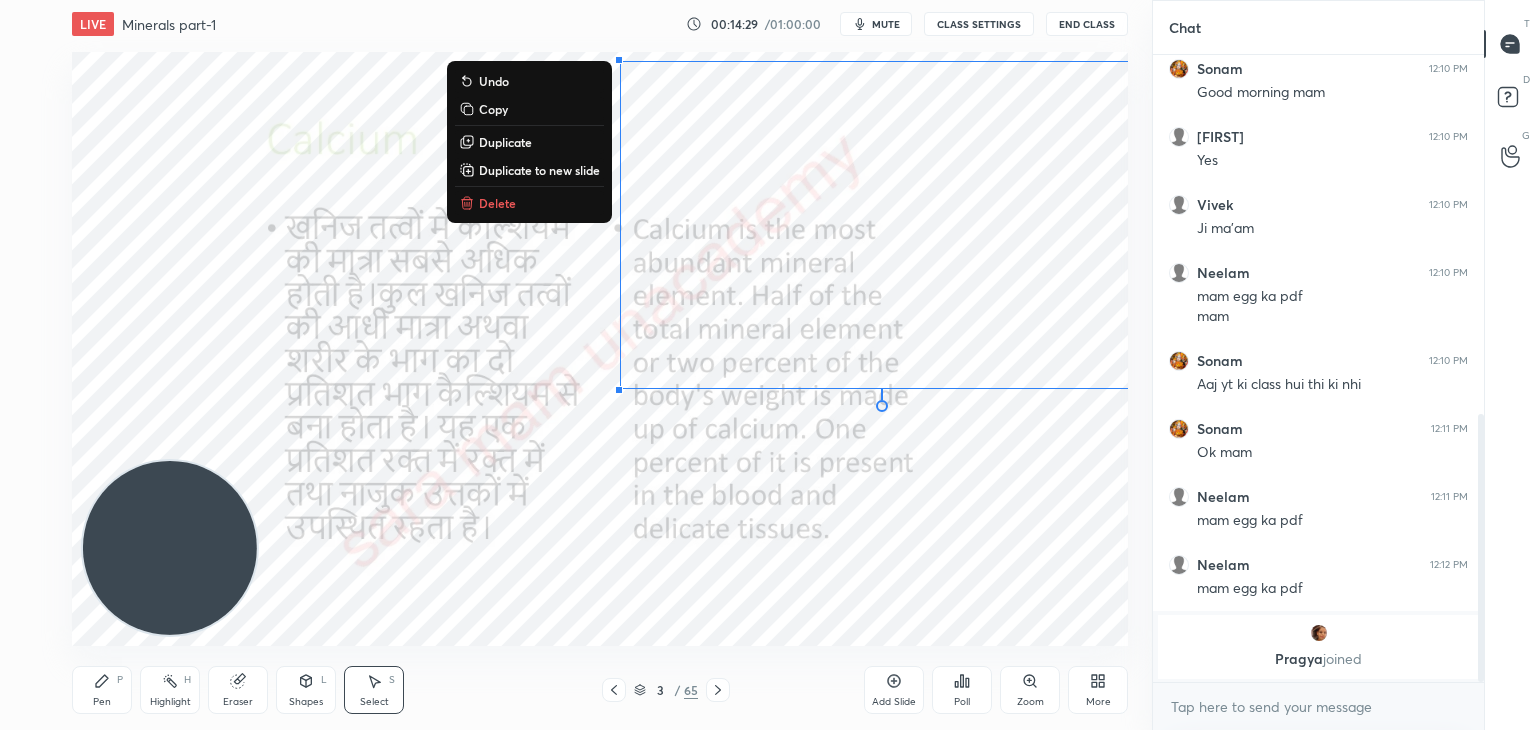 click on "Delete" at bounding box center [497, 203] 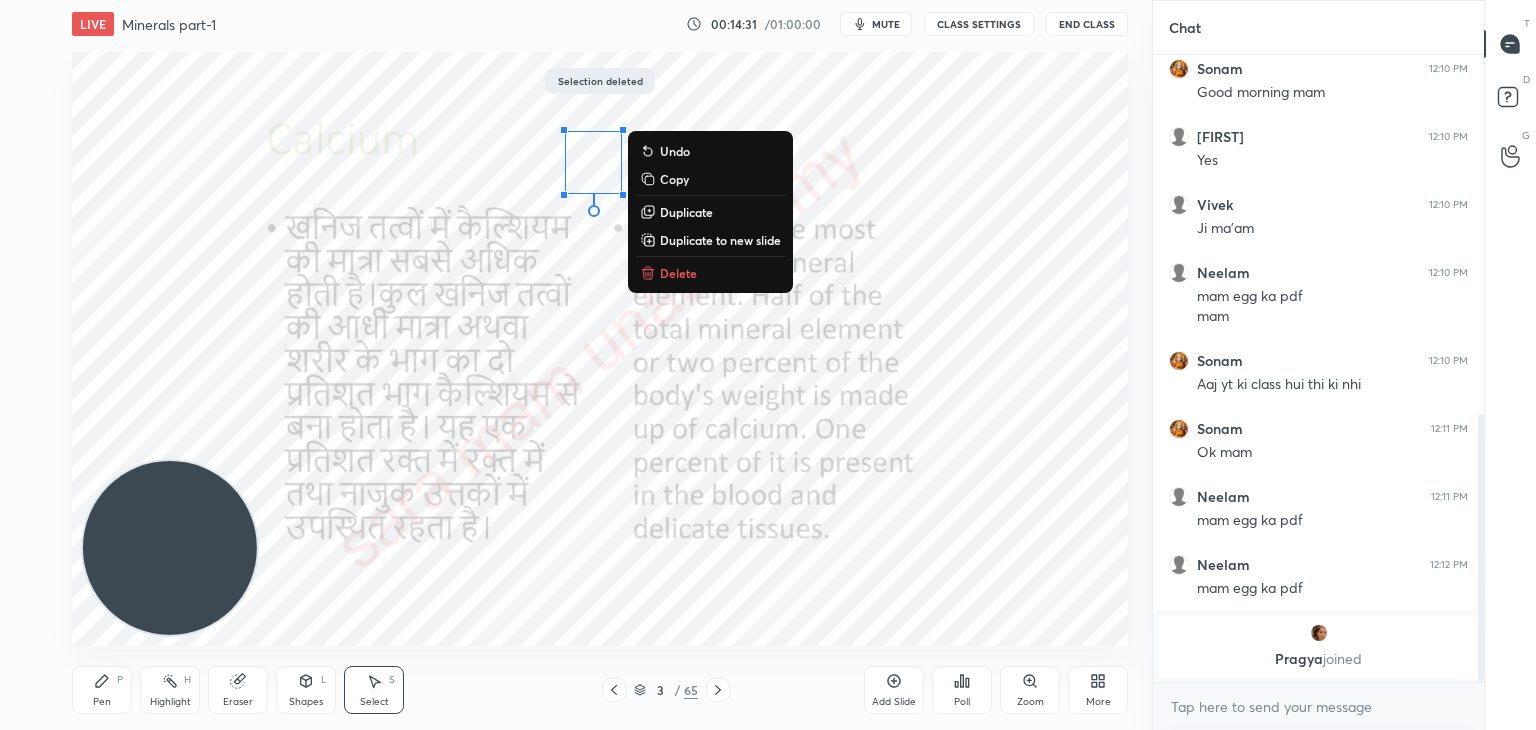click on "Delete" at bounding box center [678, 273] 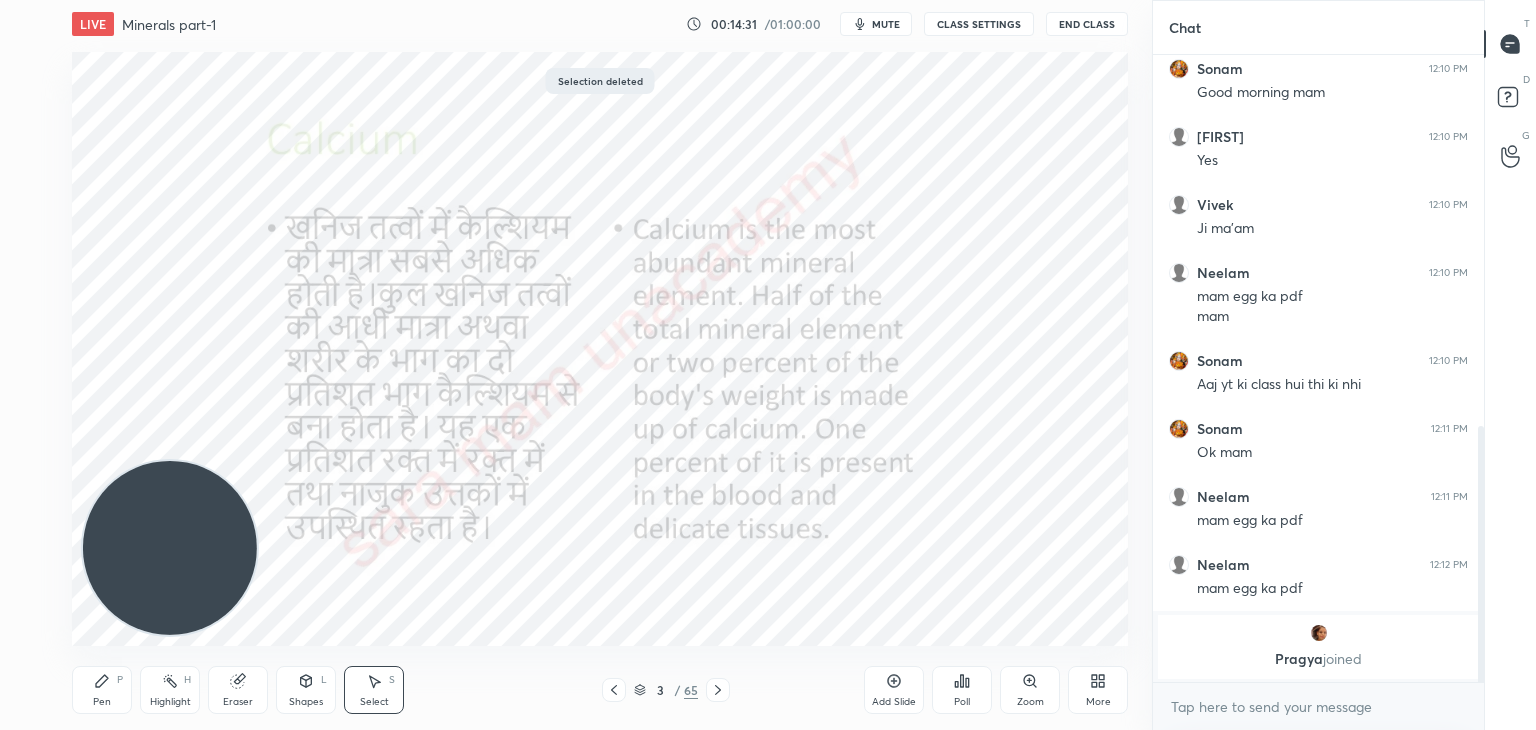scroll, scrollTop: 908, scrollLeft: 0, axis: vertical 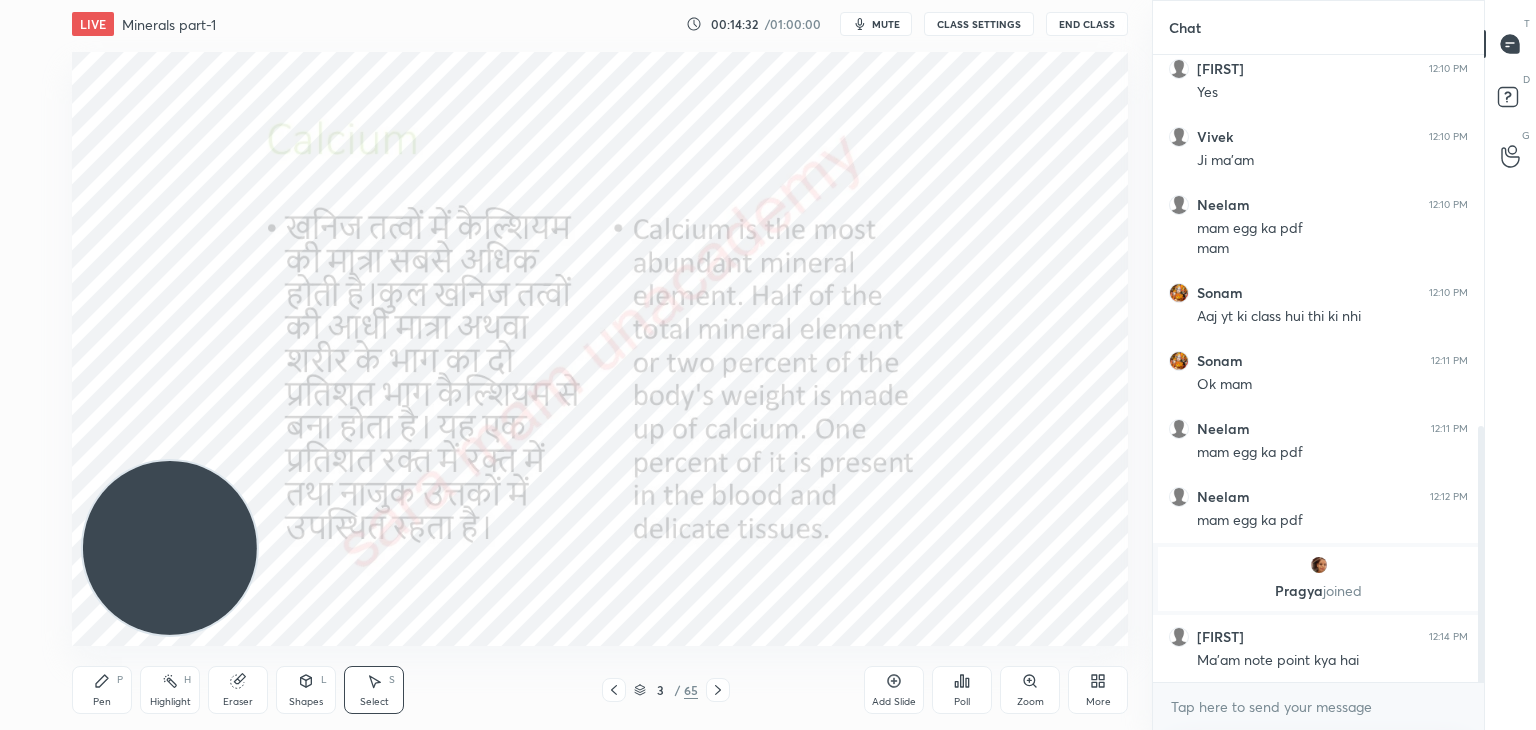 click on "Pen" at bounding box center (102, 702) 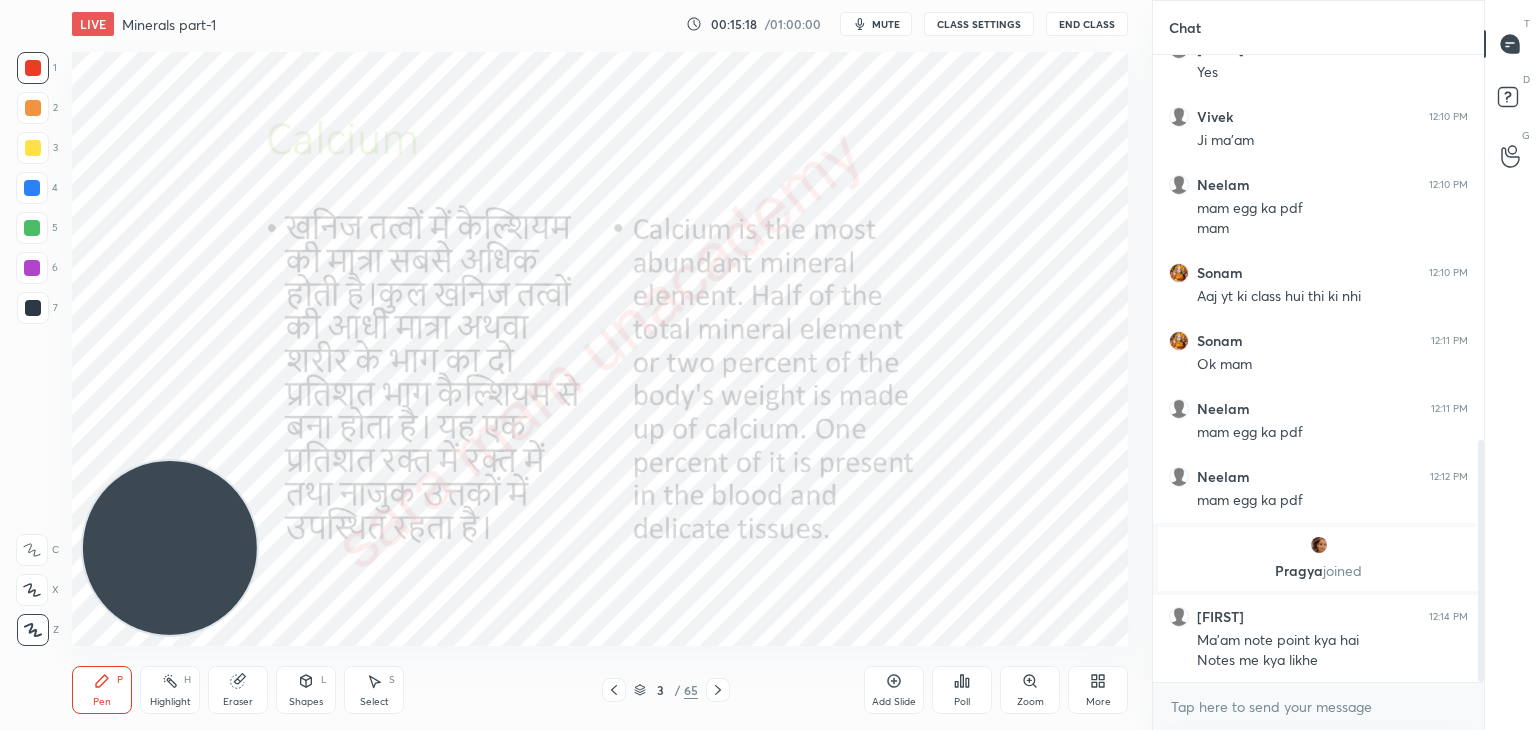 scroll, scrollTop: 996, scrollLeft: 0, axis: vertical 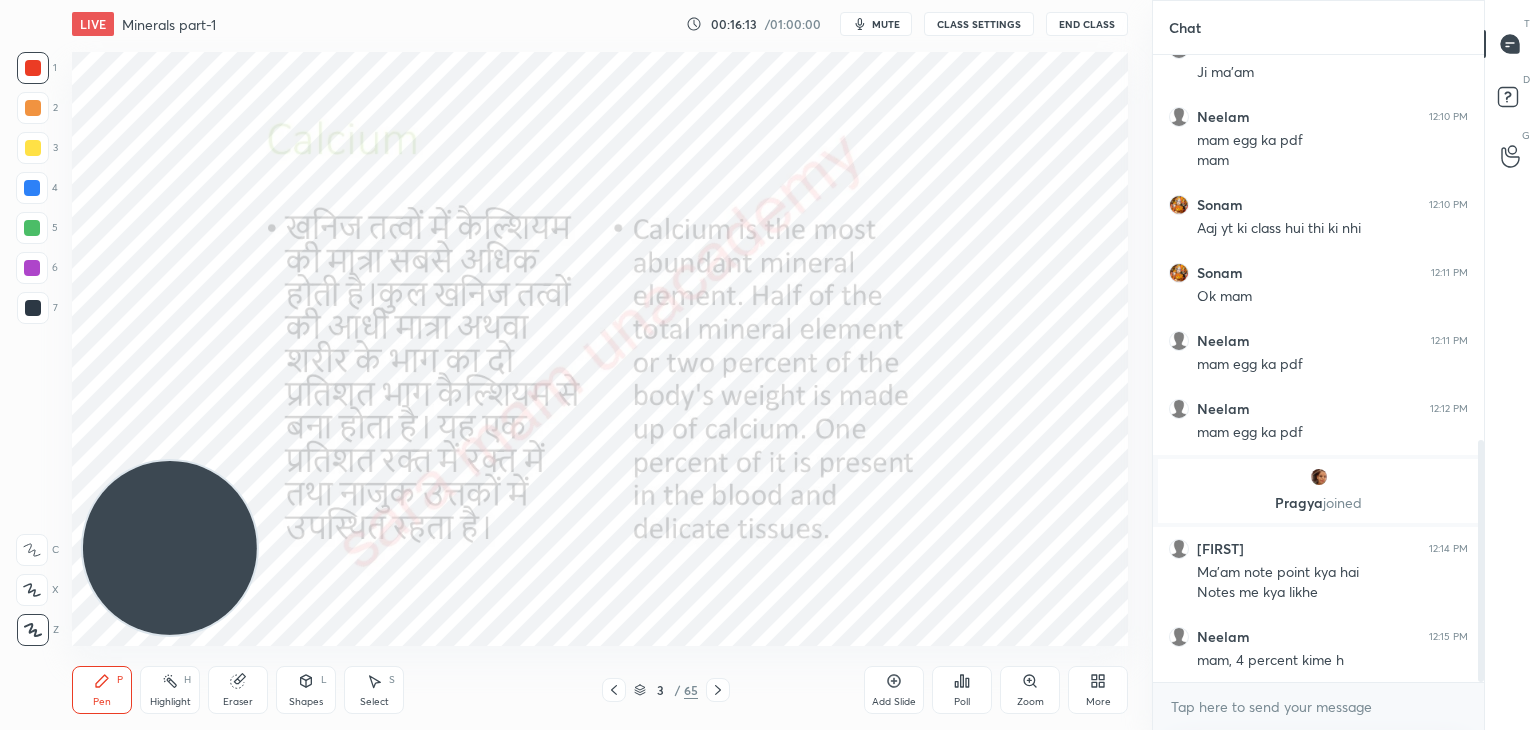 click on "Select S" at bounding box center (374, 690) 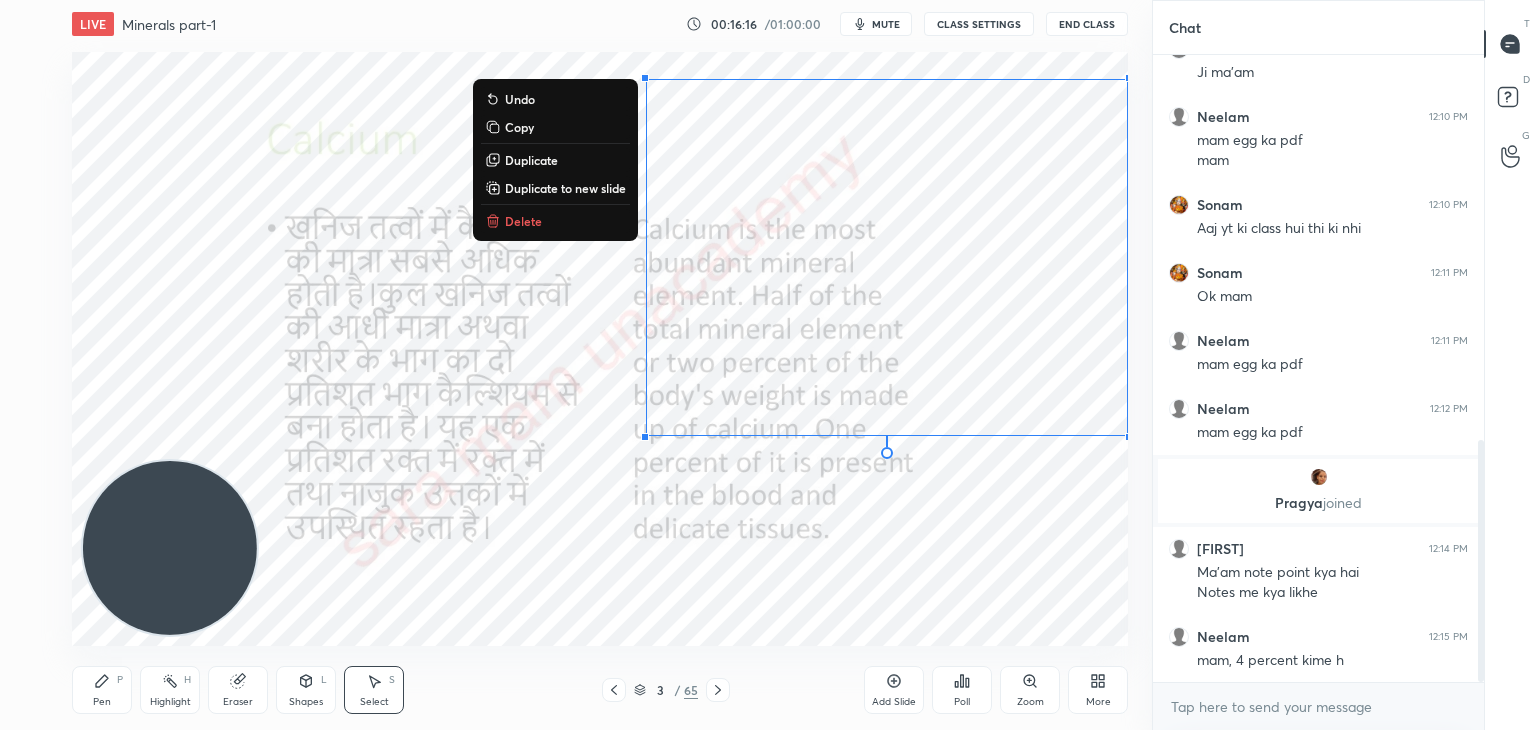 click on "Delete" at bounding box center [555, 221] 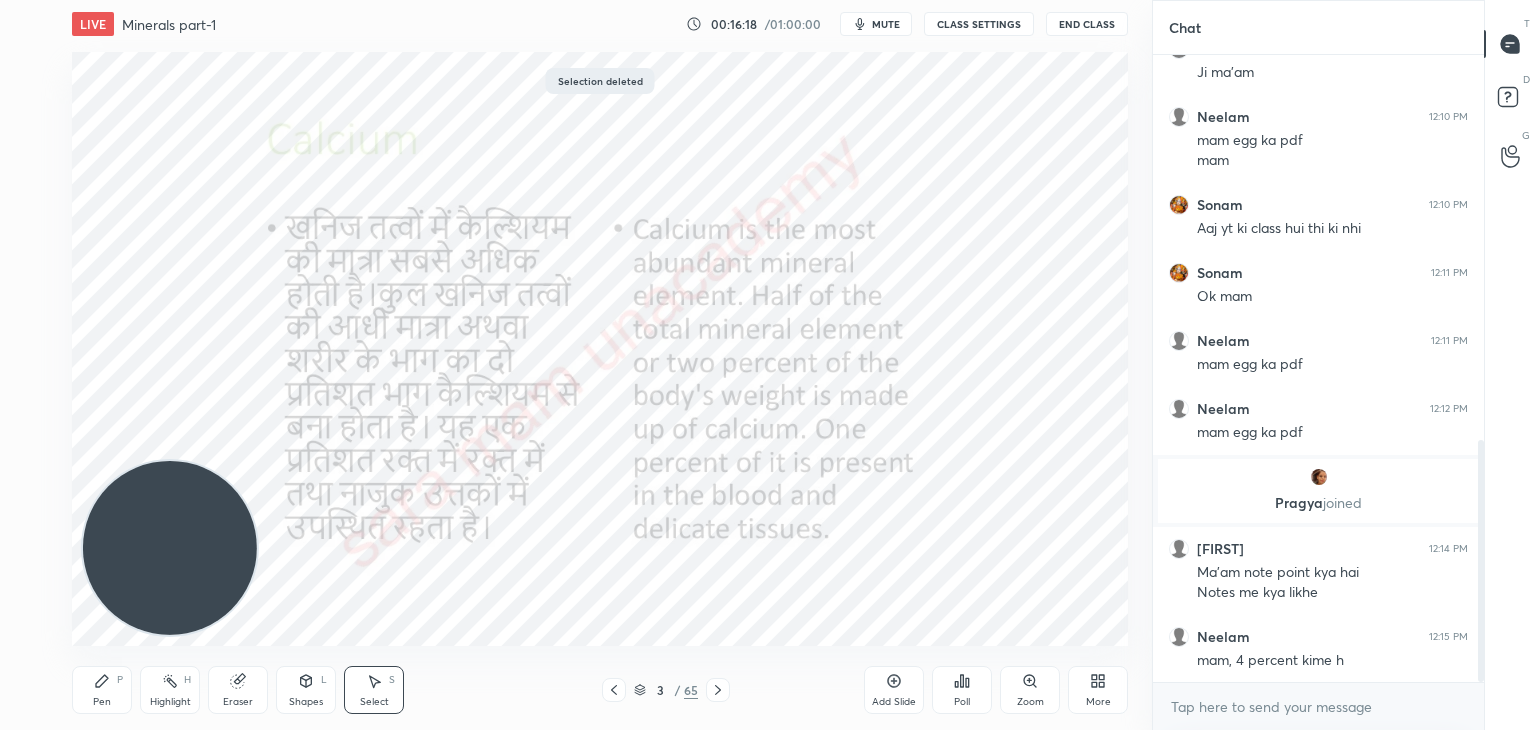 click on "Pen" at bounding box center (102, 702) 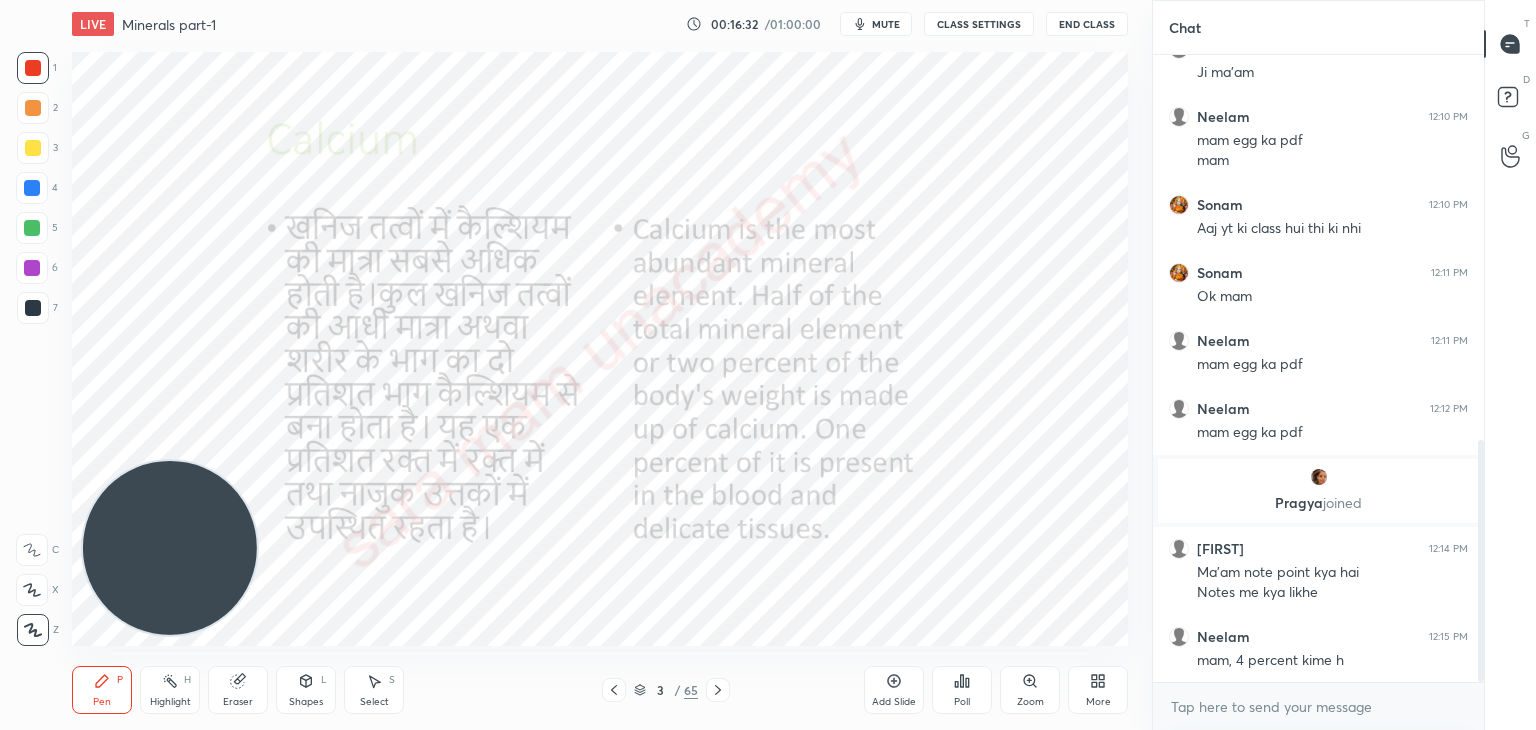 click 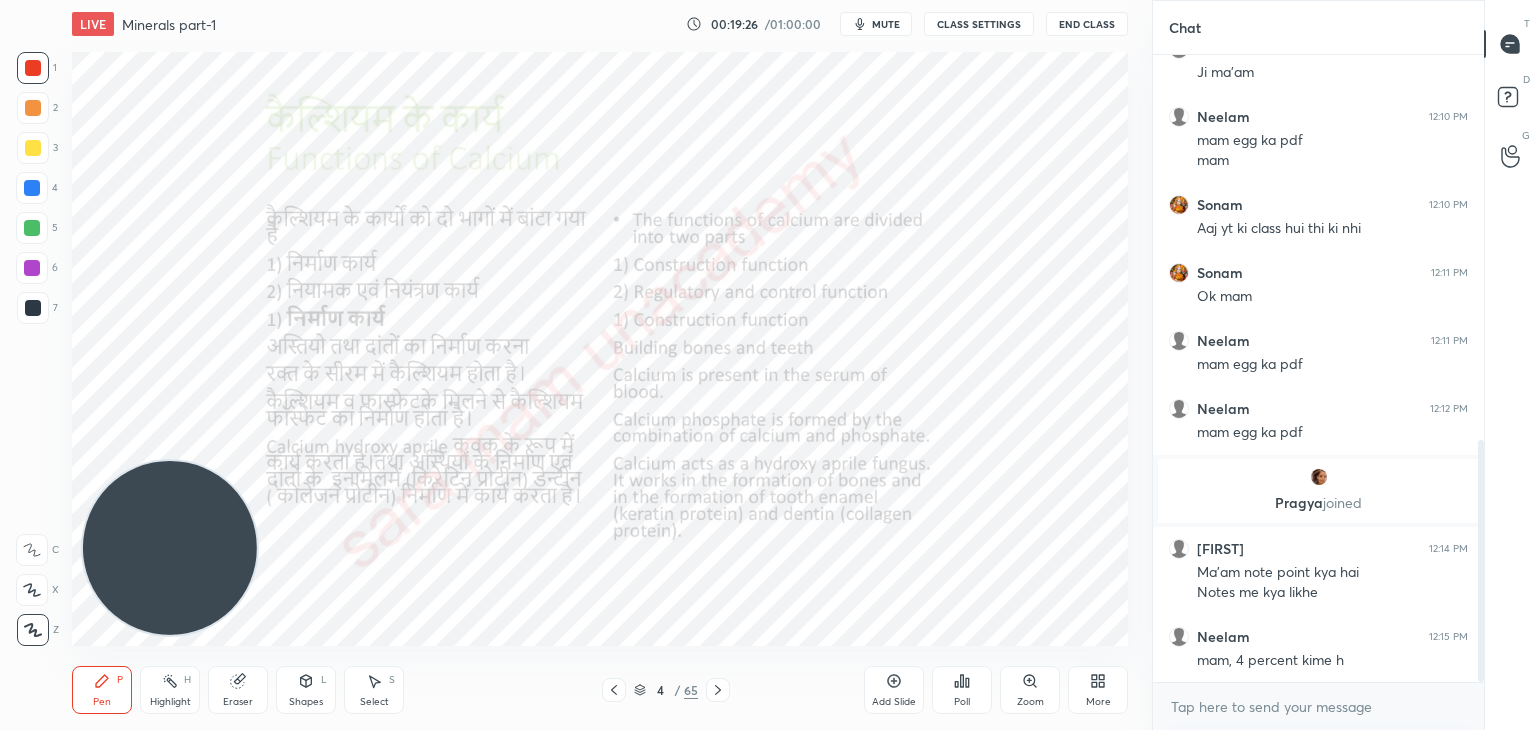 click 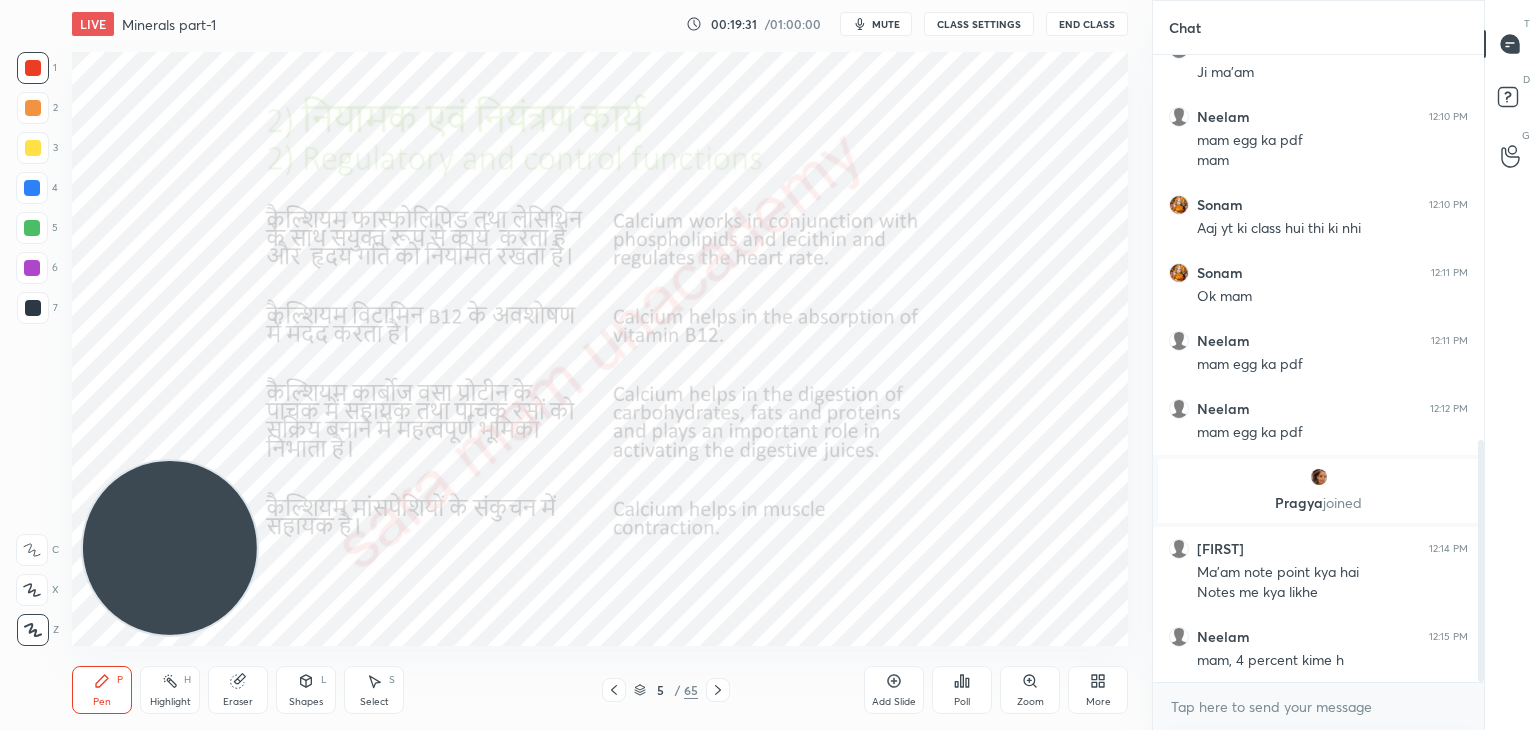 click 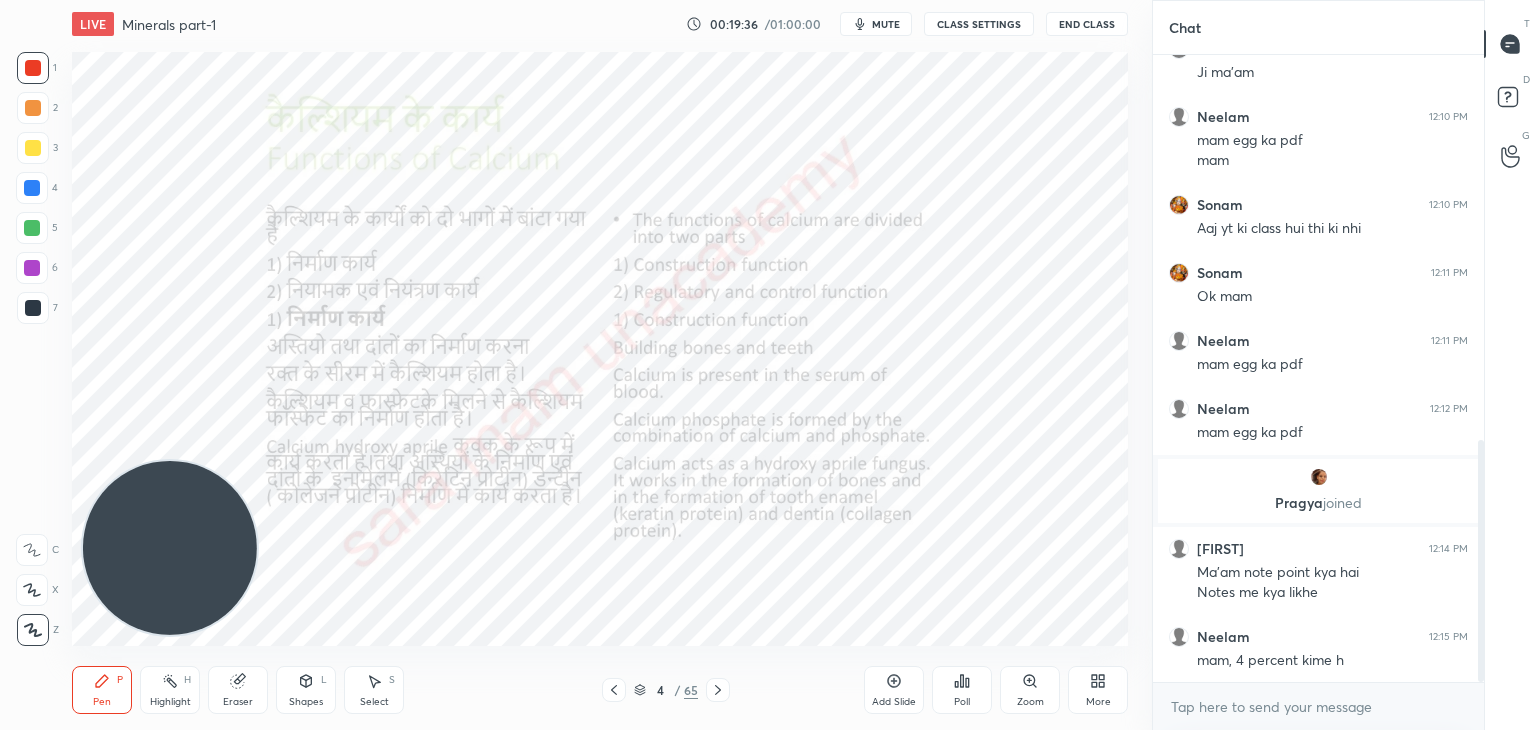 click 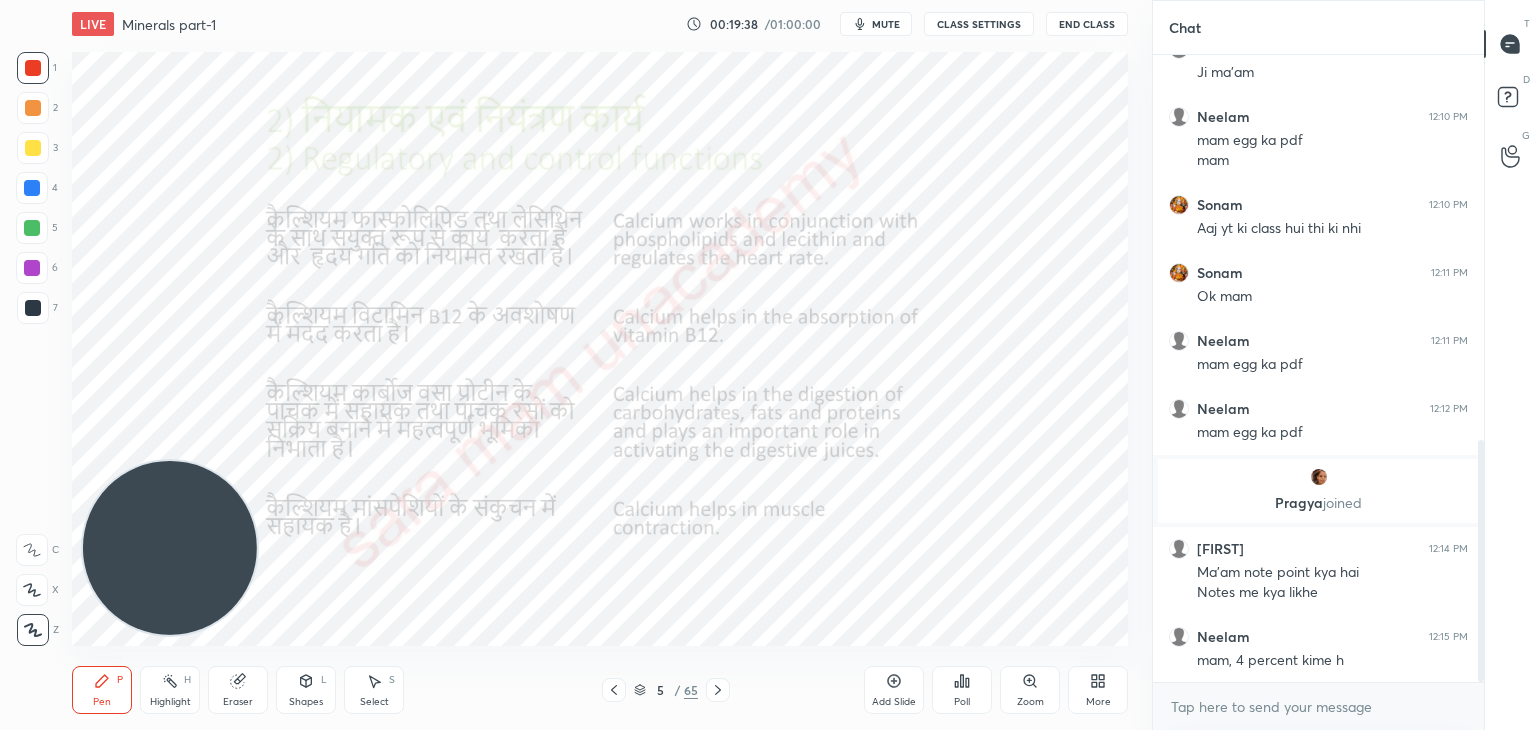 click 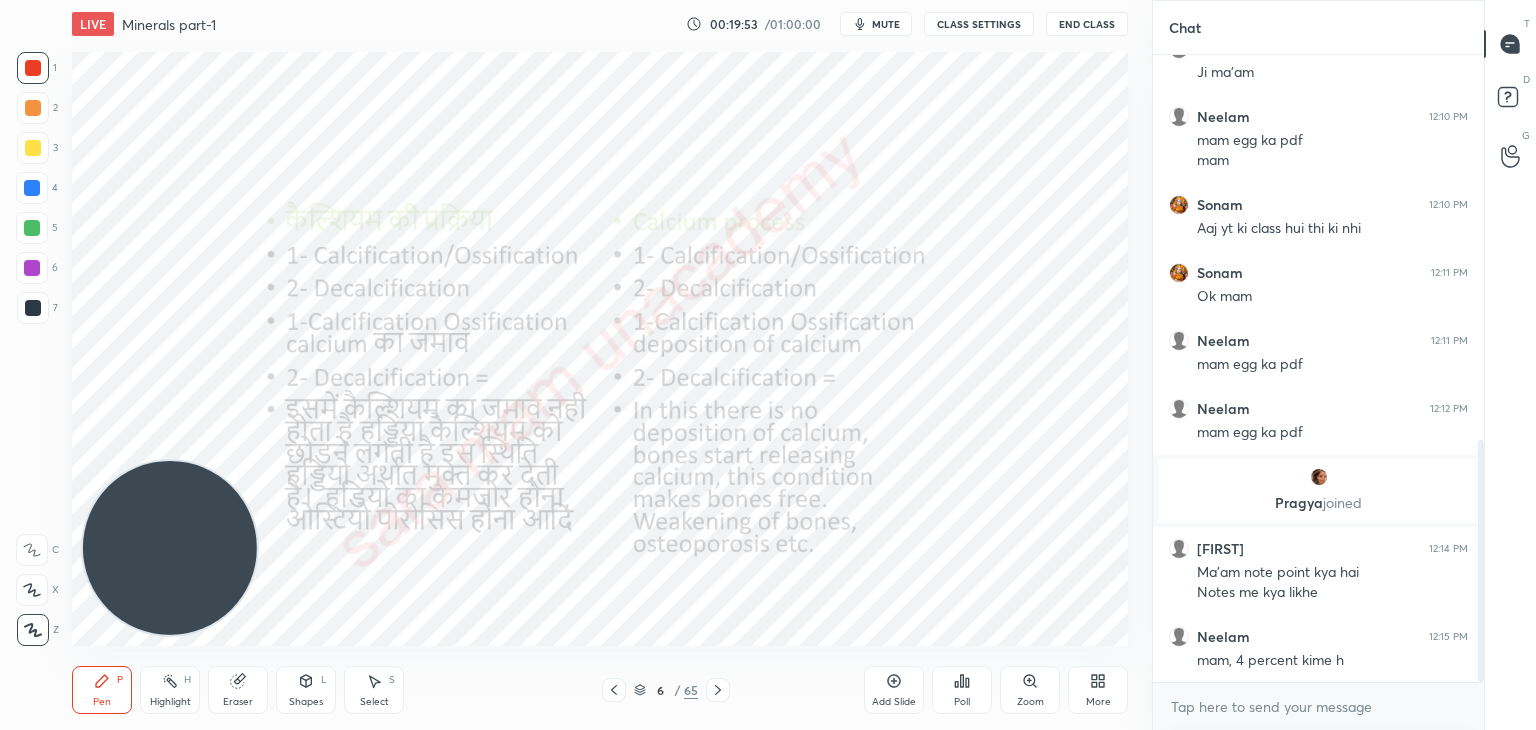 click 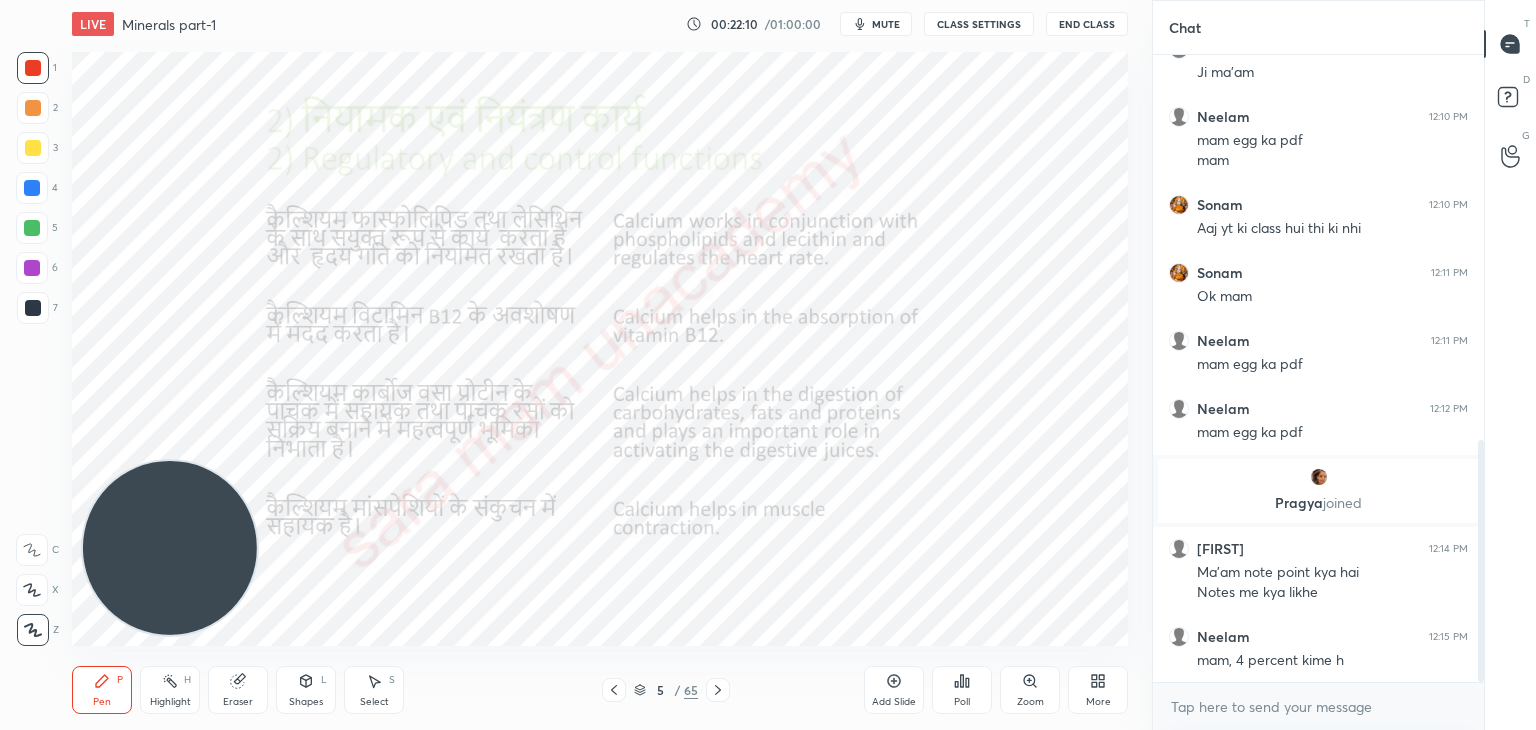 click 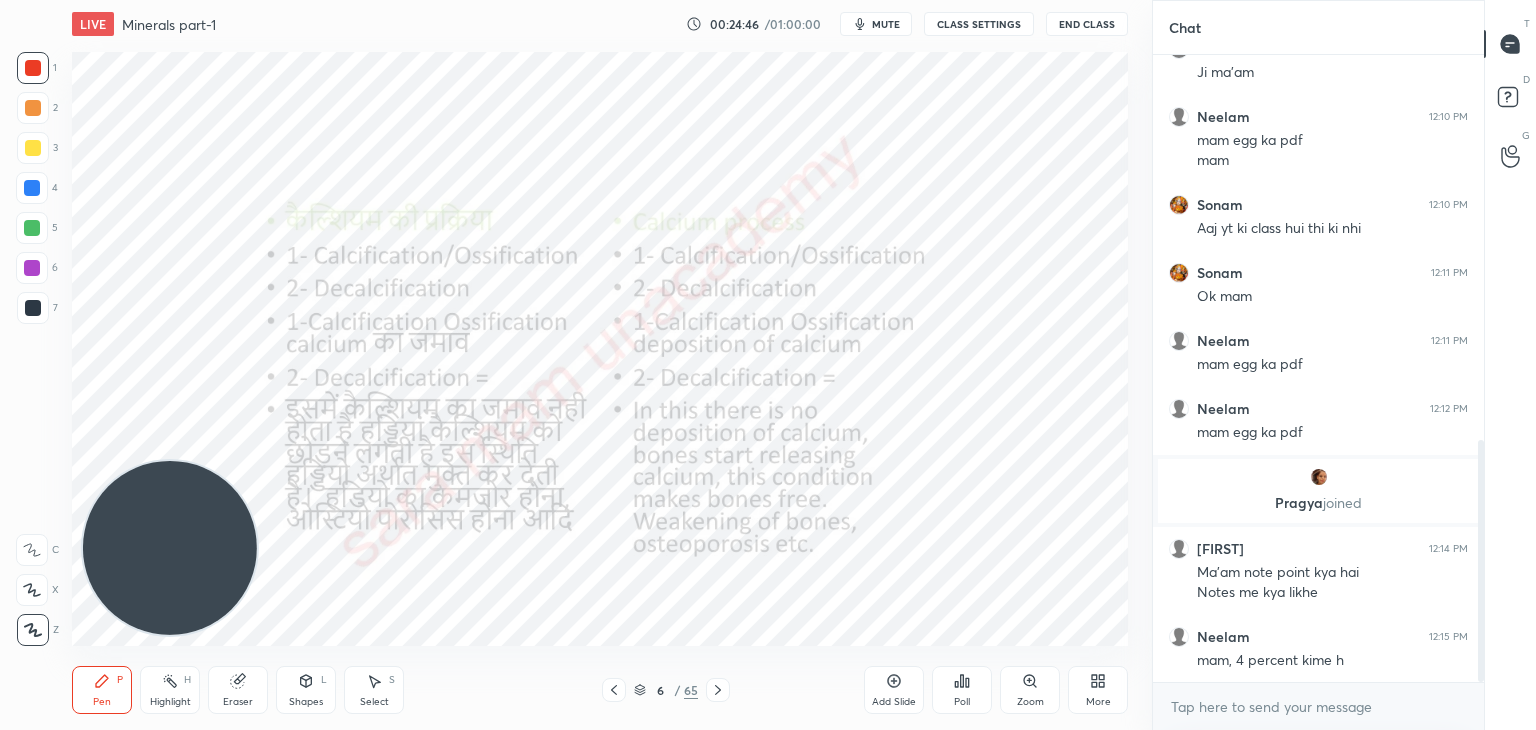 click 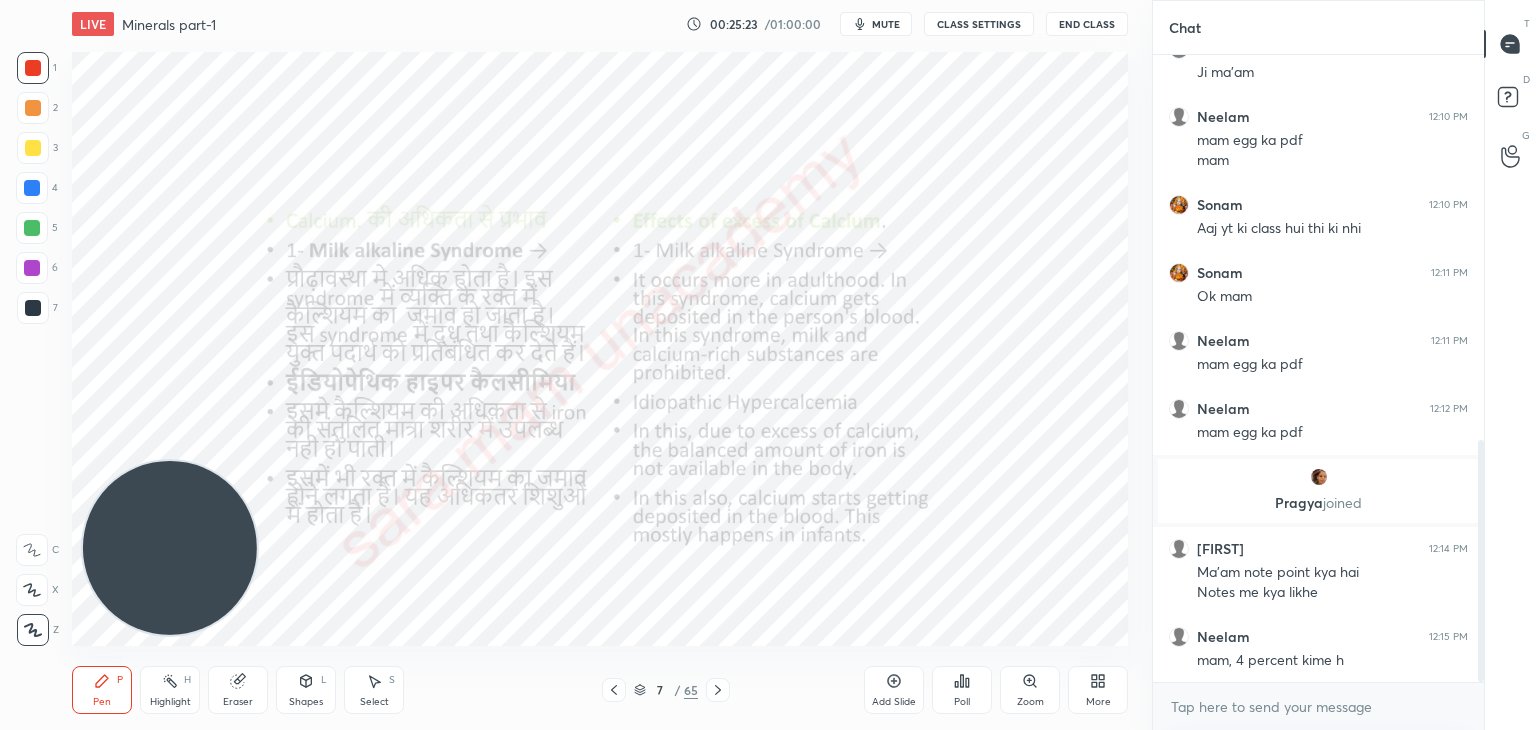 click on "Select S" at bounding box center [374, 690] 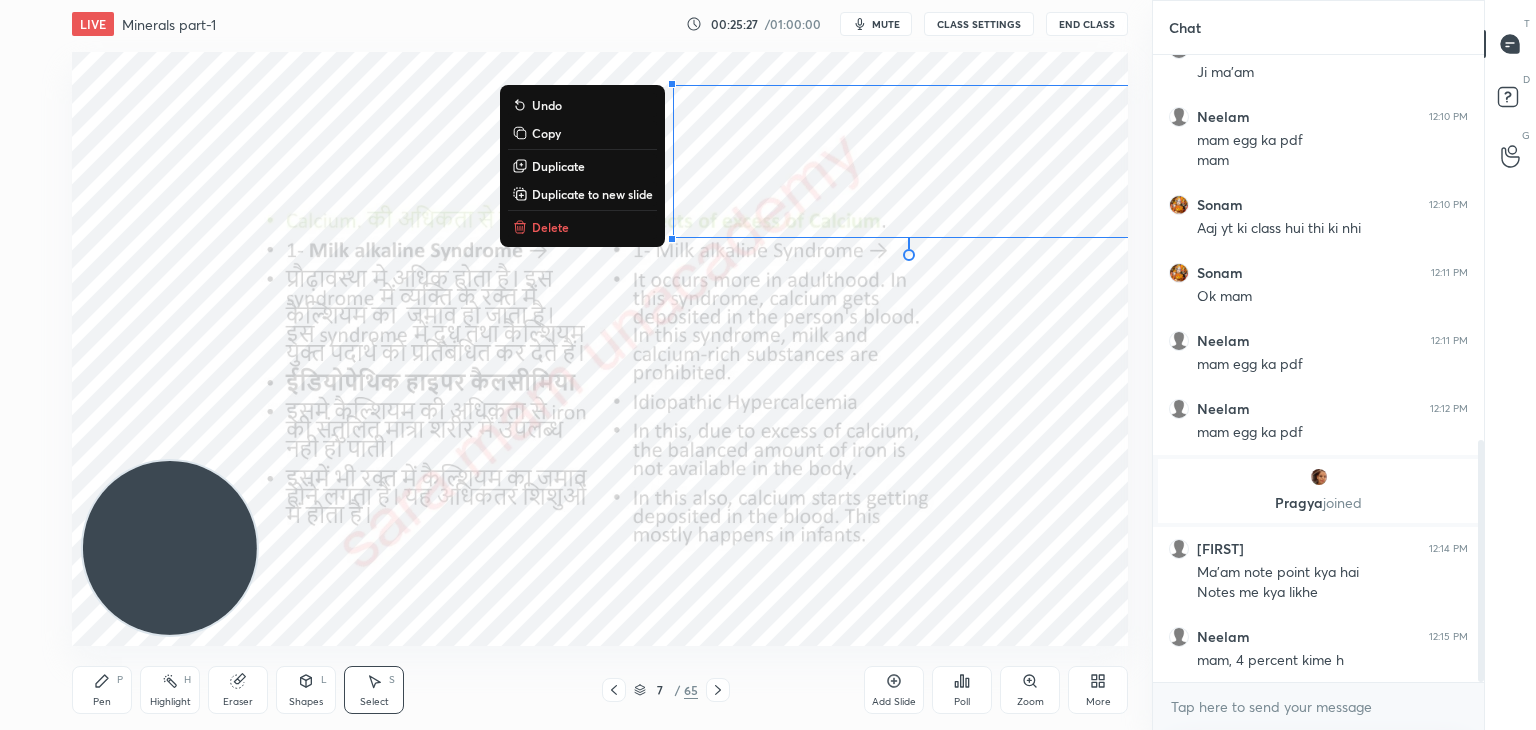 click on "Delete" at bounding box center [550, 227] 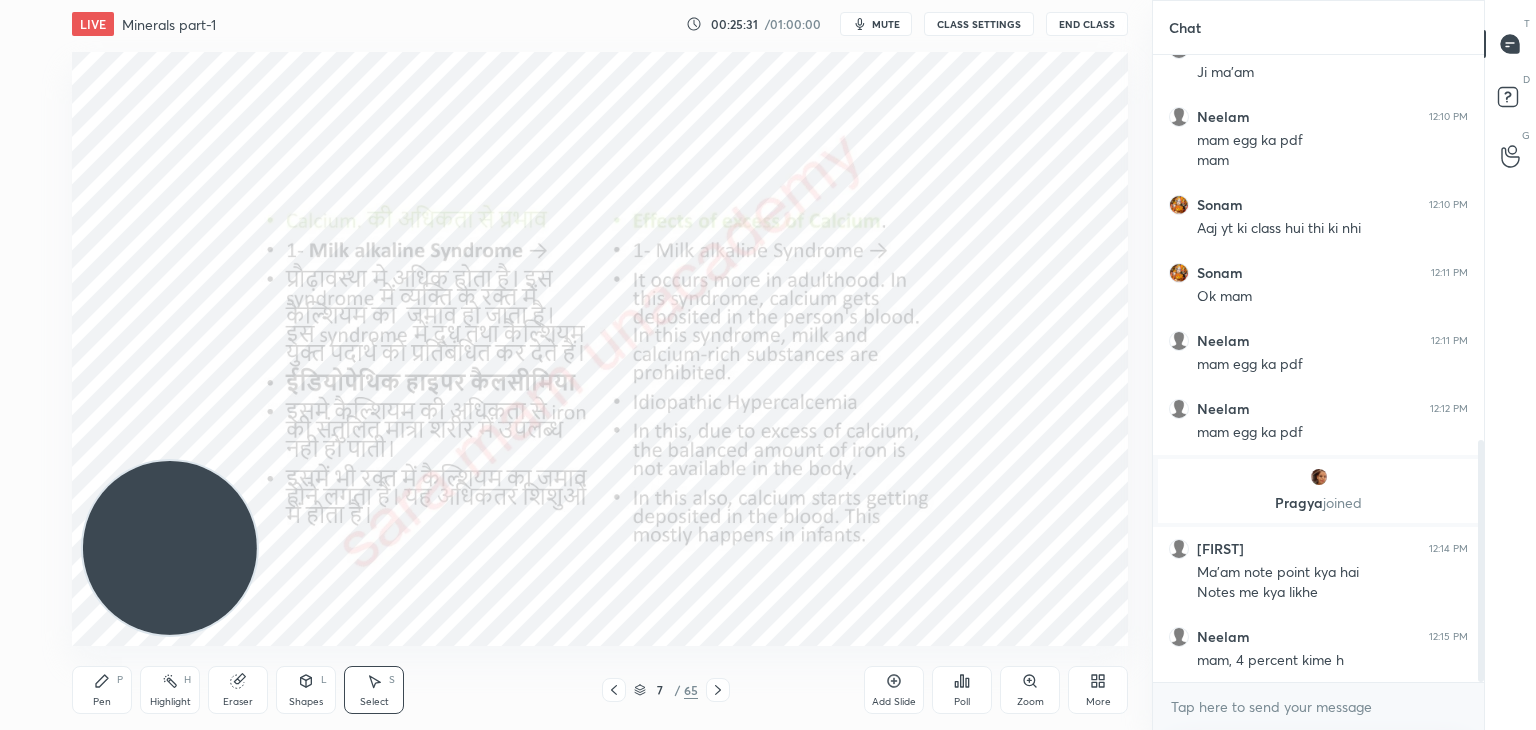 click on "Pen P" at bounding box center (102, 690) 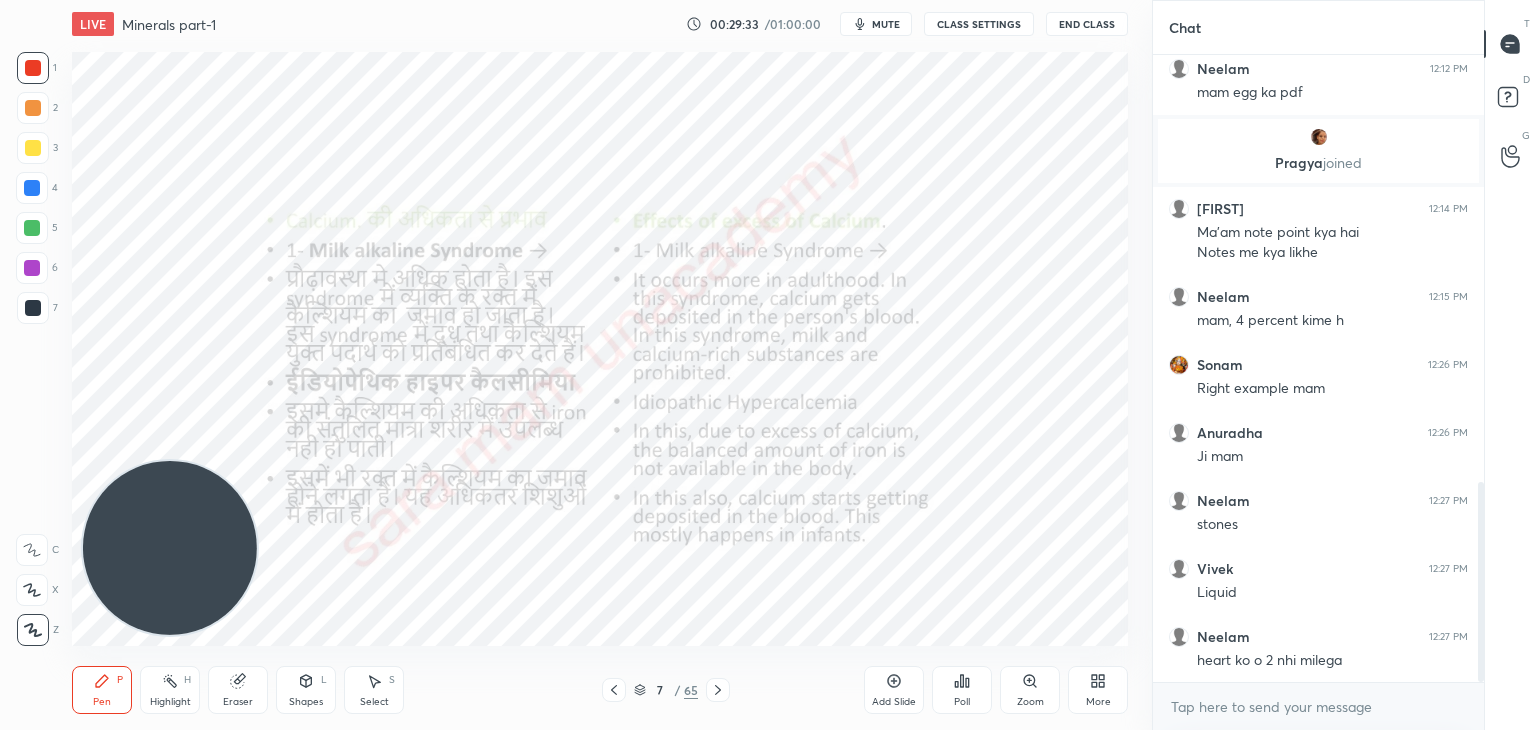scroll, scrollTop: 1408, scrollLeft: 0, axis: vertical 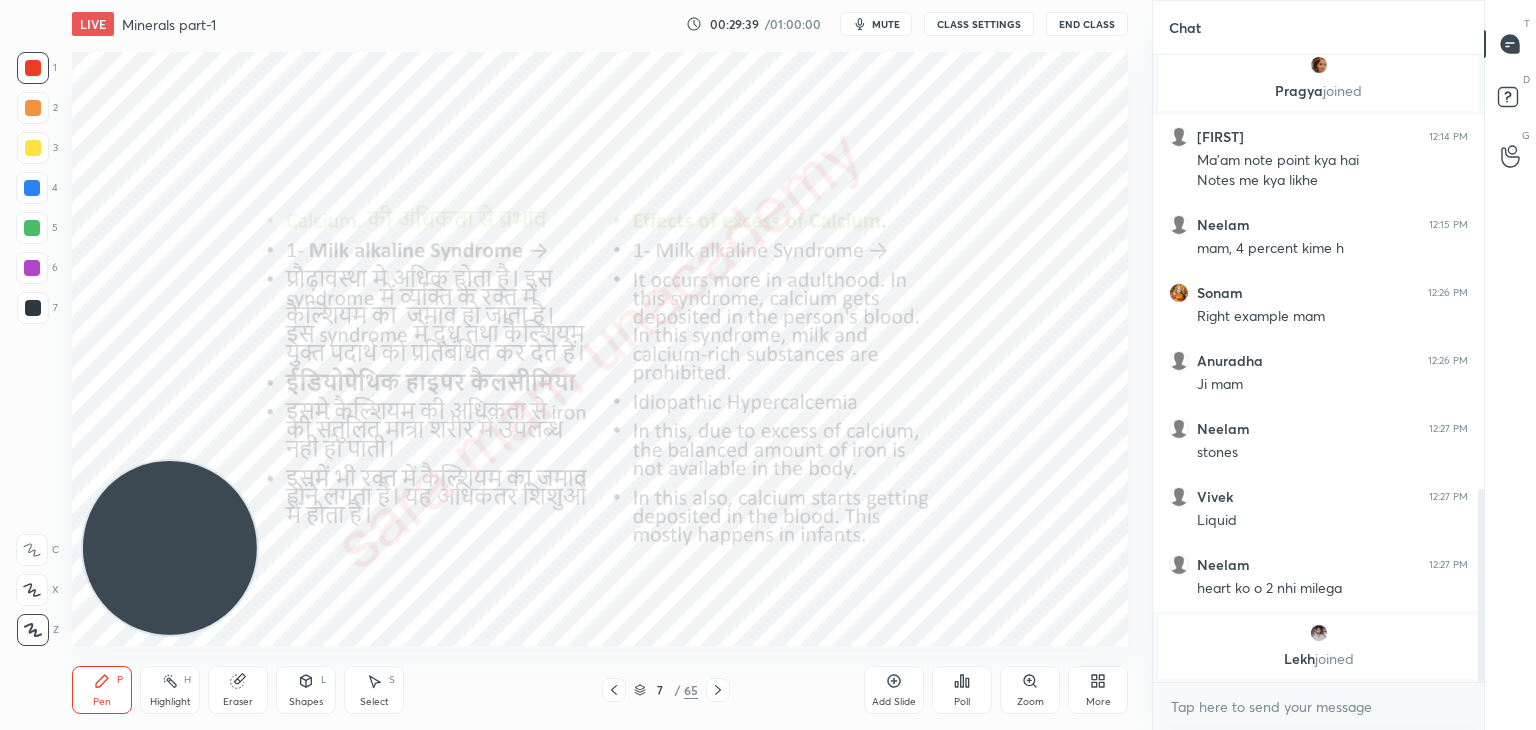 click 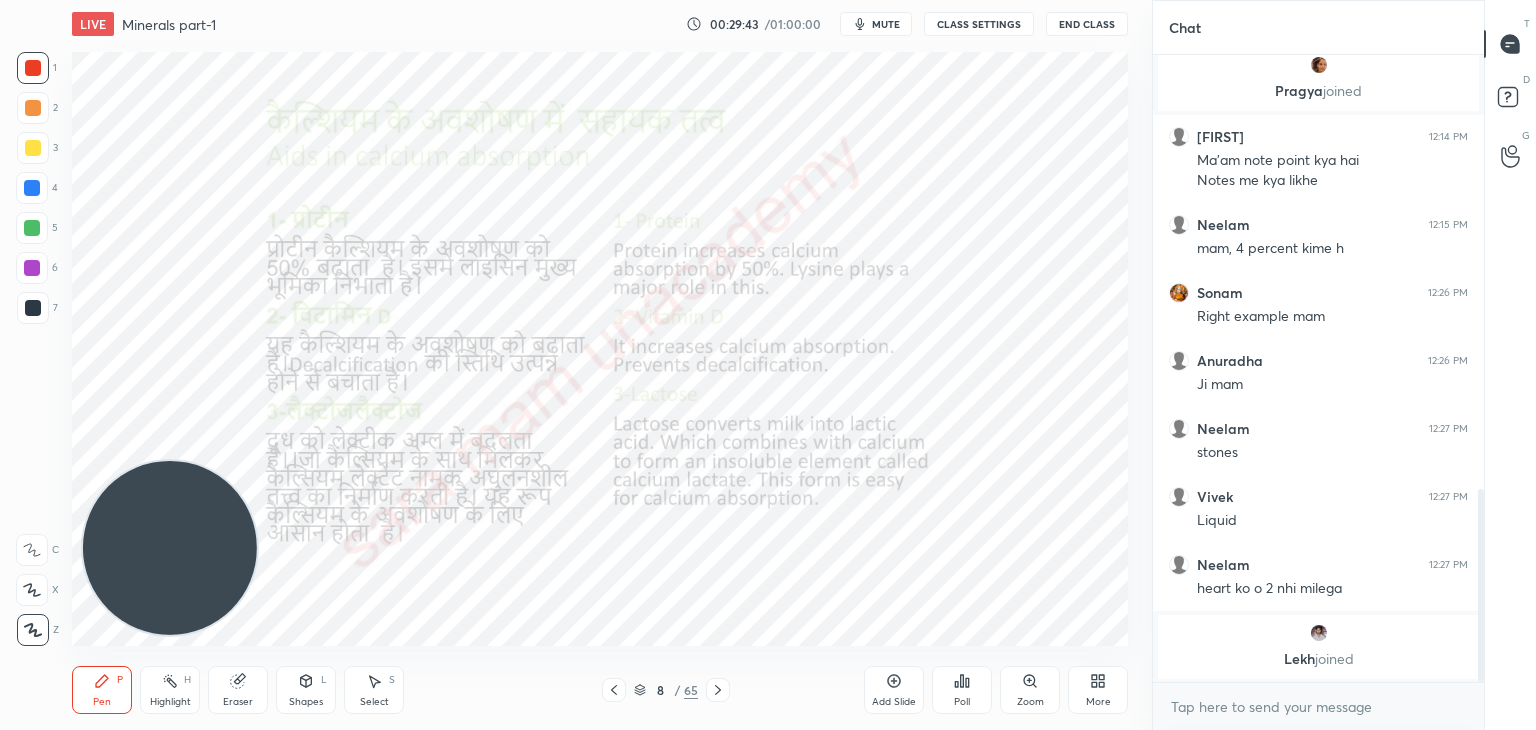 click 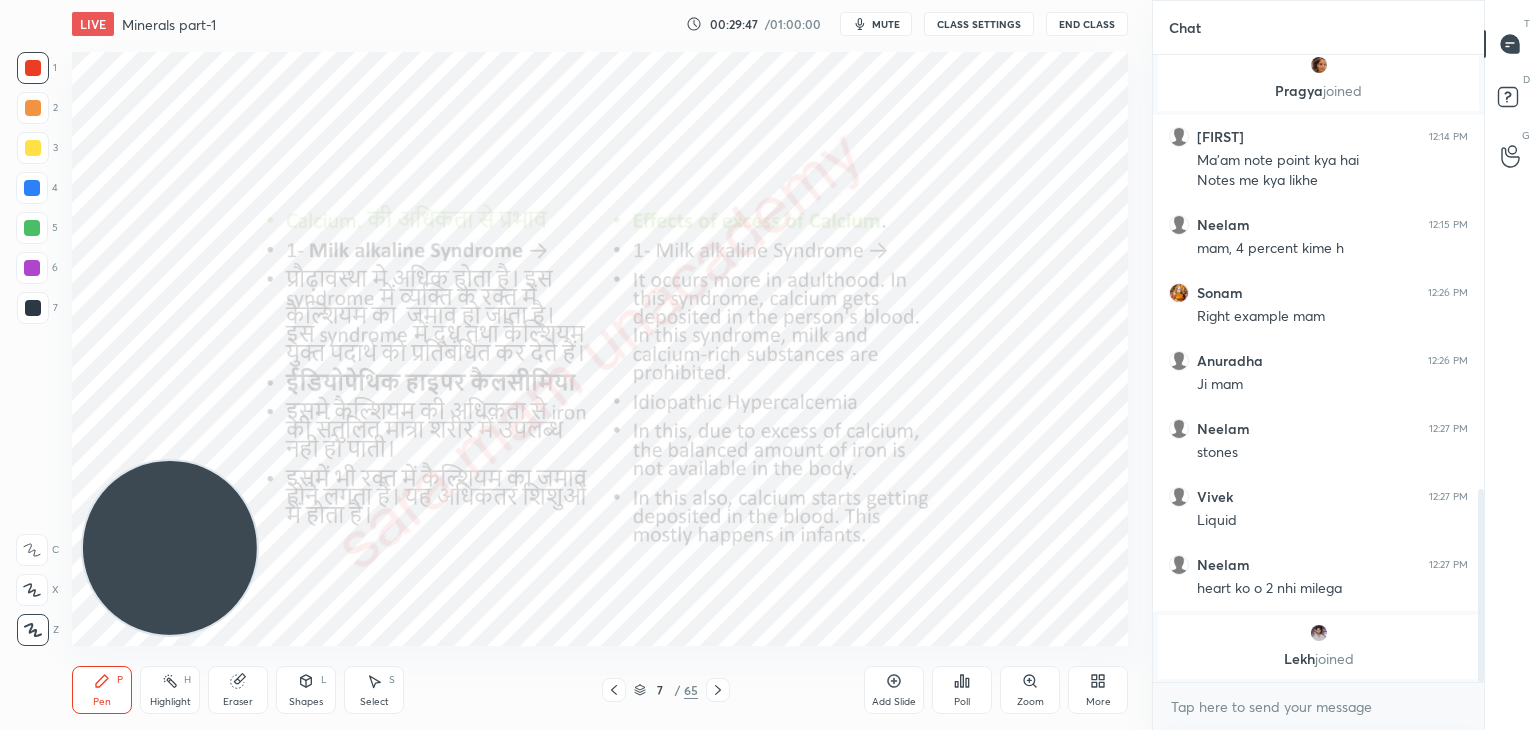 click 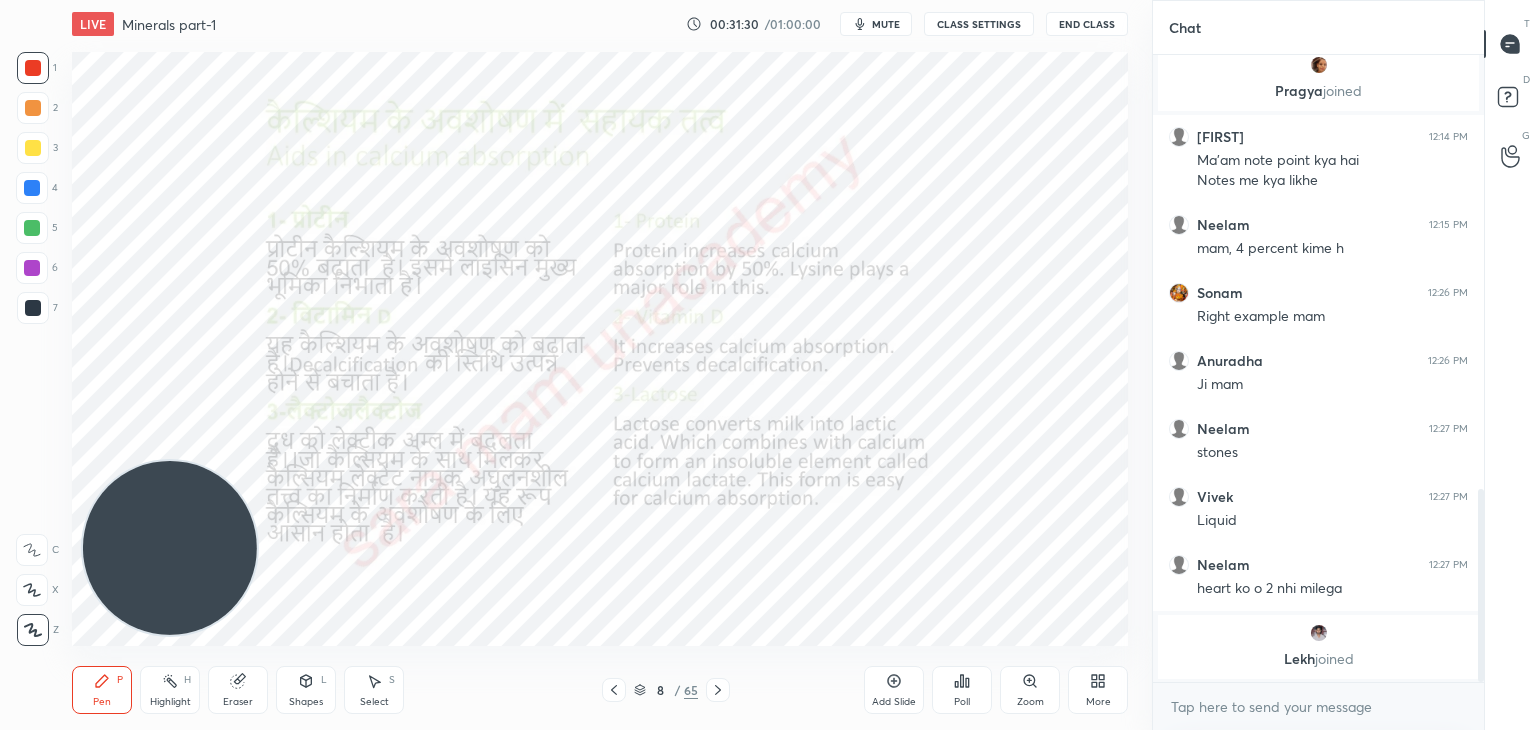click 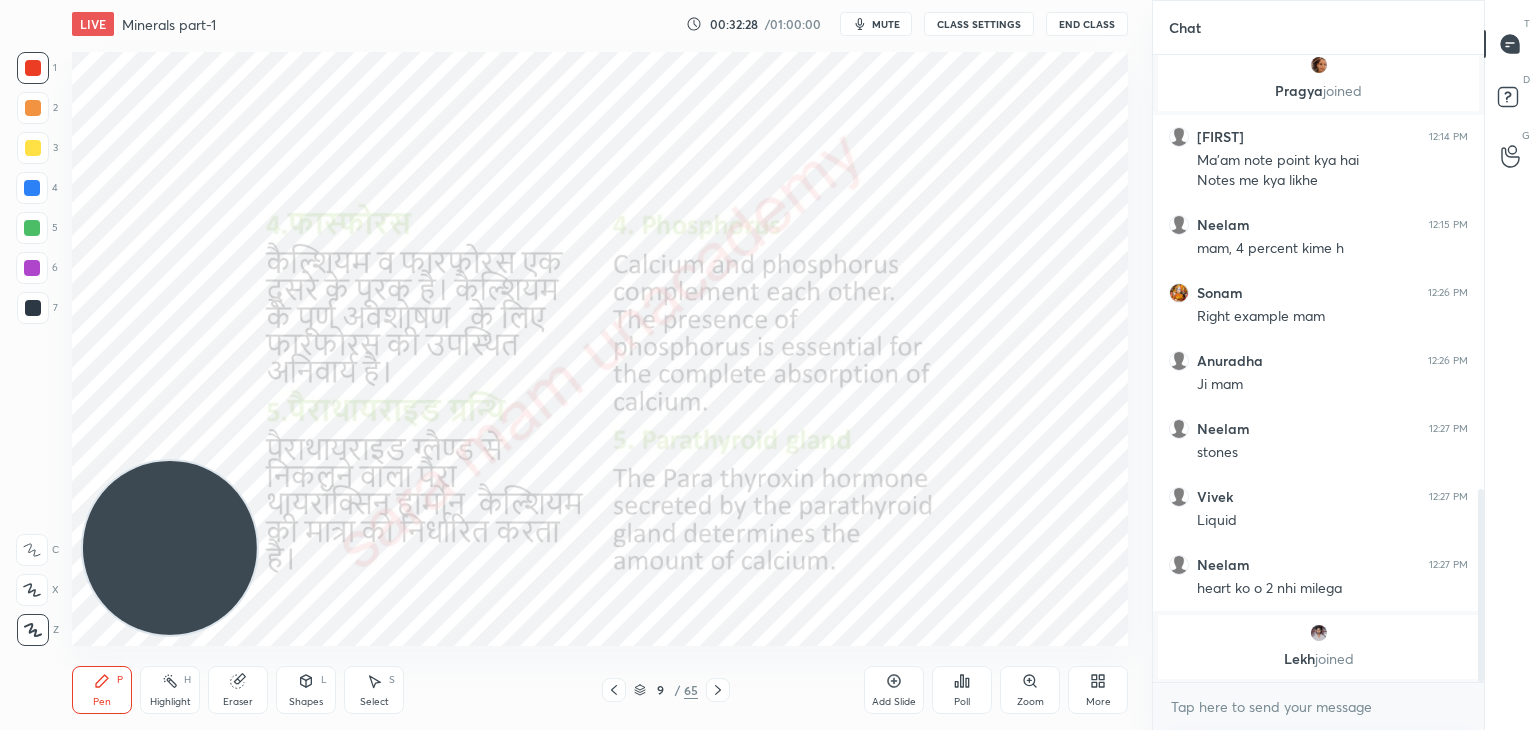 click 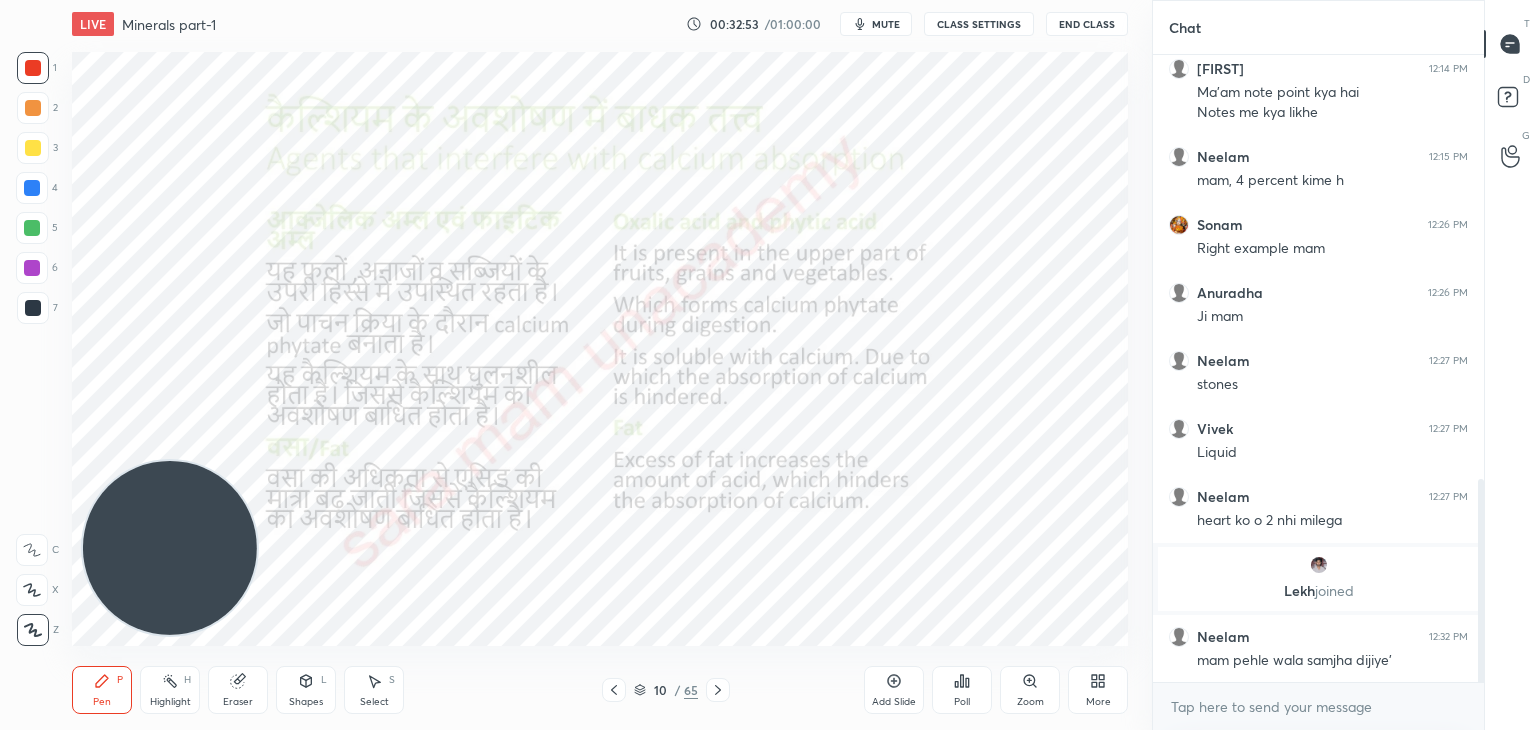 scroll, scrollTop: 1316, scrollLeft: 0, axis: vertical 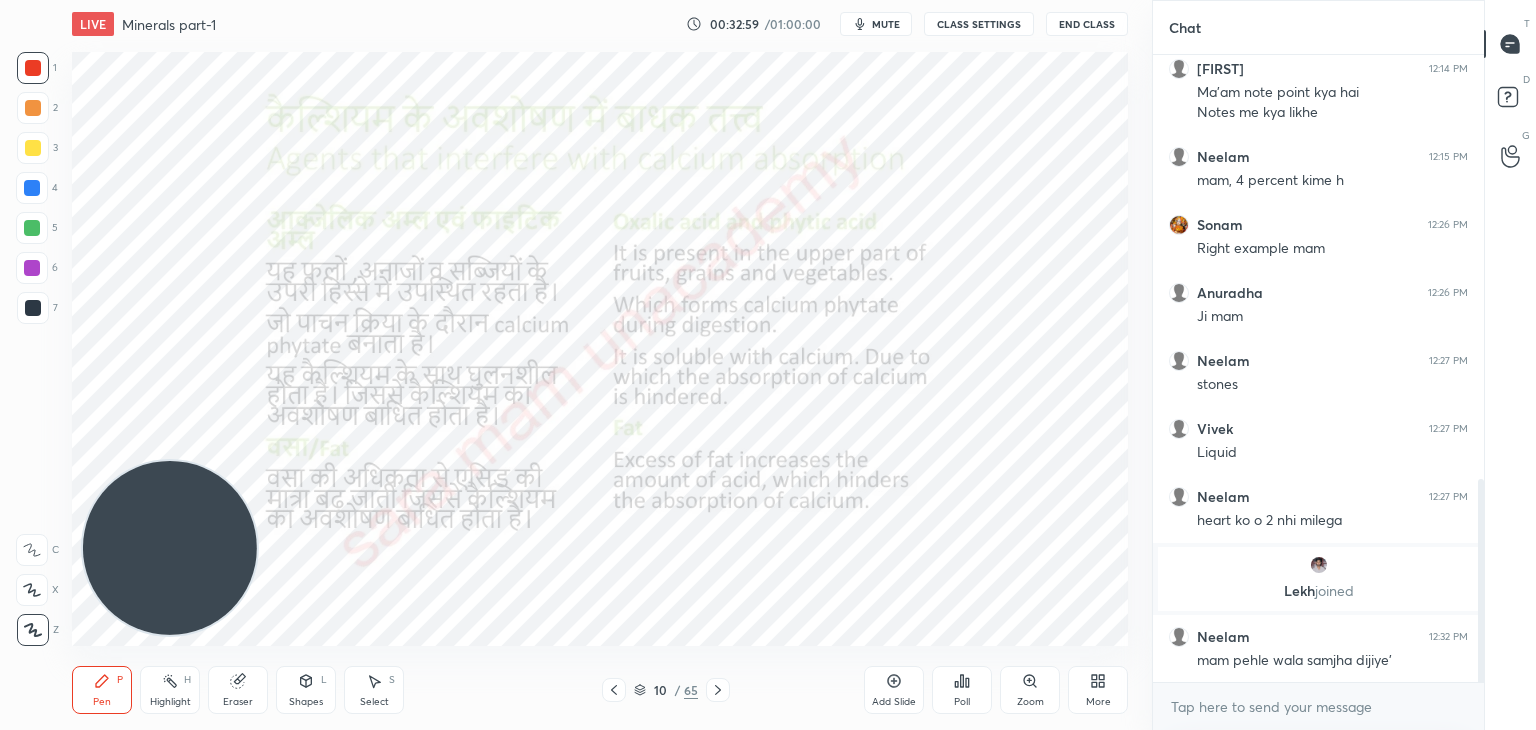 click 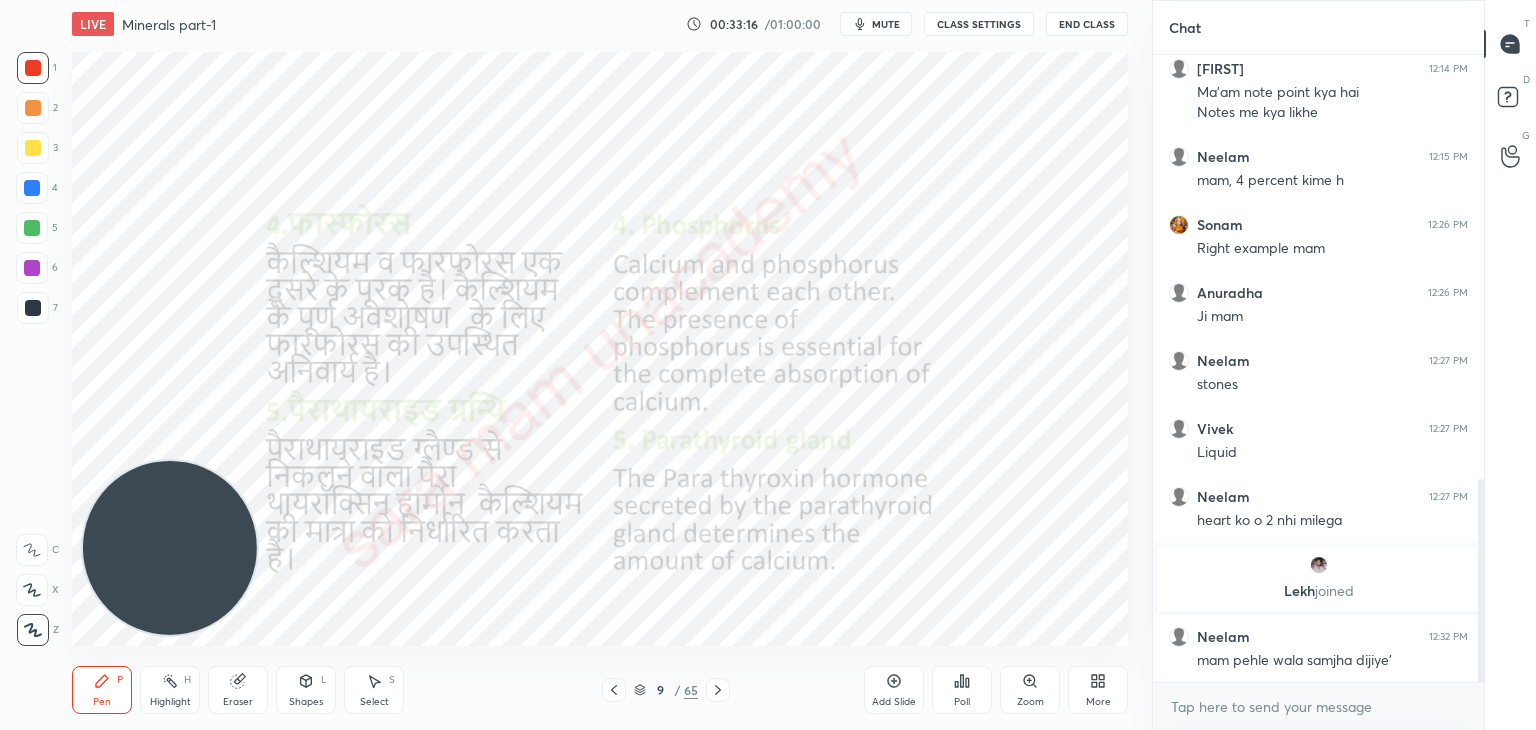 click 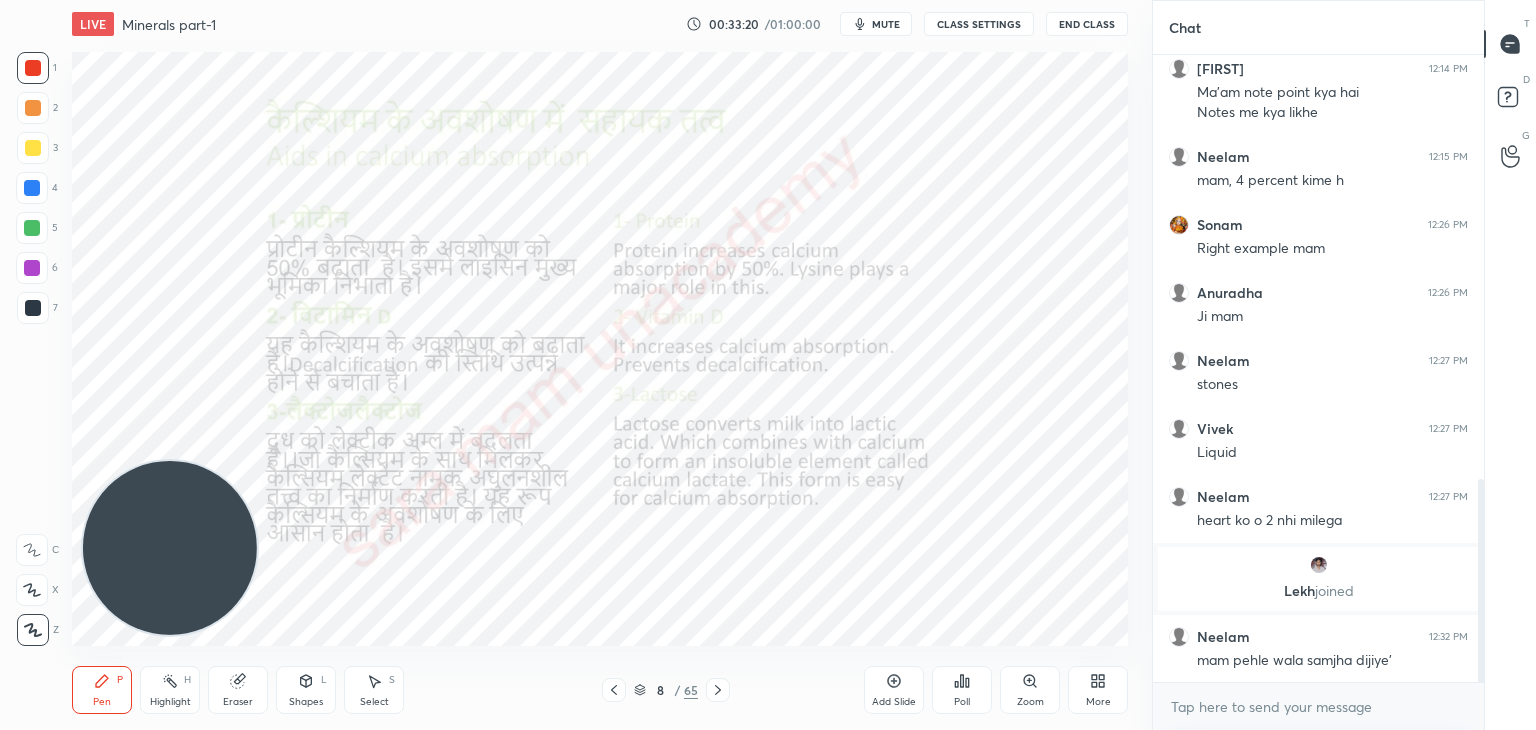 click 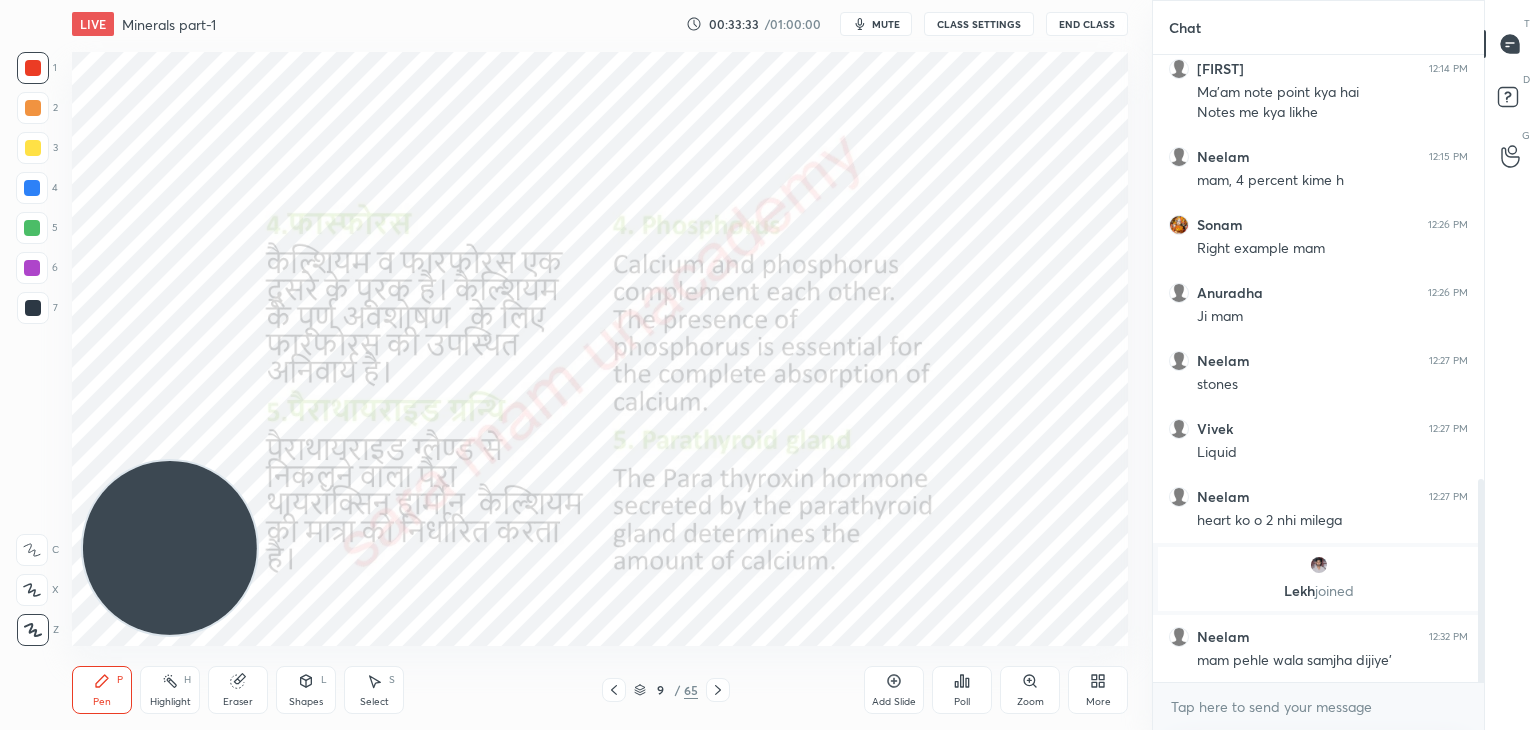 click 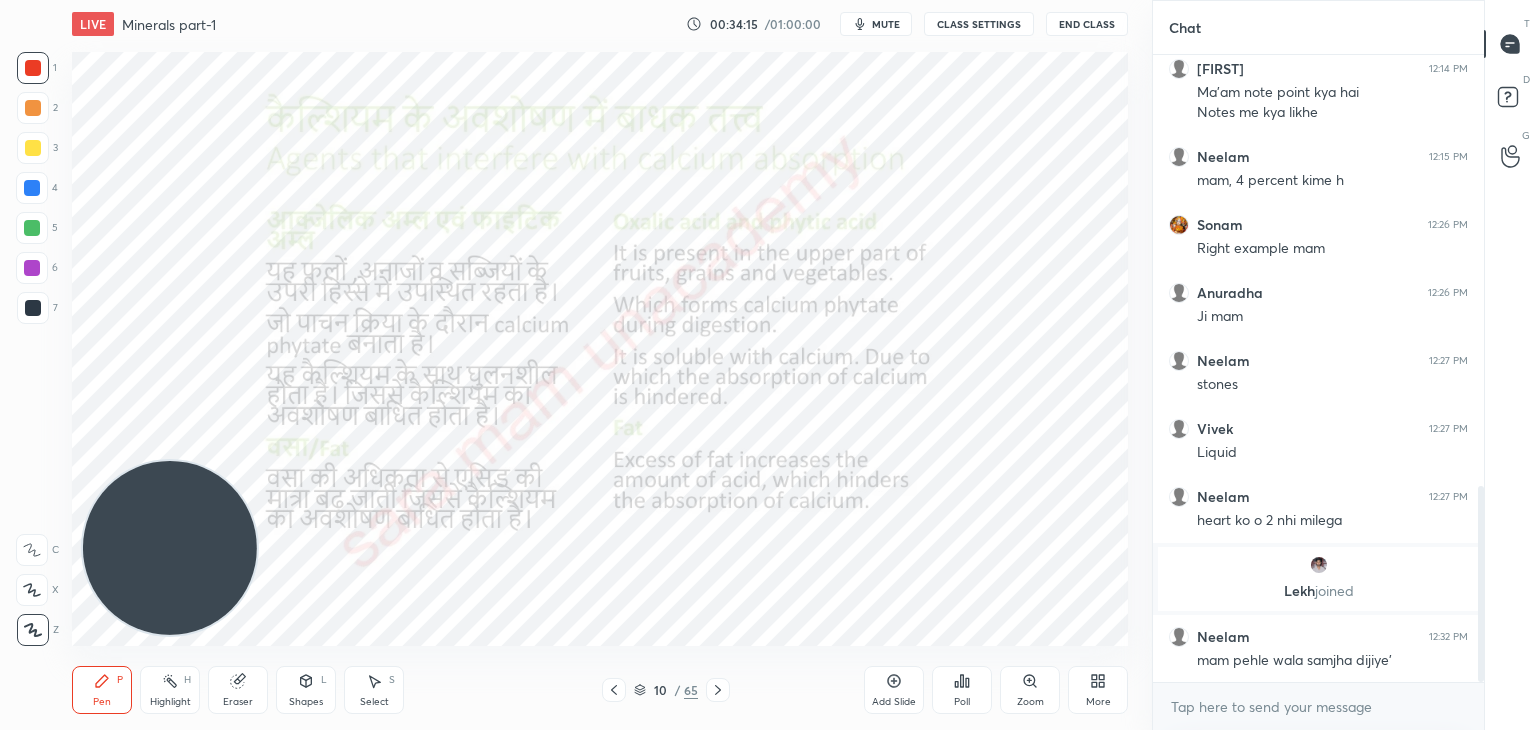 scroll, scrollTop: 1384, scrollLeft: 0, axis: vertical 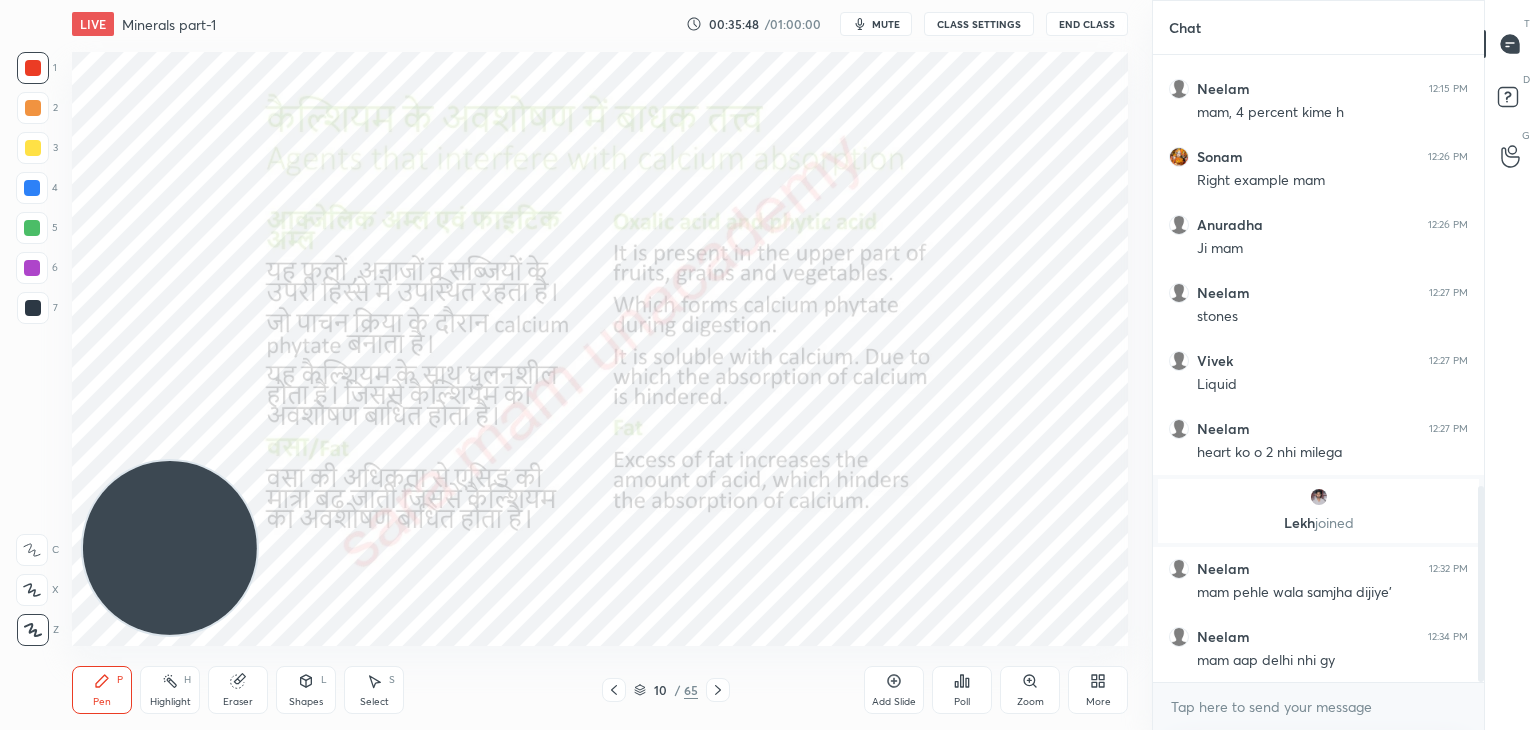 click at bounding box center (718, 690) 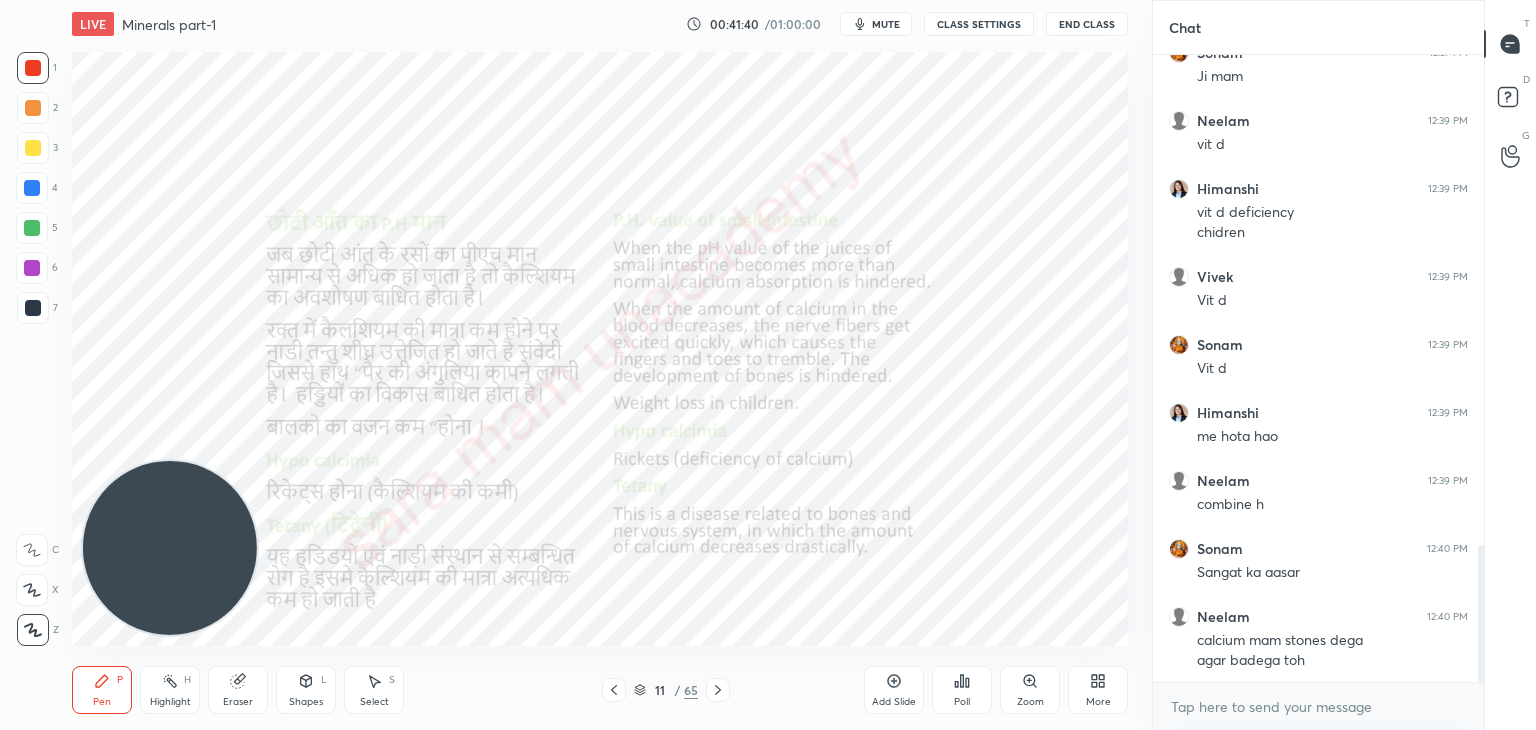 scroll, scrollTop: 2244, scrollLeft: 0, axis: vertical 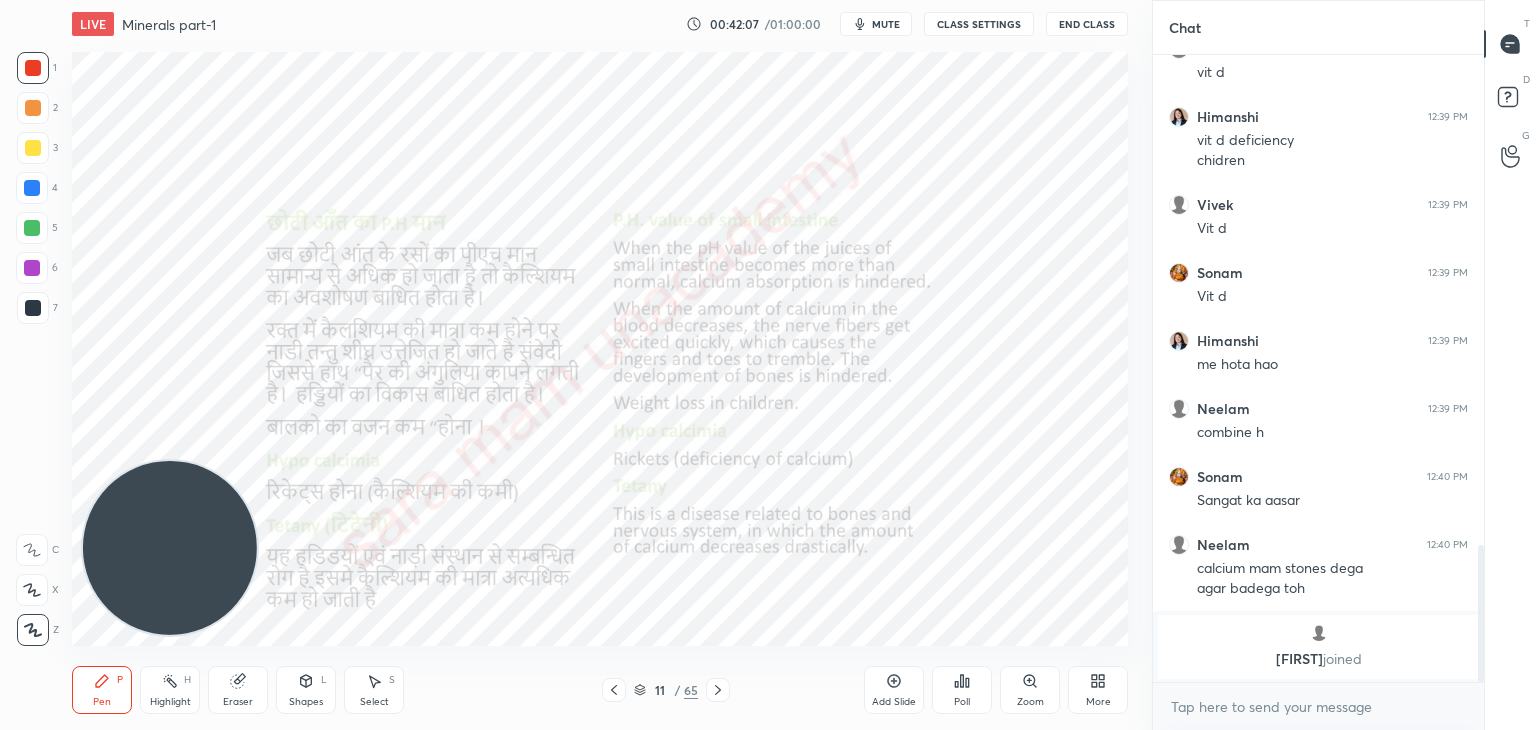 click on "11 / 65" at bounding box center [666, 690] 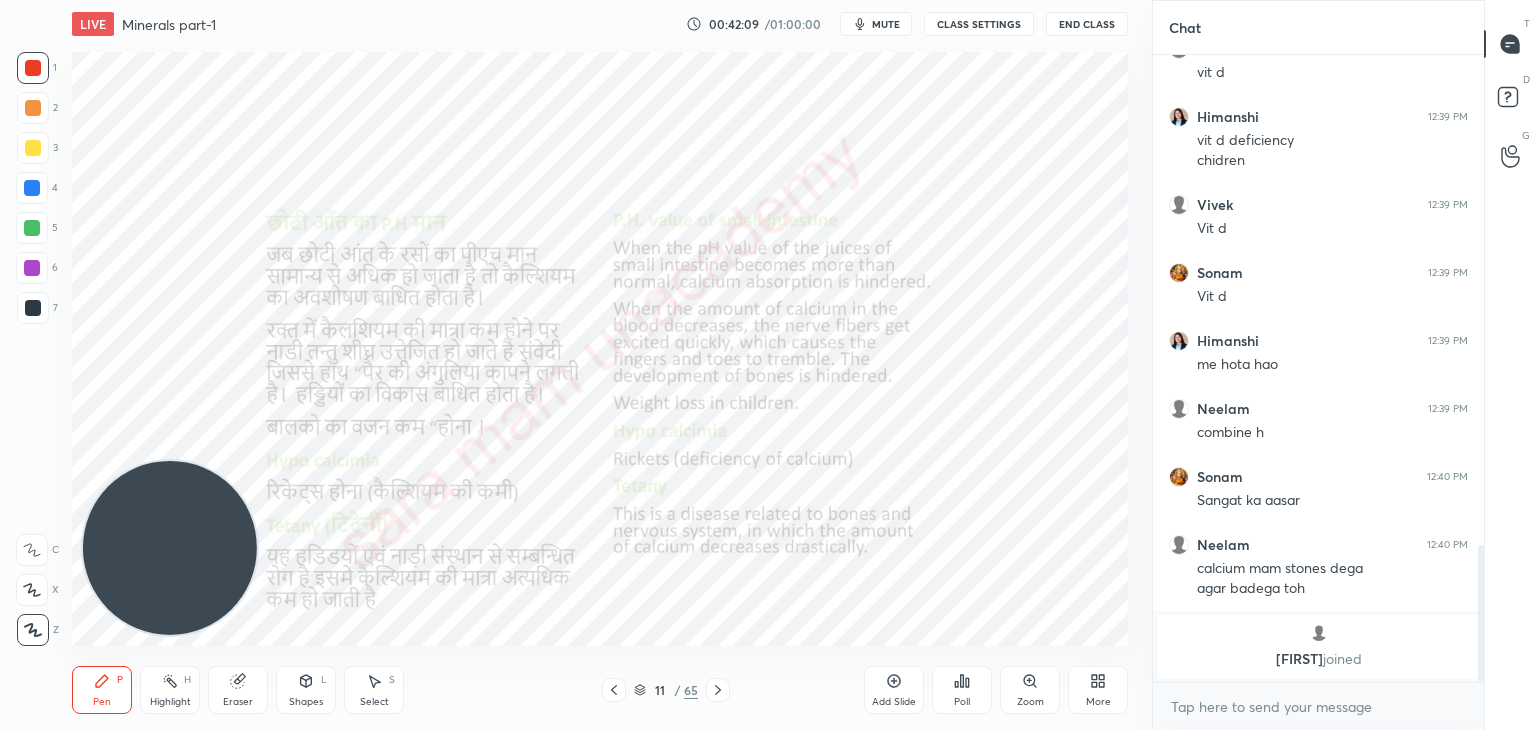 click 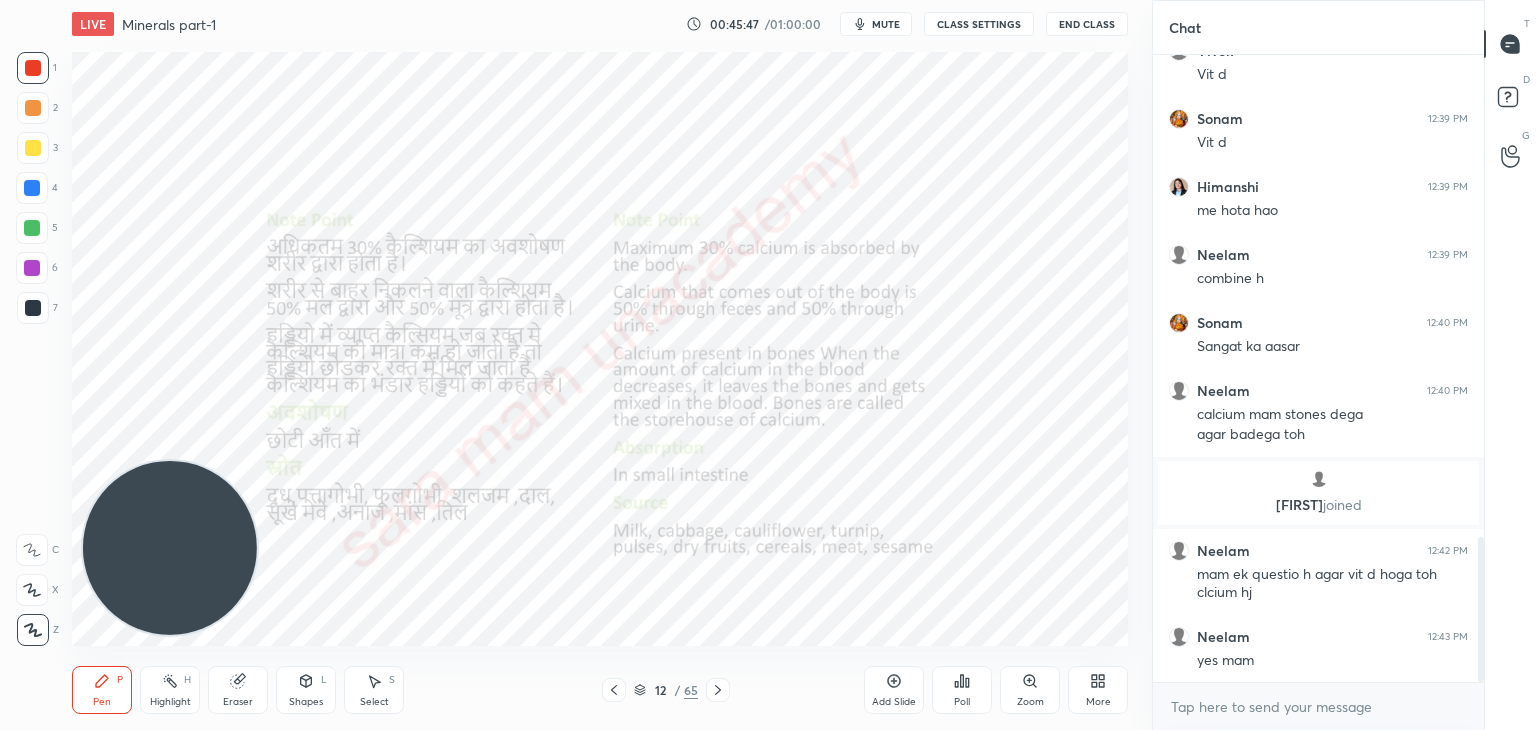 scroll, scrollTop: 2170, scrollLeft: 0, axis: vertical 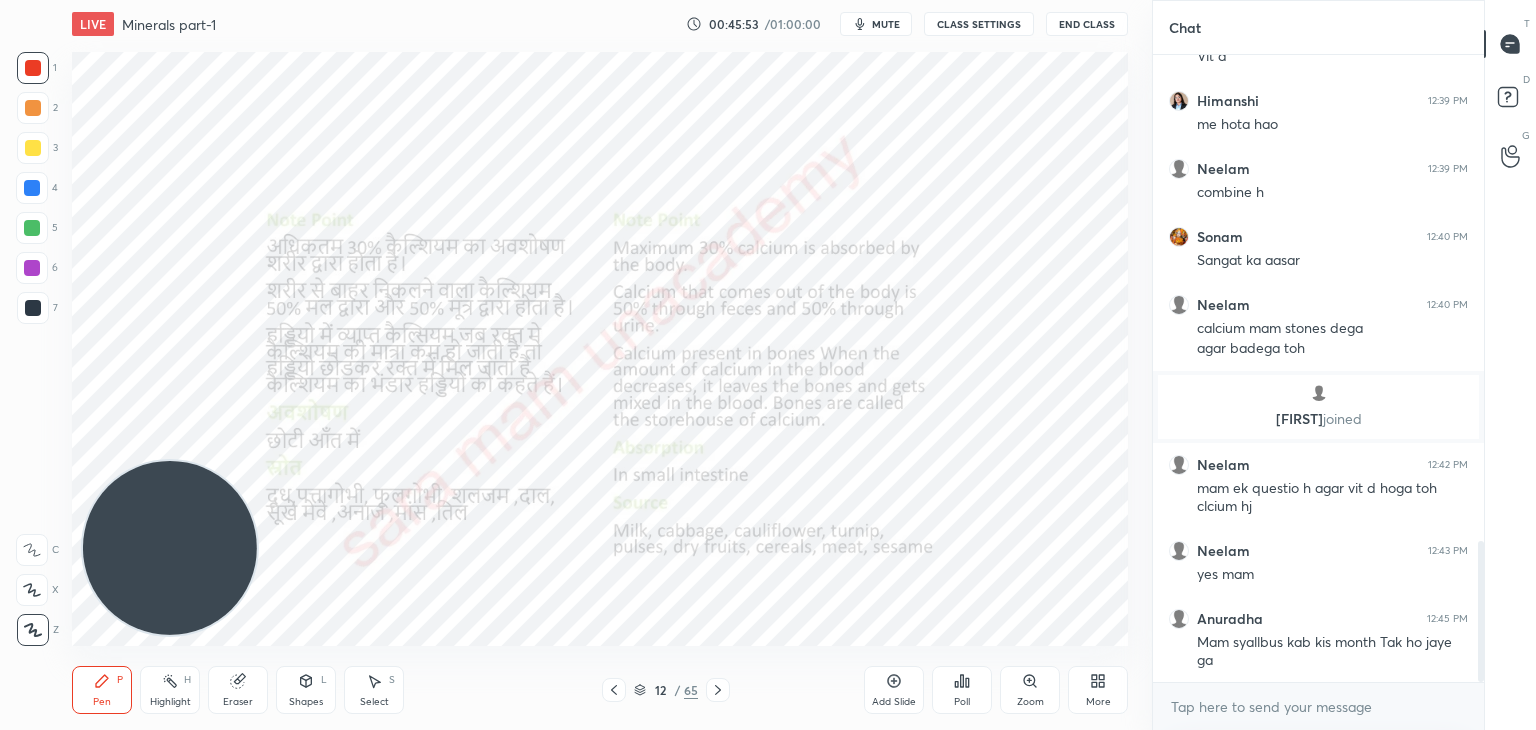 click 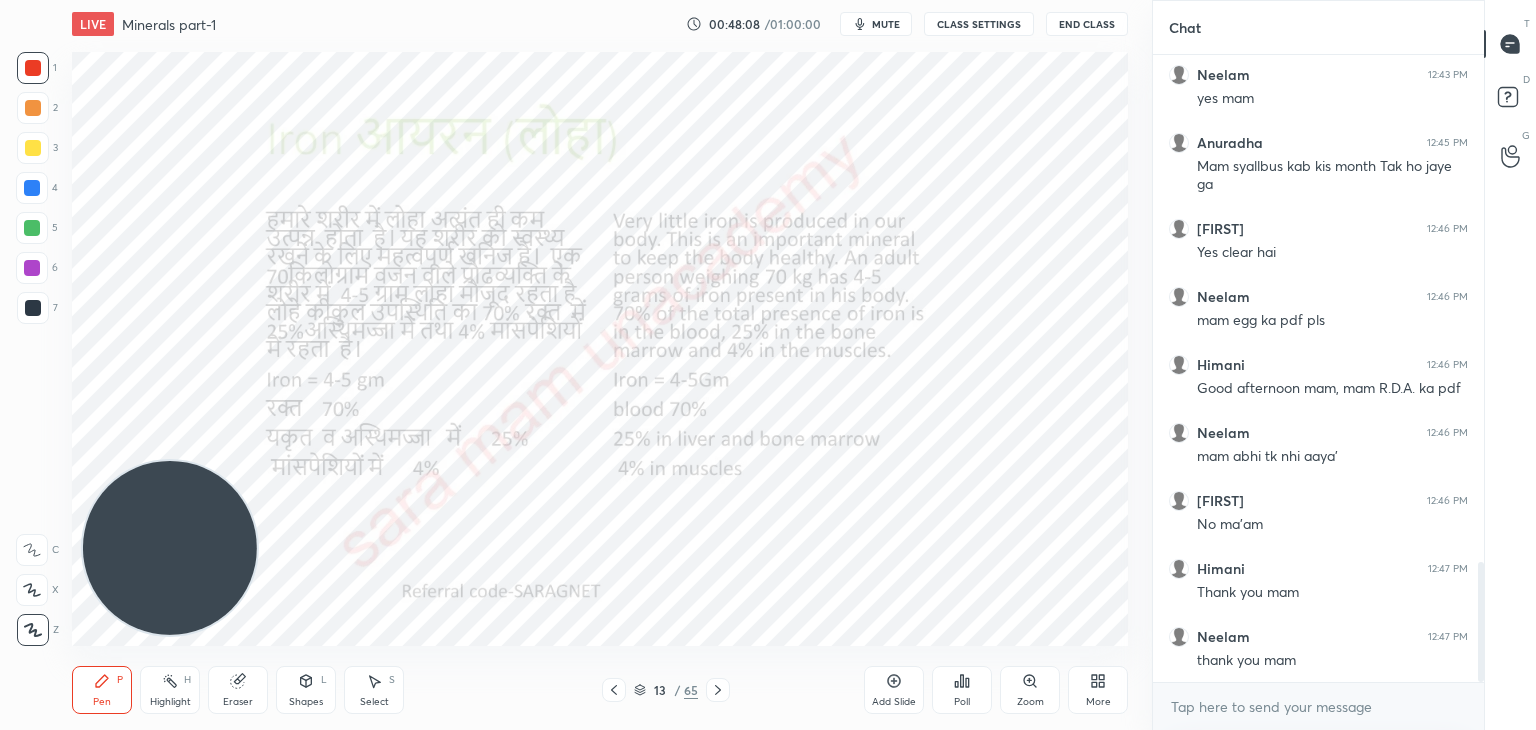 scroll, scrollTop: 2714, scrollLeft: 0, axis: vertical 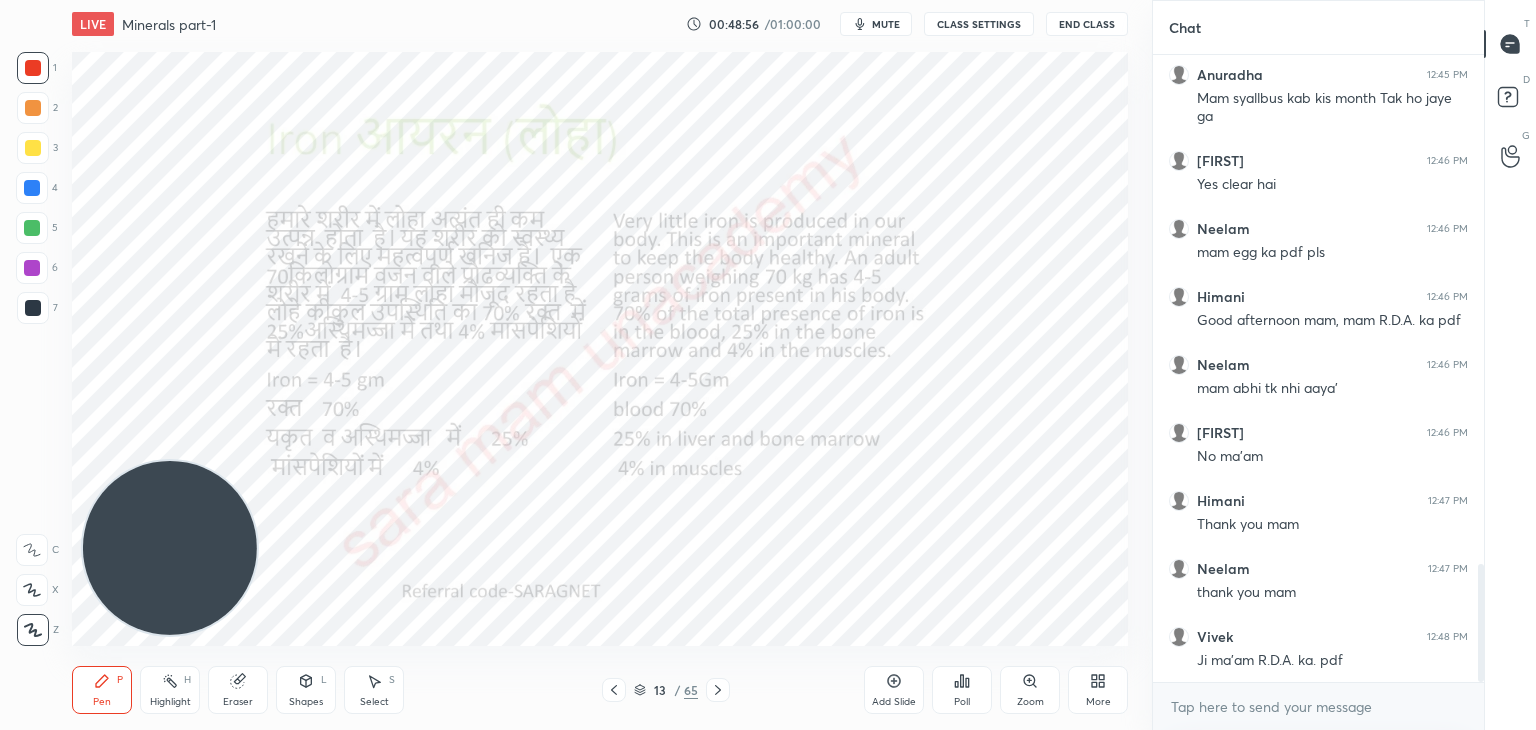 click 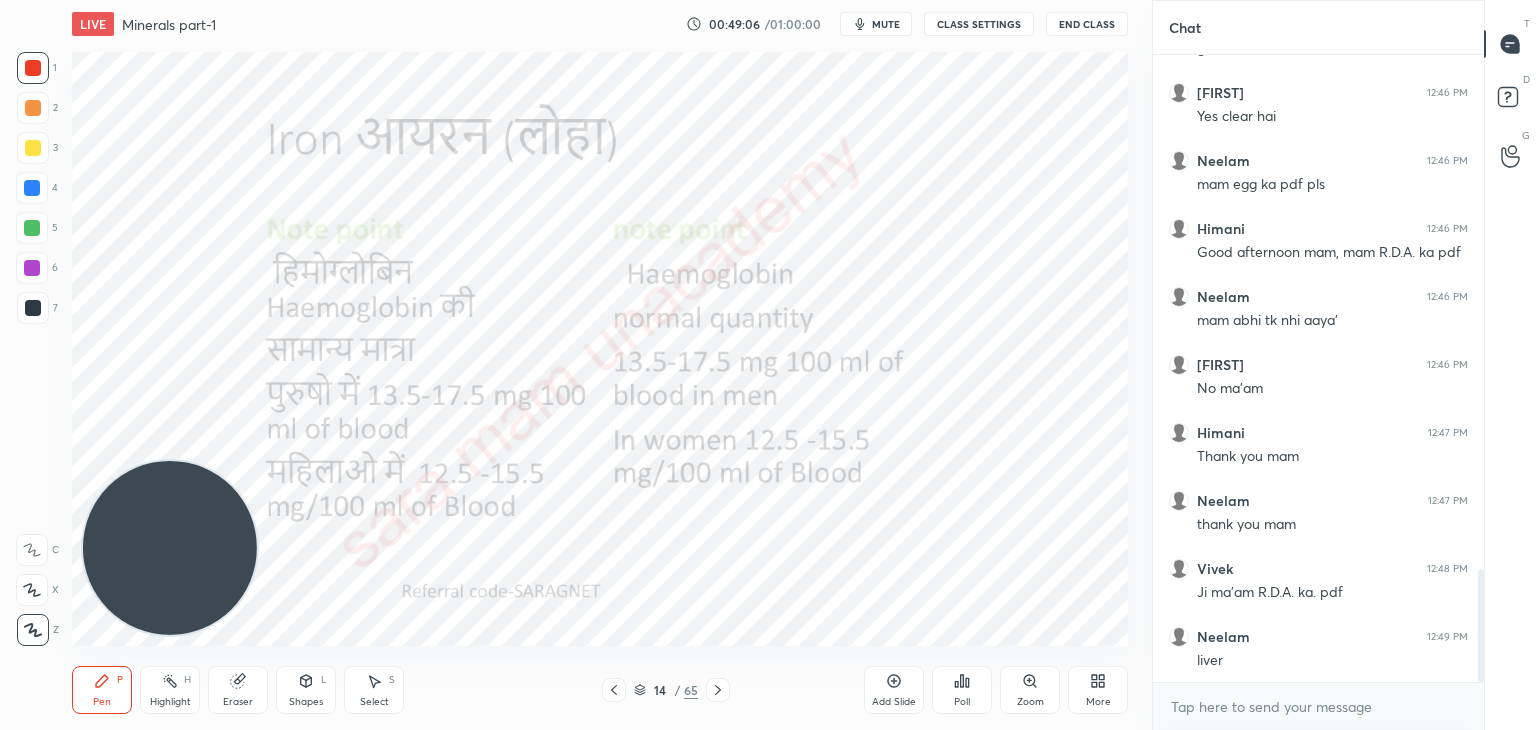scroll, scrollTop: 2850, scrollLeft: 0, axis: vertical 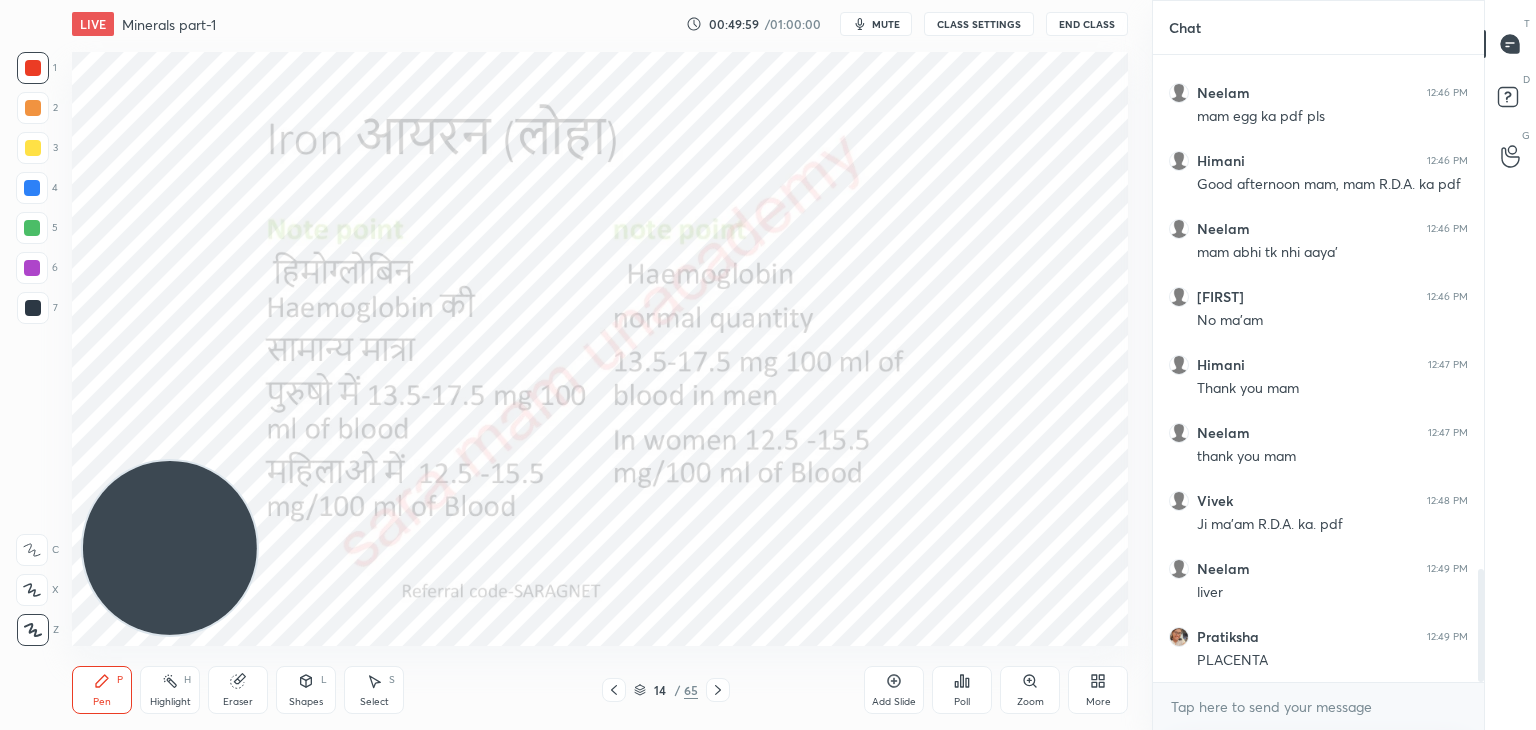 click 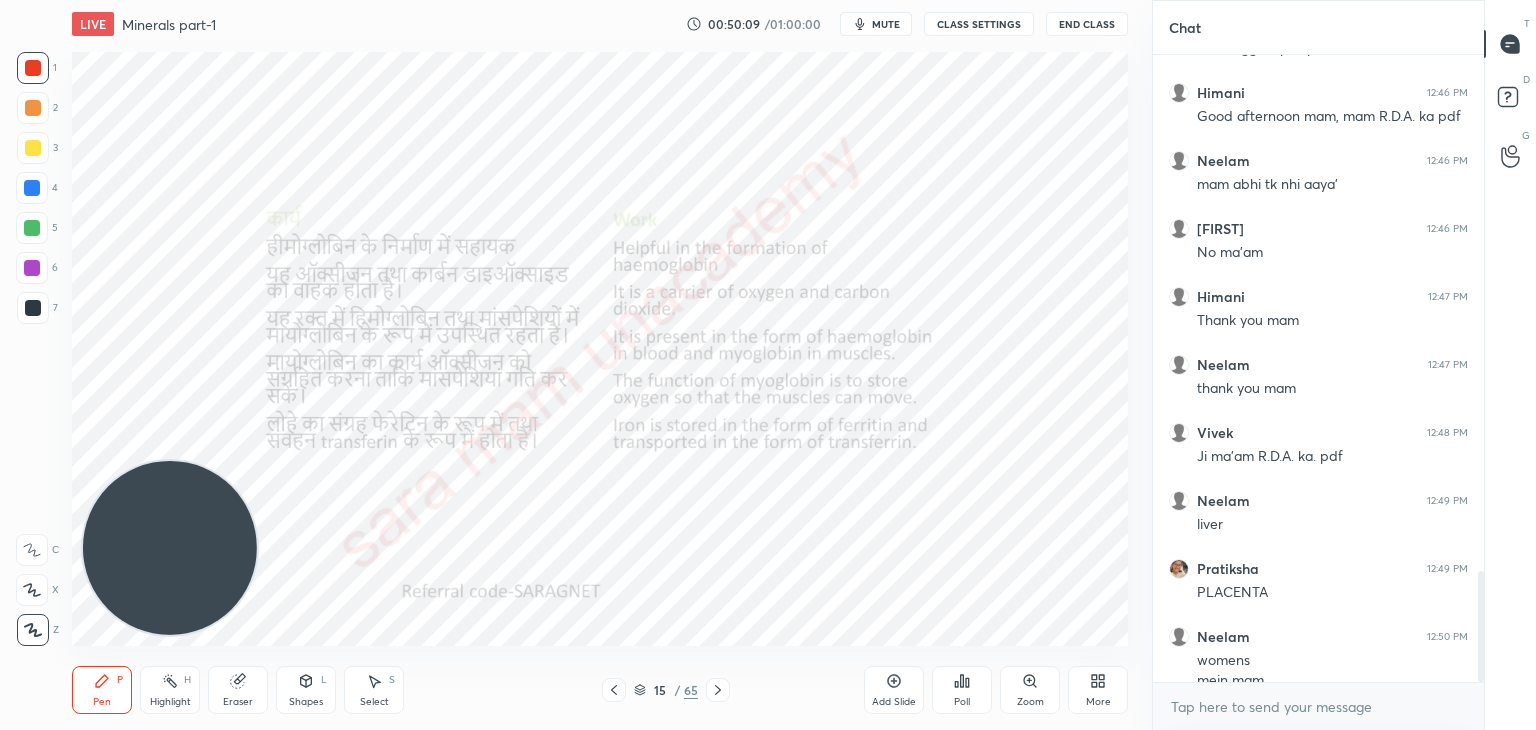 scroll, scrollTop: 2938, scrollLeft: 0, axis: vertical 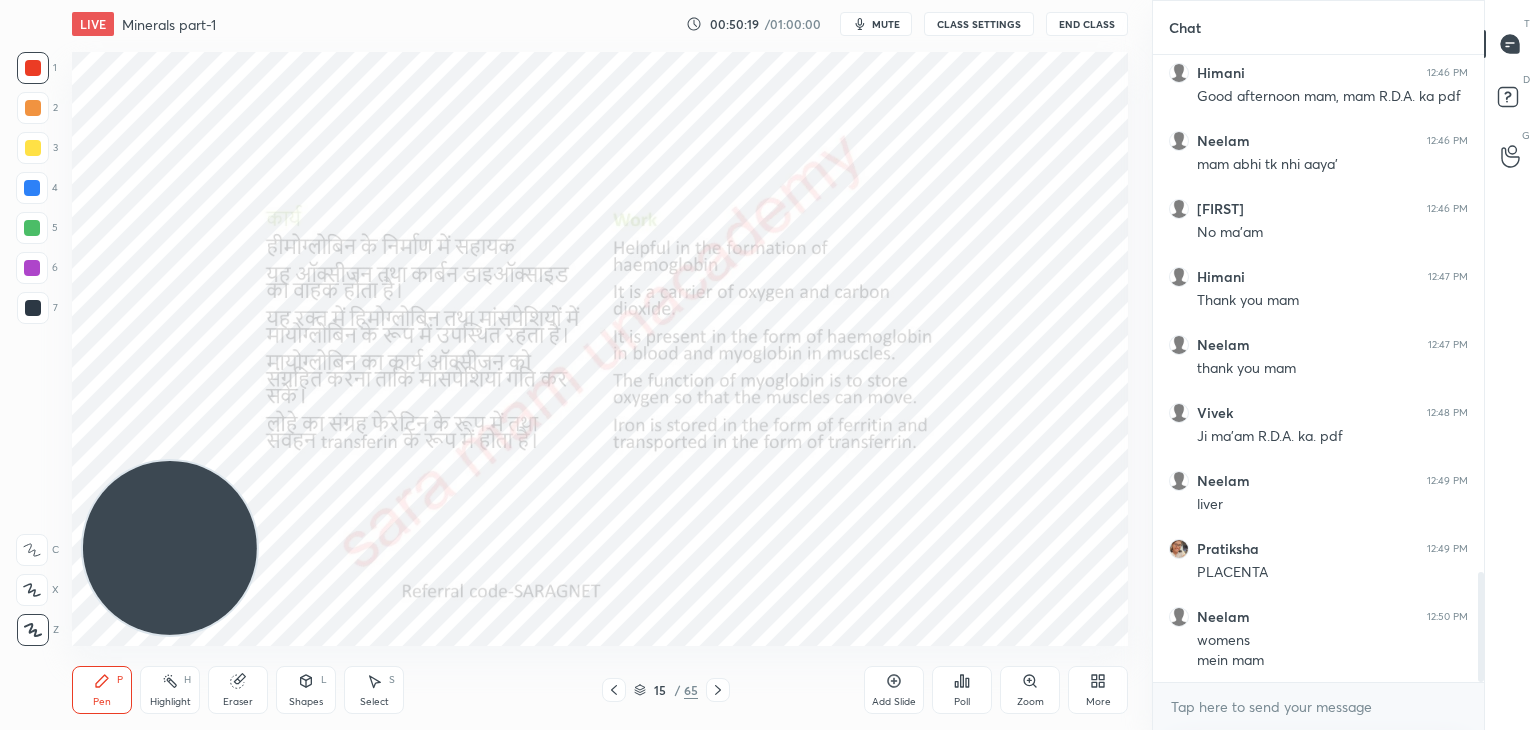 click 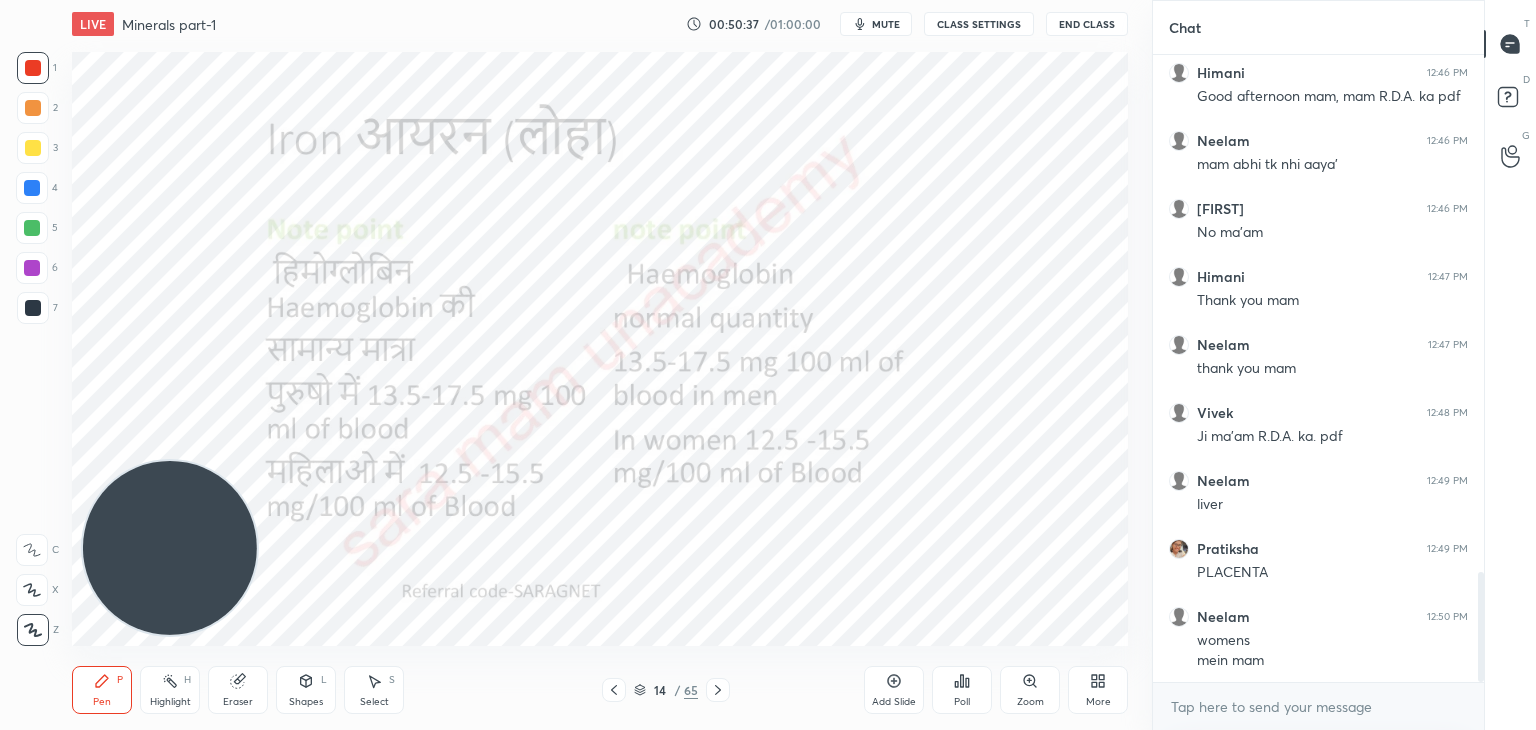 click at bounding box center [718, 690] 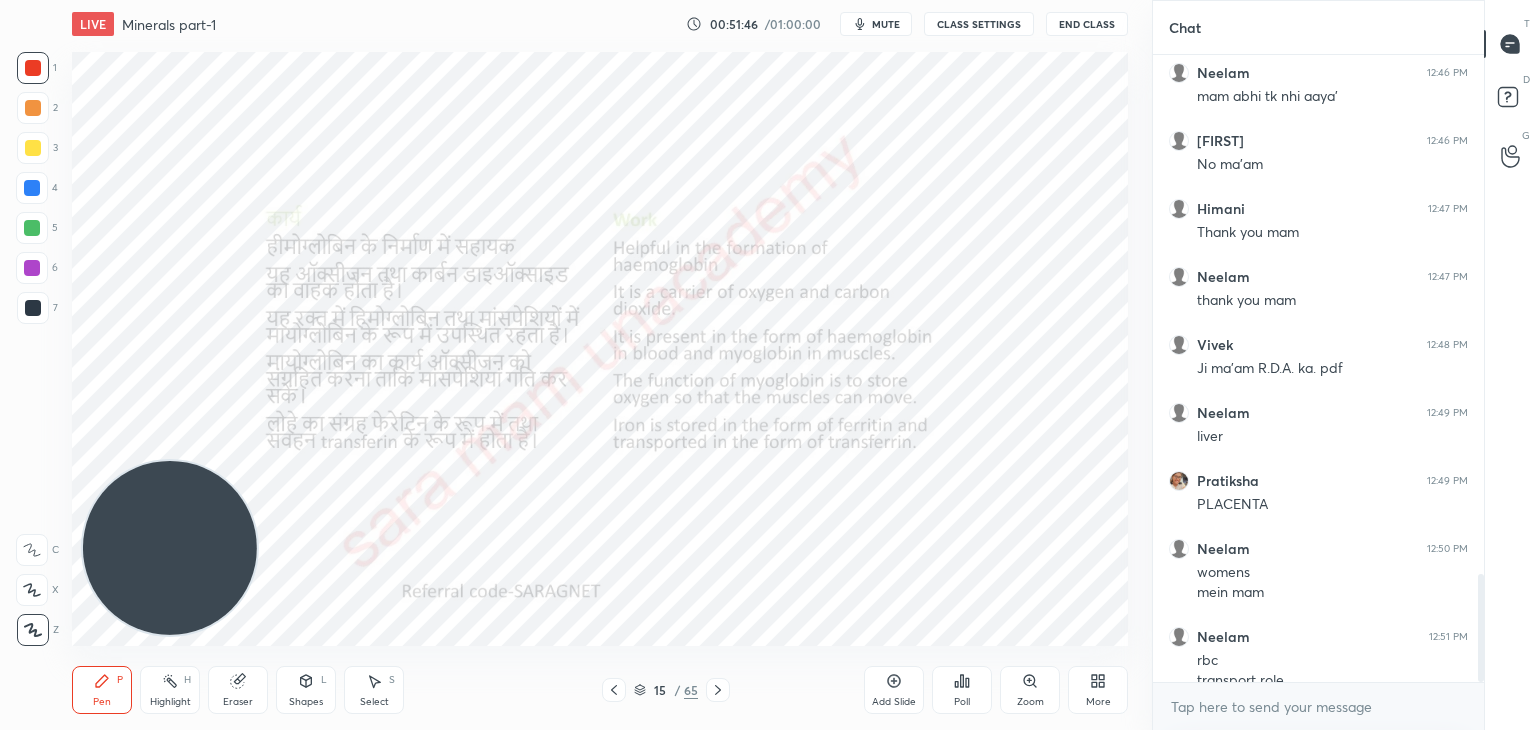 scroll, scrollTop: 3026, scrollLeft: 0, axis: vertical 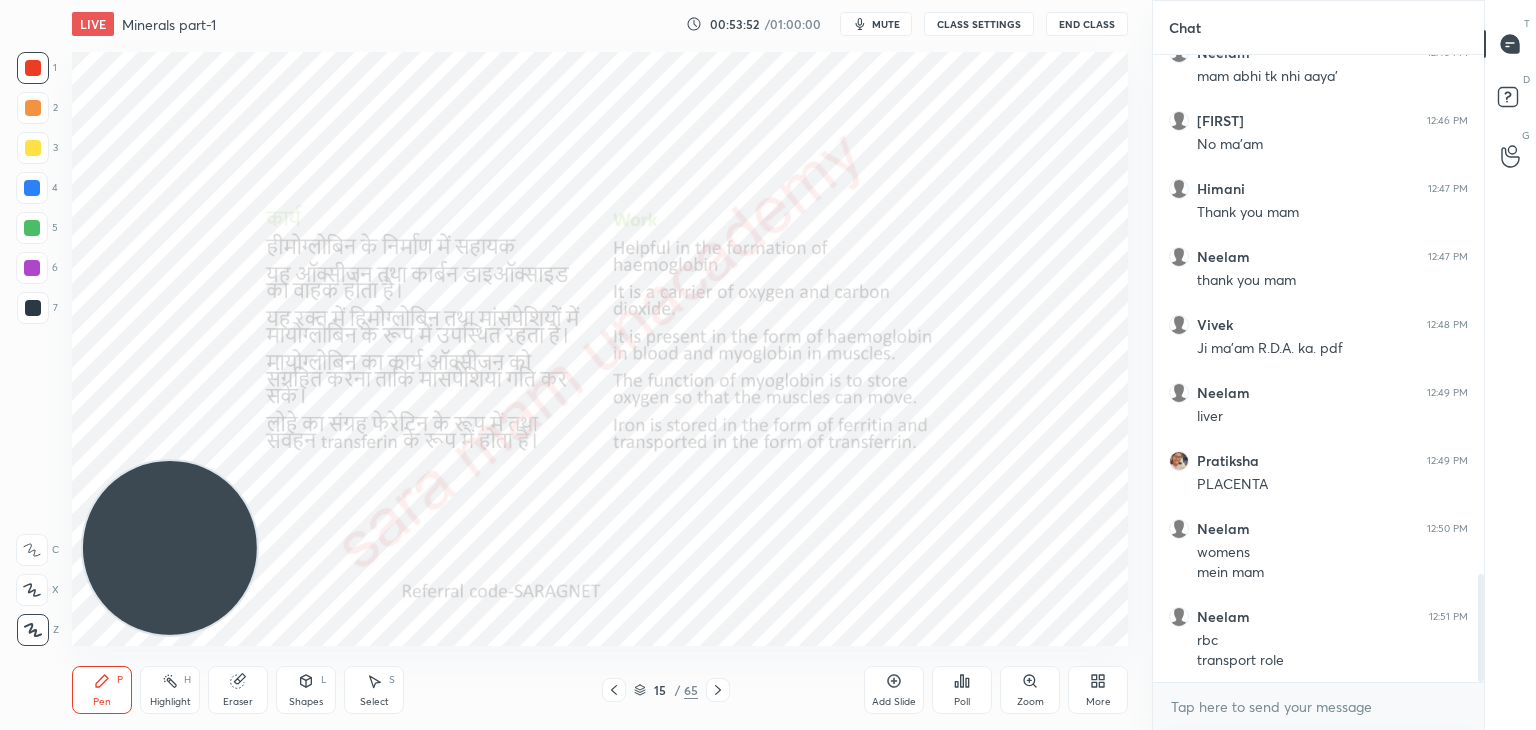 click at bounding box center [718, 690] 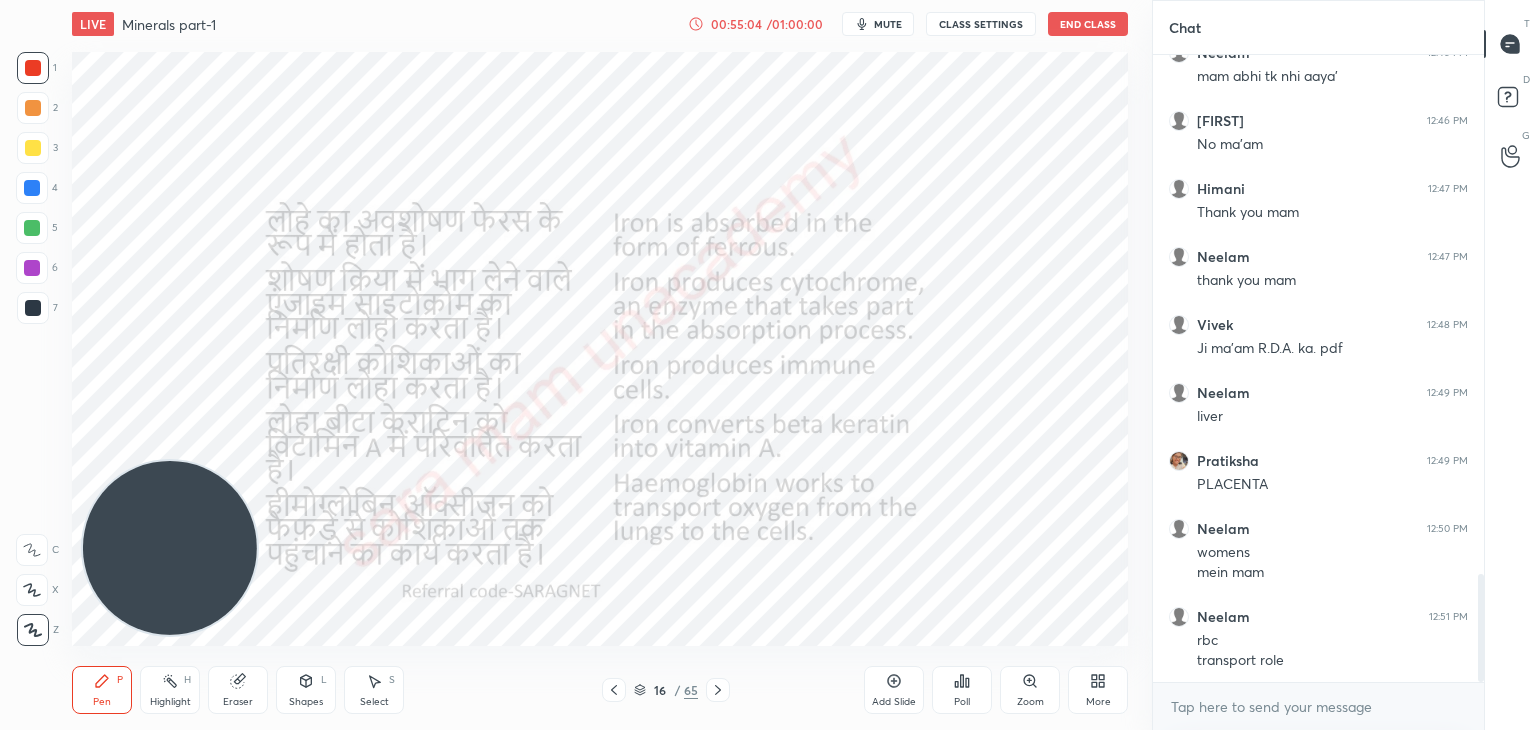 click 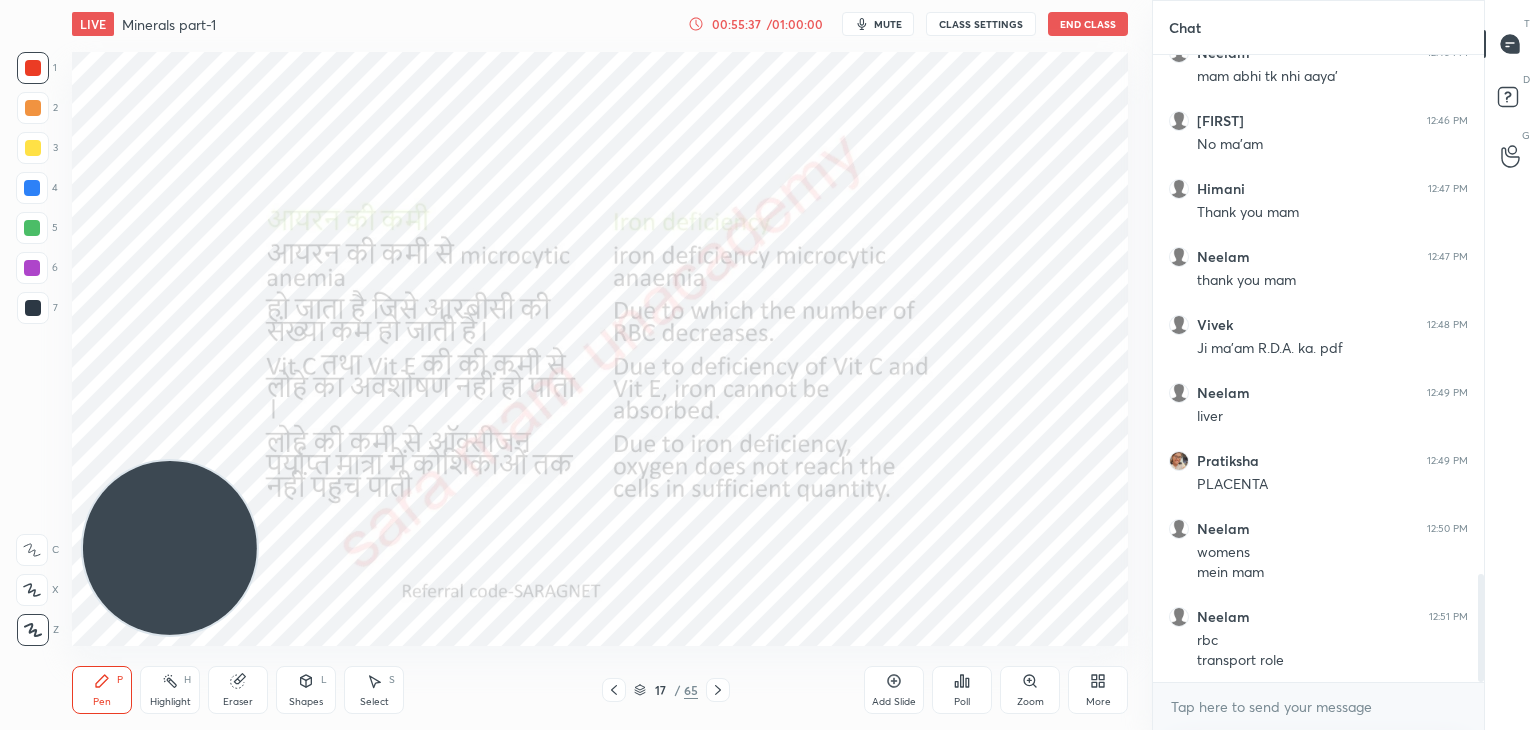 click 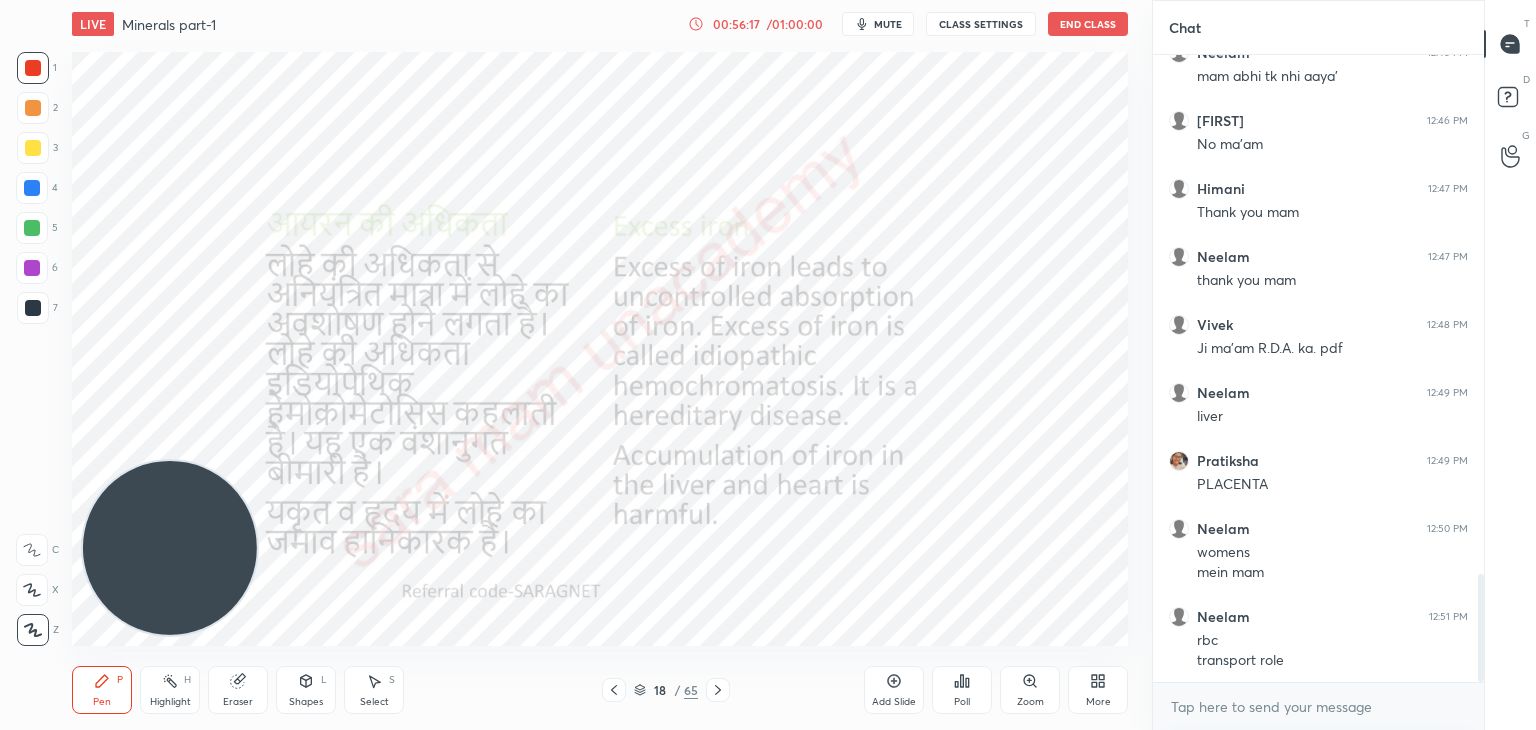 click 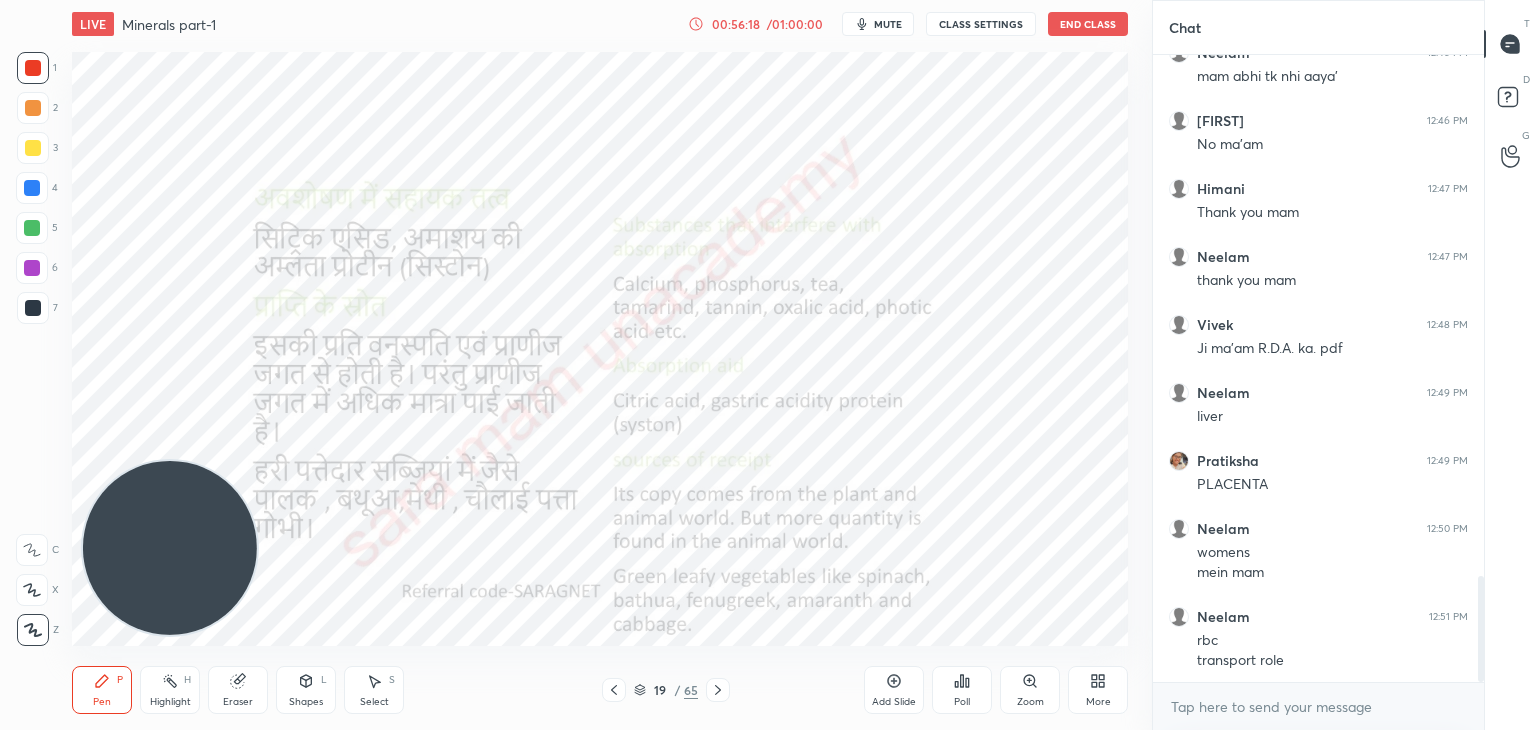 scroll, scrollTop: 3094, scrollLeft: 0, axis: vertical 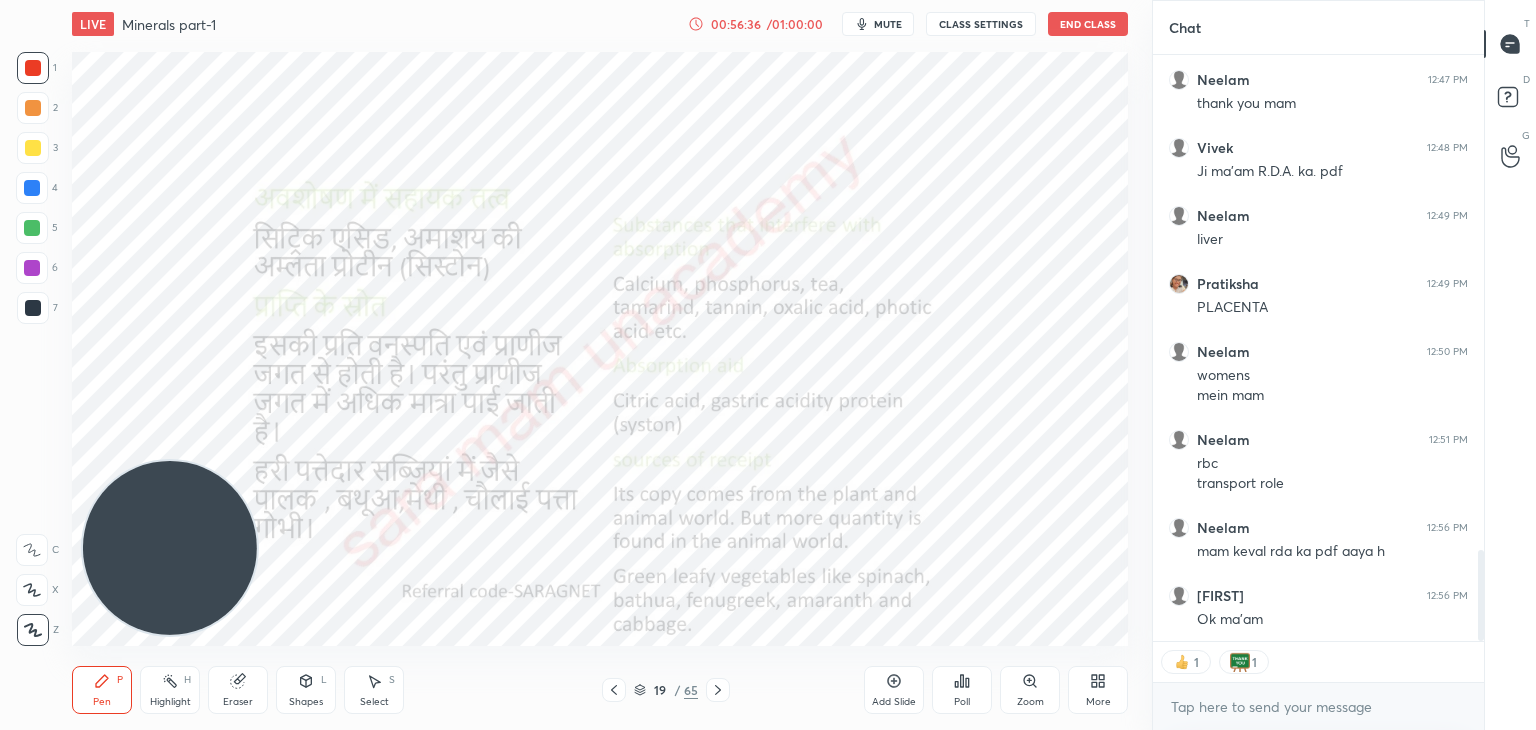 click at bounding box center [718, 690] 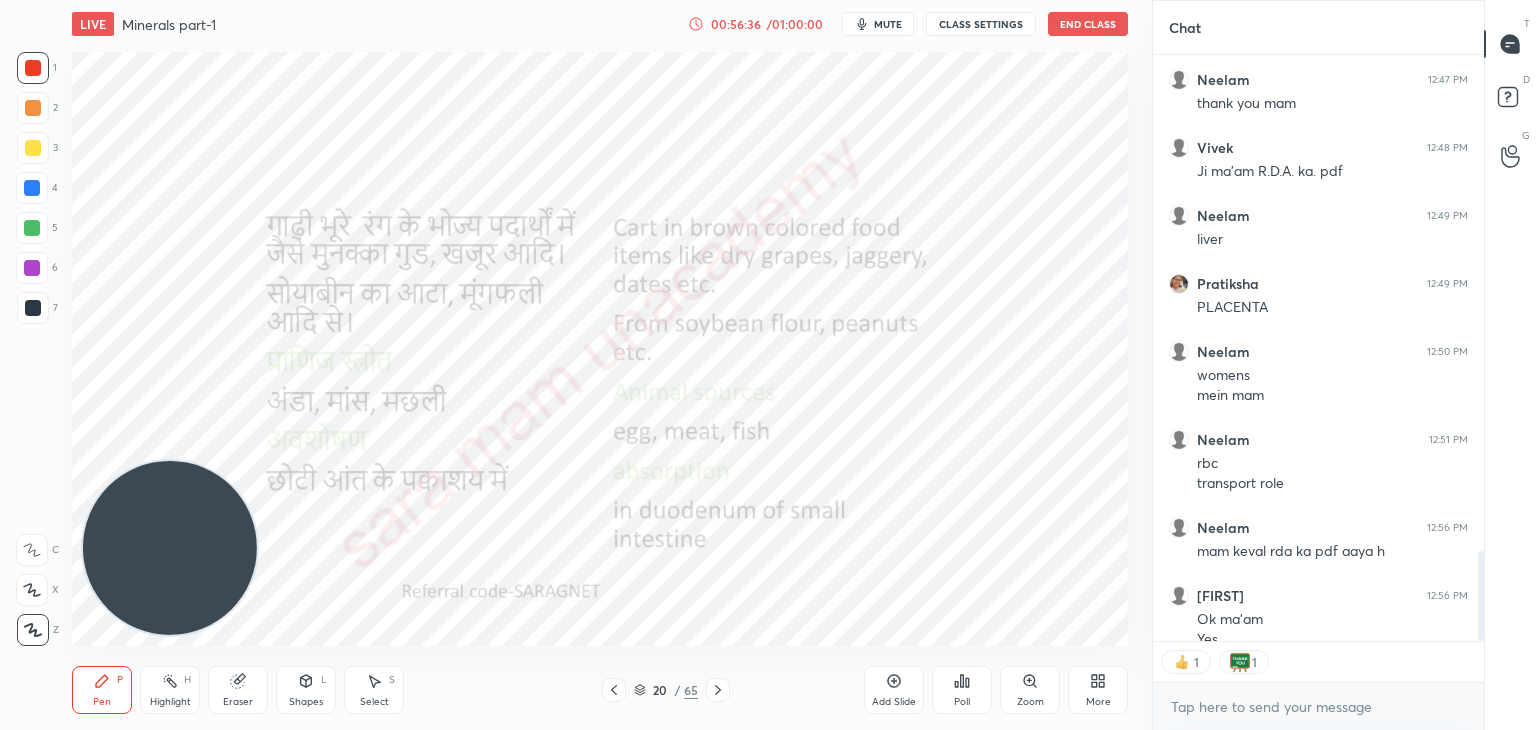 scroll, scrollTop: 3223, scrollLeft: 0, axis: vertical 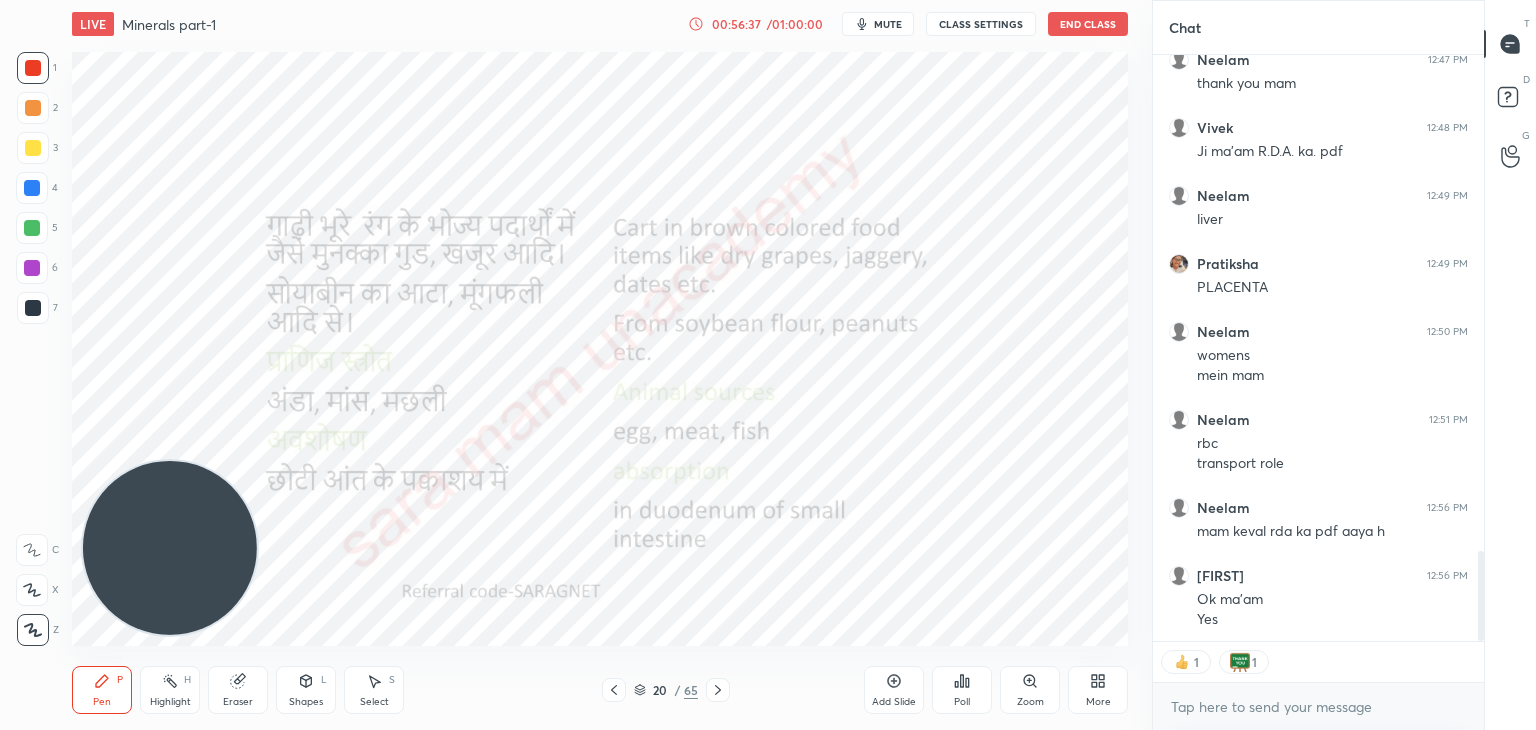 click 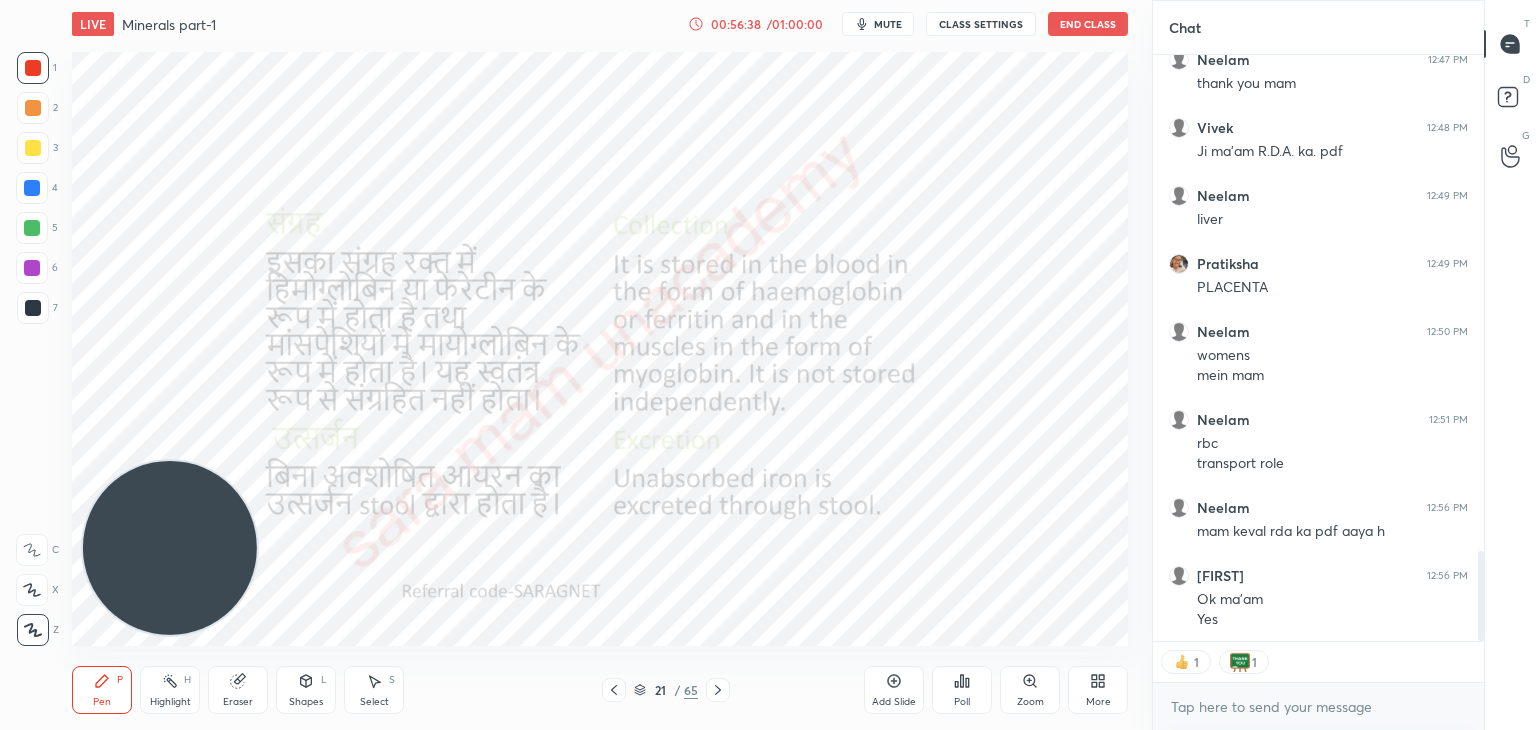 click 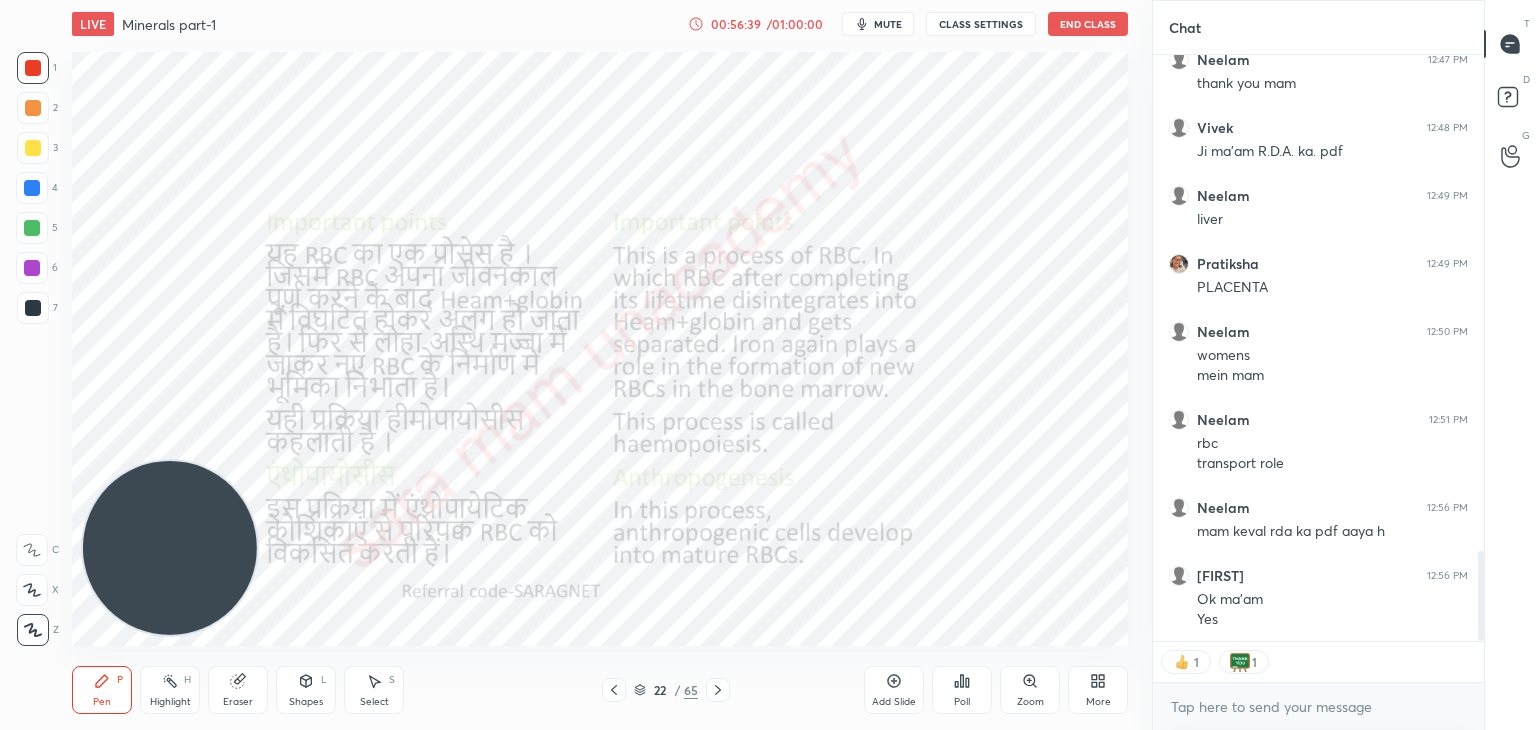 click 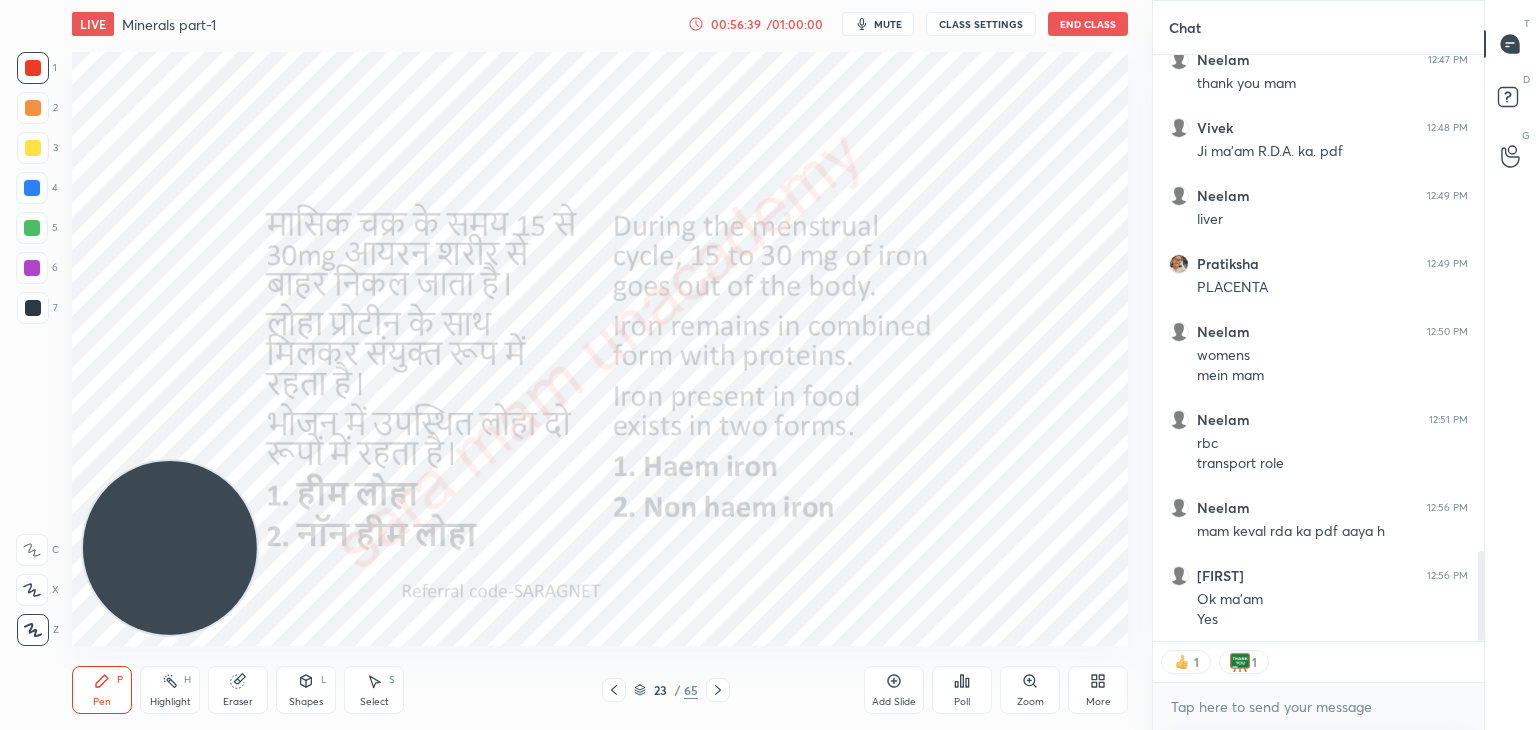 click 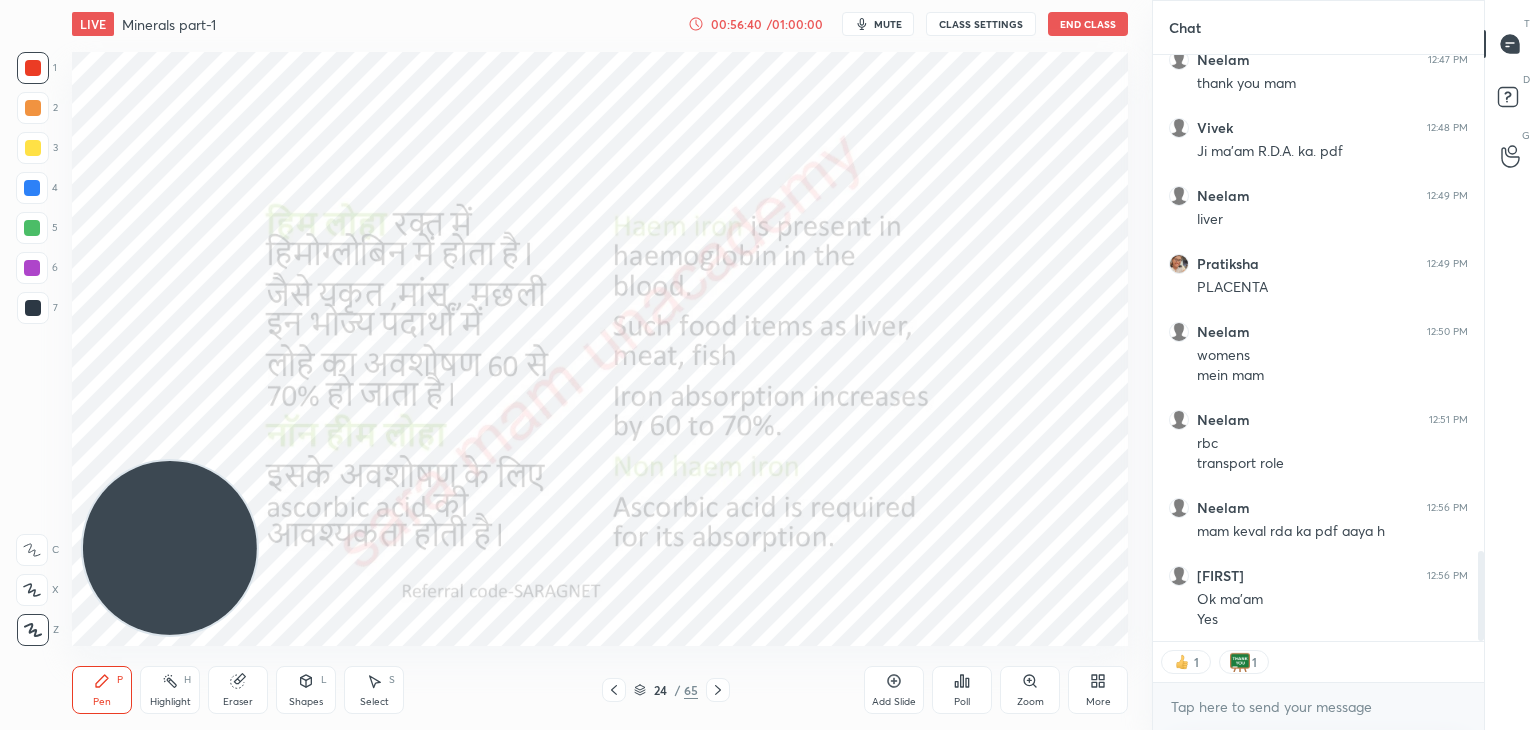 click 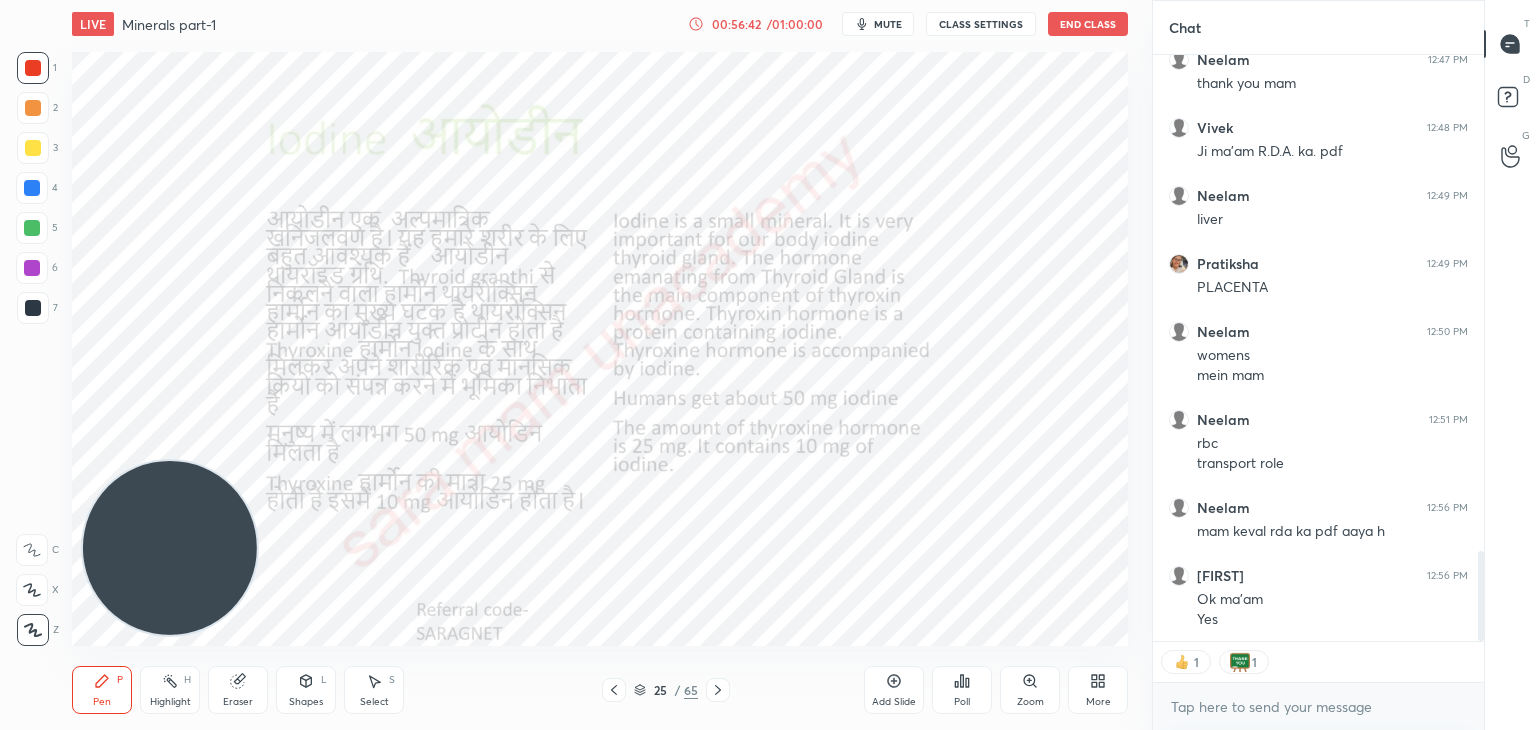click 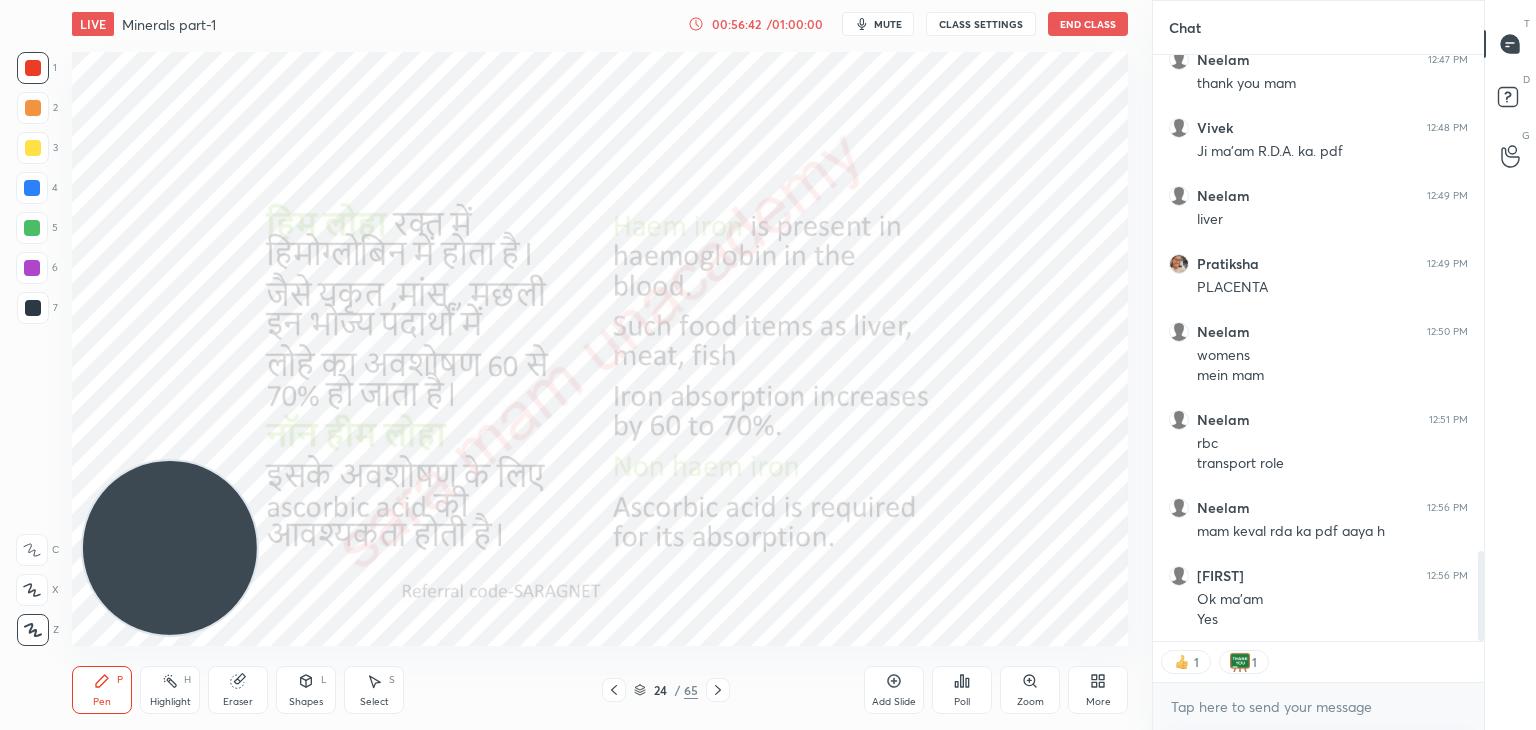 click 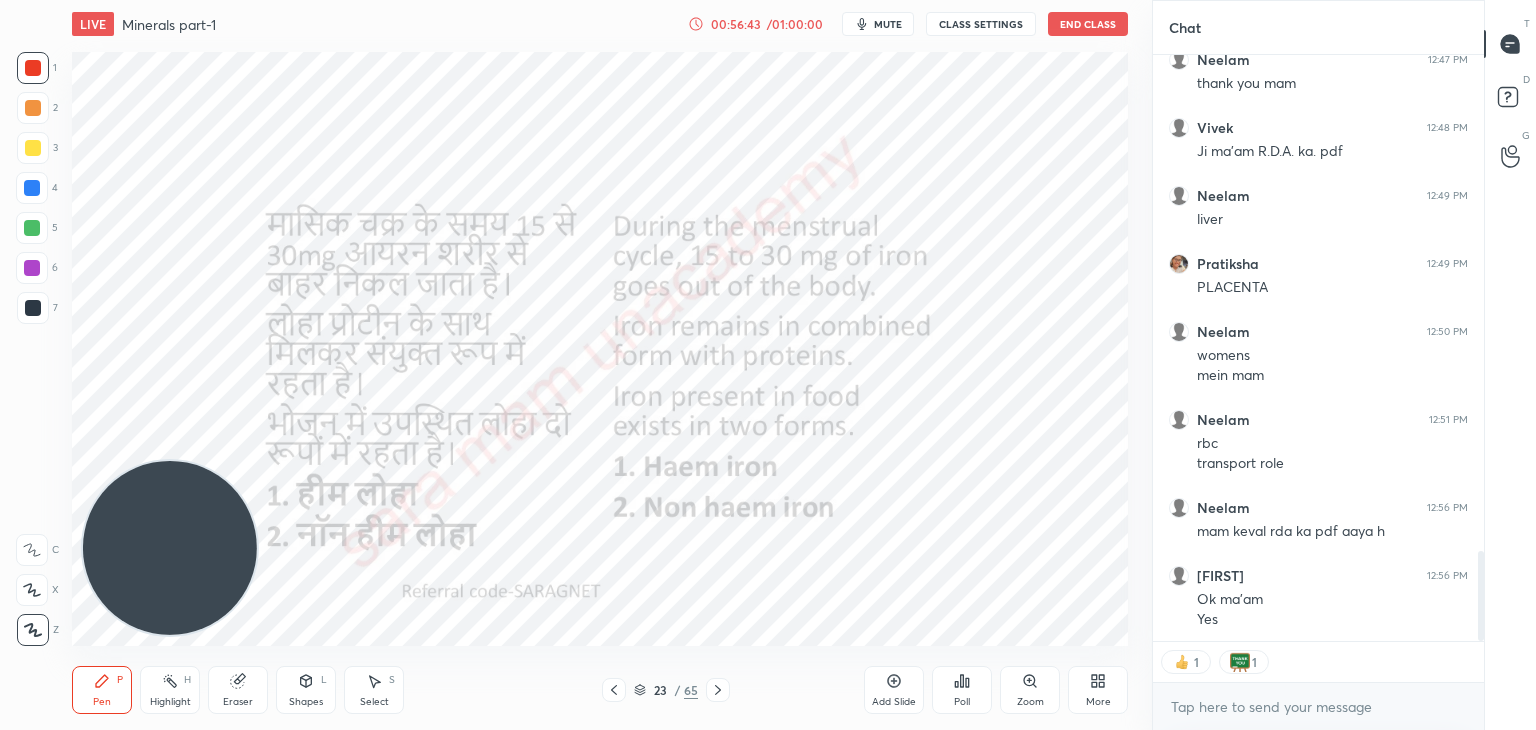 click 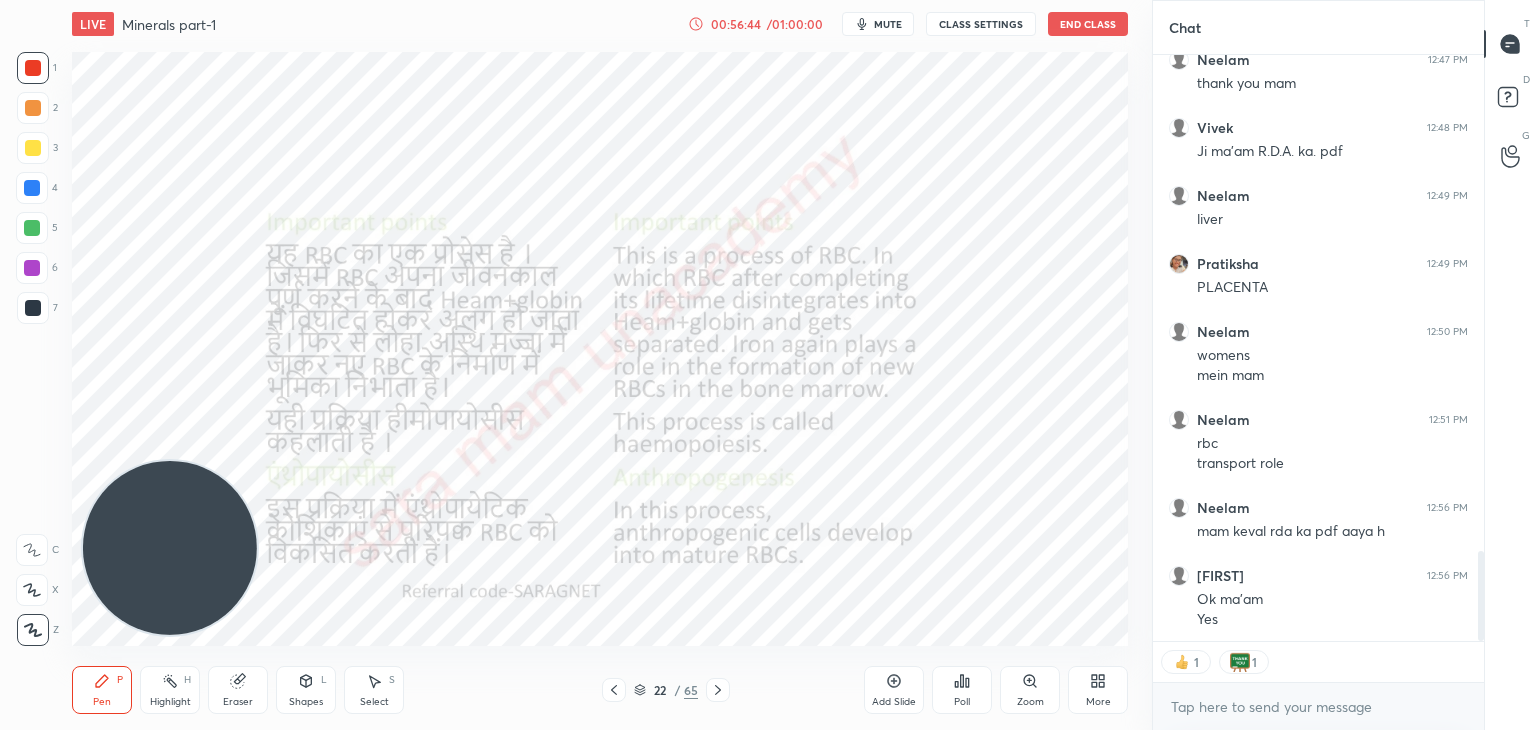click on "22 / 65" at bounding box center [666, 690] 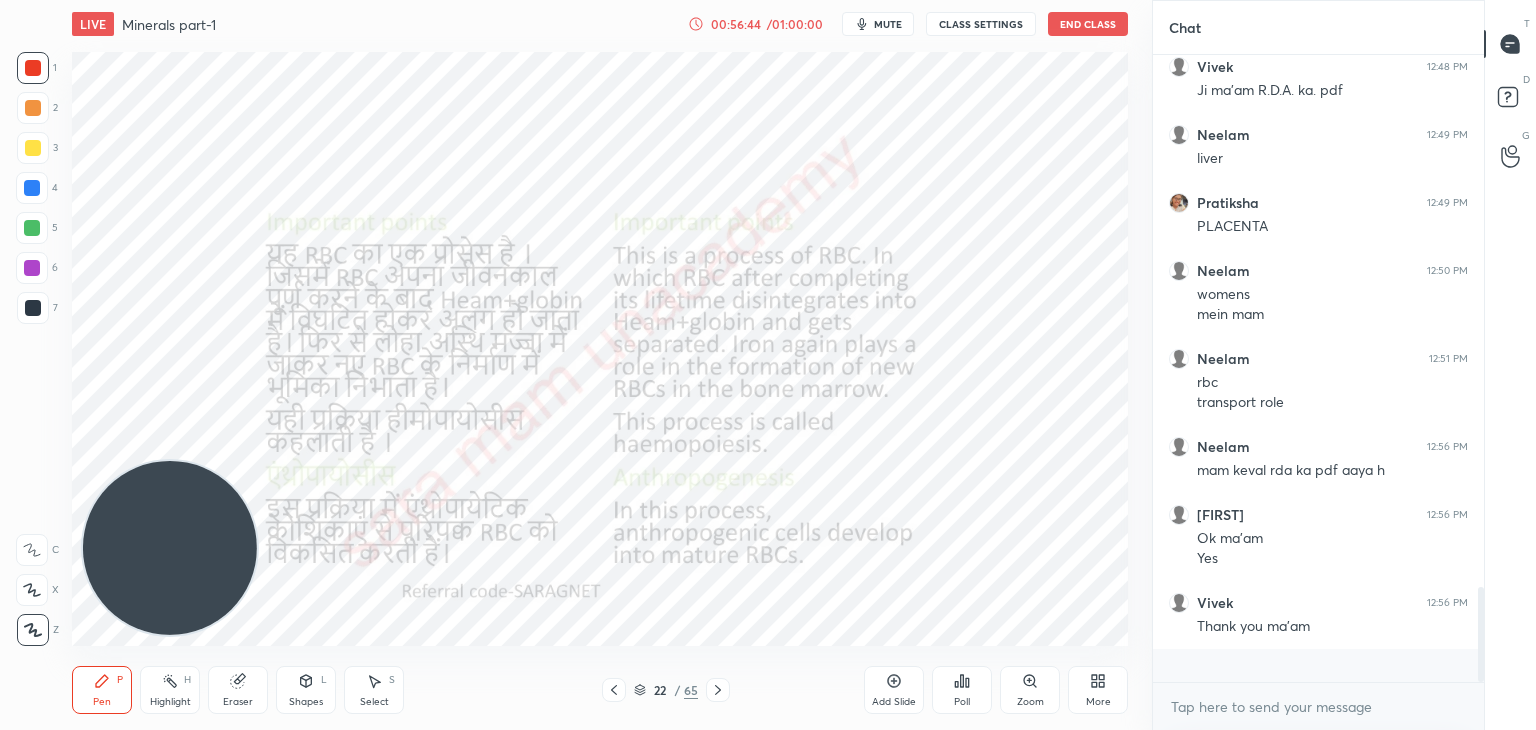 scroll, scrollTop: 6, scrollLeft: 6, axis: both 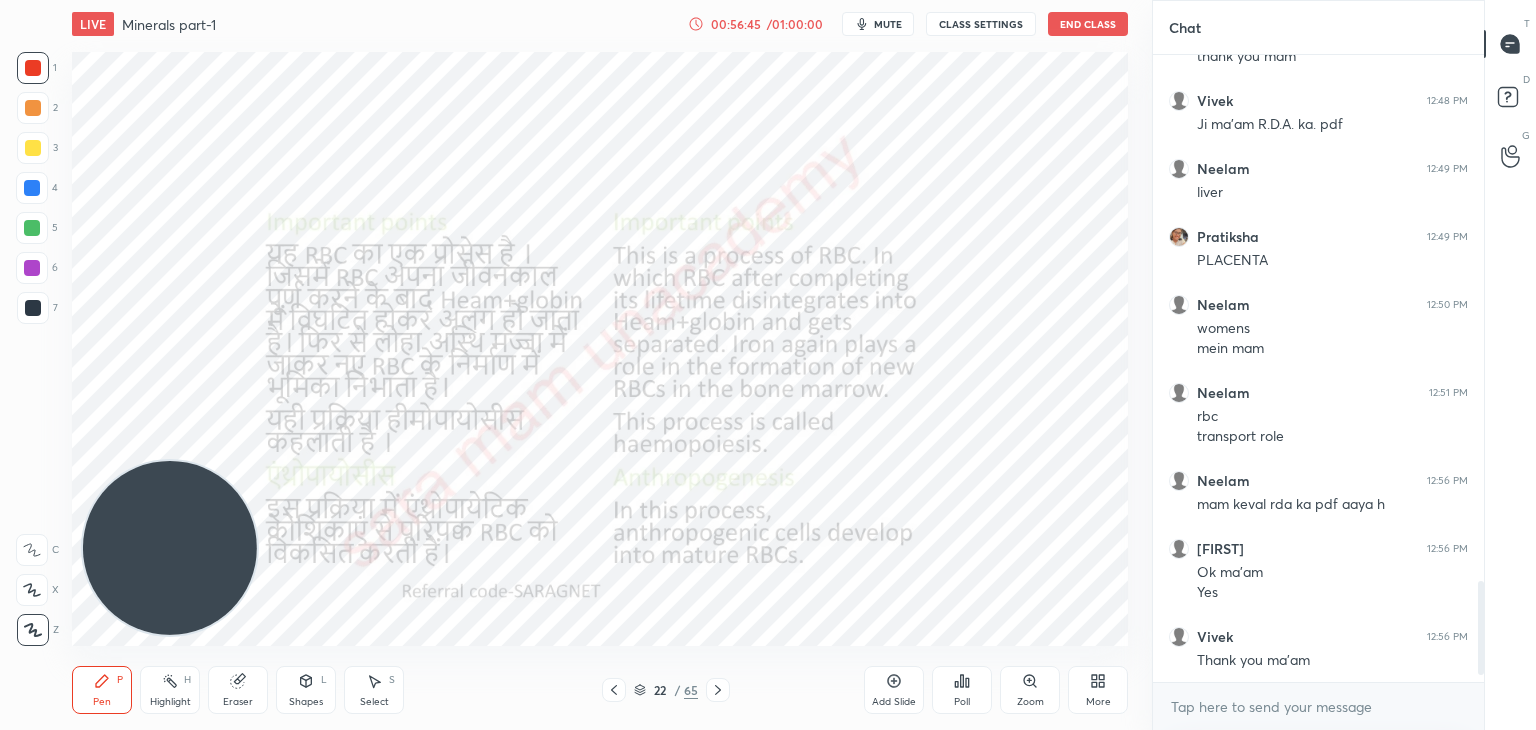 click 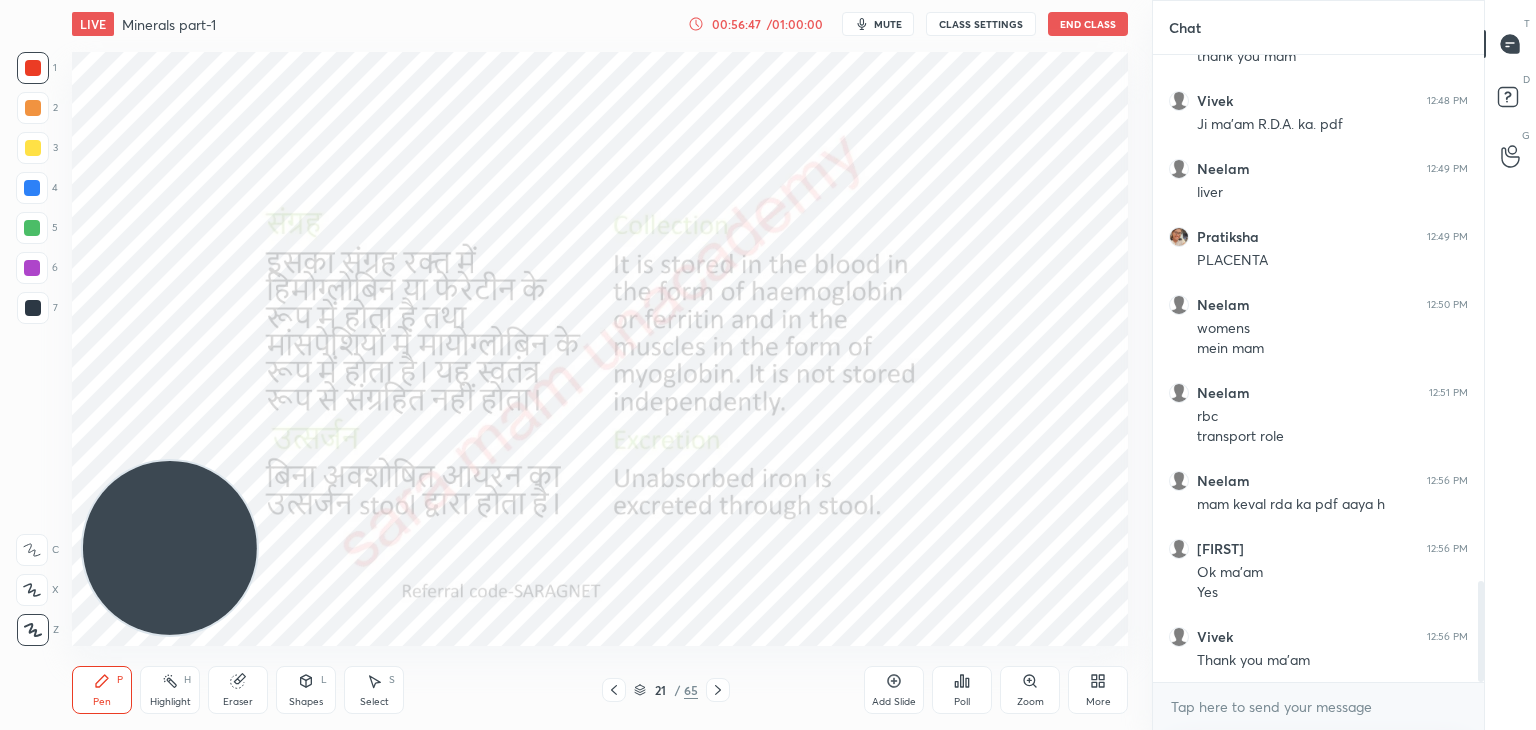 click 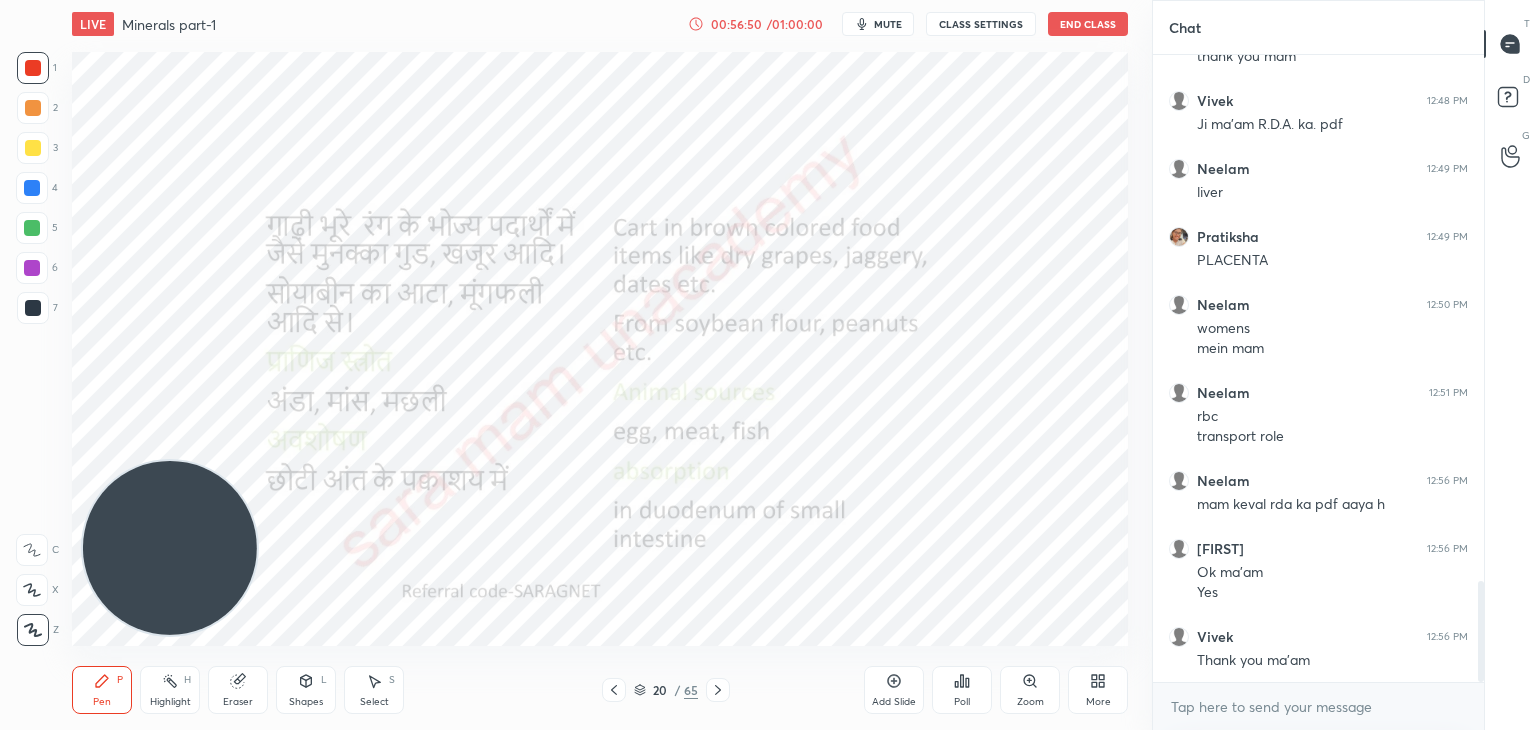click at bounding box center (614, 690) 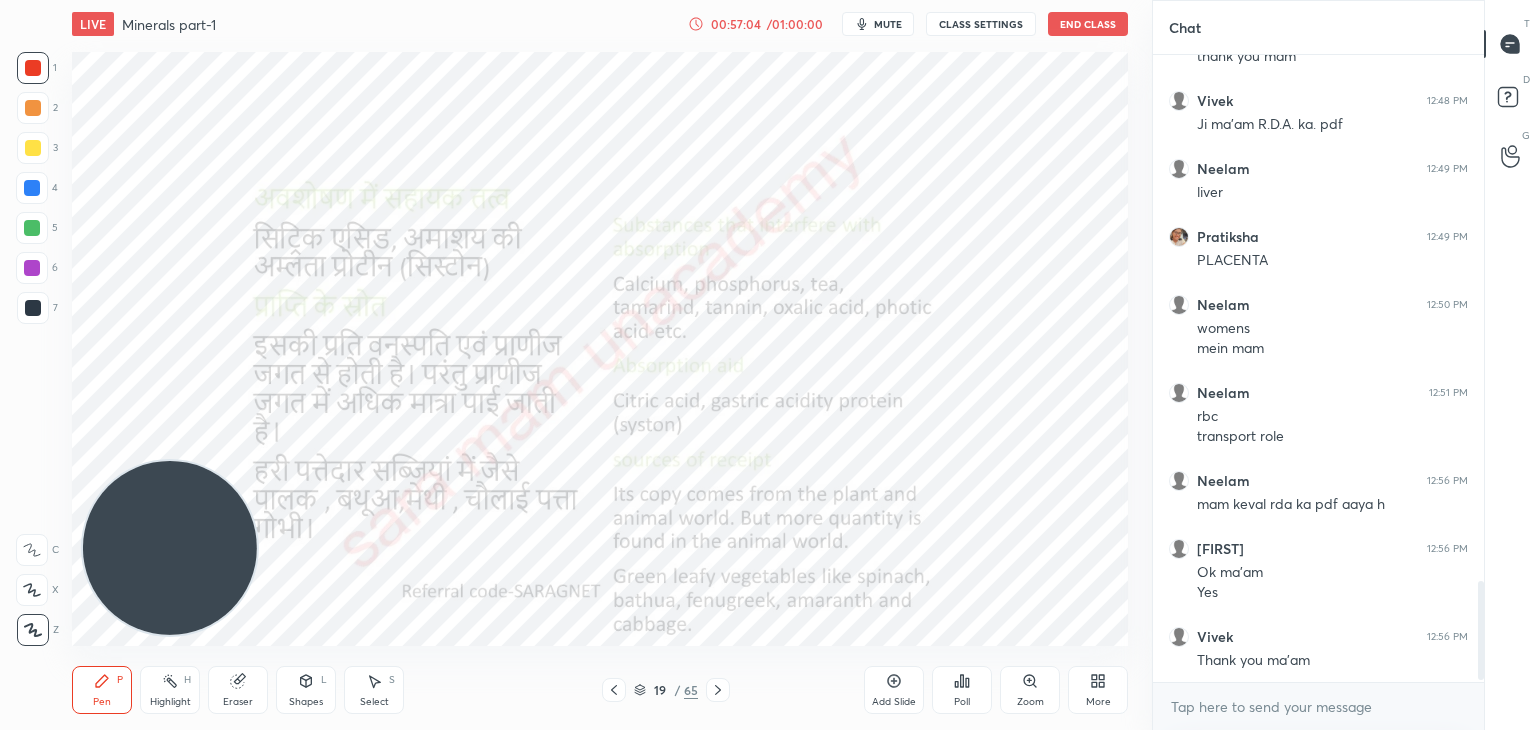 scroll, scrollTop: 3318, scrollLeft: 0, axis: vertical 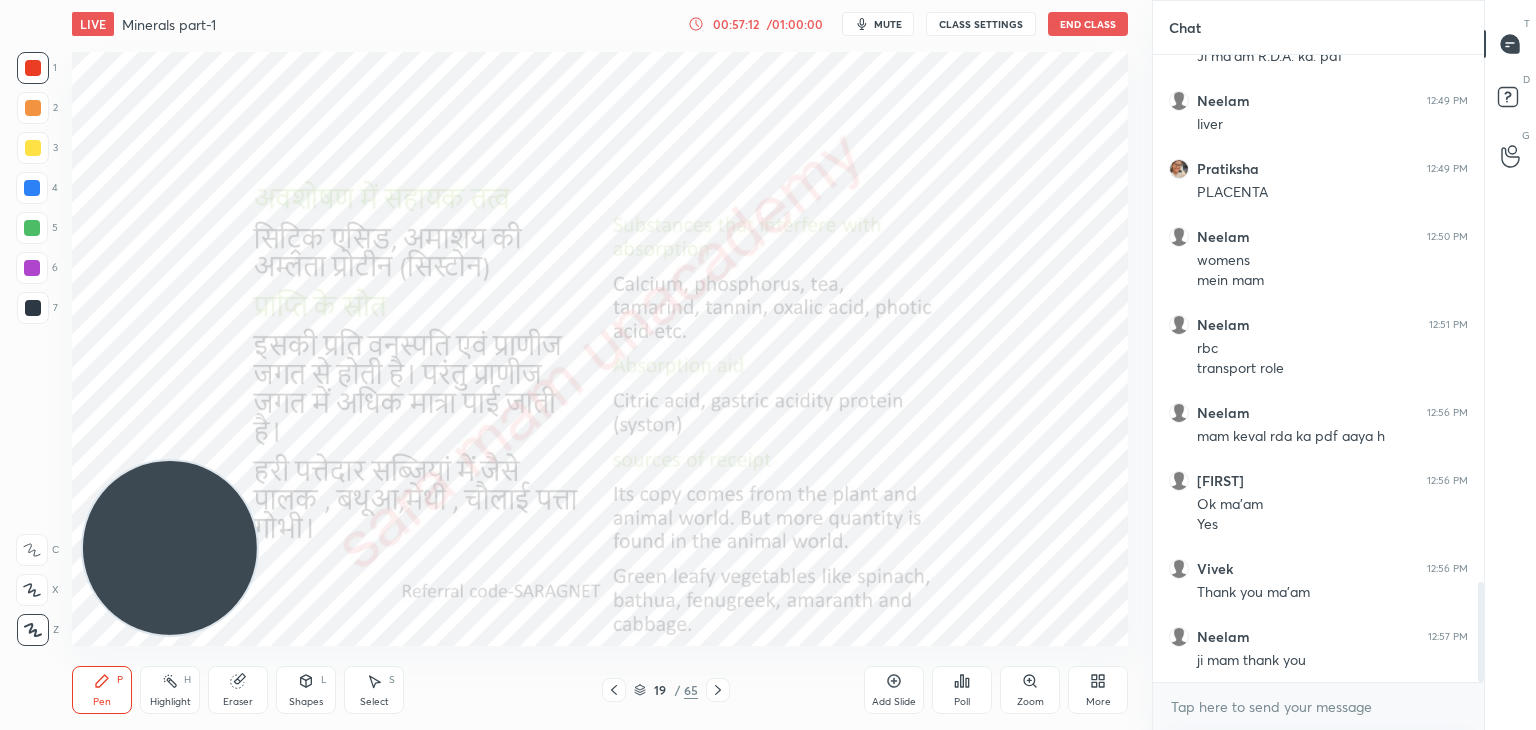 click on "End Class" at bounding box center [1088, 24] 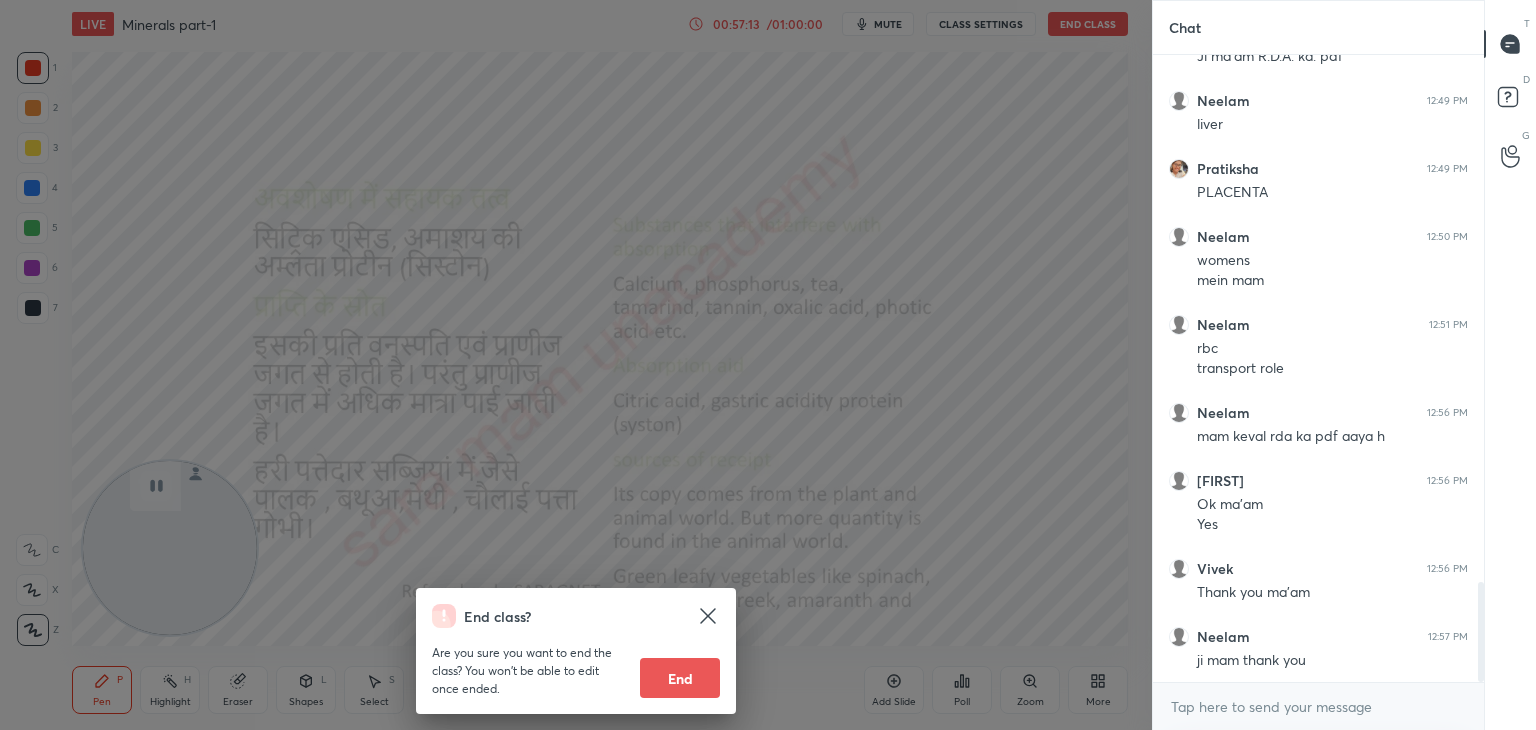 click on "End" at bounding box center (680, 678) 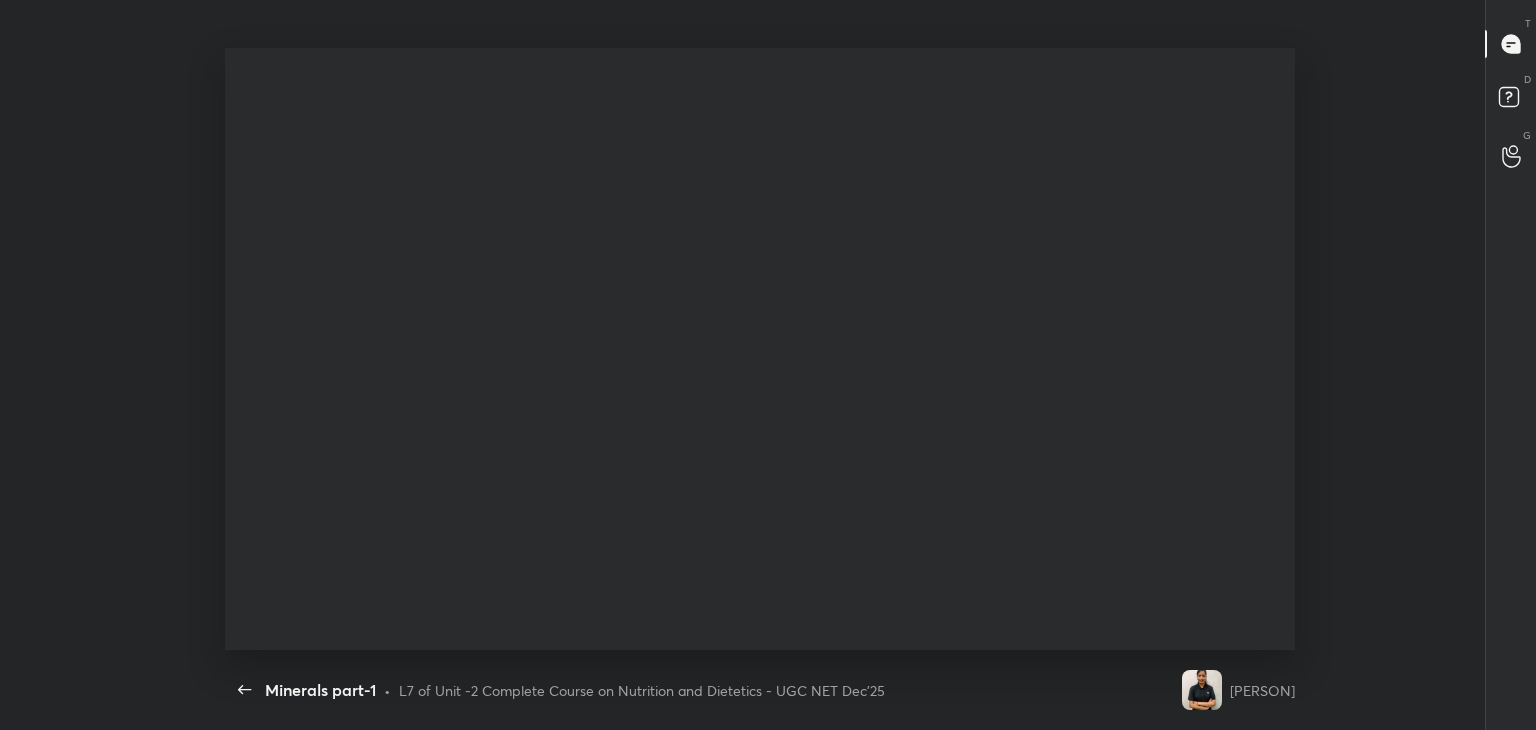 type on "x" 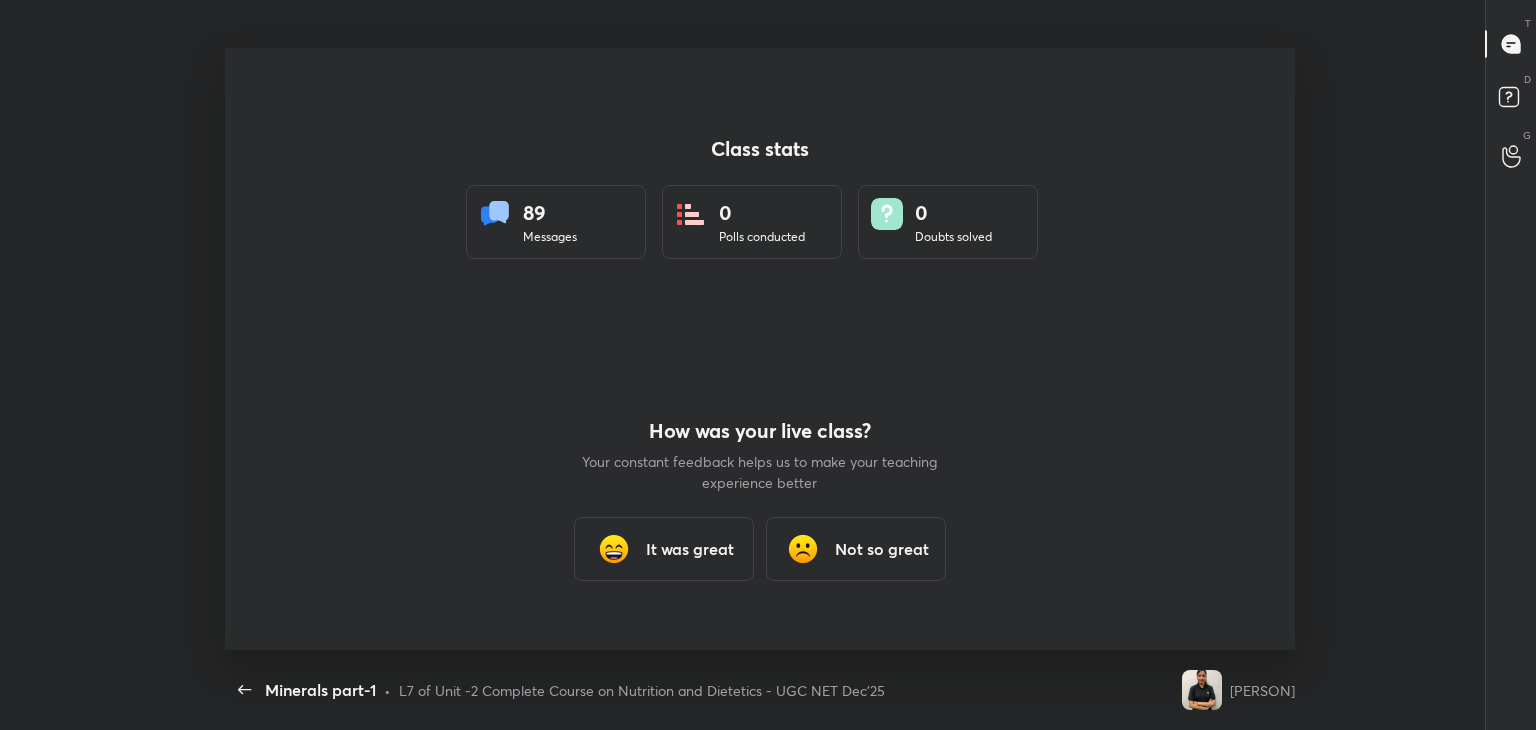 scroll, scrollTop: 99397, scrollLeft: 98480, axis: both 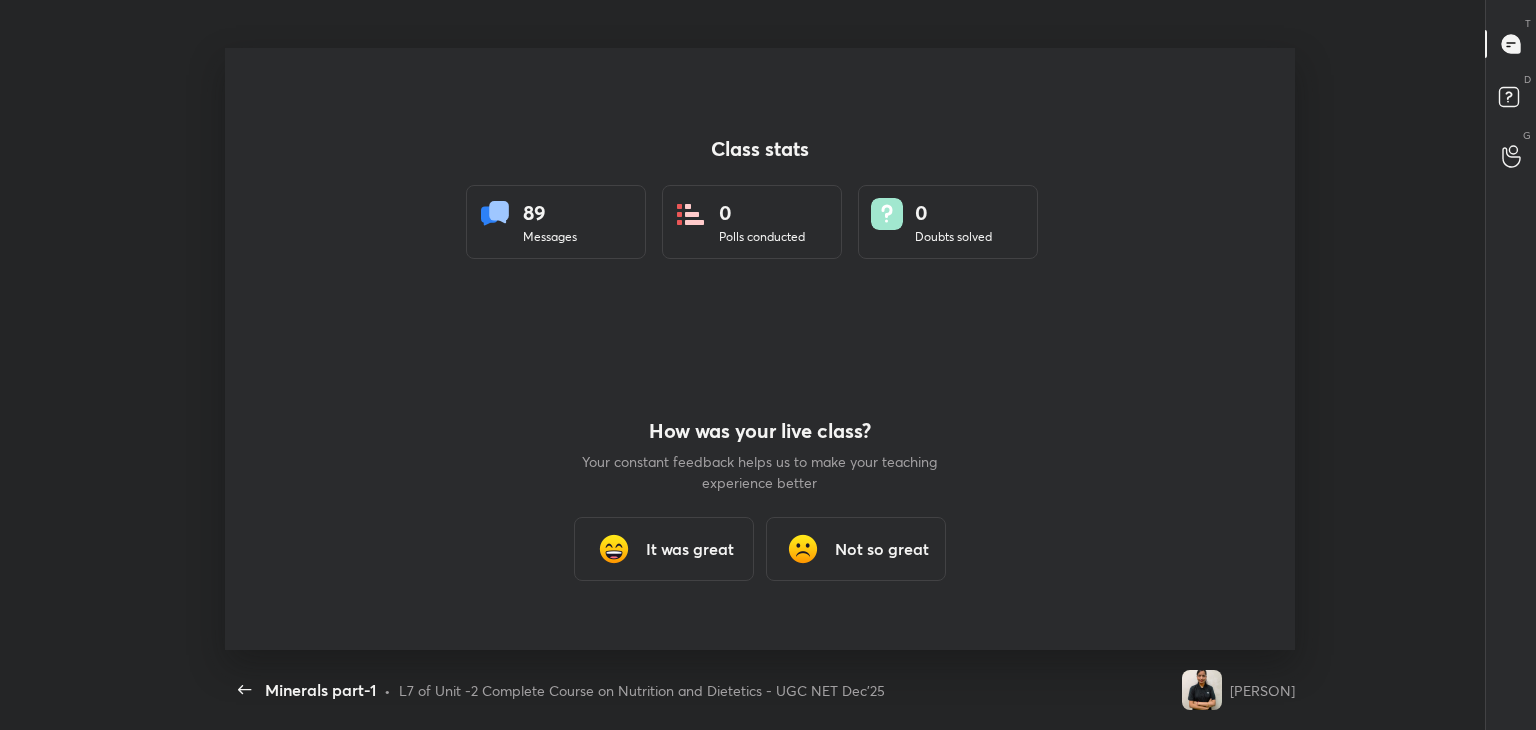 click on "It was great" at bounding box center [690, 549] 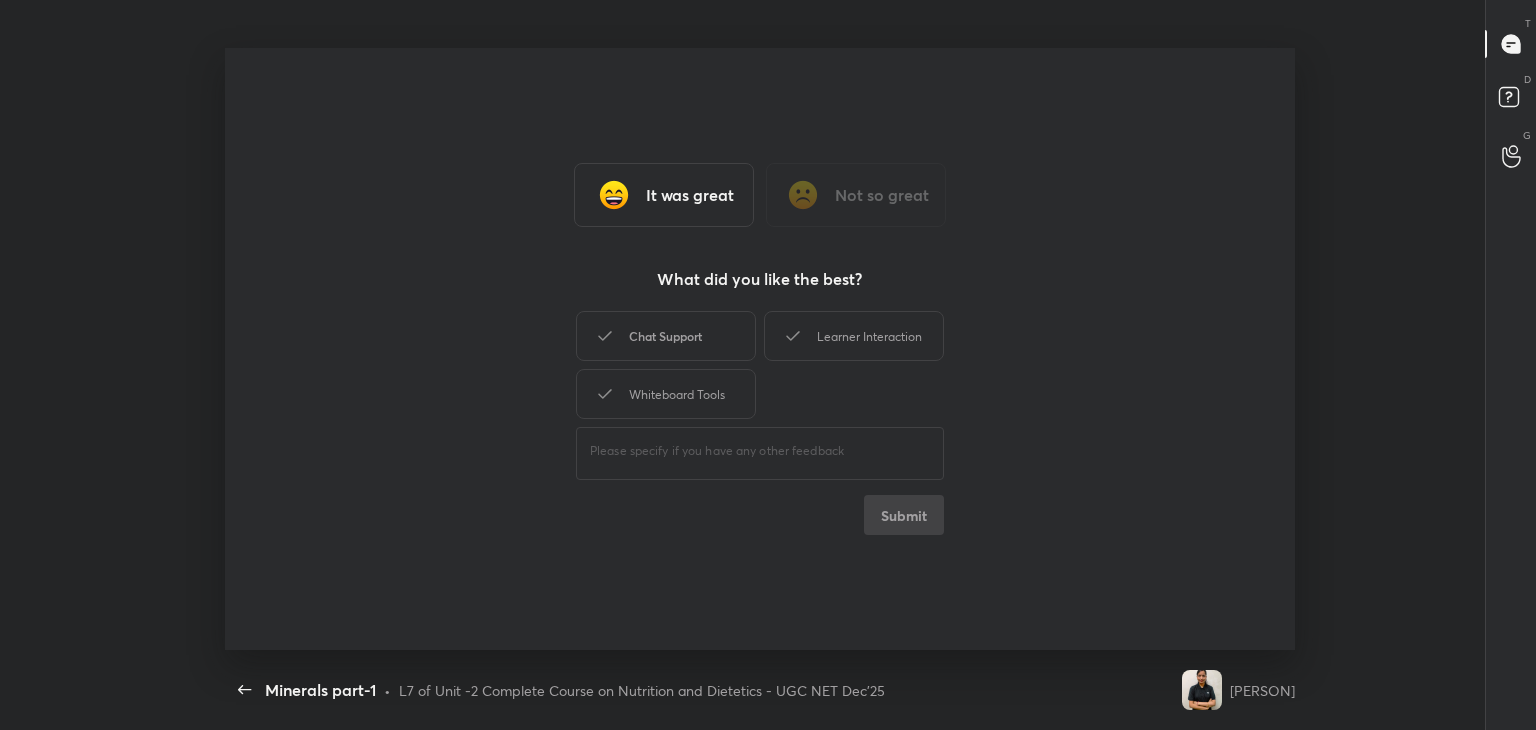click on "Chat Support" at bounding box center (666, 336) 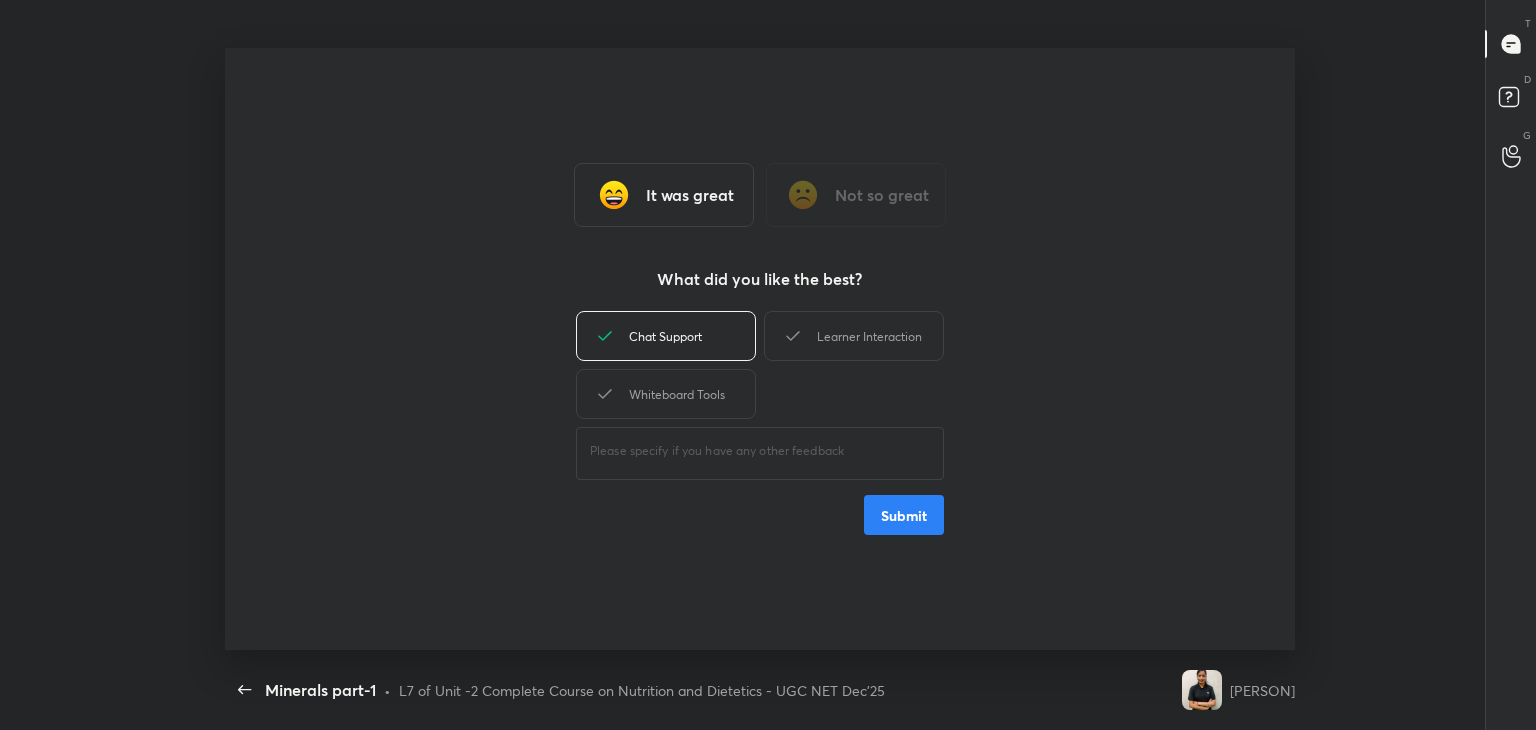 click on "Learner Interaction" at bounding box center [854, 336] 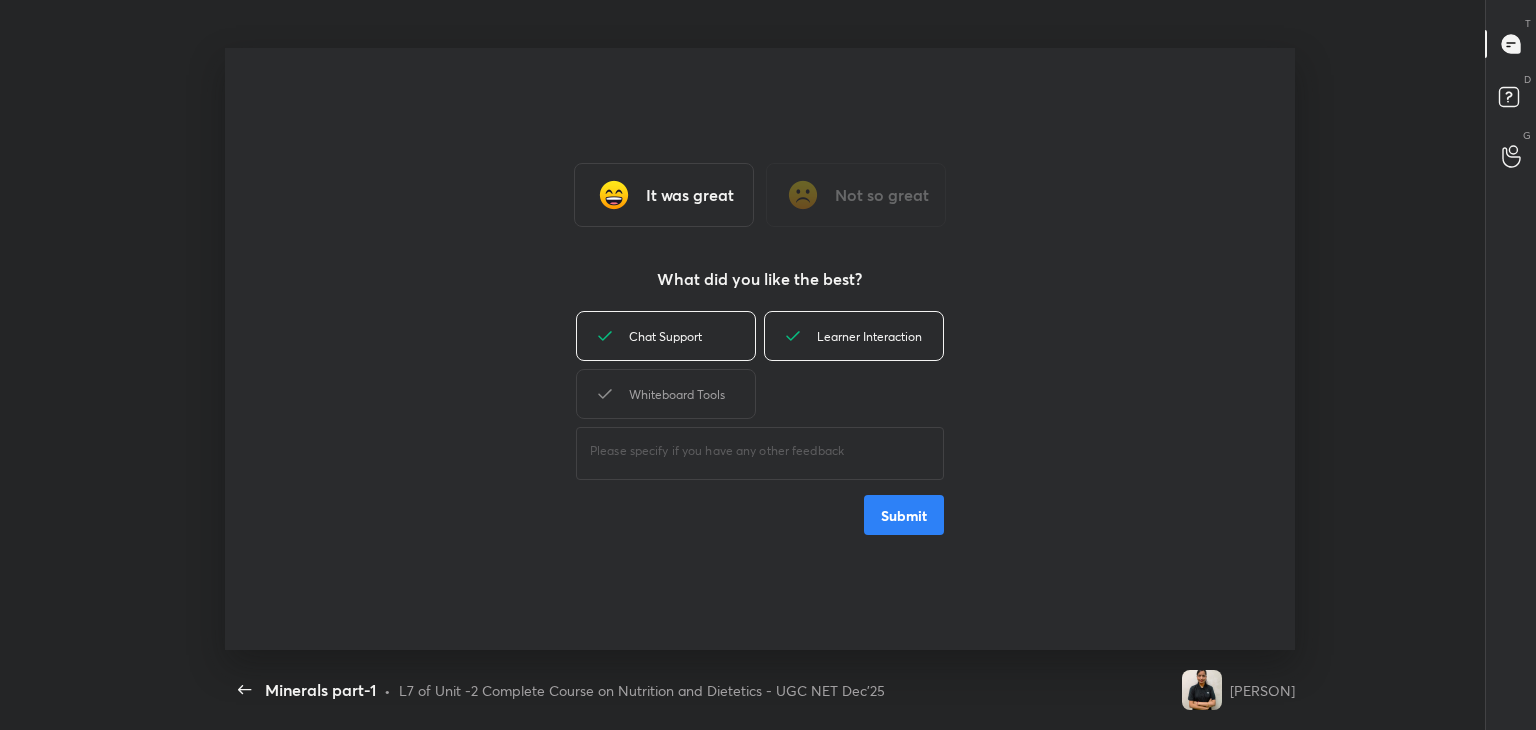 click on "Whiteboard Tools" at bounding box center (666, 394) 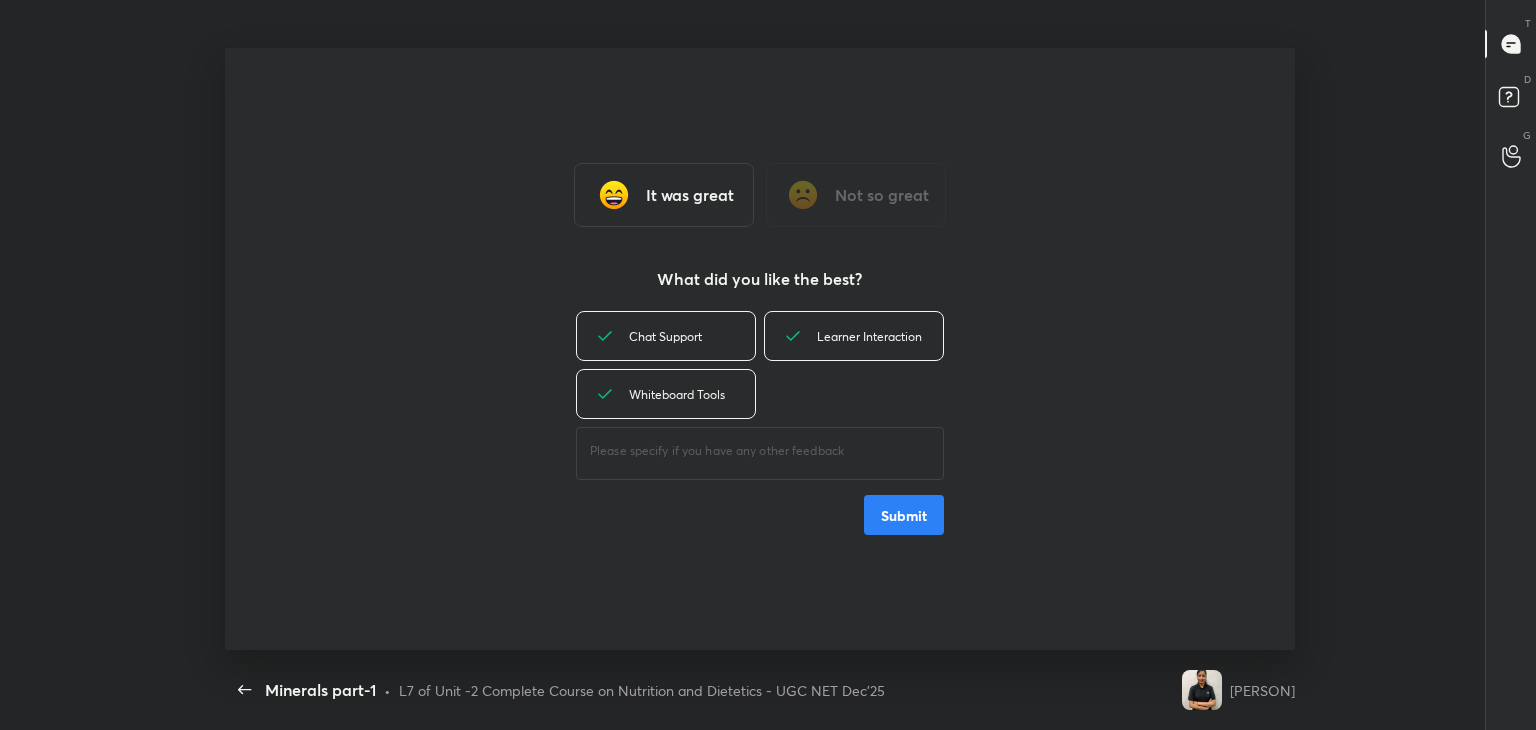 click on "Submit" at bounding box center [904, 515] 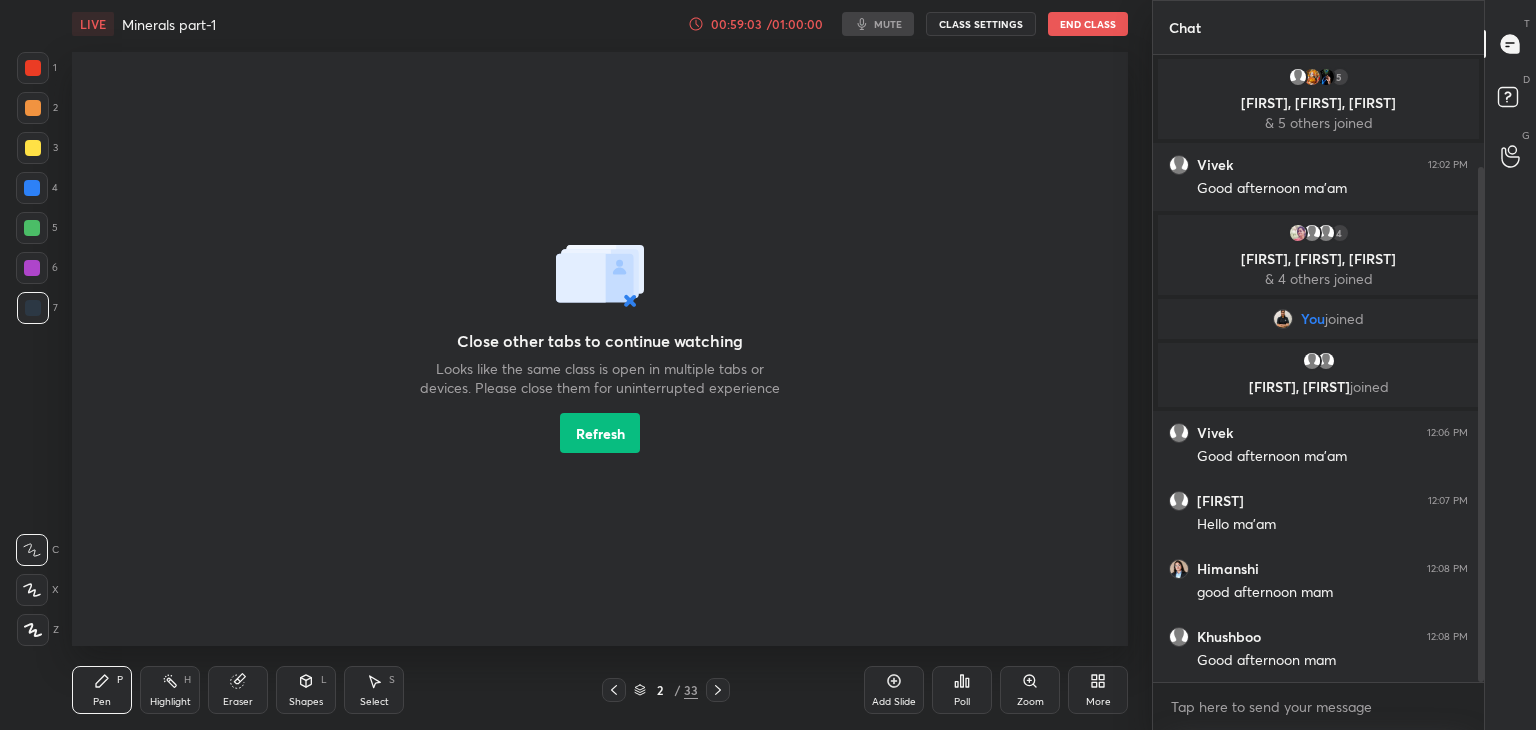 scroll, scrollTop: 0, scrollLeft: 0, axis: both 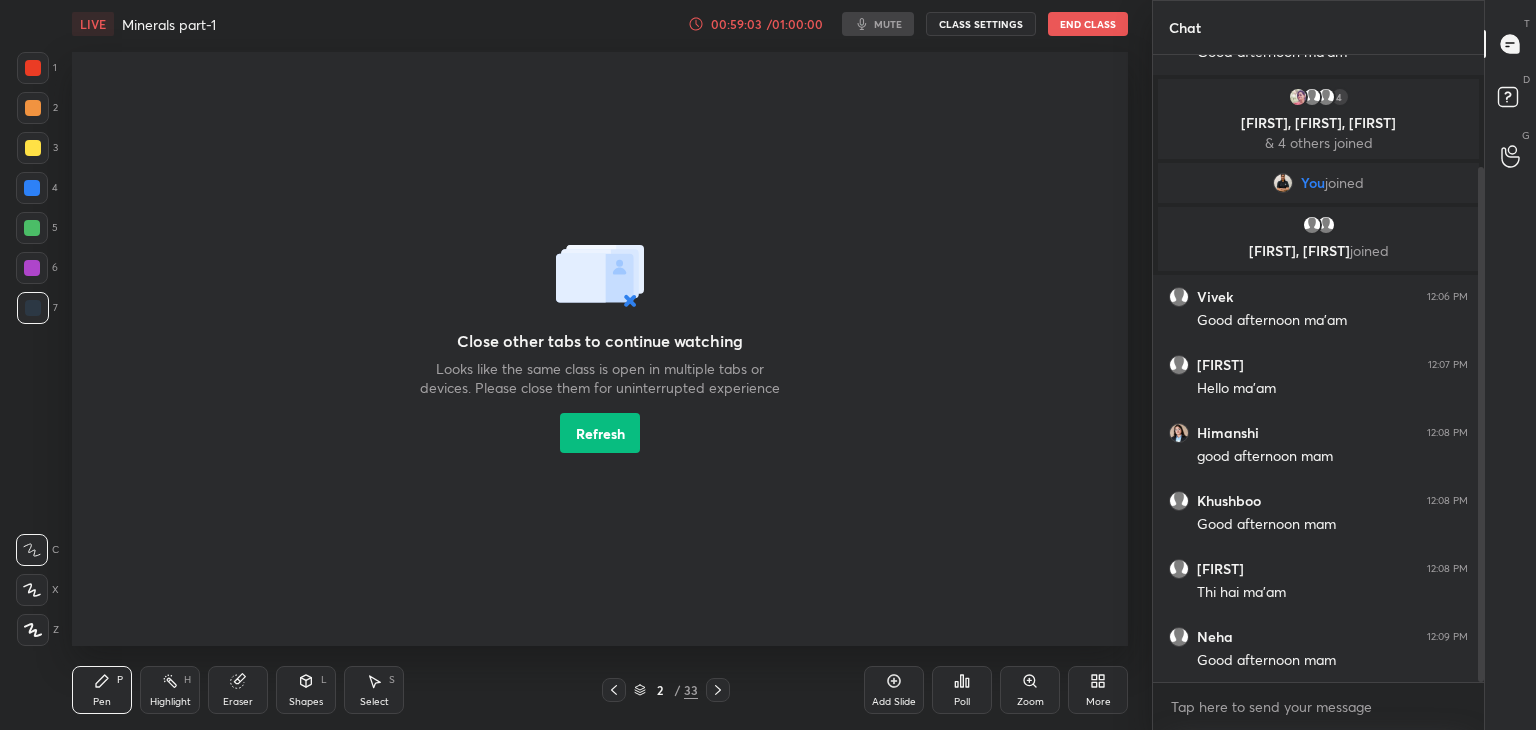 click on "End Class" at bounding box center [1088, 24] 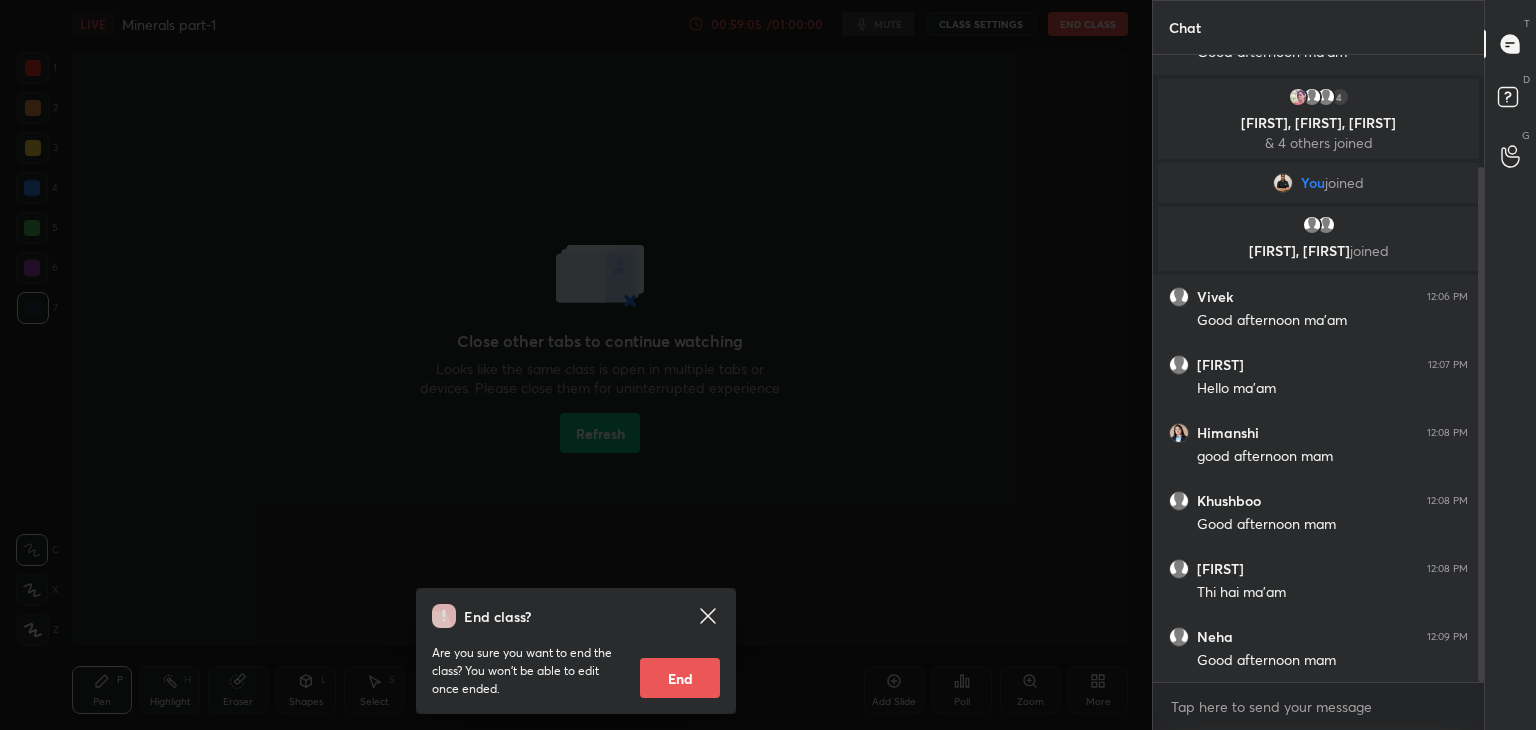 click on "End" at bounding box center (680, 678) 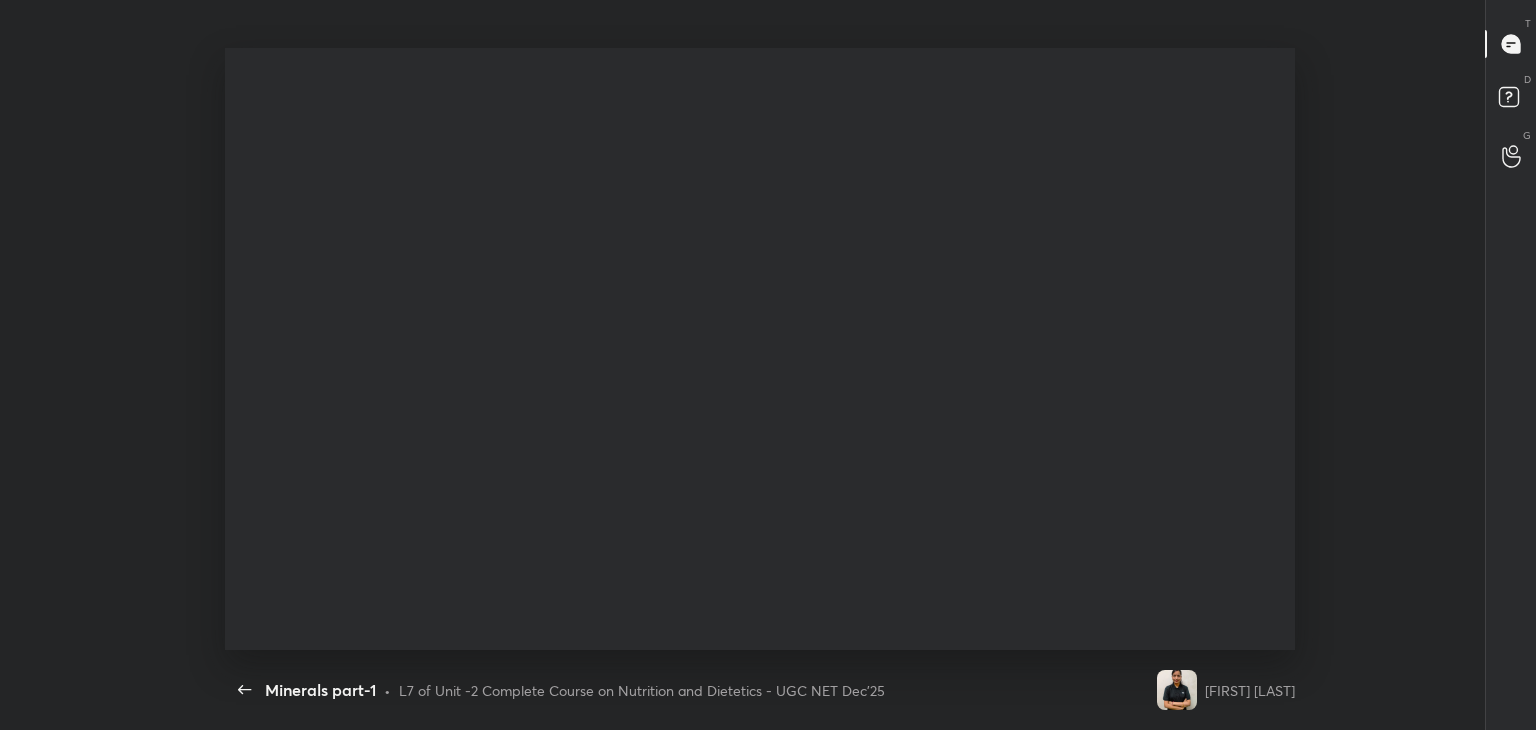scroll, scrollTop: 99397, scrollLeft: 98860, axis: both 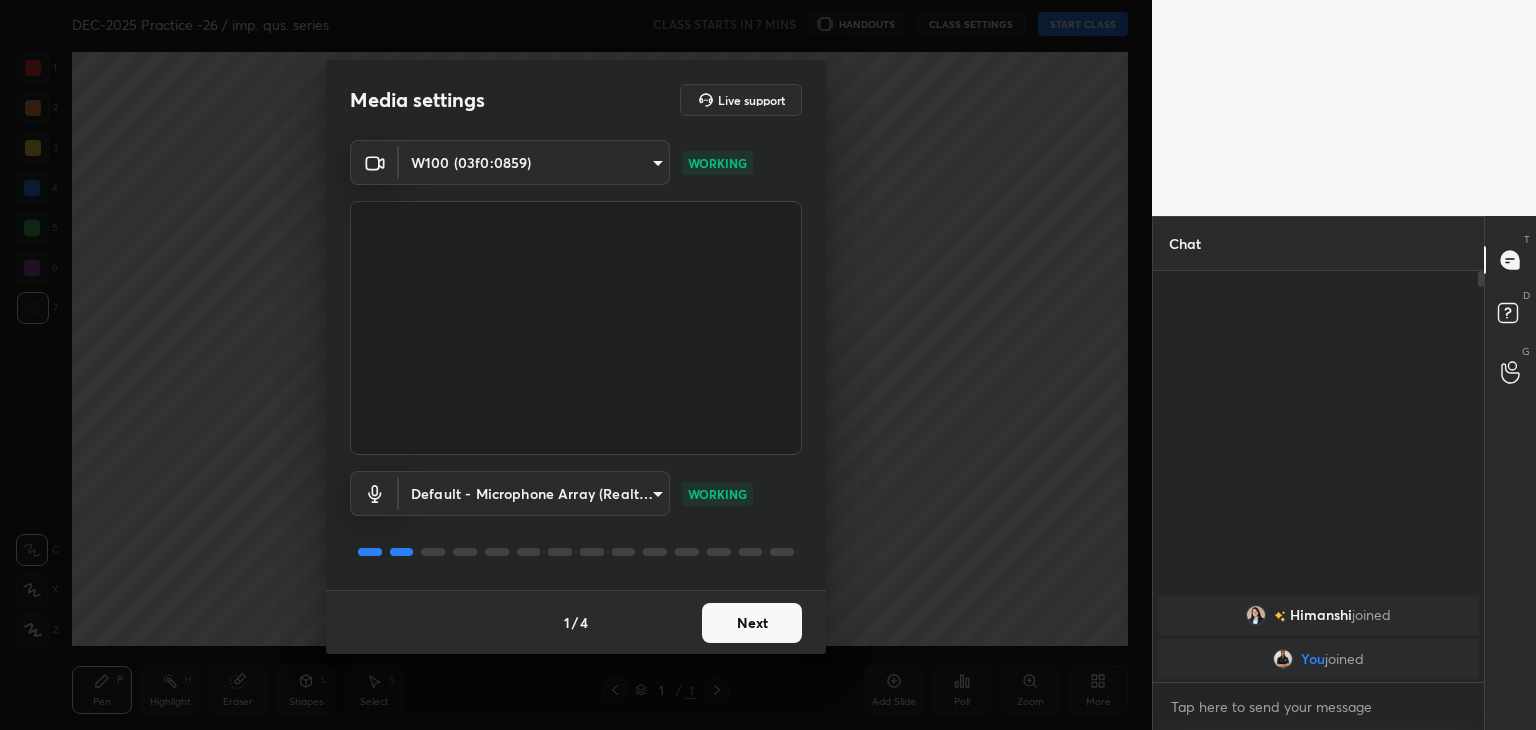 click on "Next" at bounding box center (752, 623) 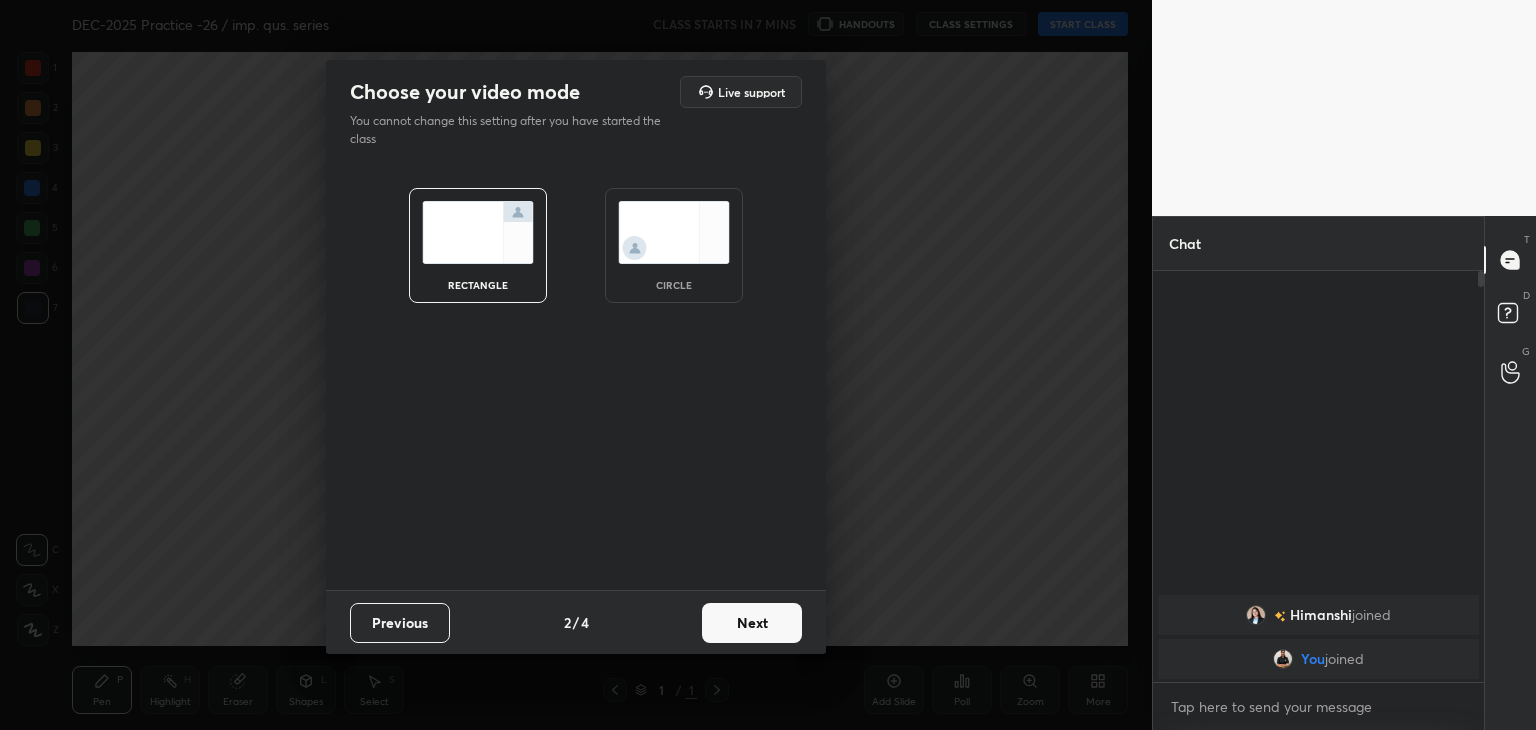 click at bounding box center (674, 232) 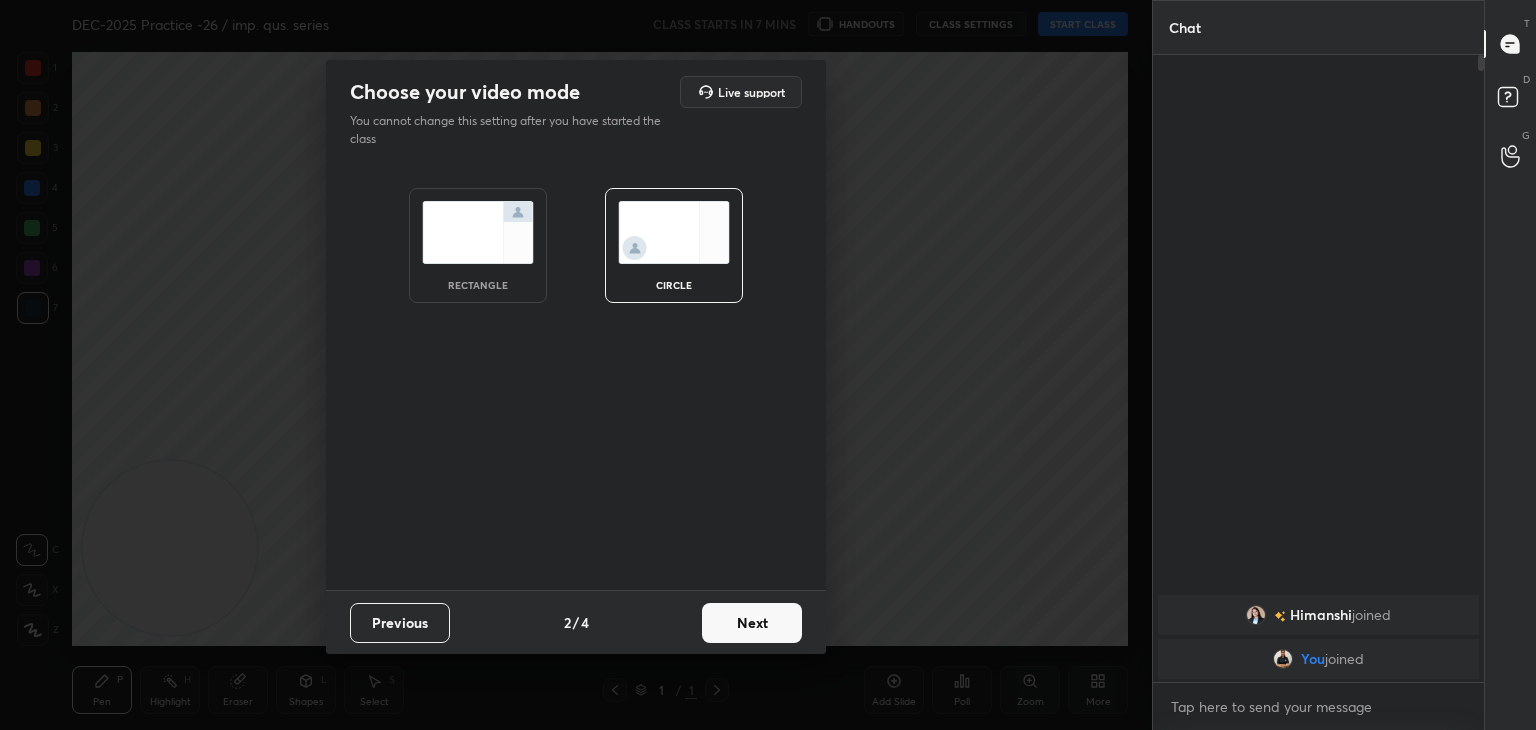 scroll, scrollTop: 6, scrollLeft: 6, axis: both 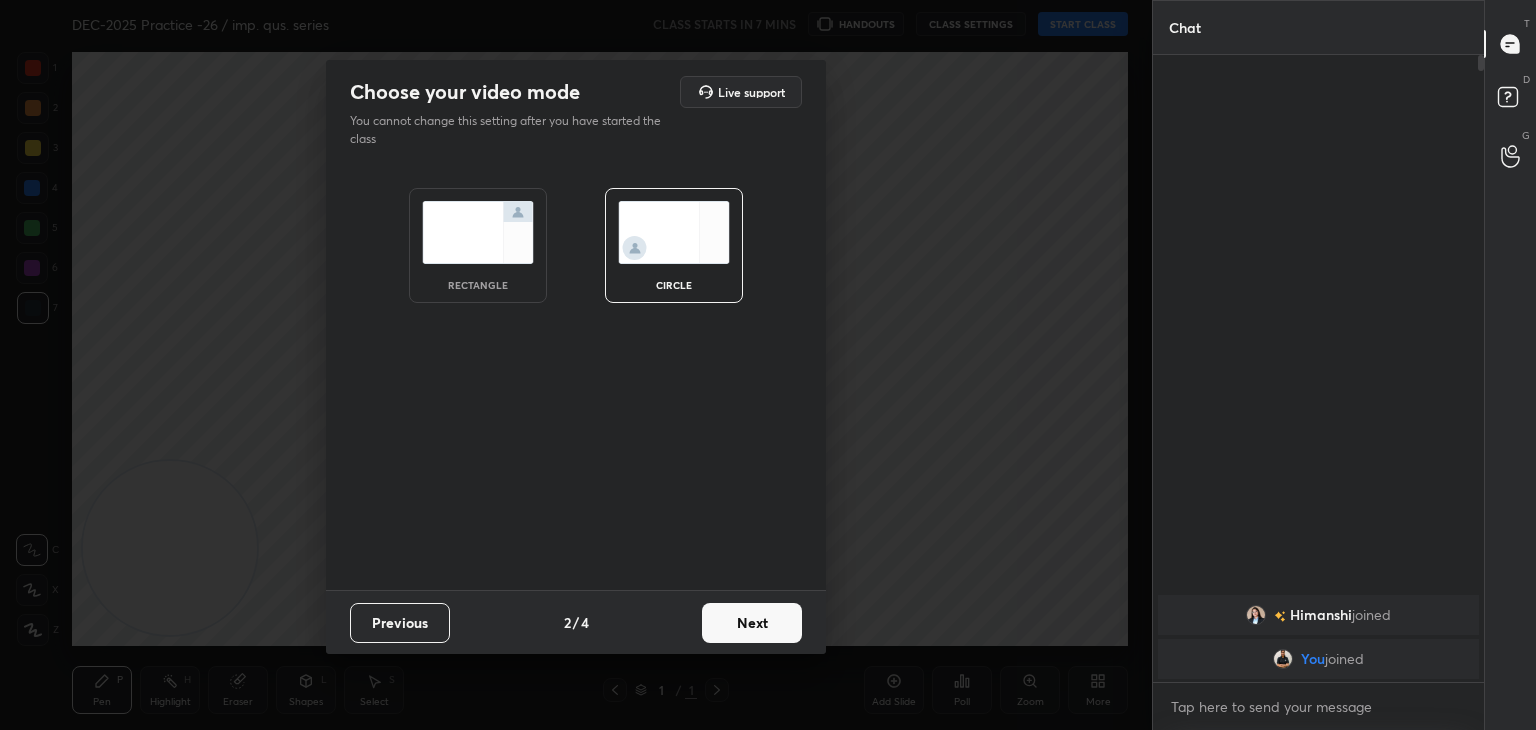 click on "Next" at bounding box center [752, 623] 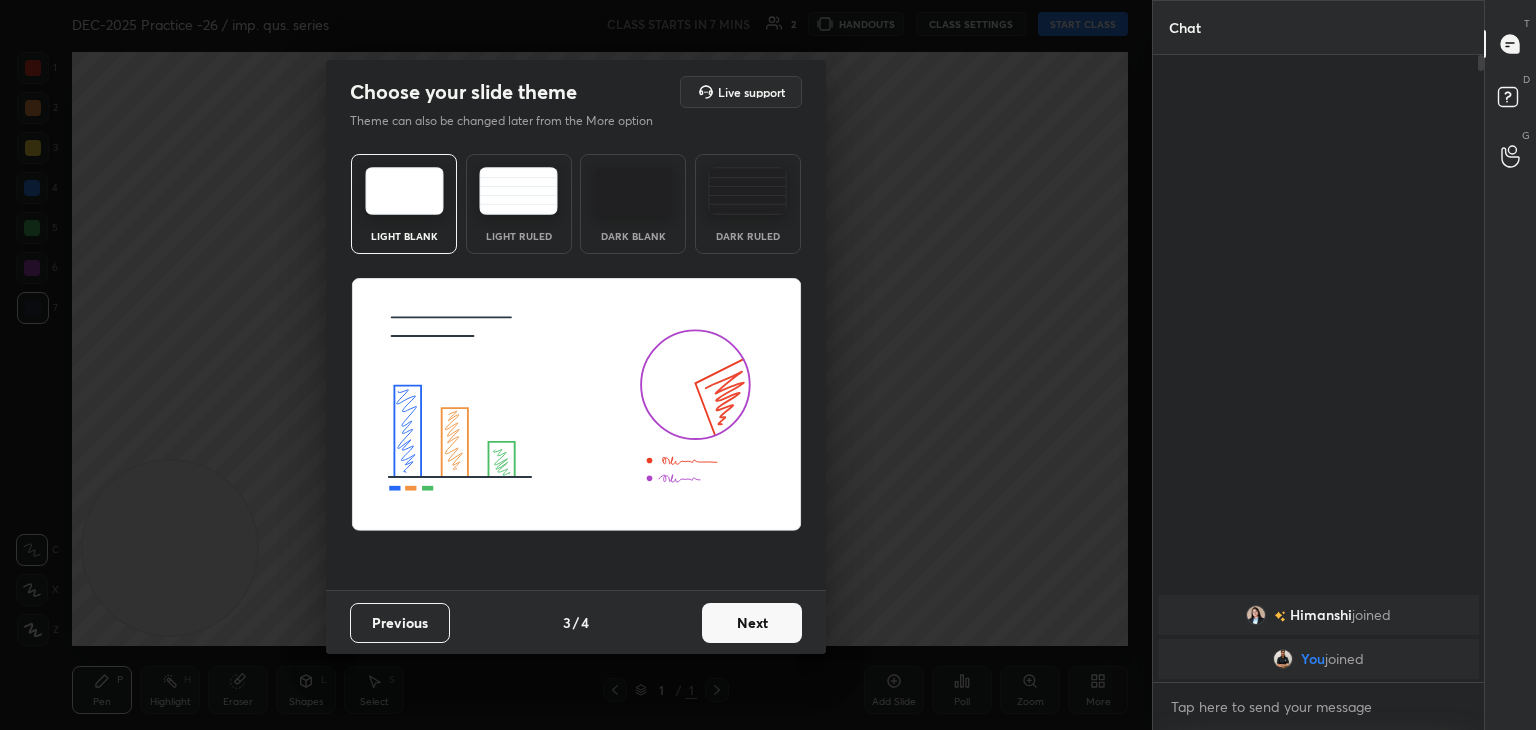 click on "Next" at bounding box center [752, 623] 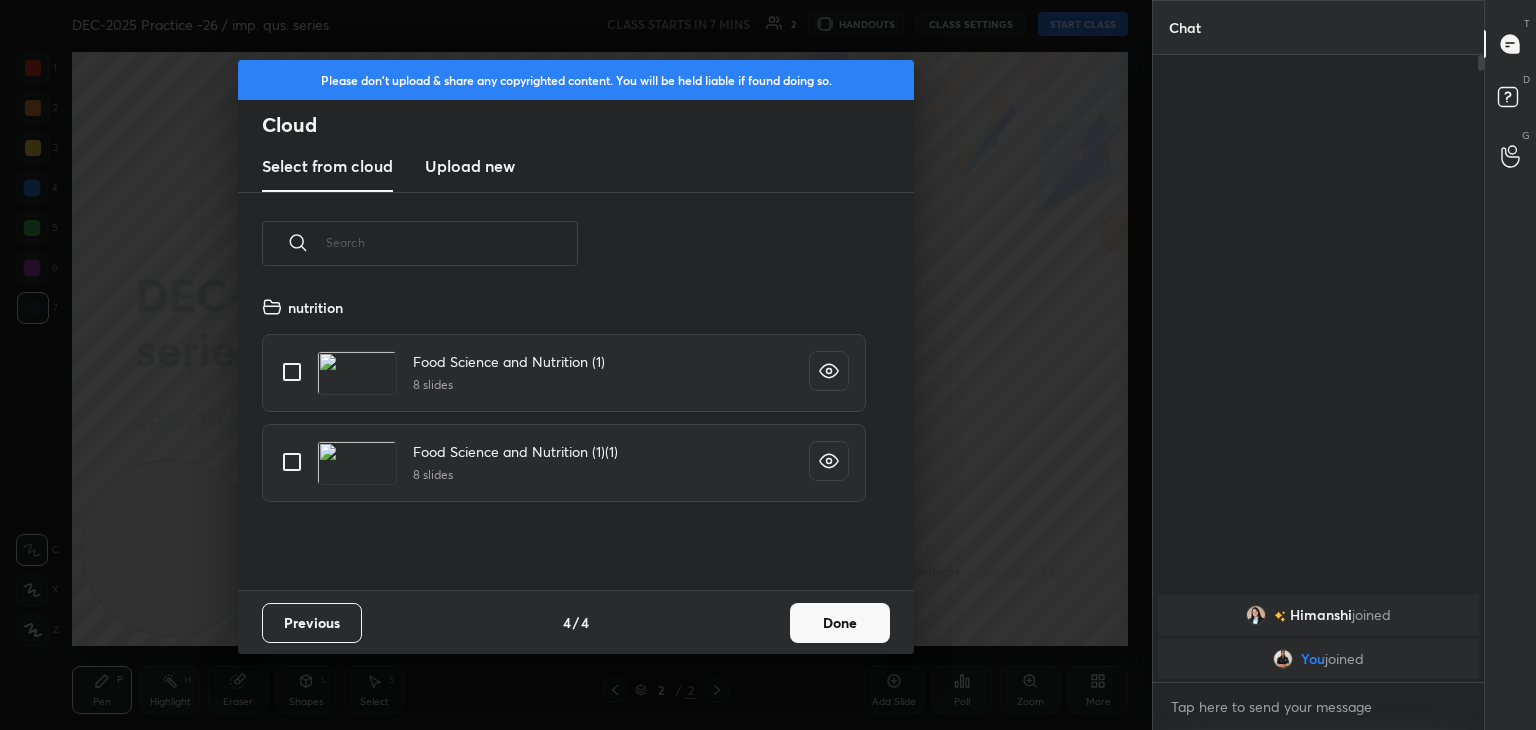 scroll, scrollTop: 6, scrollLeft: 10, axis: both 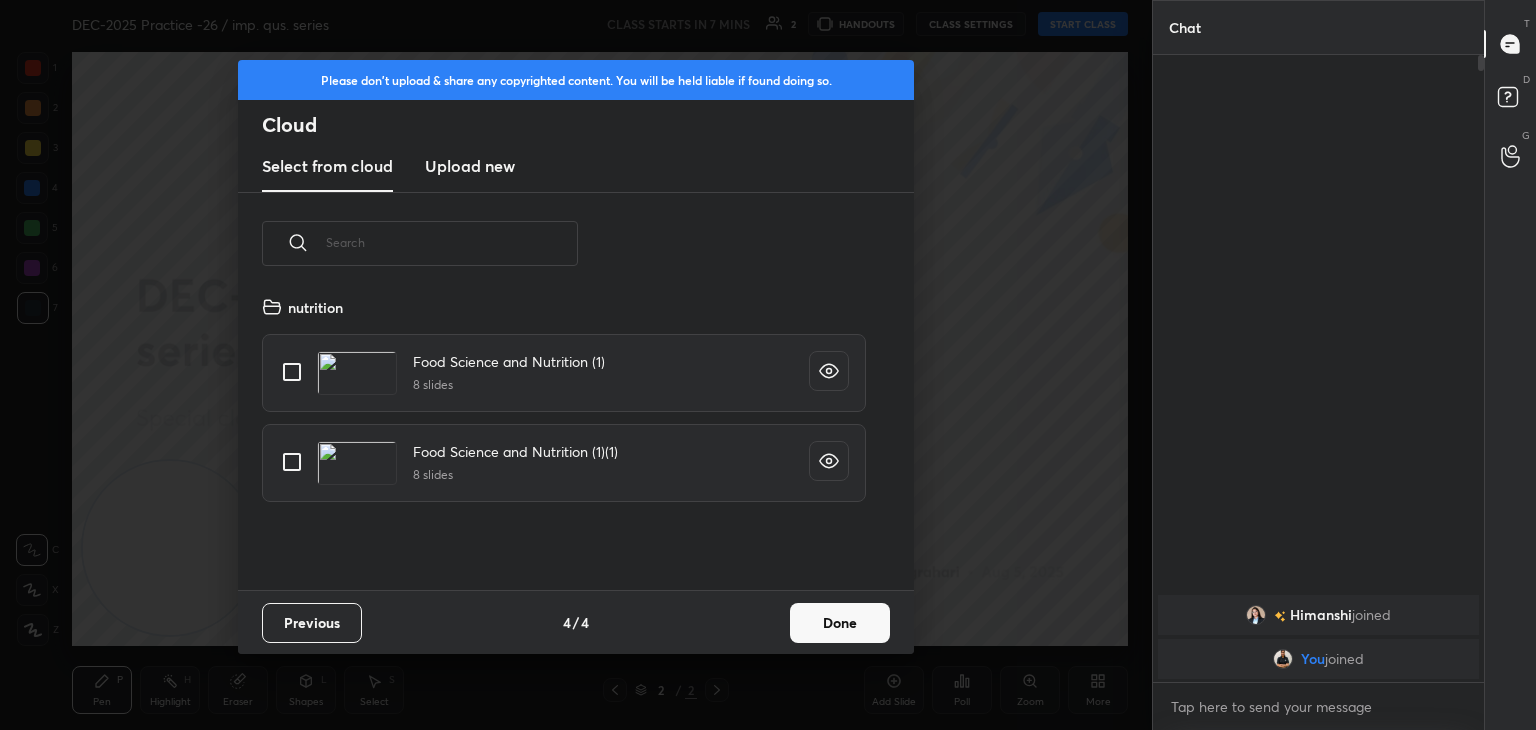 click on "Upload new" at bounding box center [470, 166] 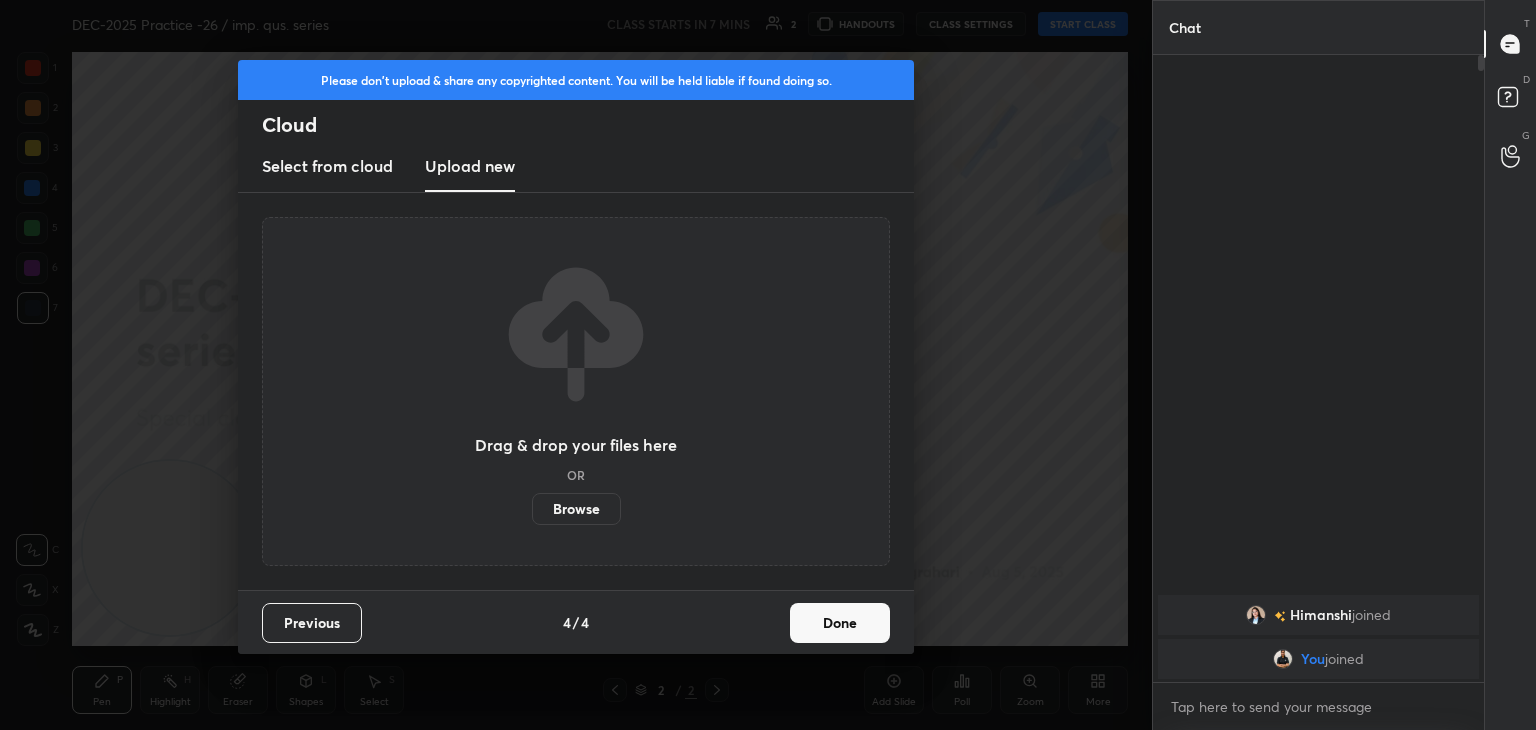click on "Browse" at bounding box center (576, 509) 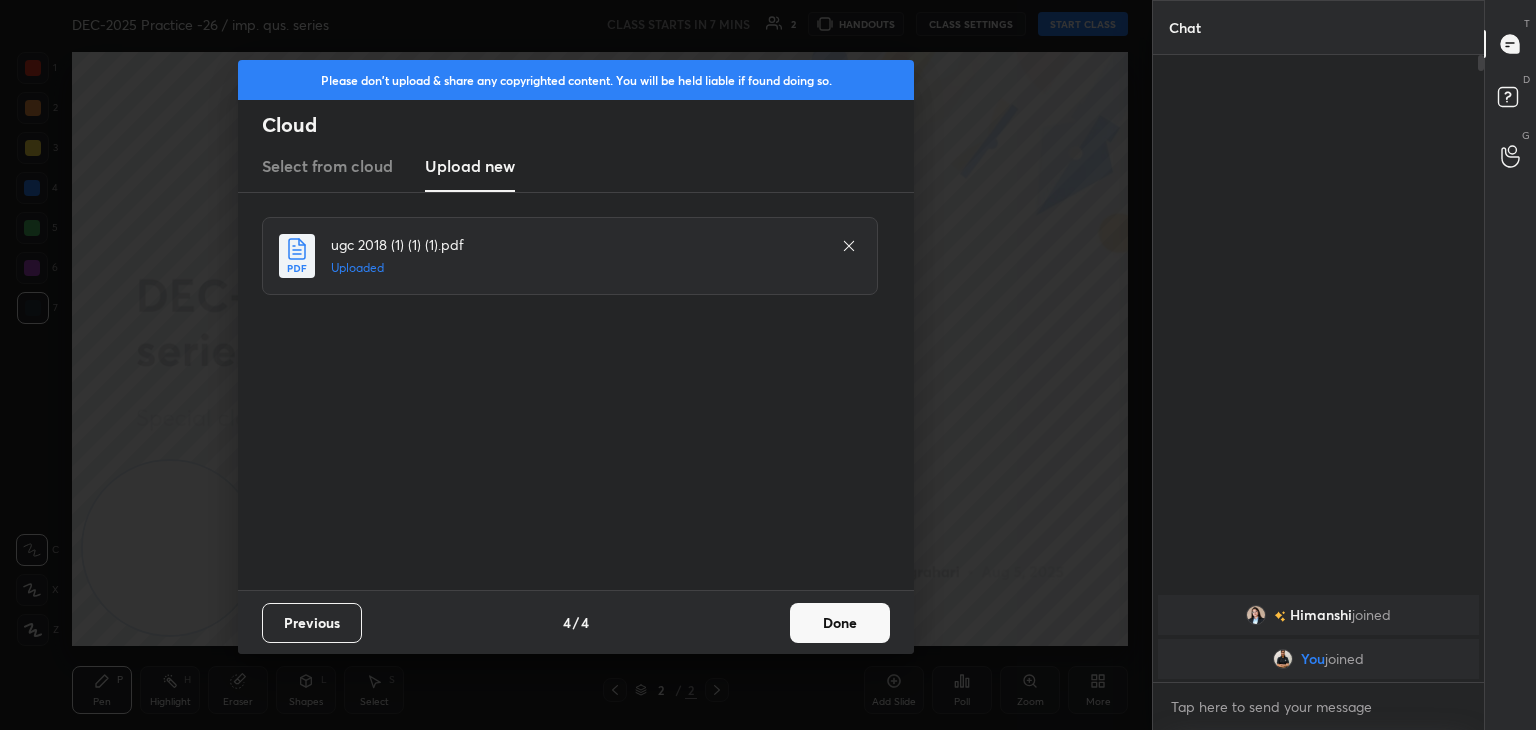 click on "Done" at bounding box center [840, 623] 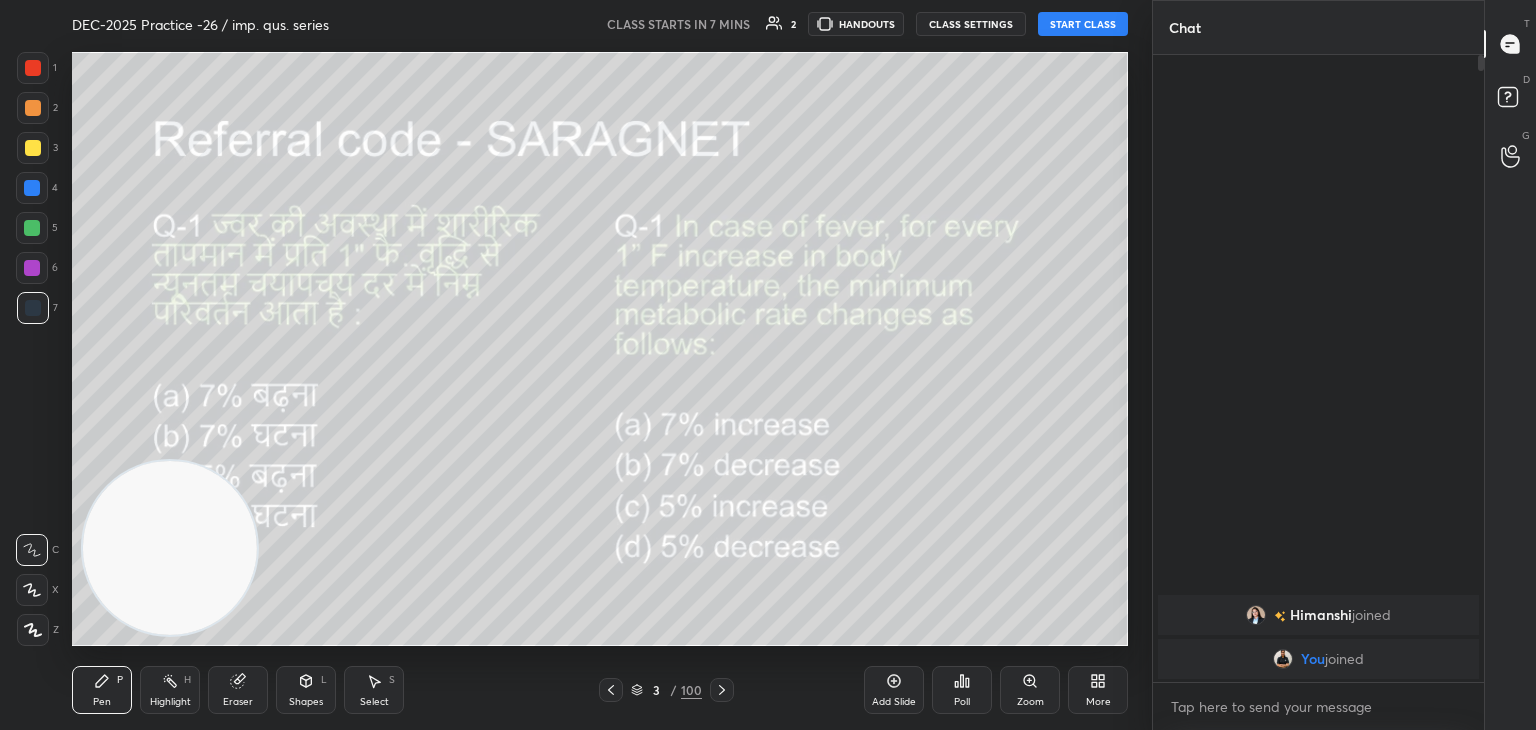 drag, startPoint x: 149, startPoint y: 574, endPoint x: 958, endPoint y: 109, distance: 933.1163 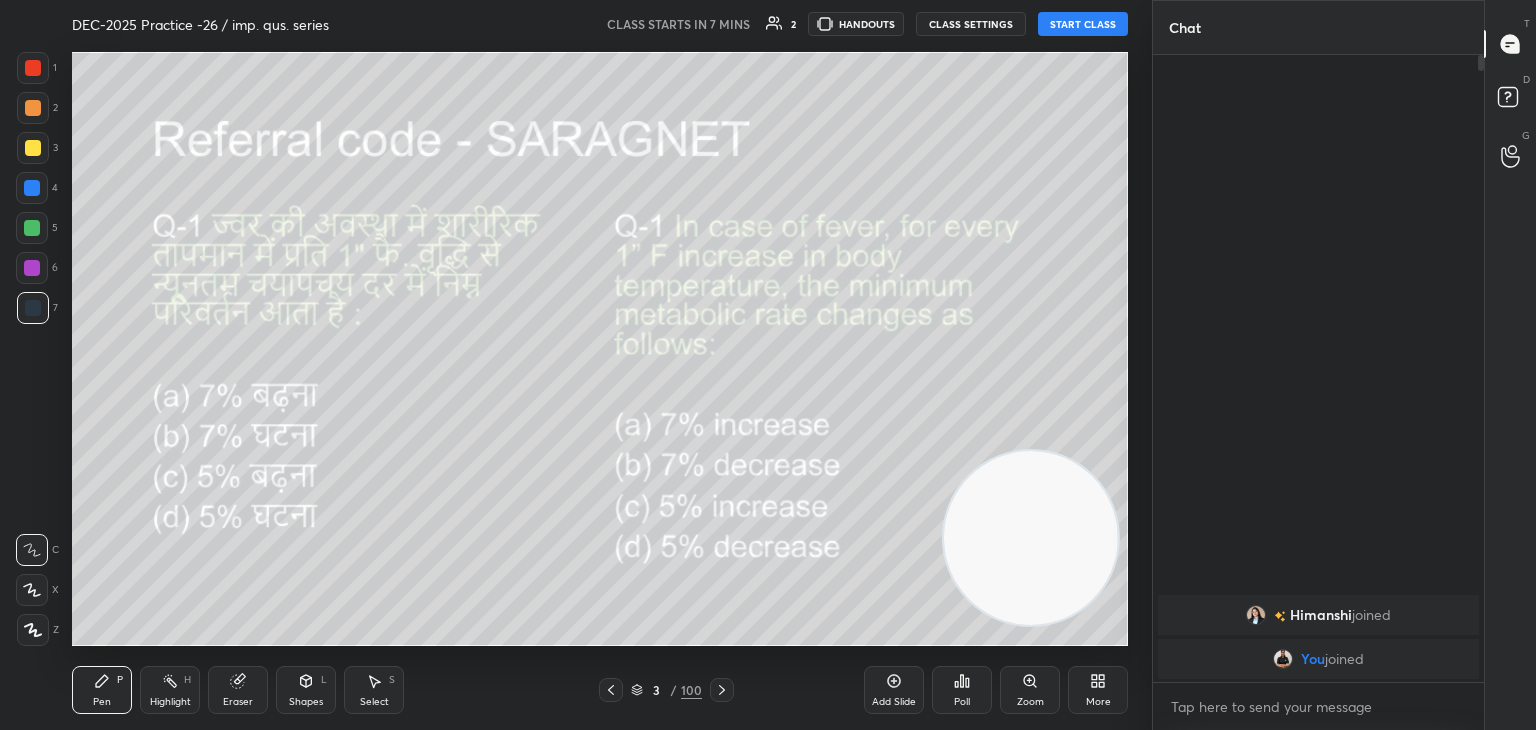 drag, startPoint x: 958, startPoint y: 109, endPoint x: 1012, endPoint y: 521, distance: 415.52377 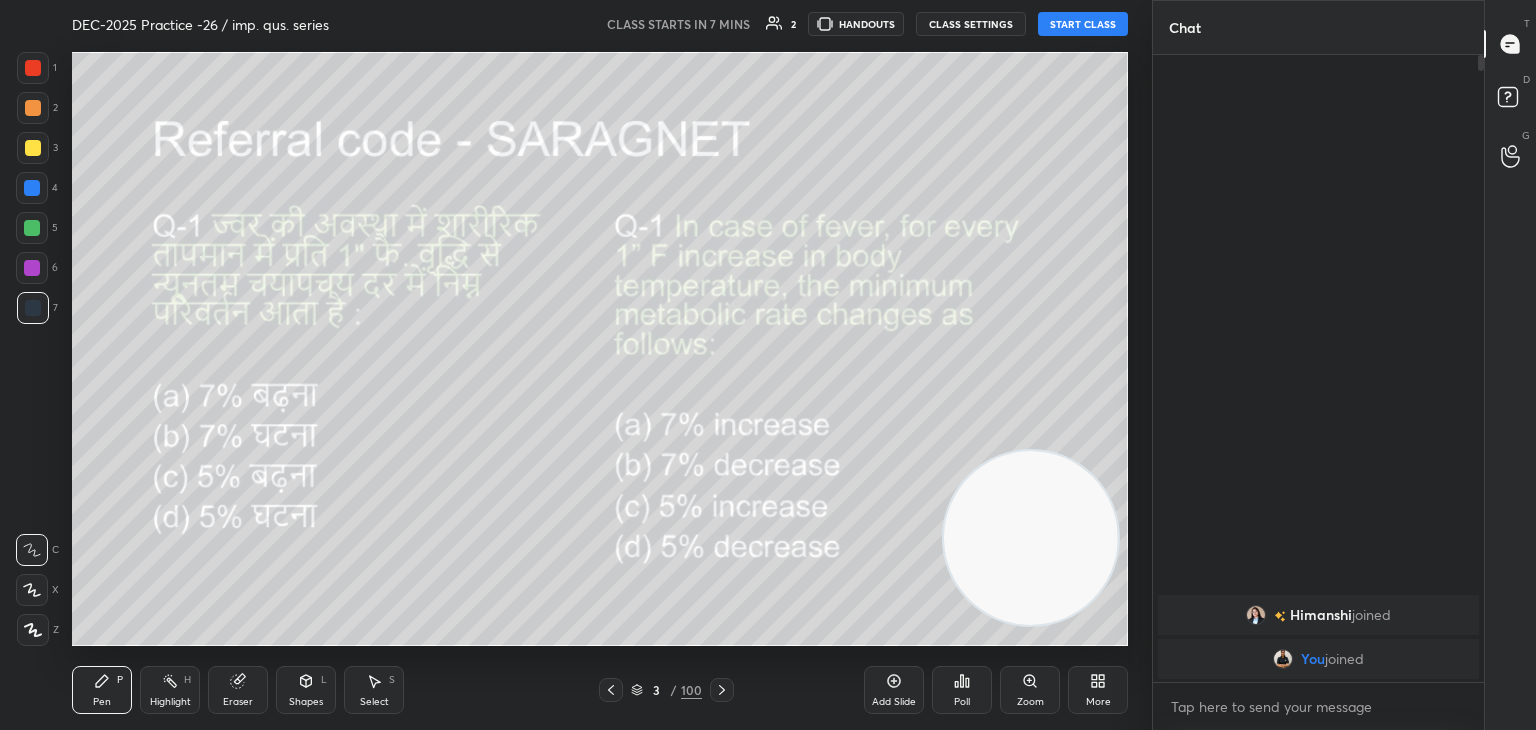 click at bounding box center (1031, 538) 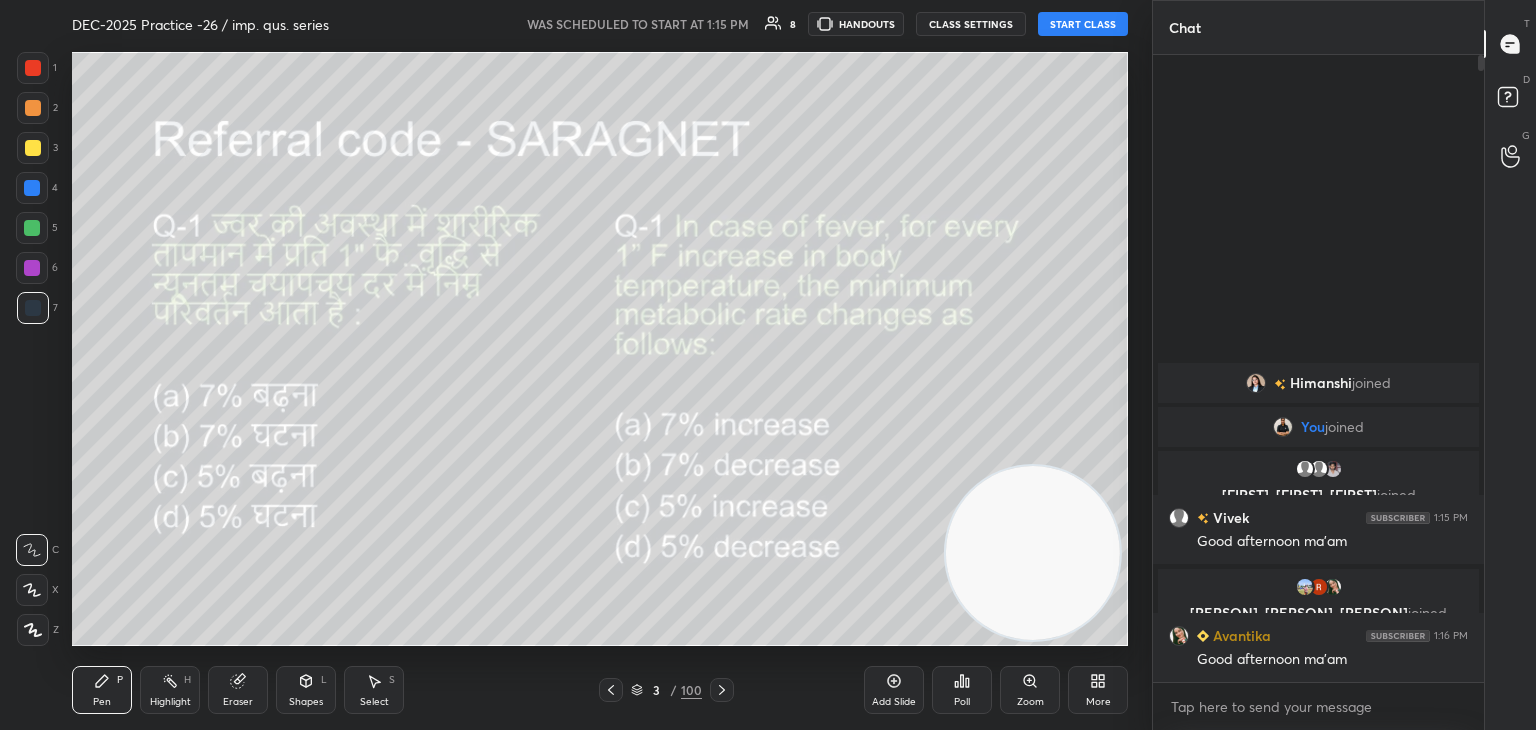 click on "START CLASS" at bounding box center [1083, 24] 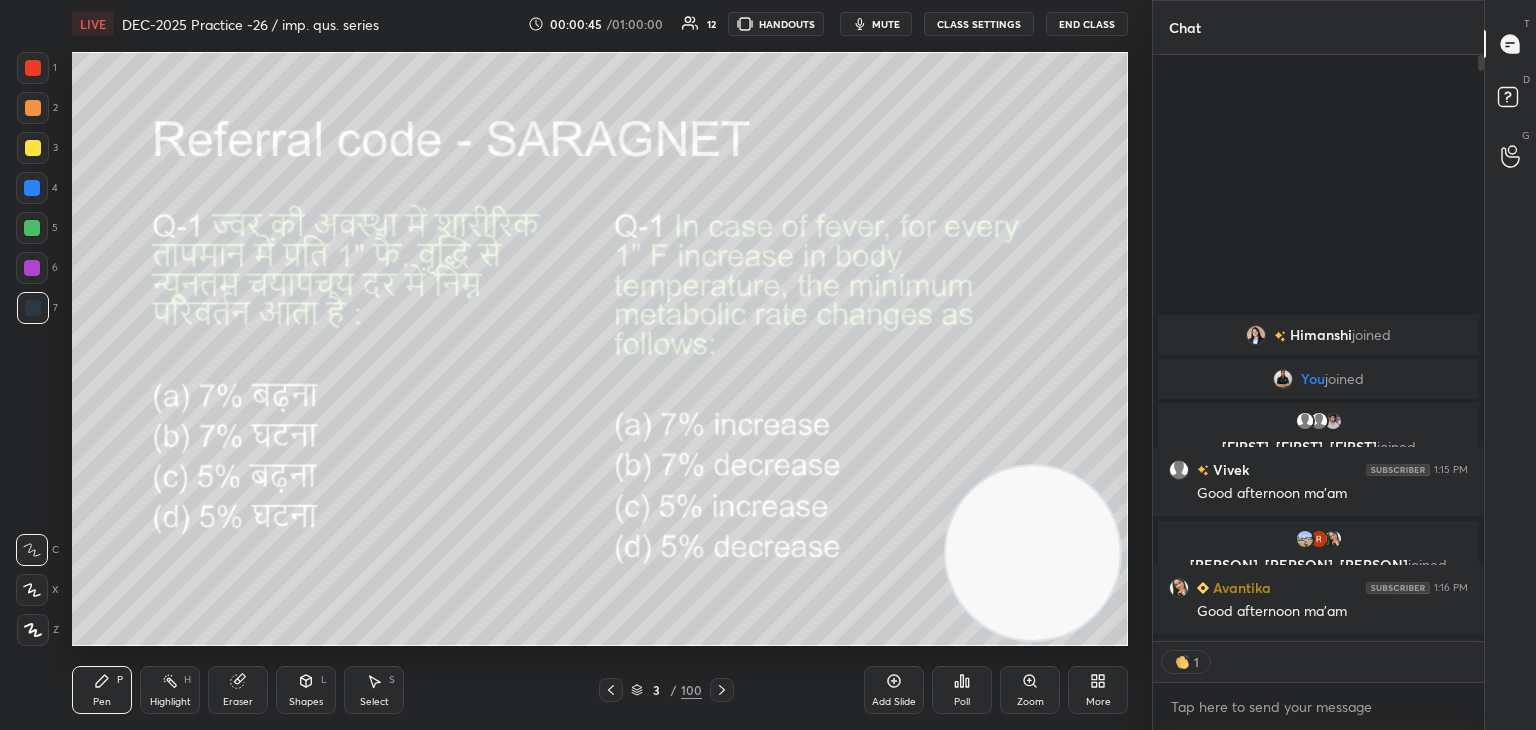scroll, scrollTop: 581, scrollLeft: 325, axis: both 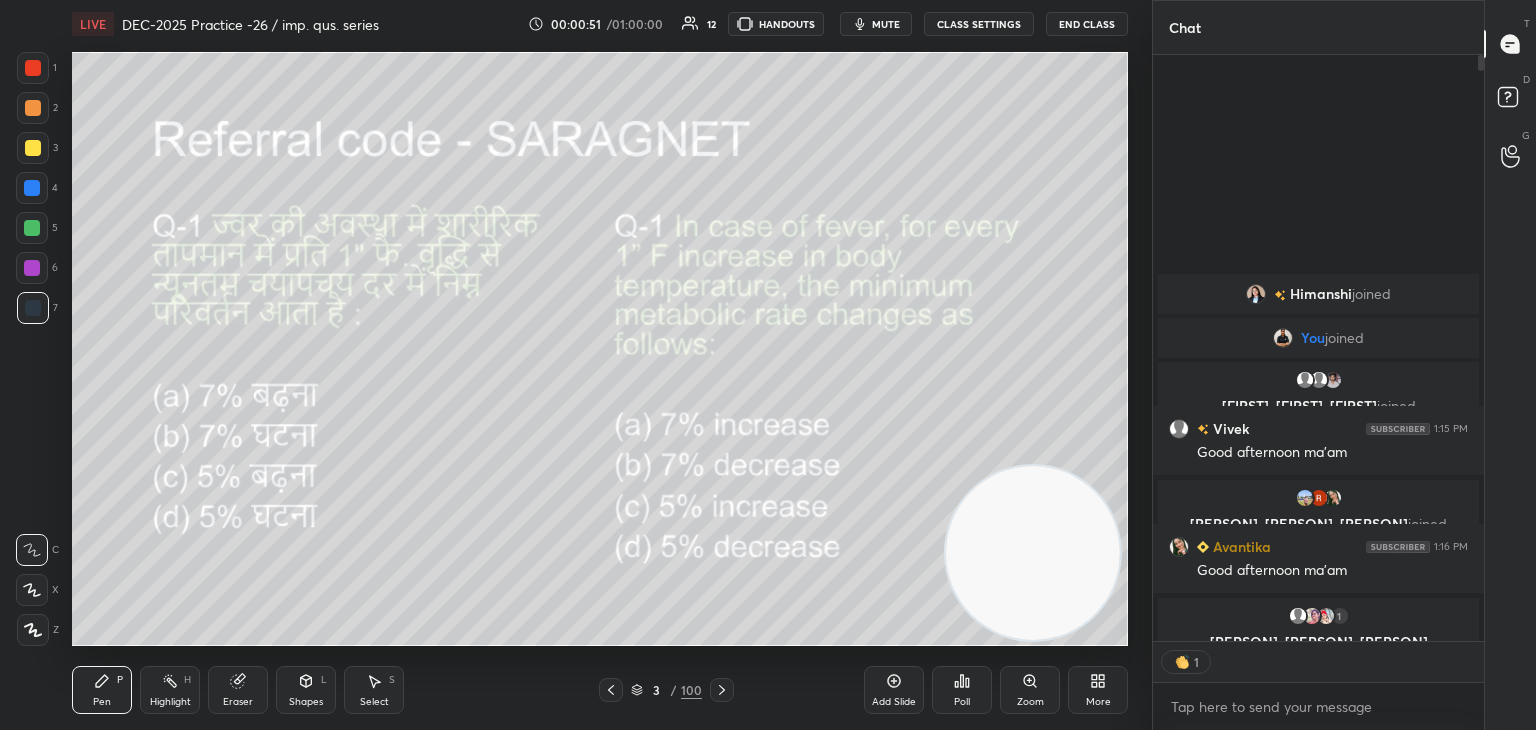 click 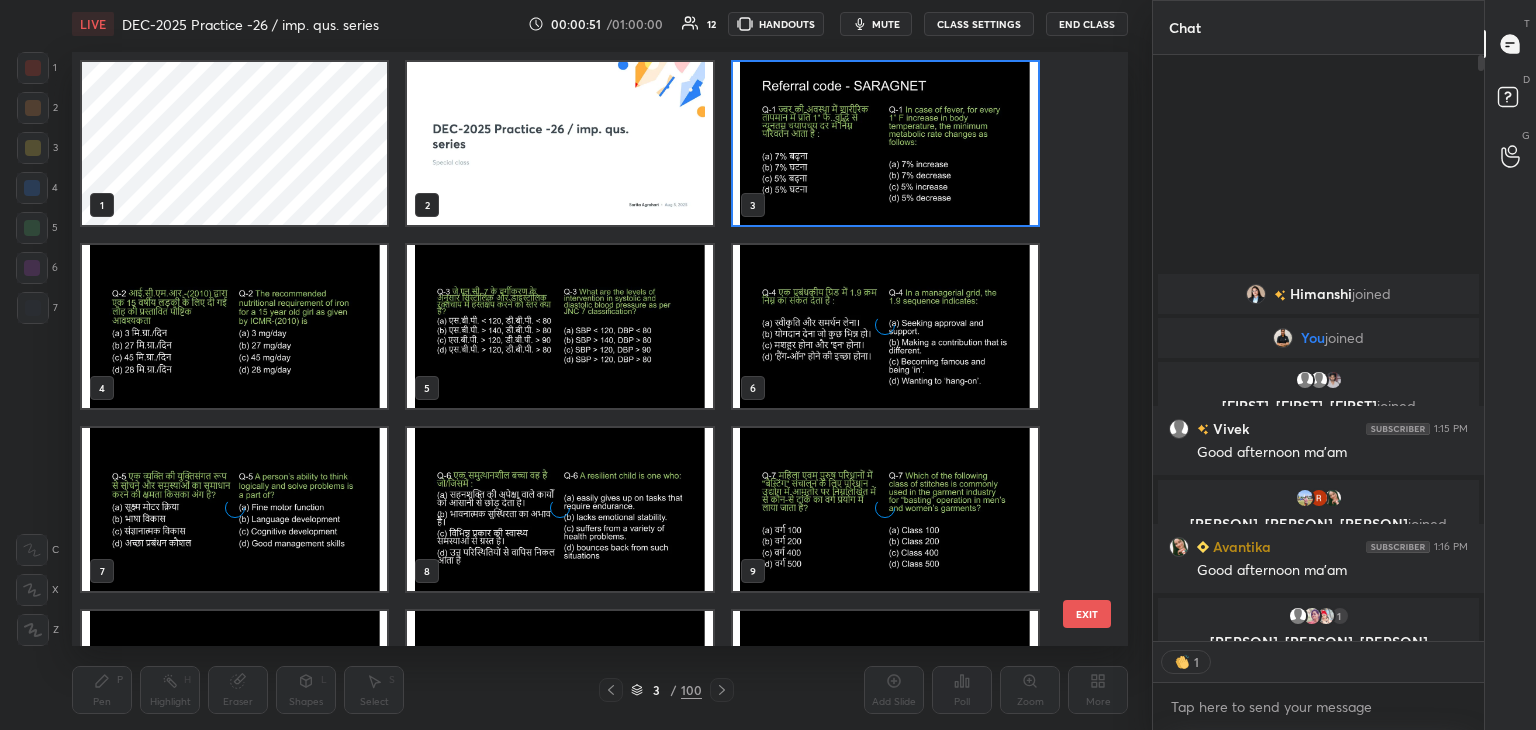 scroll, scrollTop: 6, scrollLeft: 10, axis: both 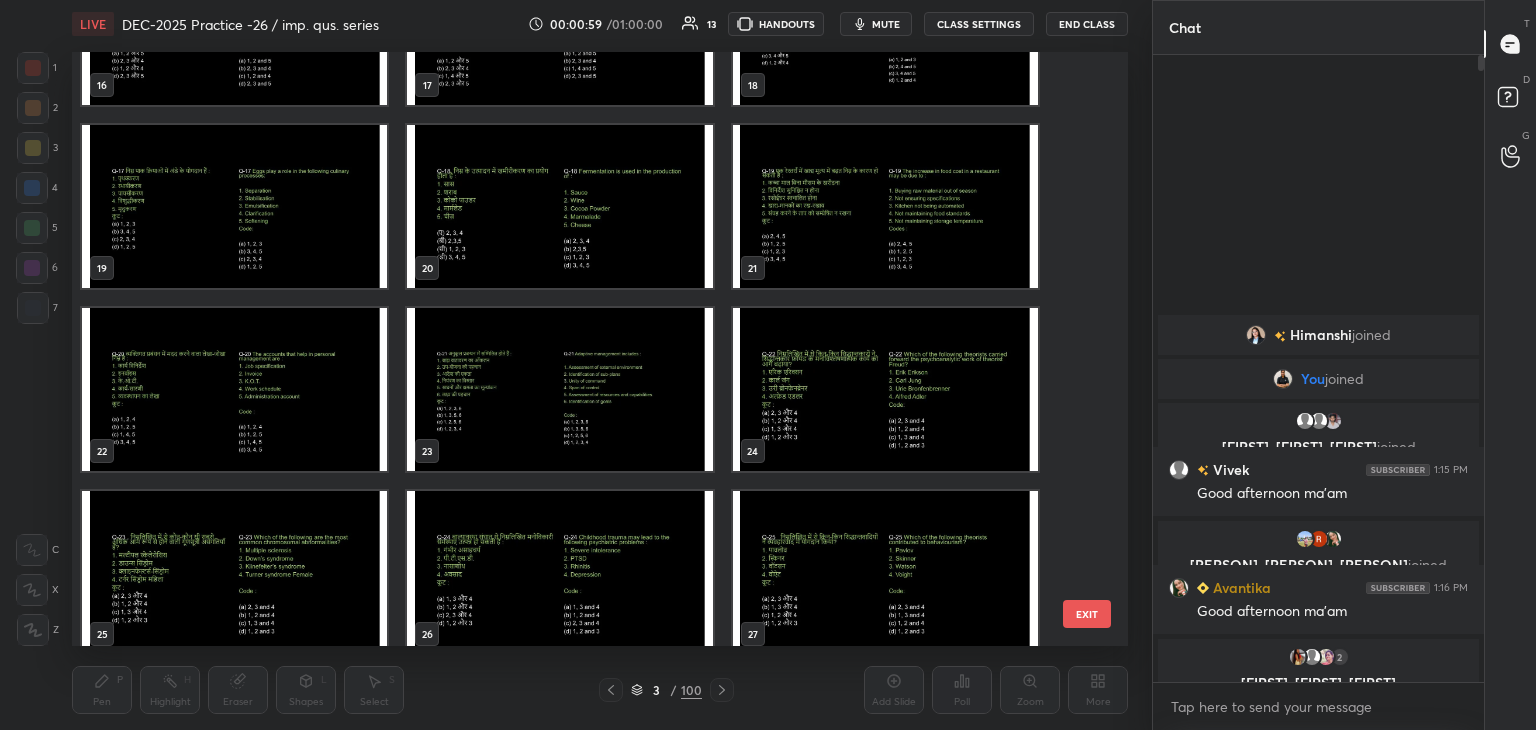 click at bounding box center [885, 389] 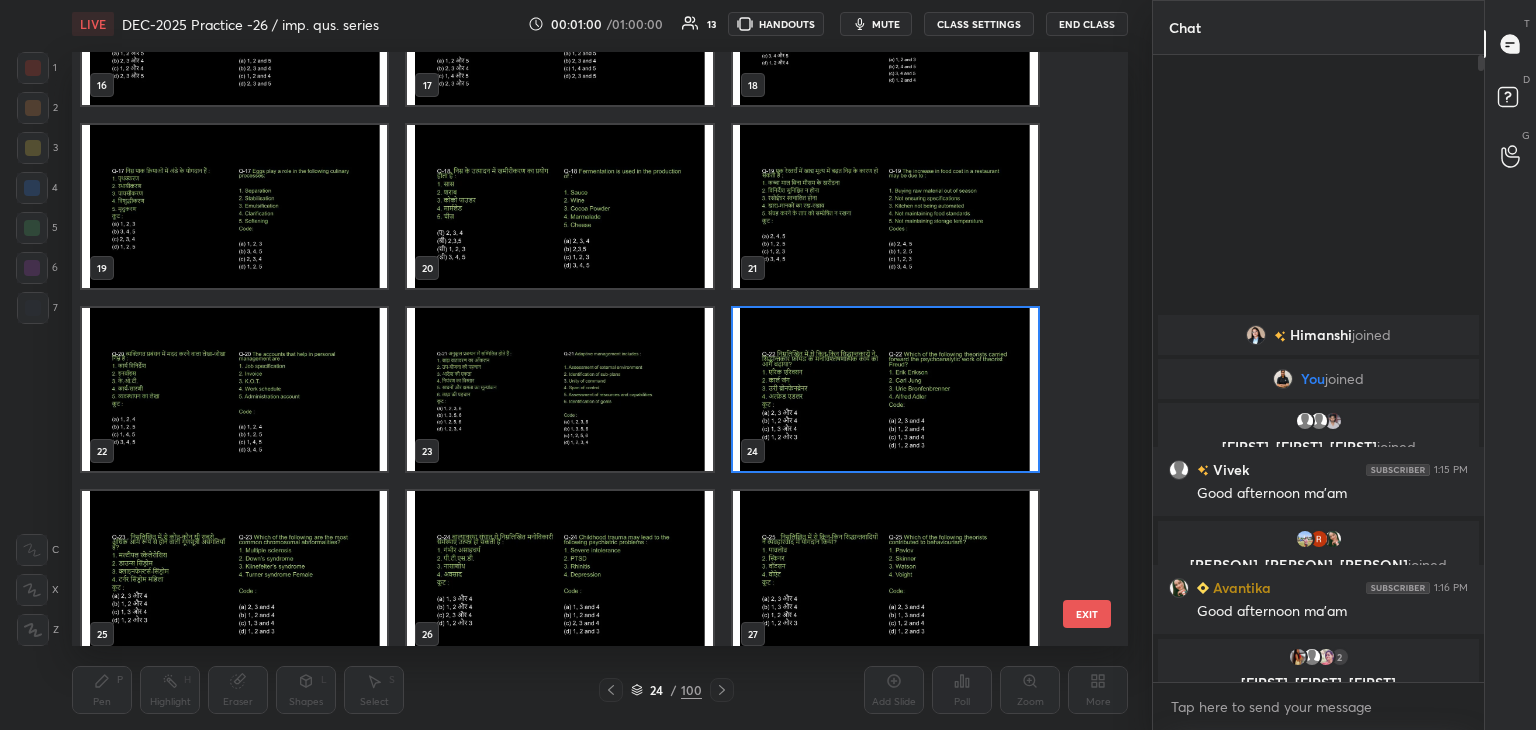 click at bounding box center [885, 389] 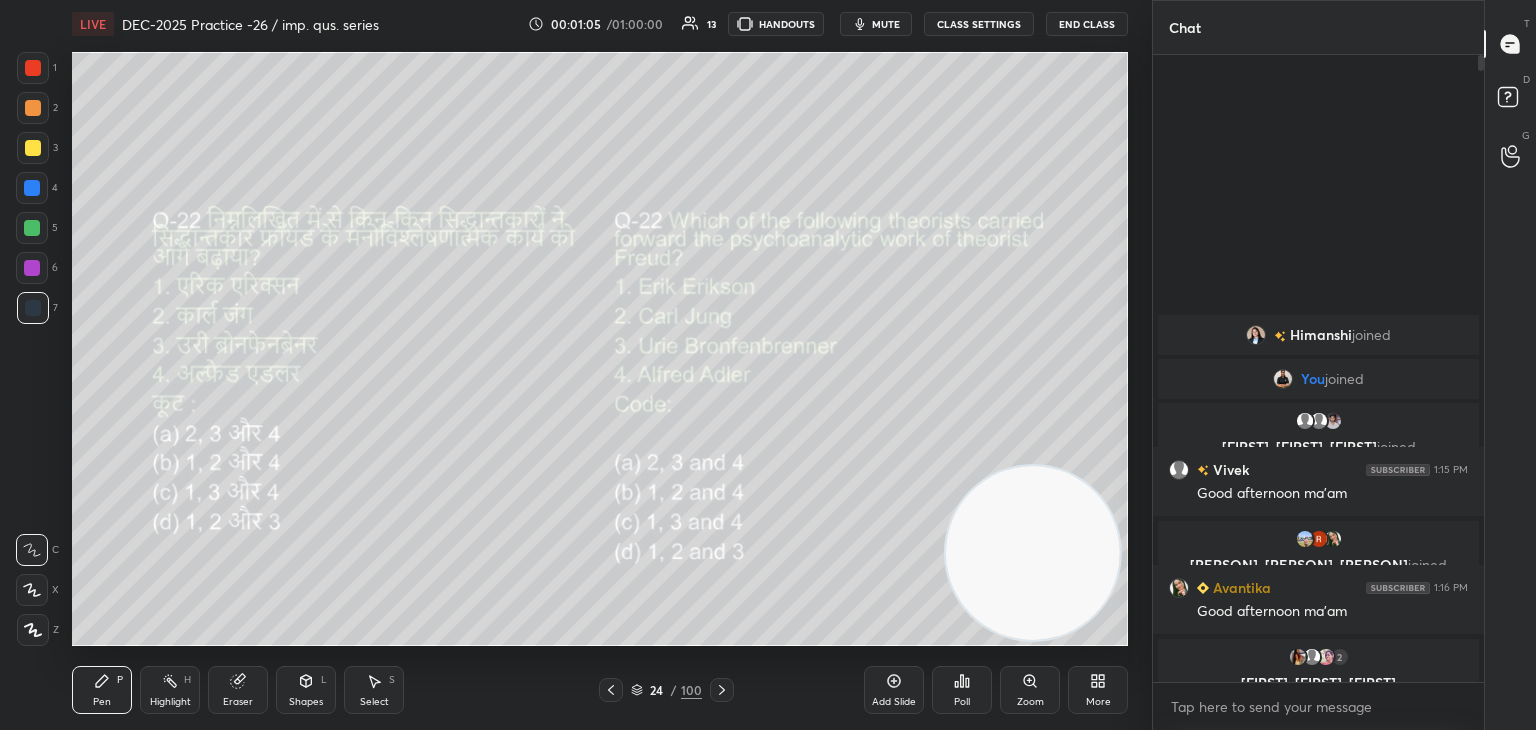 click 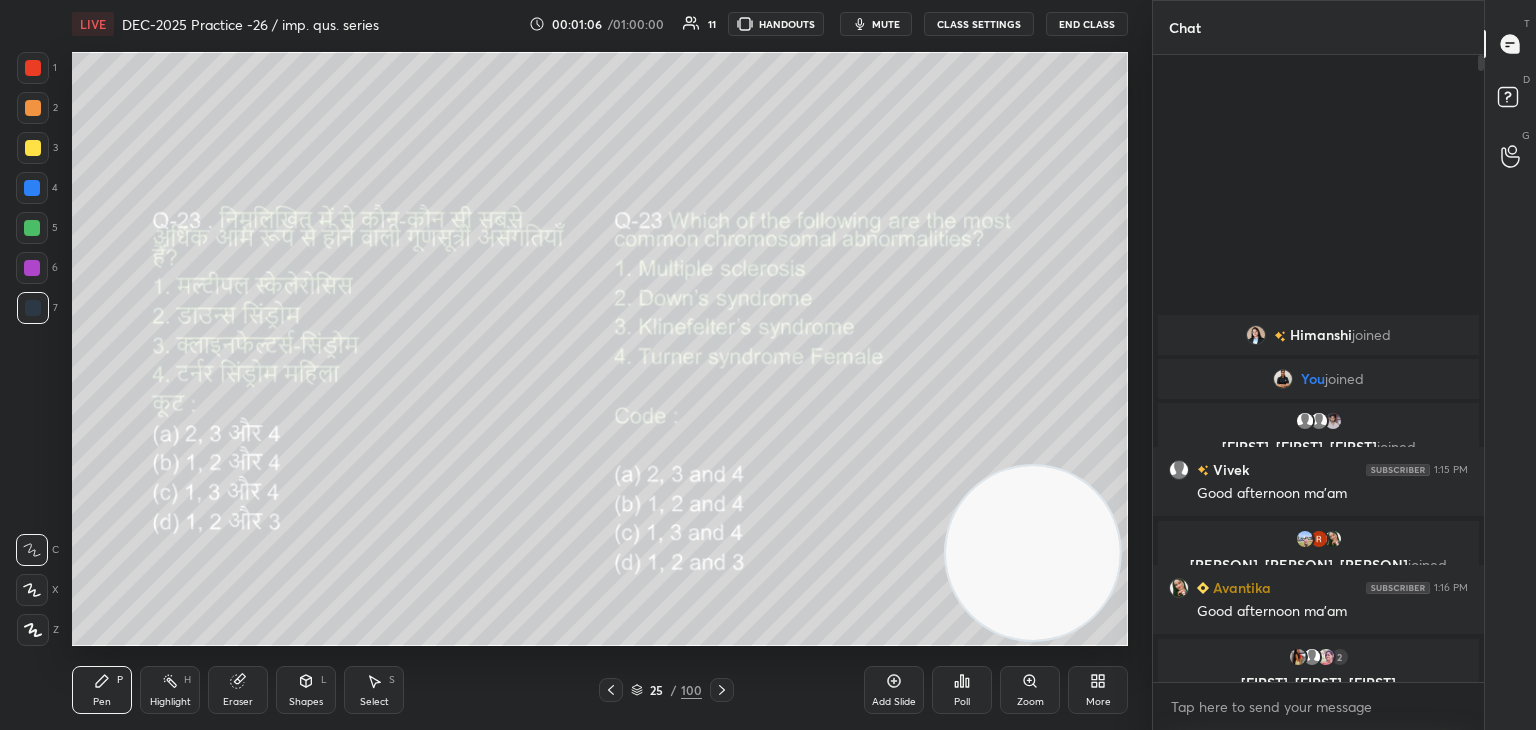 click 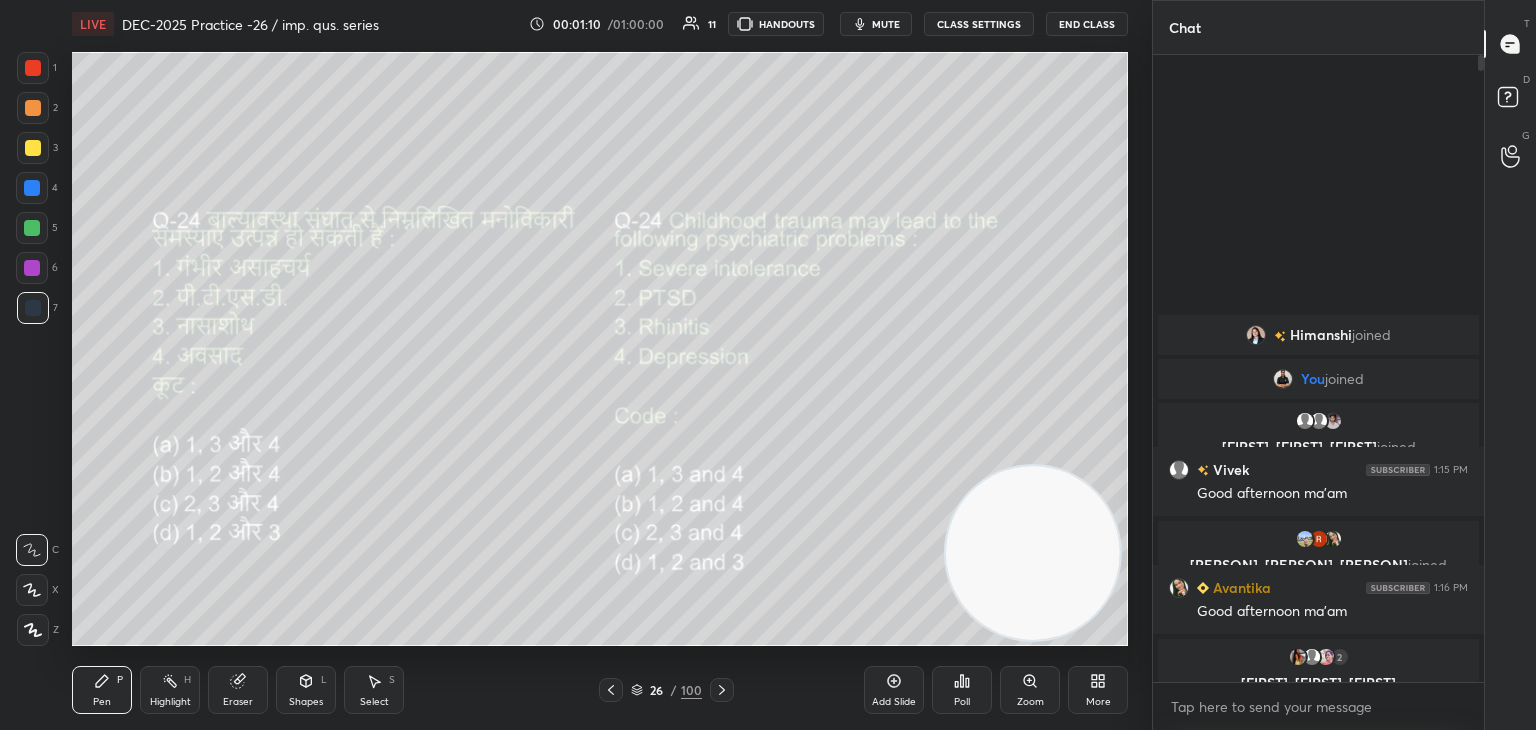 click 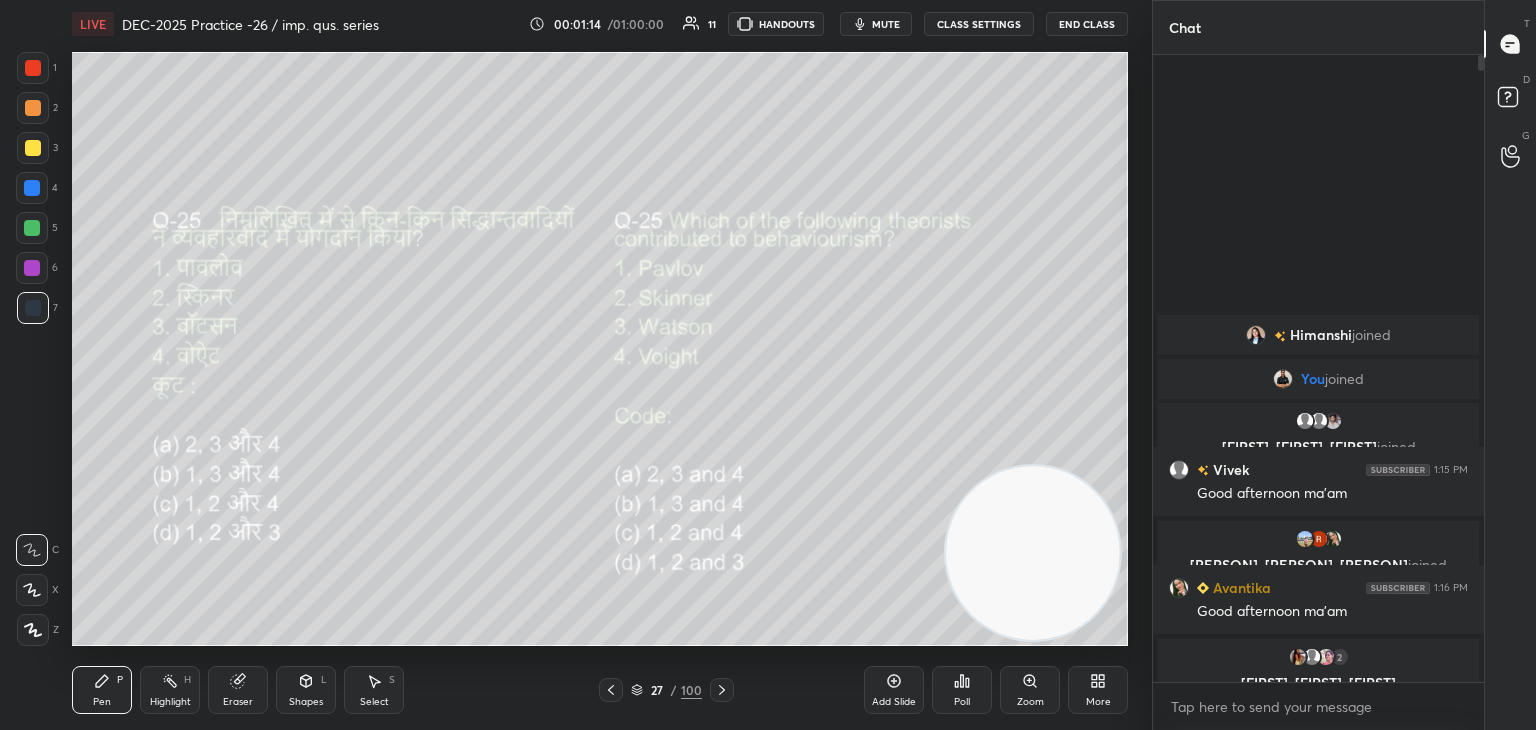 click 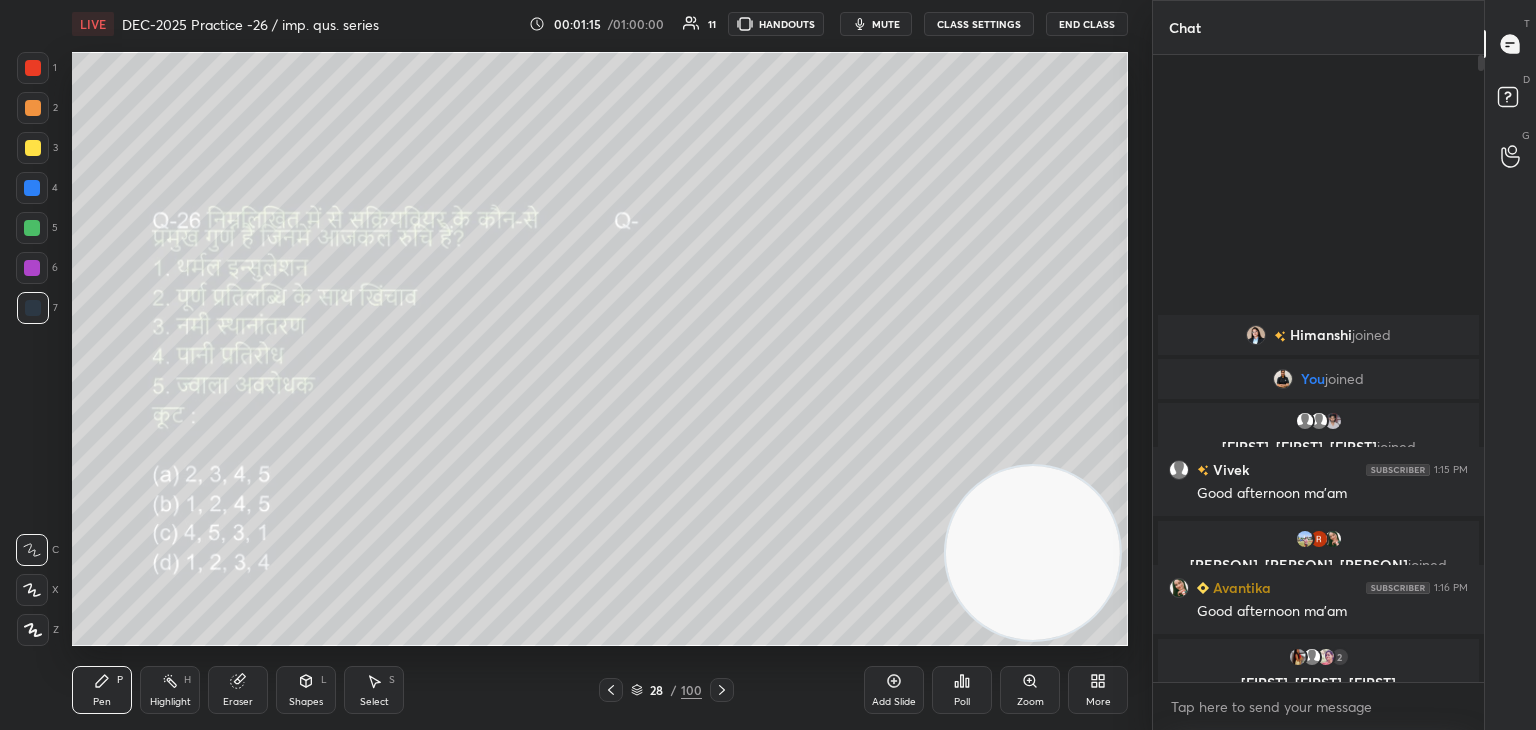 click 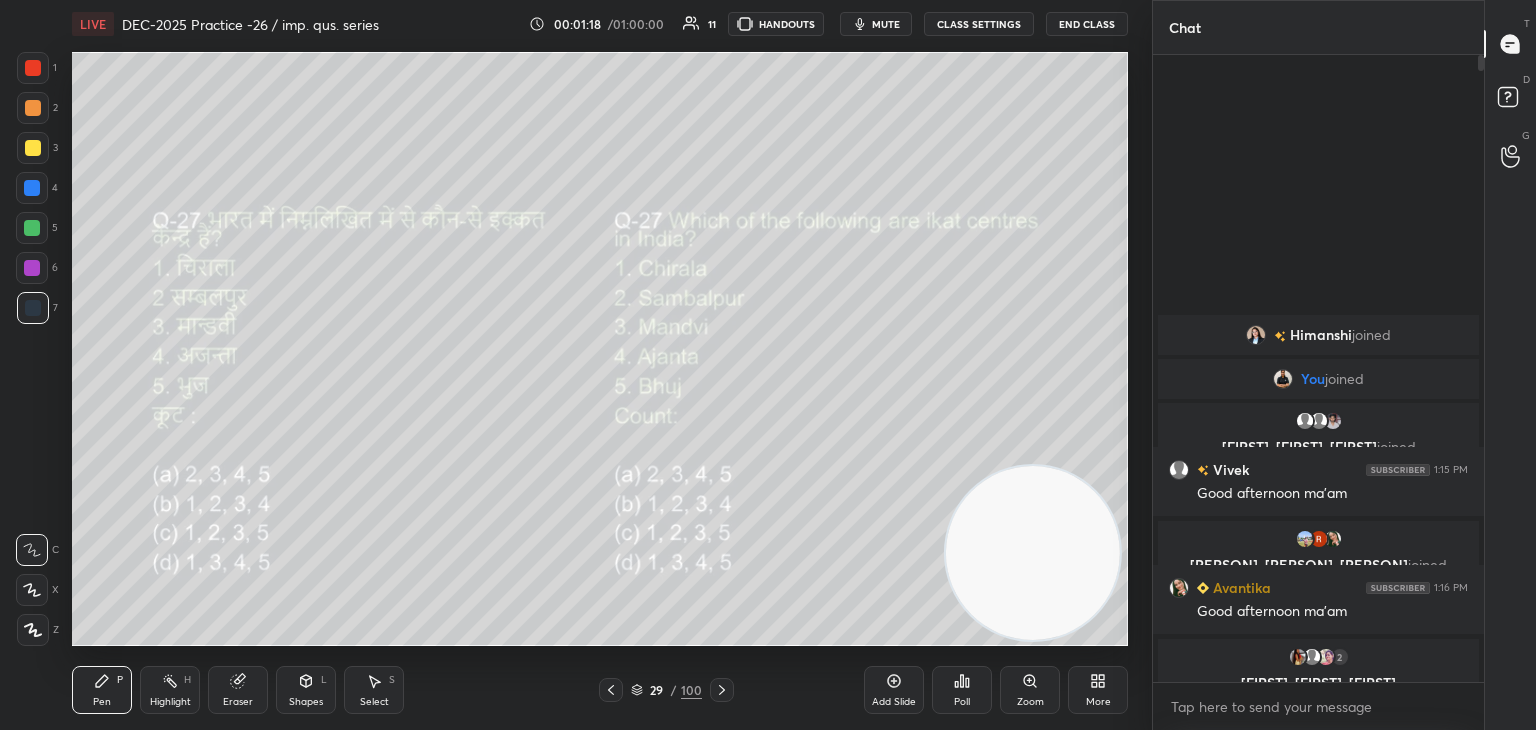 click 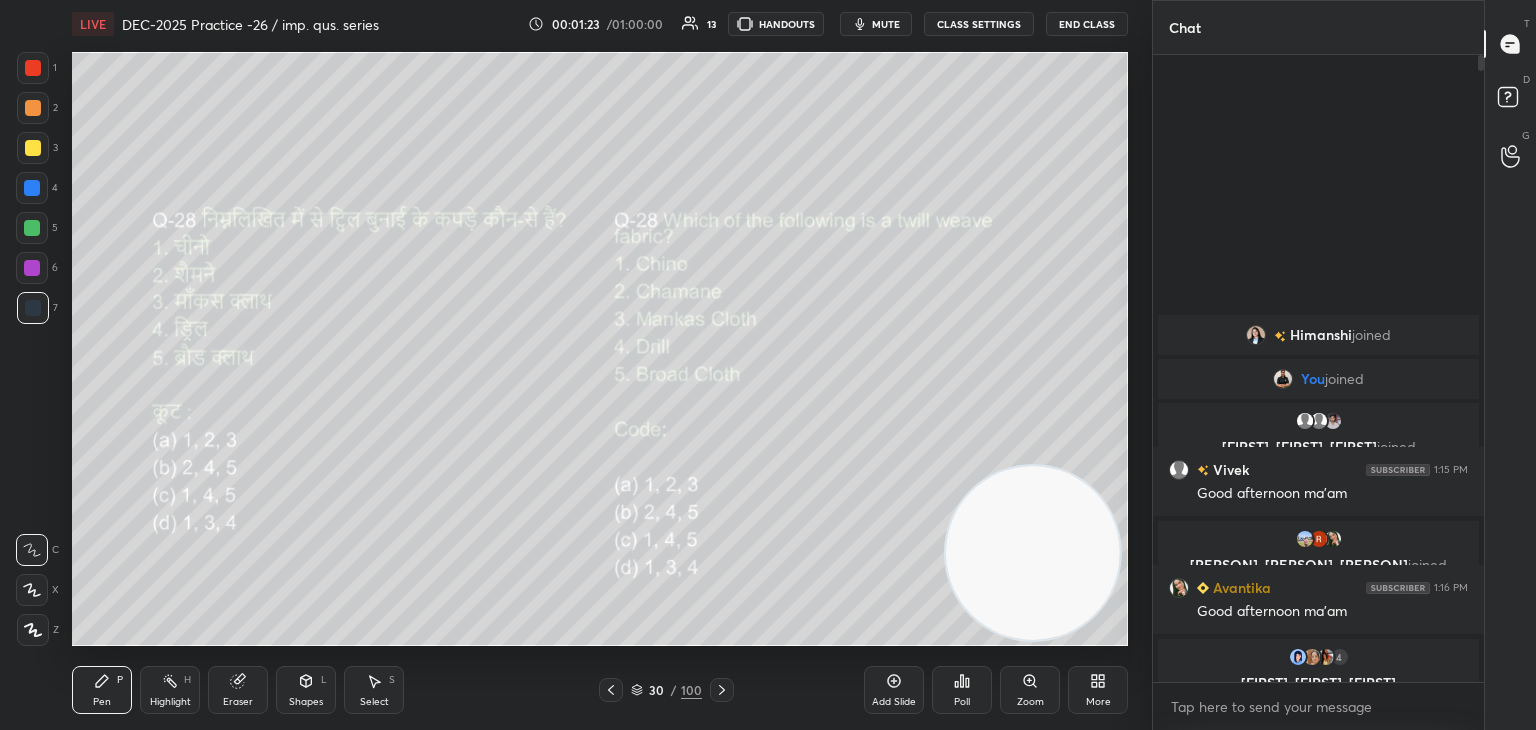 click 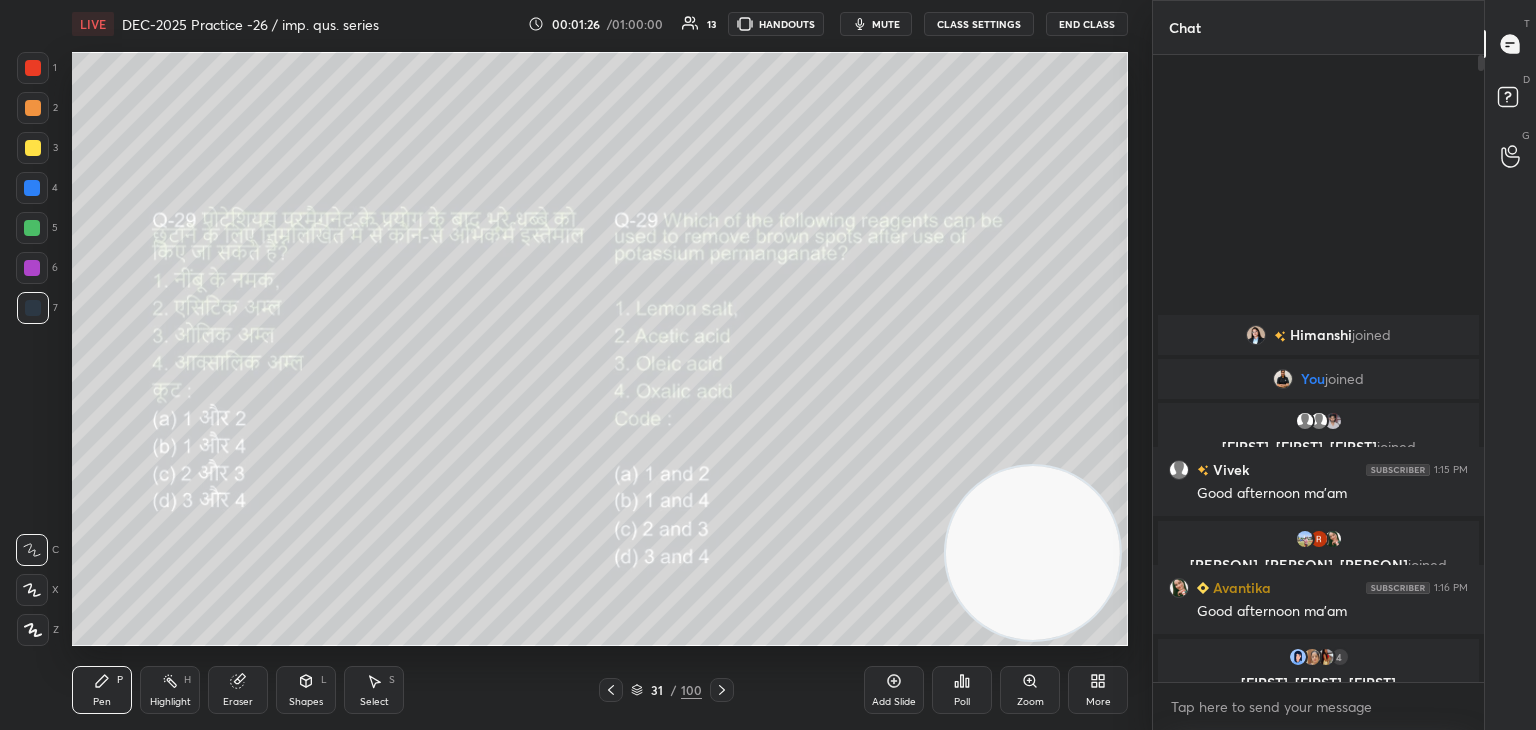 click 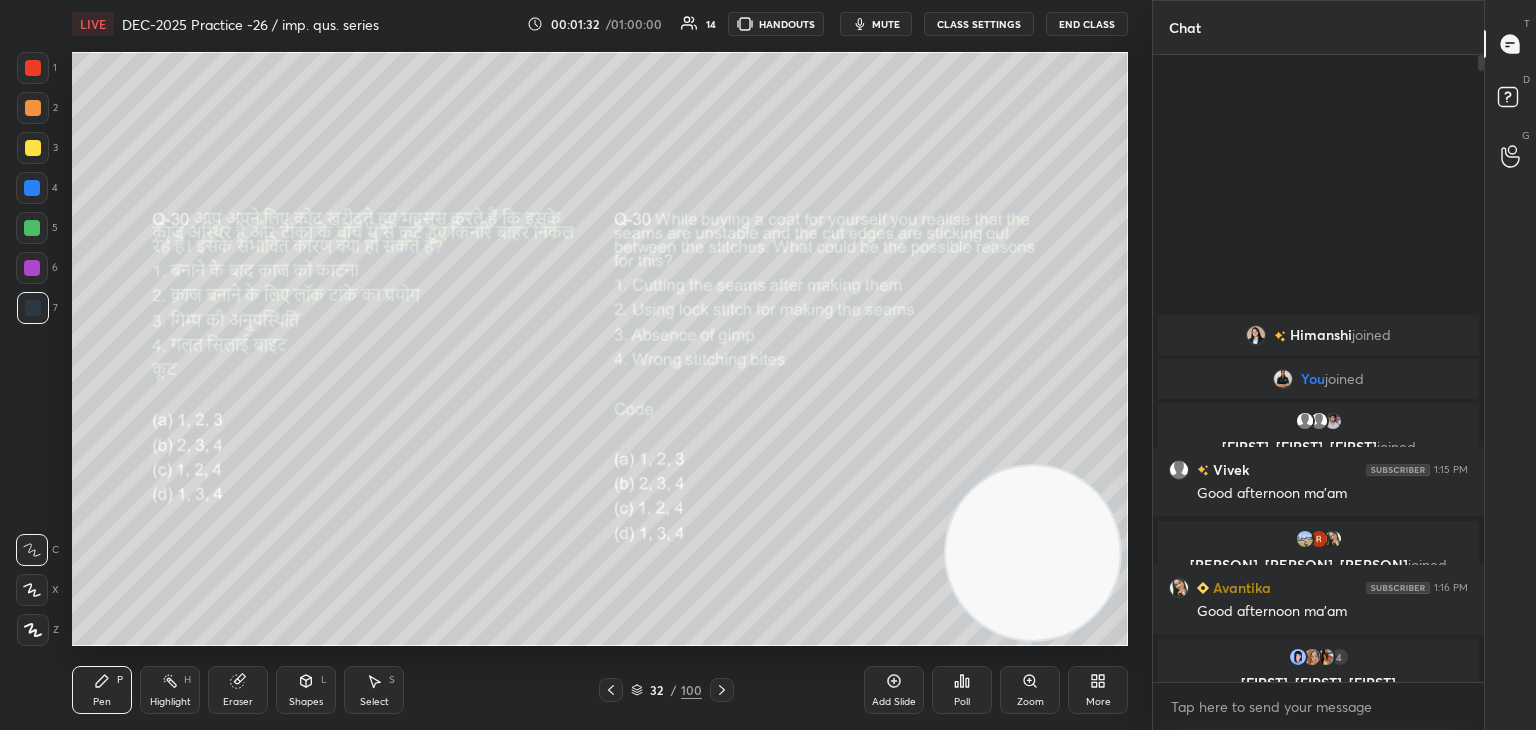 click 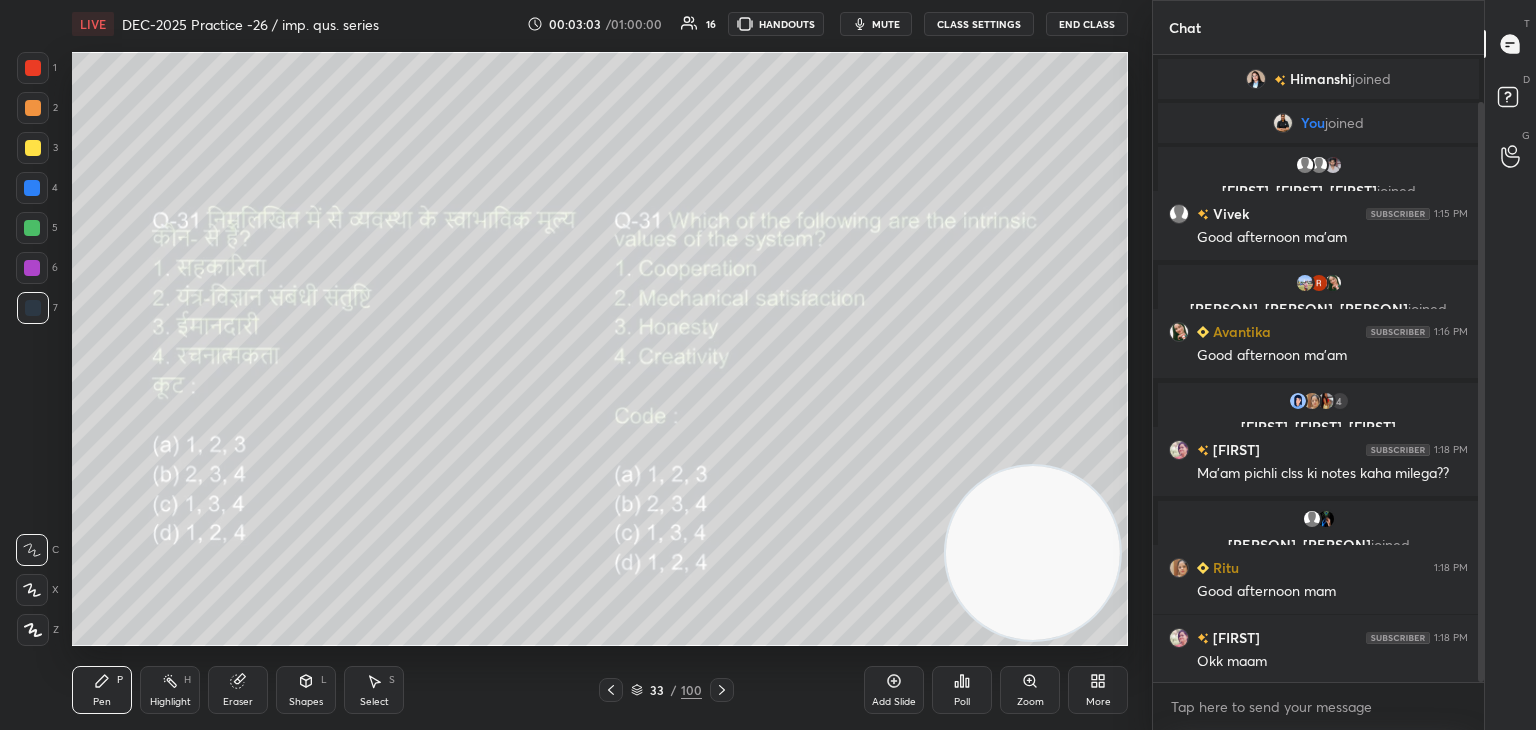 scroll, scrollTop: 50, scrollLeft: 0, axis: vertical 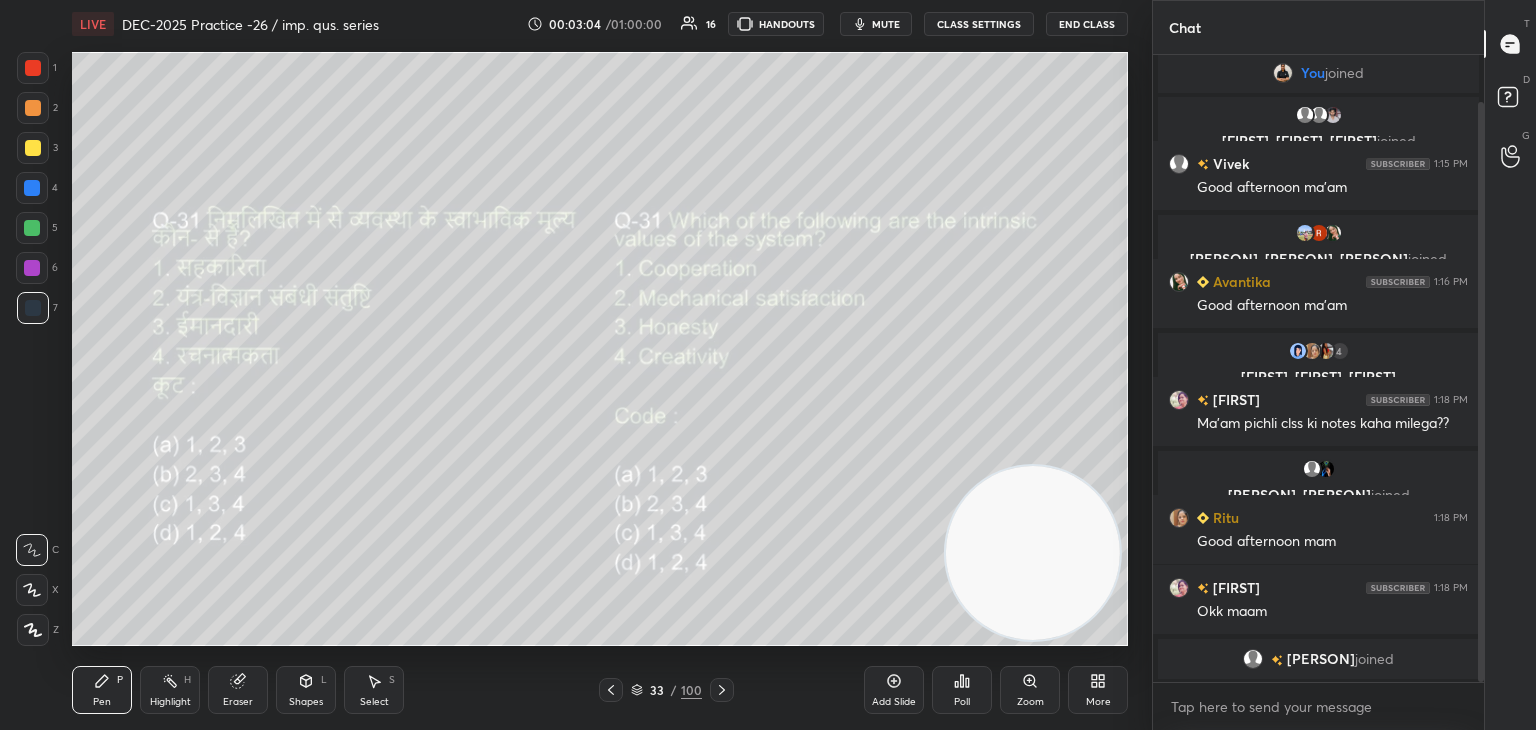 drag, startPoint x: 1481, startPoint y: 543, endPoint x: 1499, endPoint y: 639, distance: 97.67292 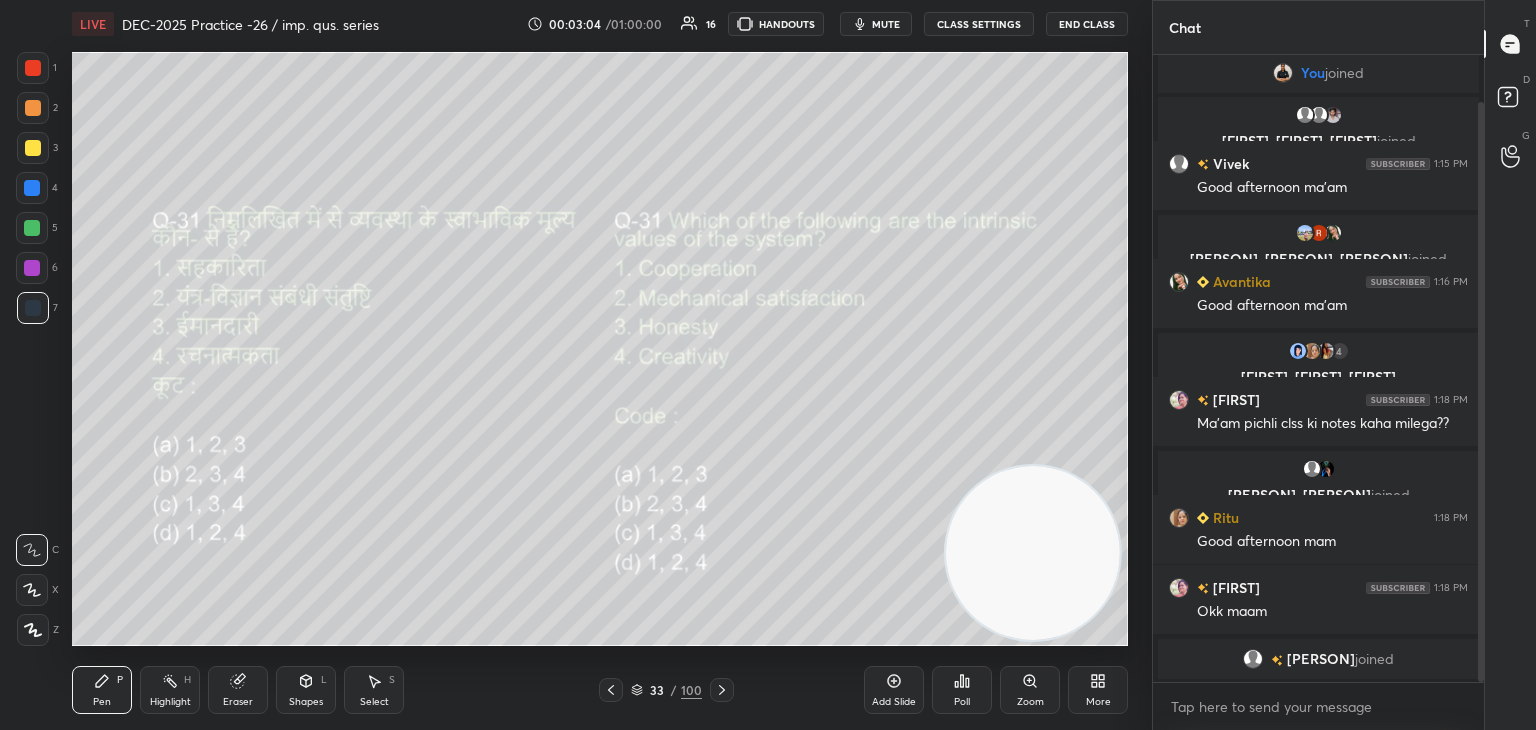 click on "Chat [PERSON]  joined You  joined [PERSON], [PERSON], [PERSON]  joined [PERSON] 1:15 PM Good afternoon ma'am [PERSON], [PERSON], [PERSON]  joined [PERSON] 1:16 PM Good afternoon ma'am 4 [PERSON], [PERSON], [PERSON] &  4 others  joined [PERSON] 1:18 PM Ma'am pichli clss ki notes kaha milega?? [PERSON], [PERSON]  joined [PERSON] 1:18 PM Good afternoon mam [PERSON] 1:18 PM Okk maam [PERSON]  joined JUMP TO LATEST Enable hand raising Enable raise hand to speak to learners. Once enabled, chat will be turned off temporarily. Enable x   introducing Raise a hand with a doubt Now learners can raise their hand along with a doubt  How it works? Doubts asked by learners will show up here NEW DOUBTS ASKED No one has raised a hand yet Can't raise hand Looks like educator just invited you to speak. Please wait before you can raise your hand again. Got it T Messages (T) D Doubts (D) G Raise Hand (G)" at bounding box center [1344, 365] 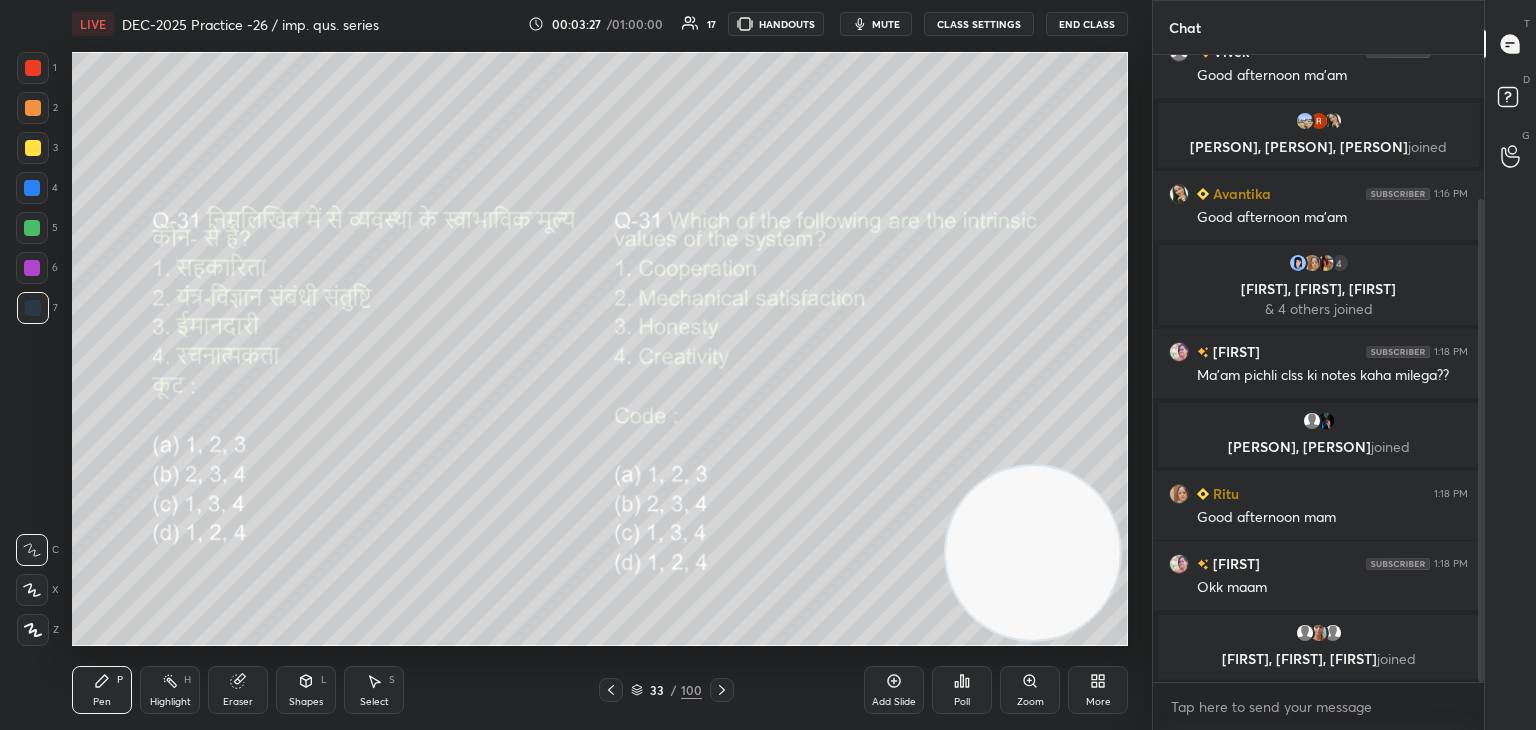 scroll, scrollTop: 256, scrollLeft: 0, axis: vertical 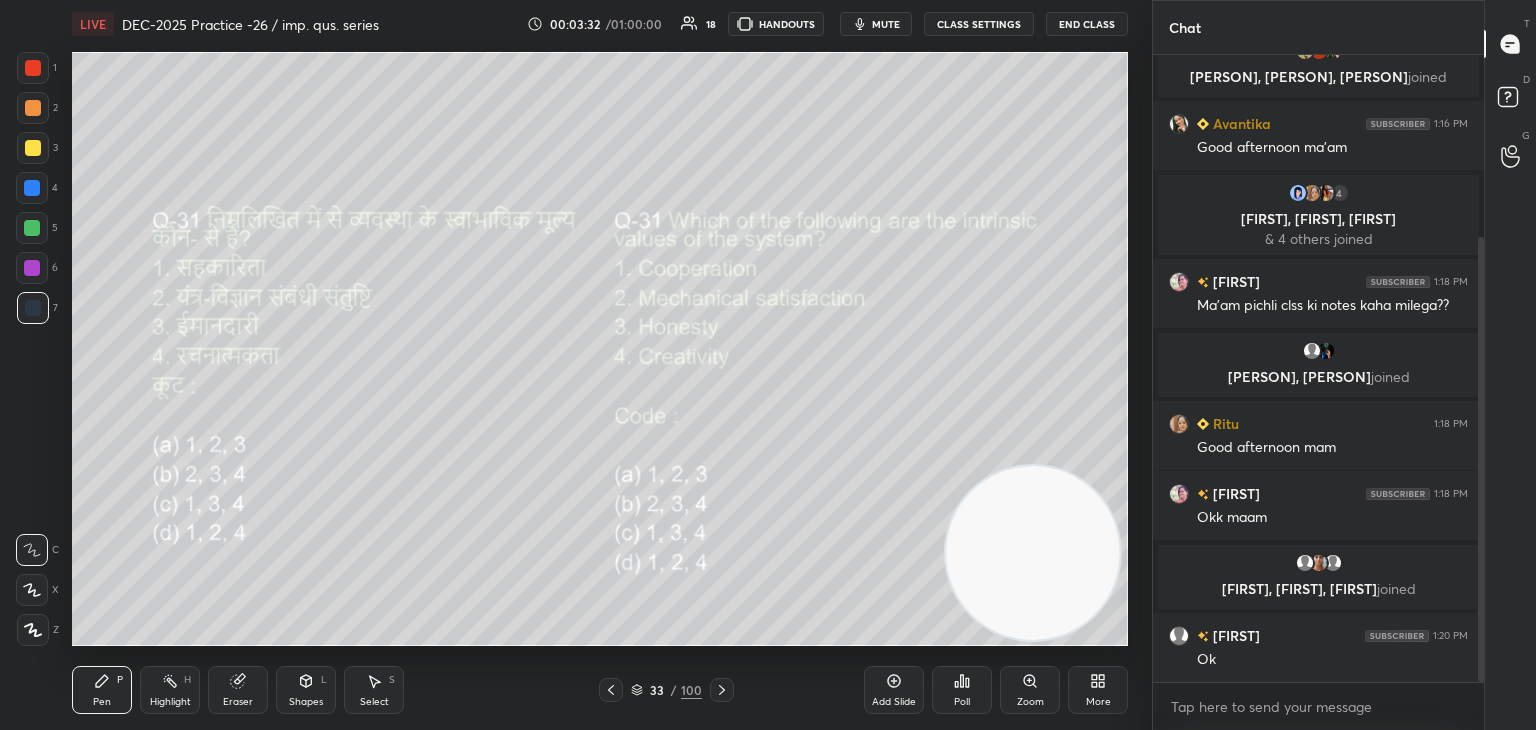 click on "Poll" at bounding box center [962, 690] 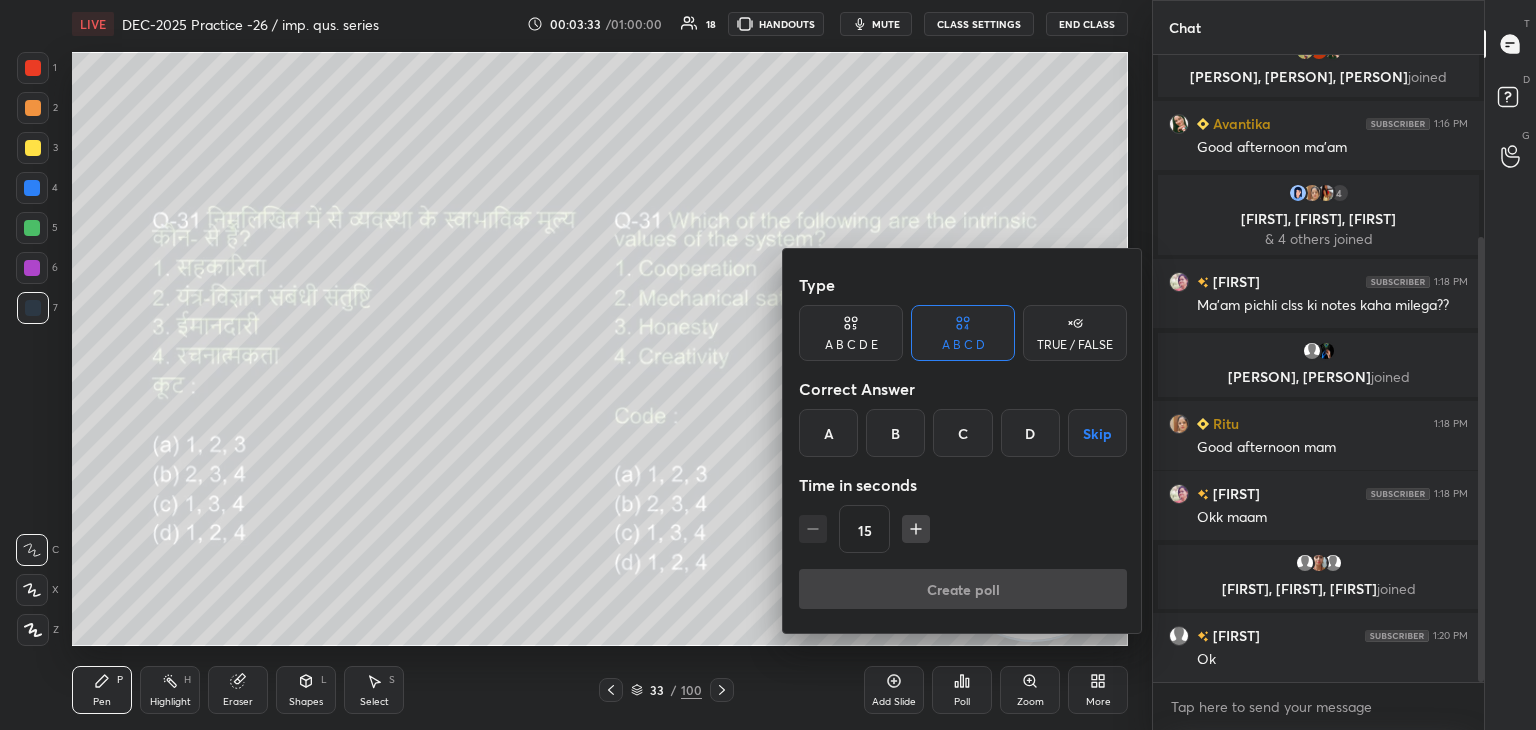 click on "C" at bounding box center (962, 433) 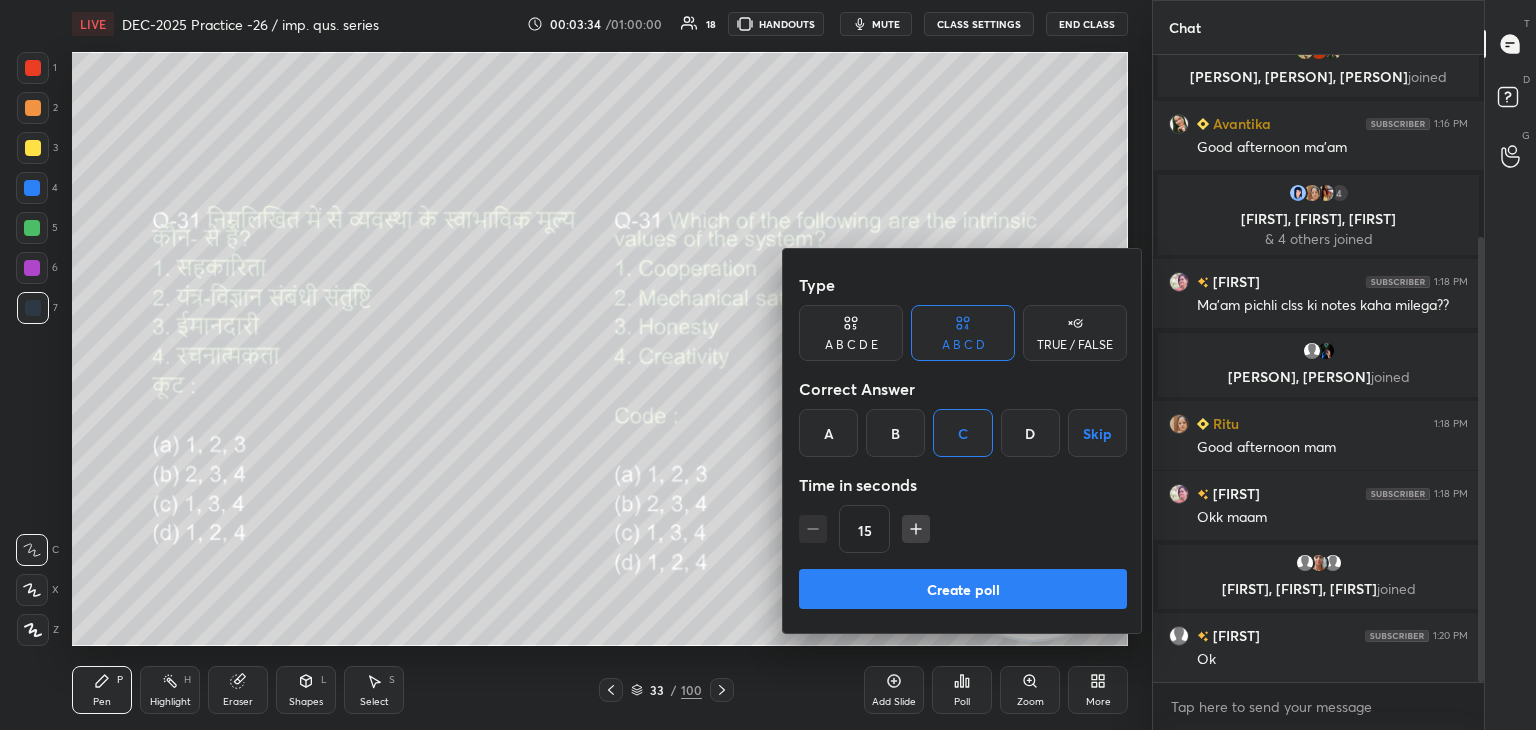 click on "Create poll" at bounding box center [963, 589] 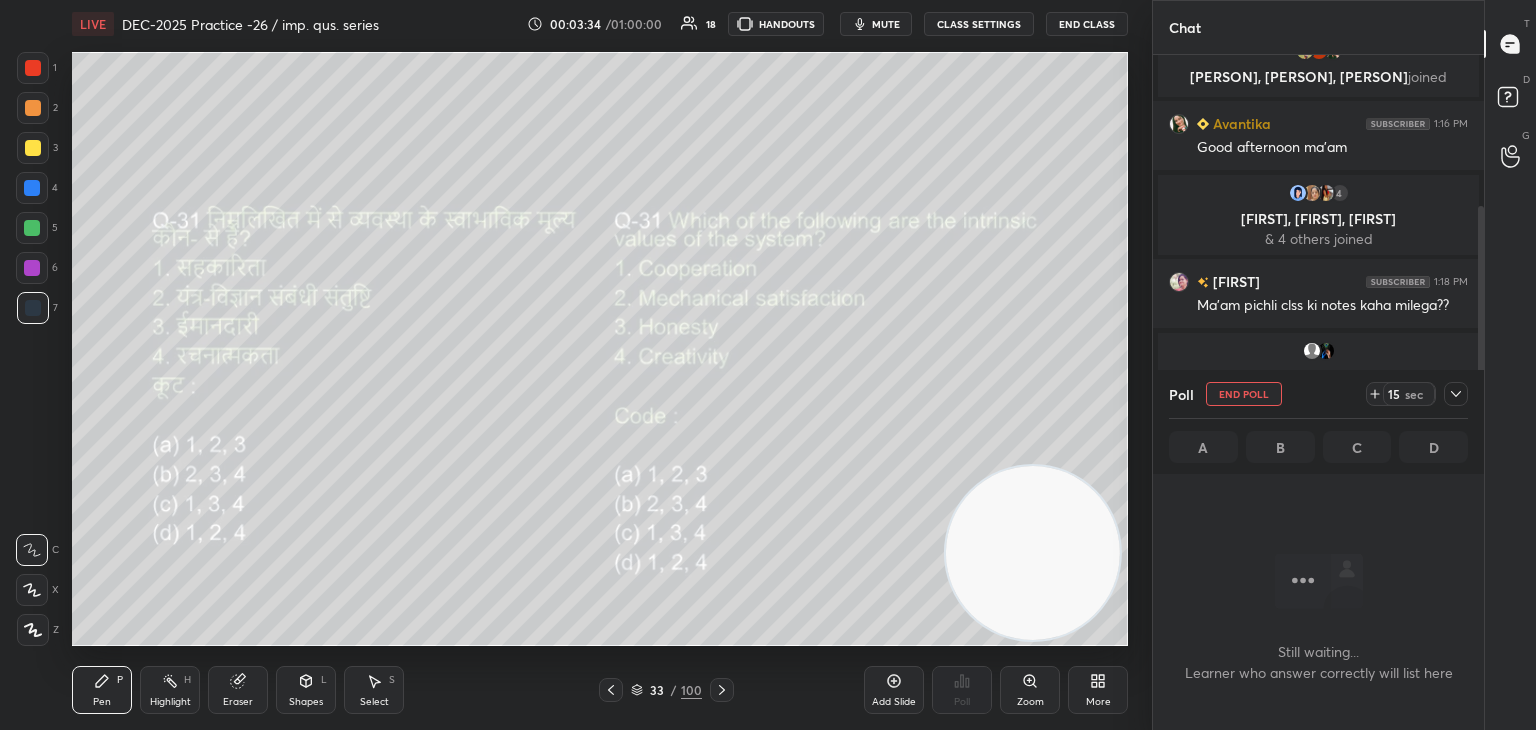 scroll, scrollTop: 580, scrollLeft: 325, axis: both 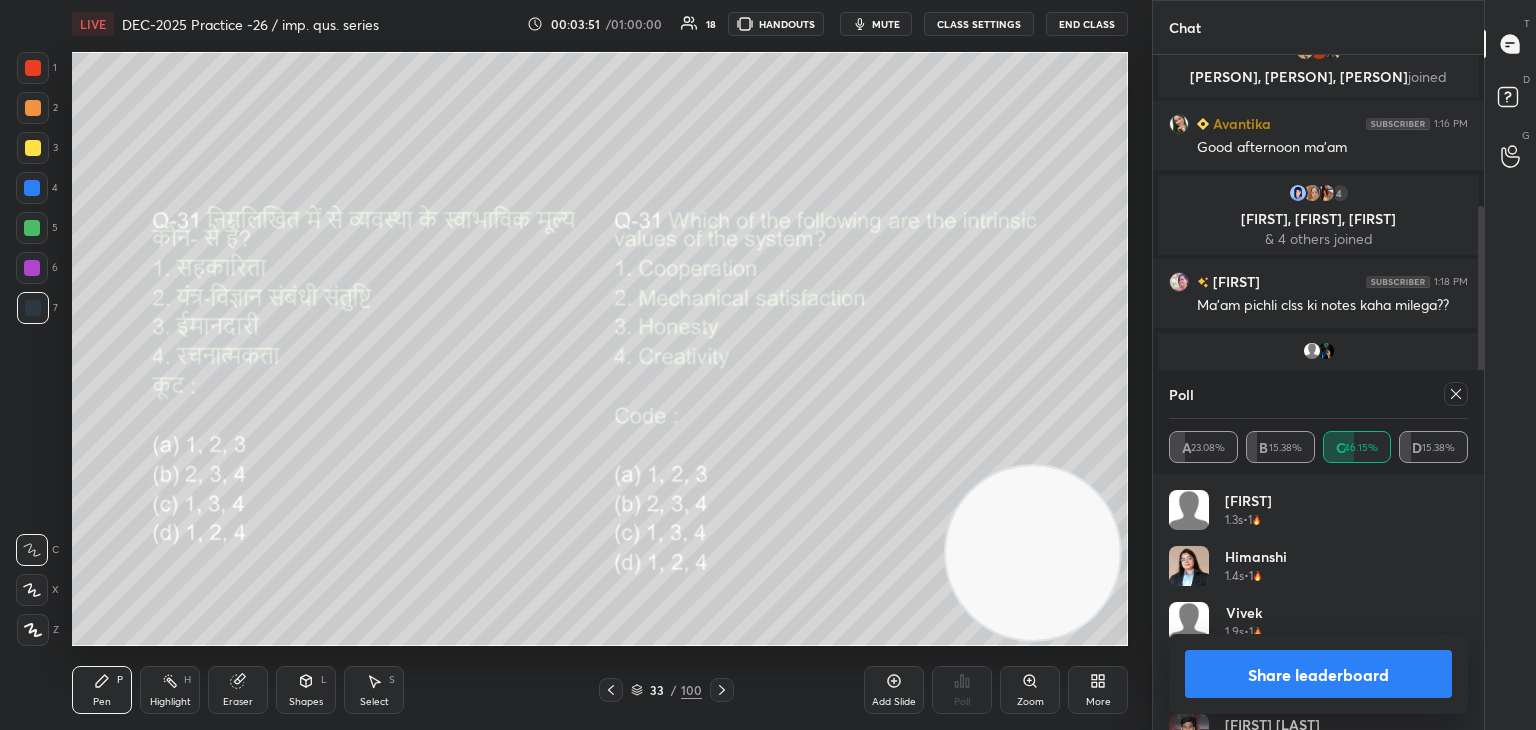 click at bounding box center [33, 68] 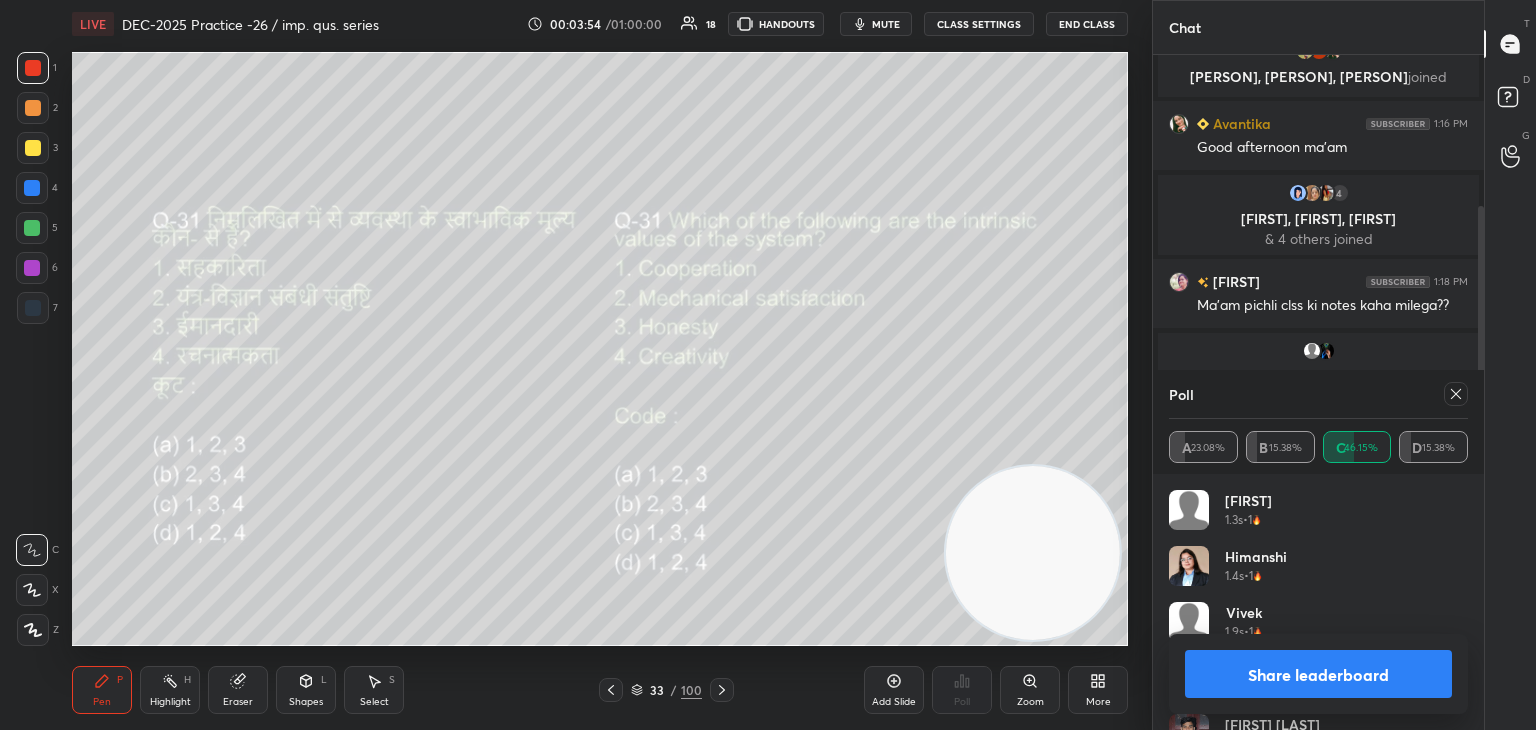 click 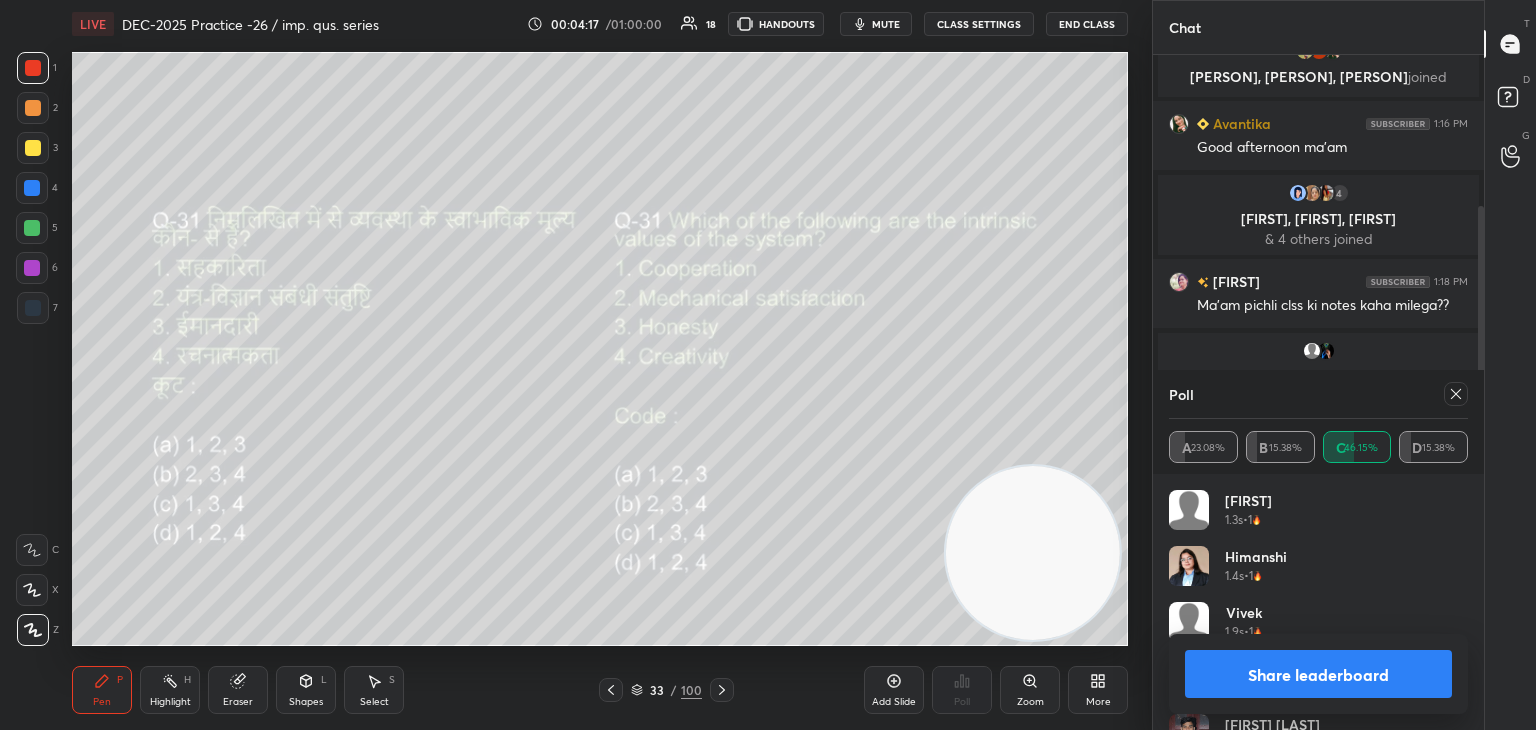scroll, scrollTop: 408, scrollLeft: 0, axis: vertical 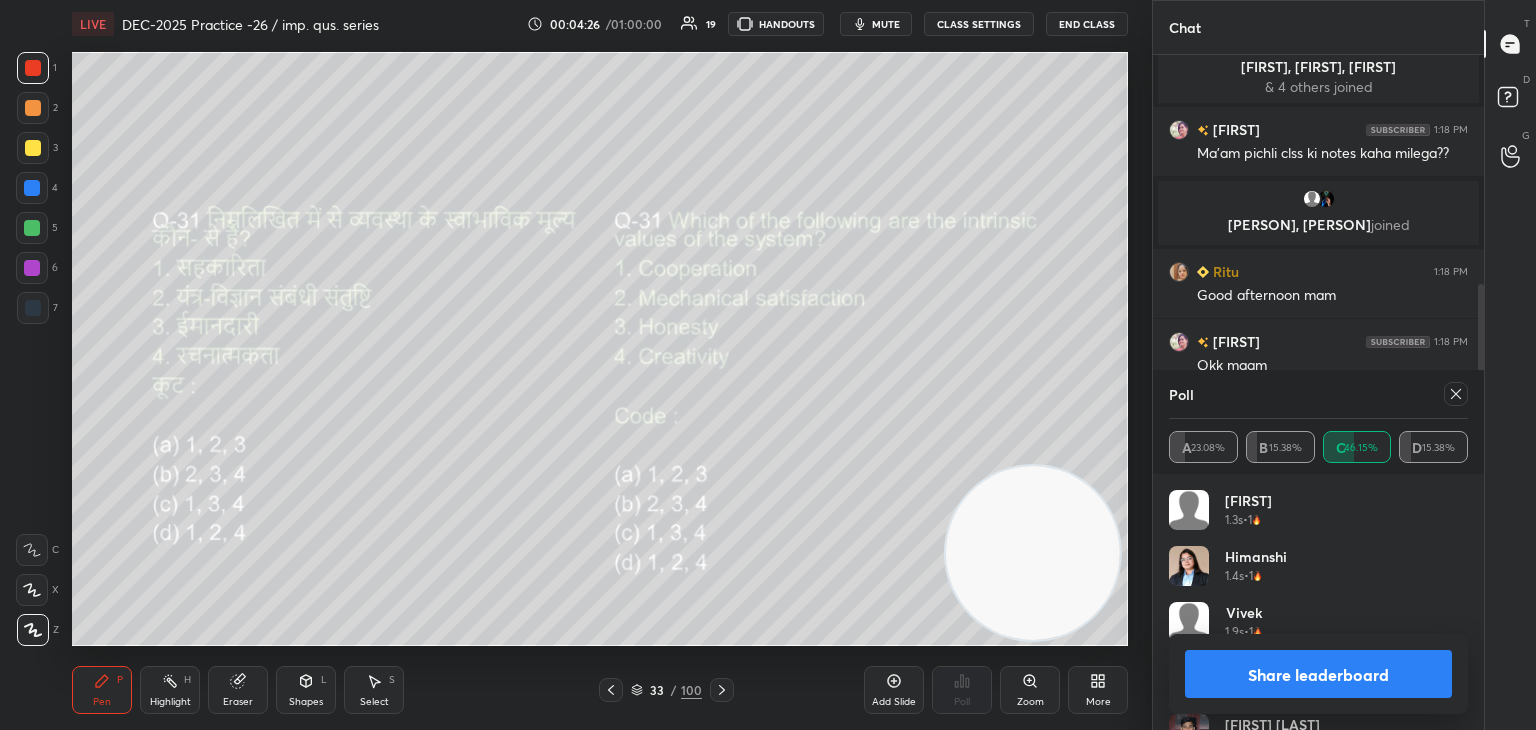 click 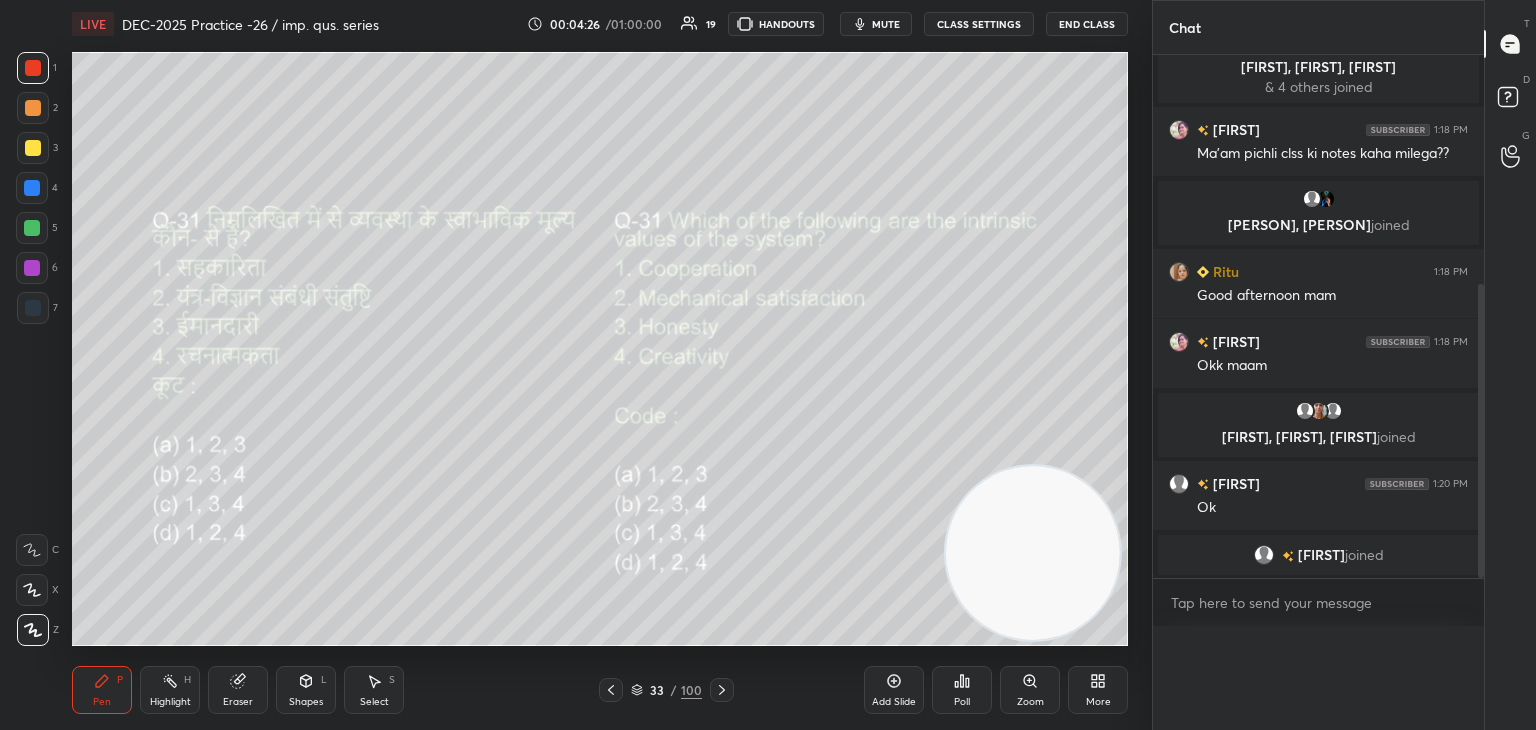 scroll, scrollTop: 0, scrollLeft: 0, axis: both 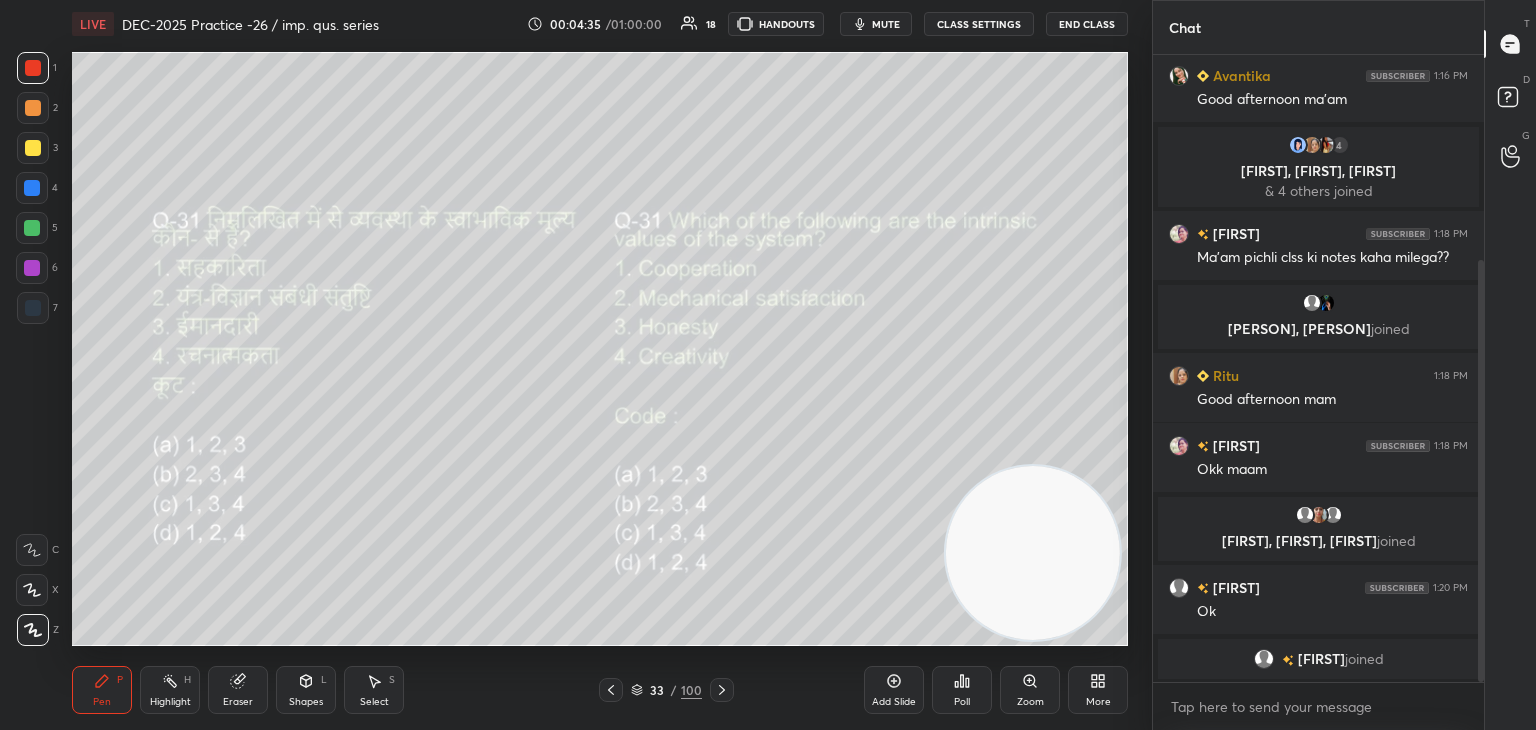 click 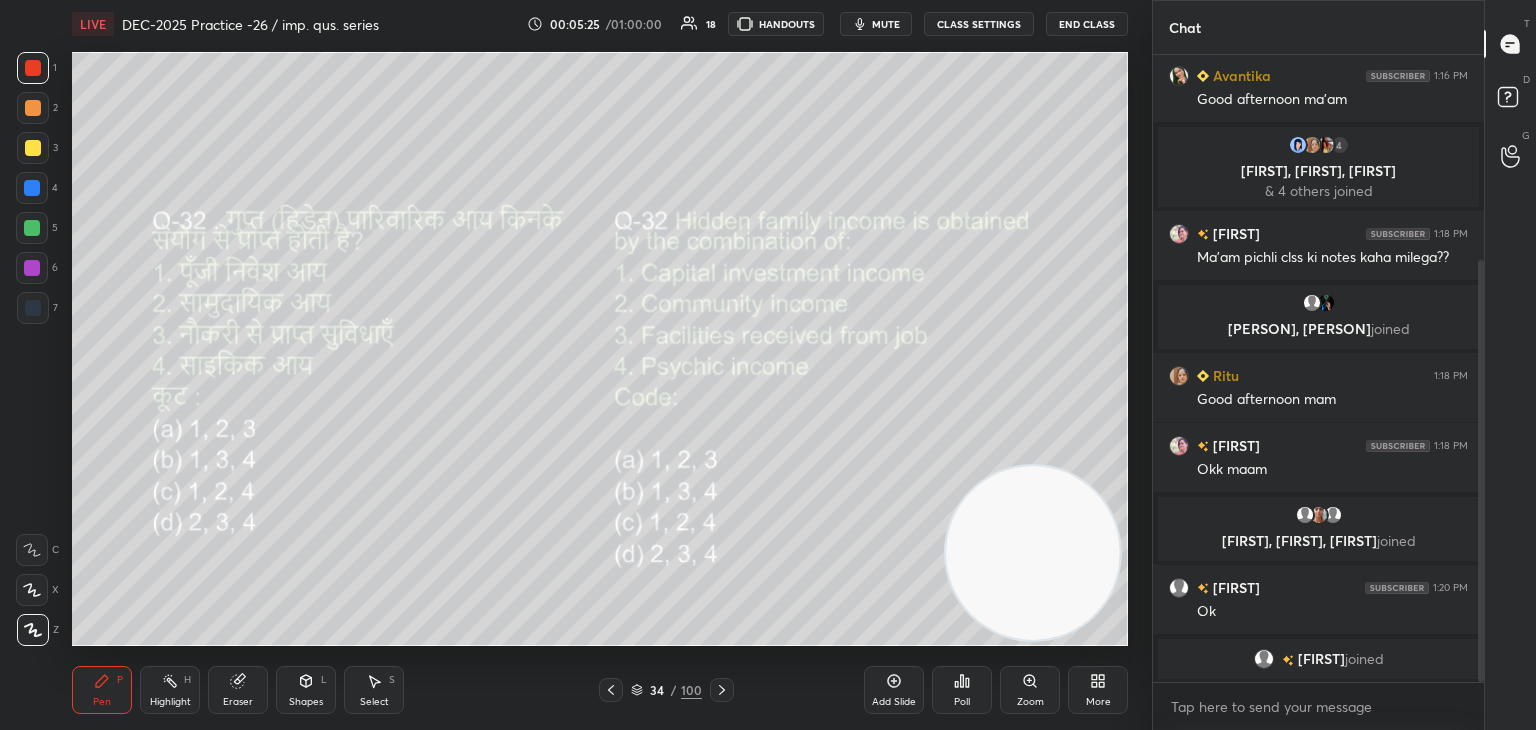 click on "Poll" at bounding box center (962, 690) 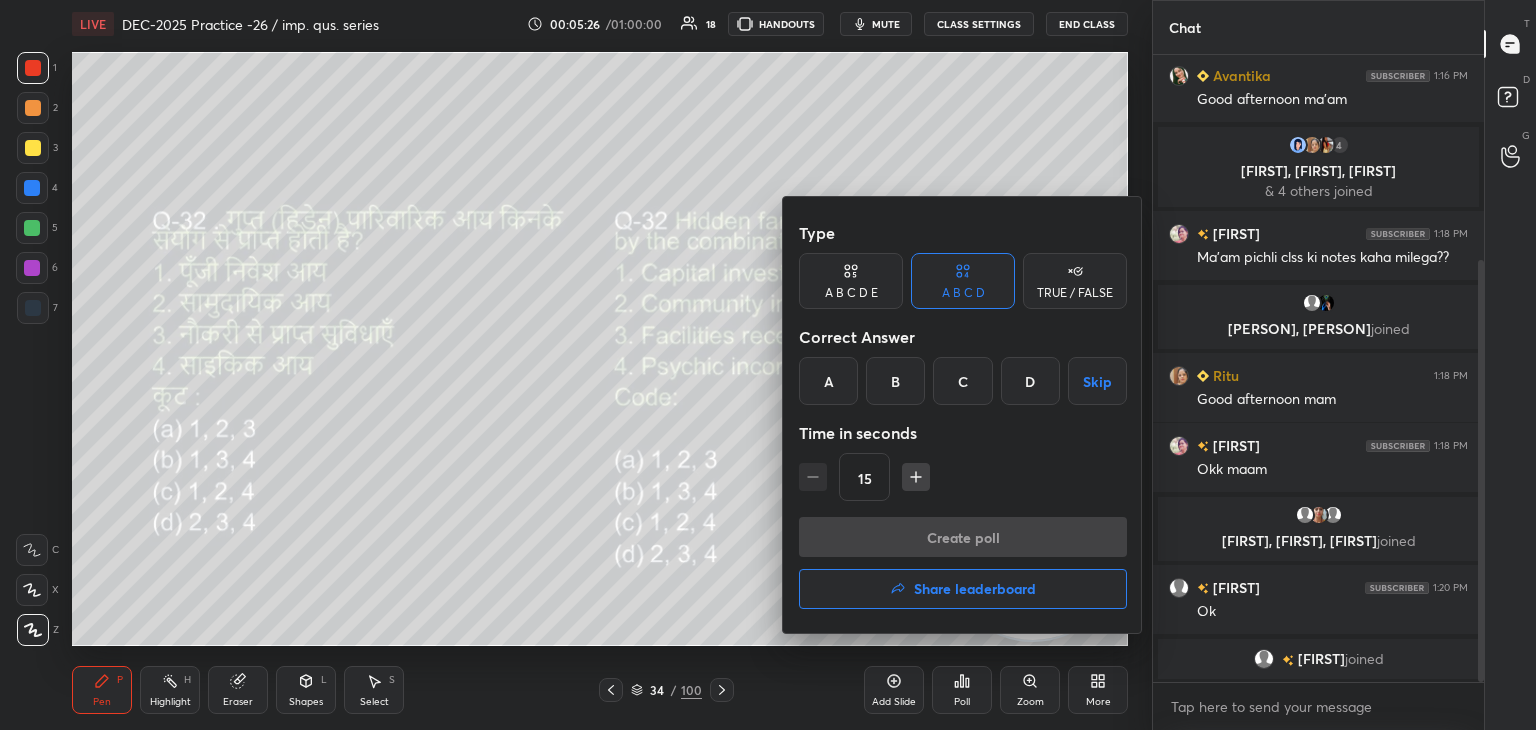 click on "D" at bounding box center [1030, 381] 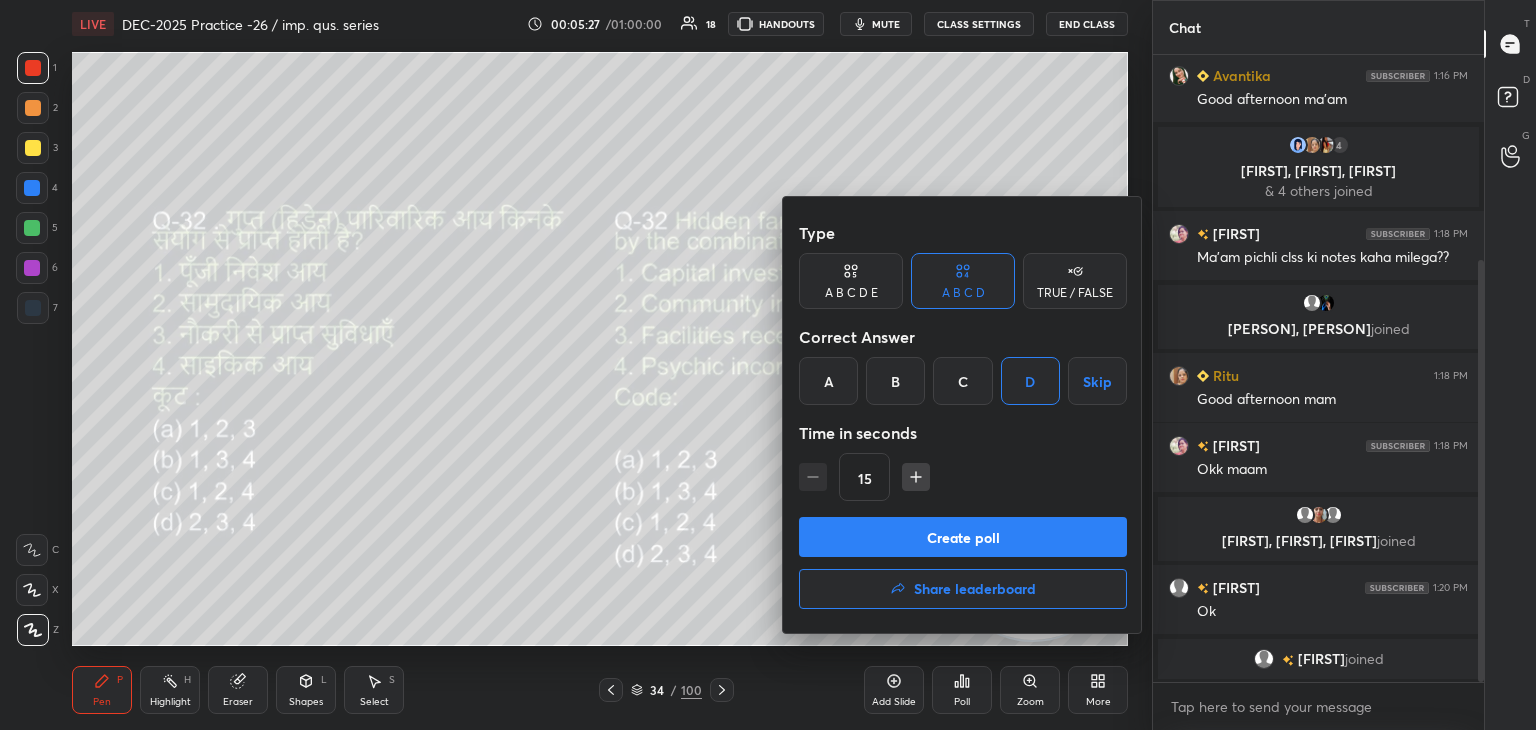 click on "Create poll" at bounding box center (963, 537) 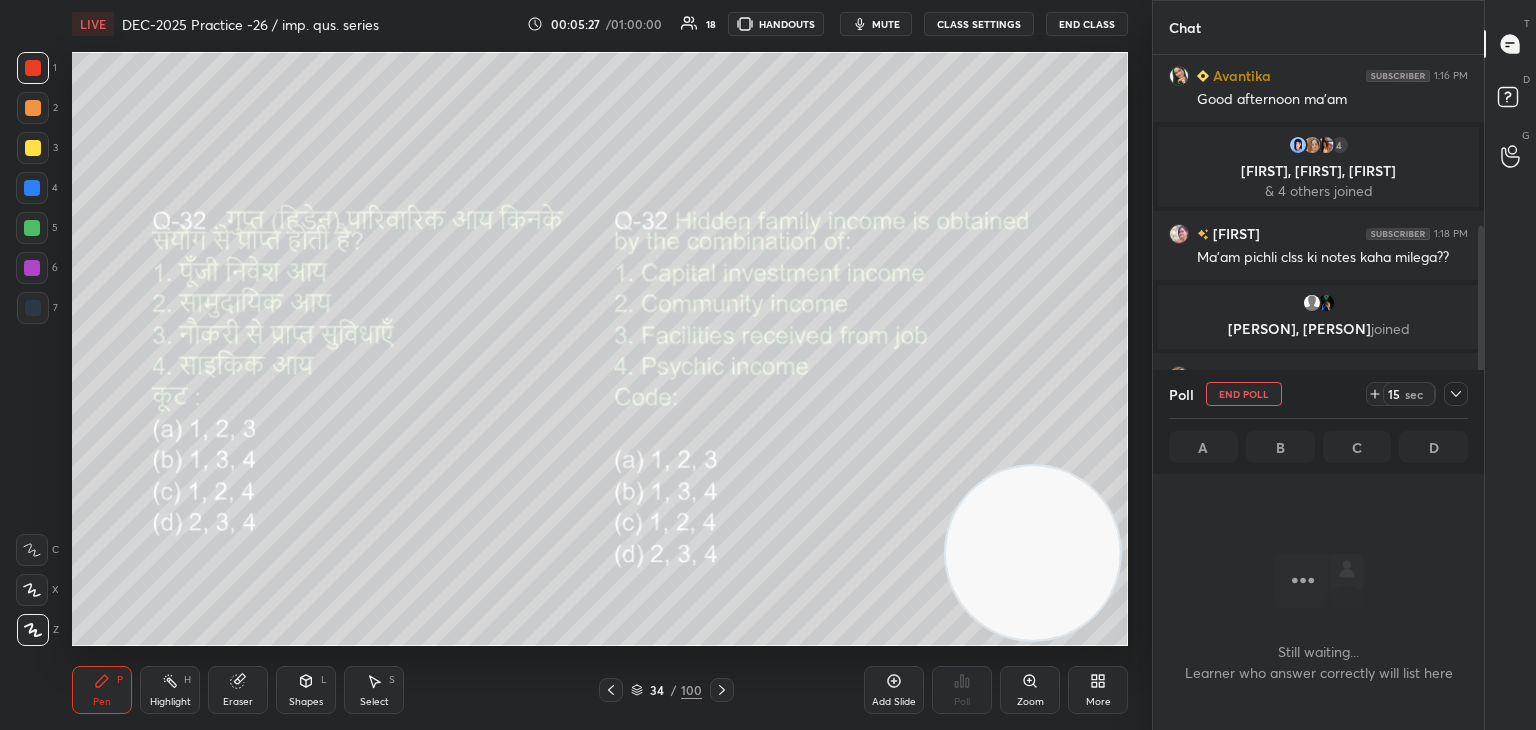 scroll, scrollTop: 588, scrollLeft: 325, axis: both 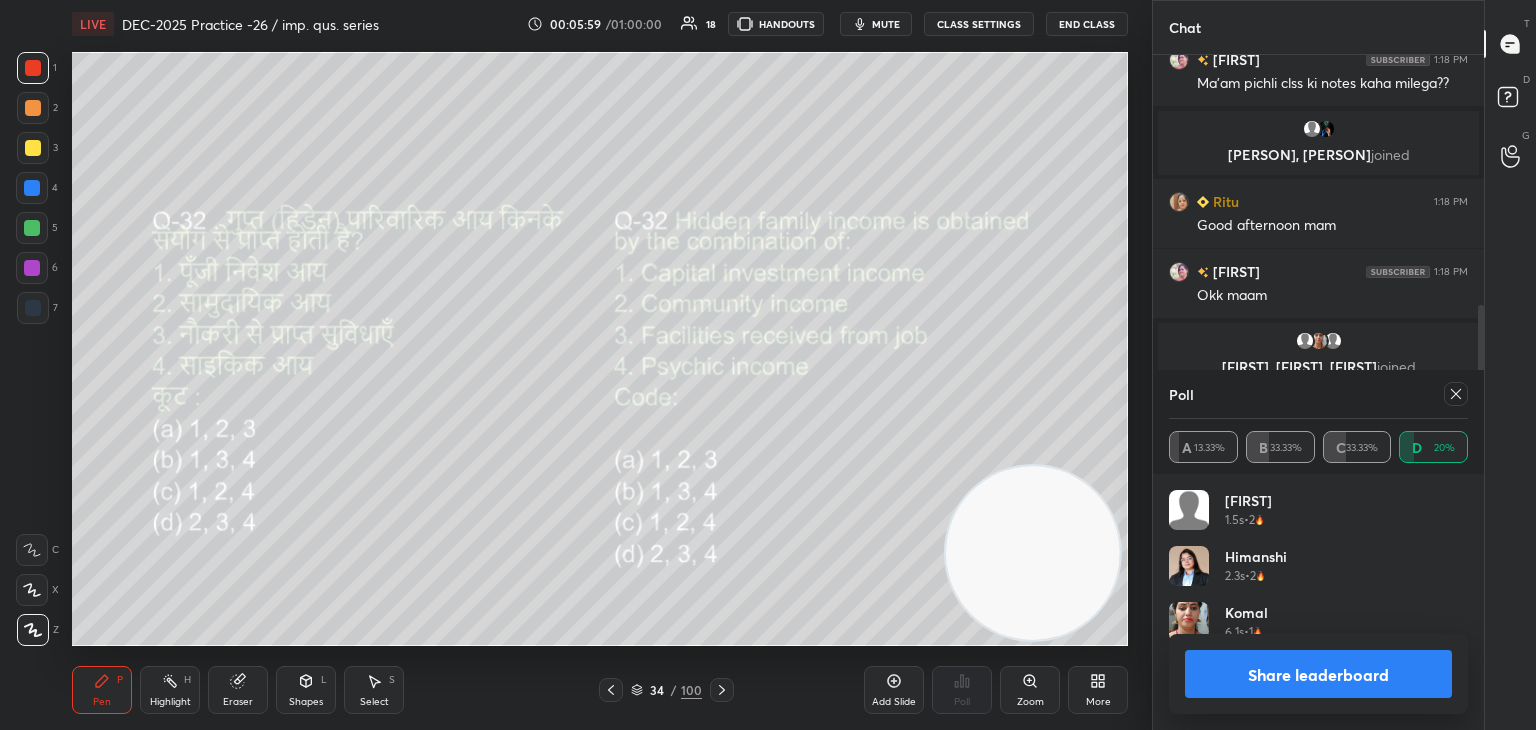 click 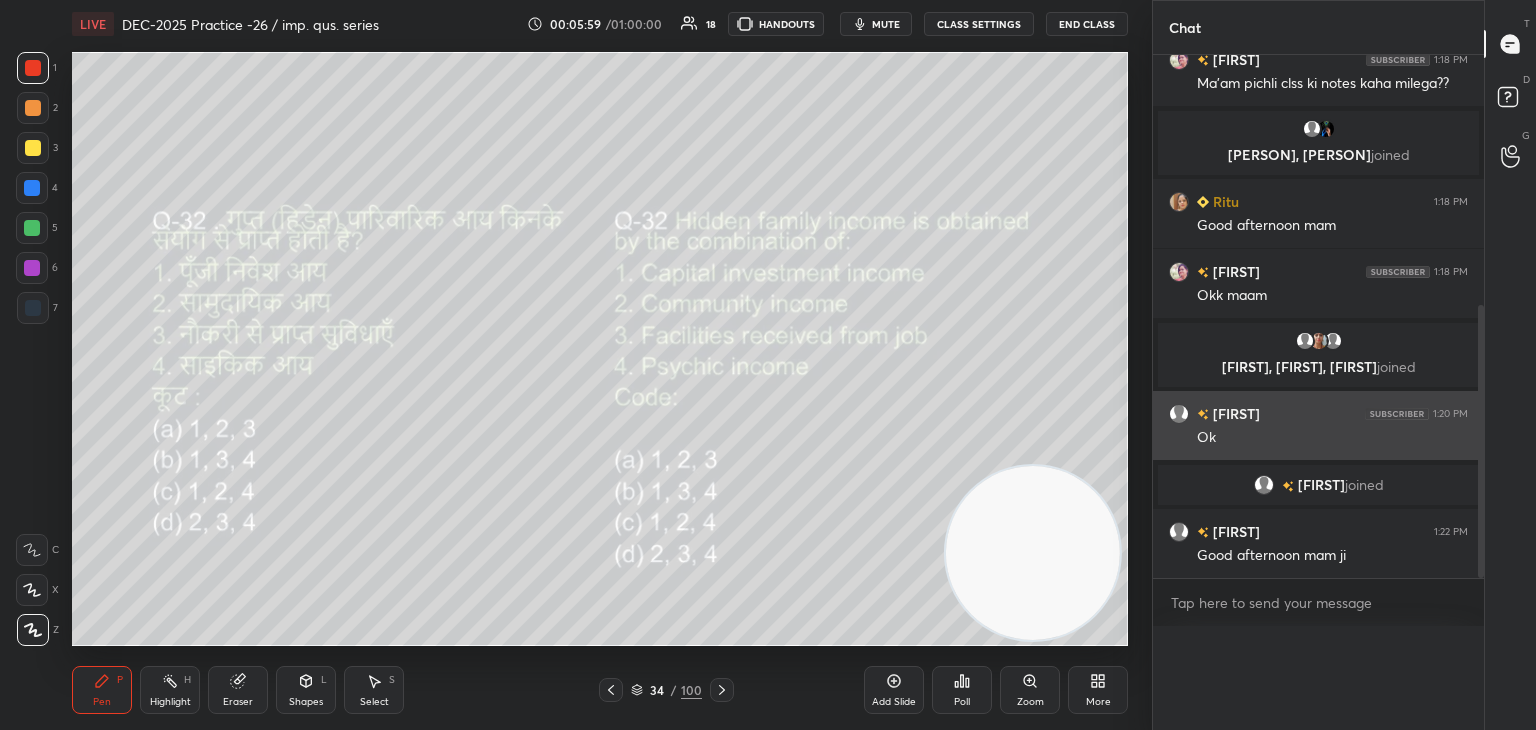 scroll, scrollTop: 0, scrollLeft: 0, axis: both 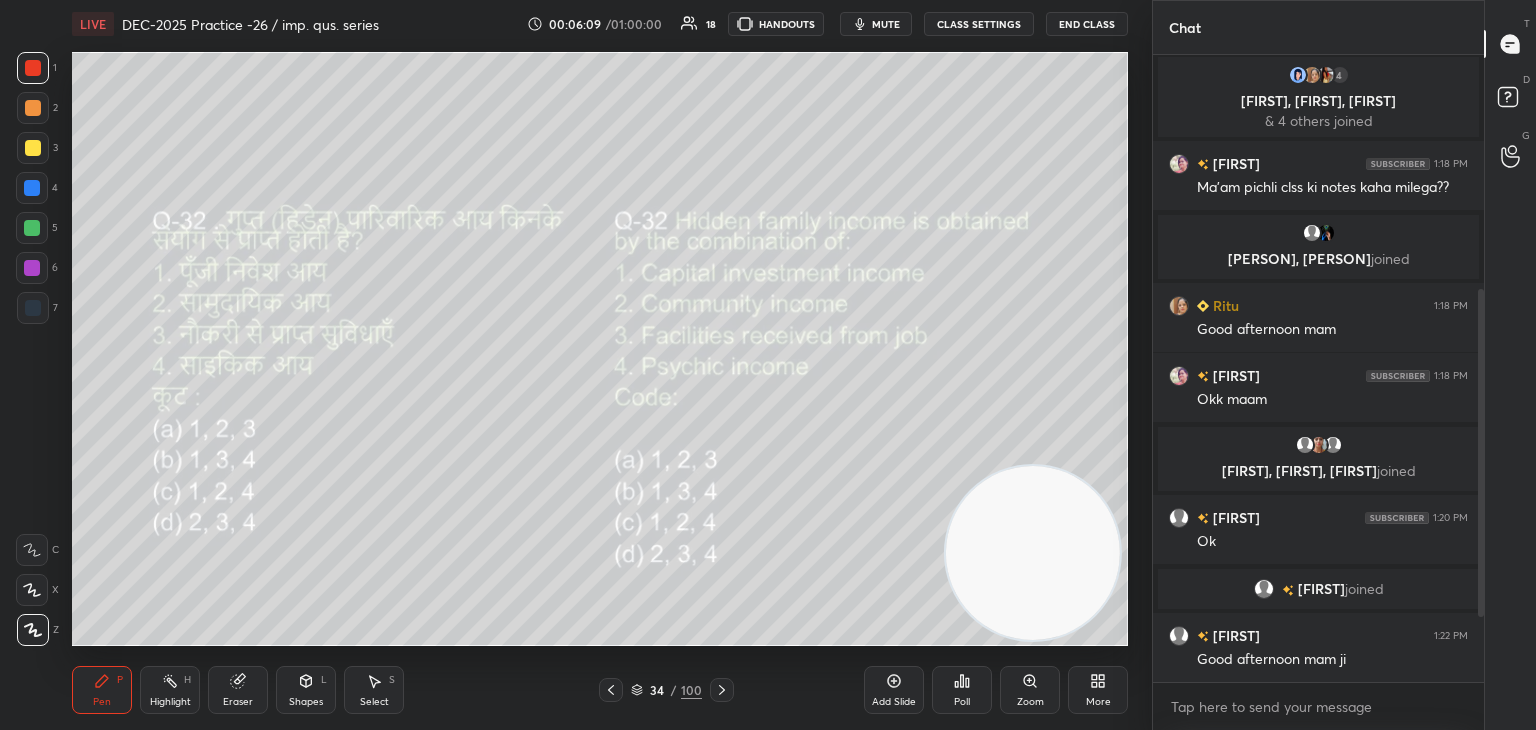 drag, startPoint x: 1481, startPoint y: 565, endPoint x: 1496, endPoint y: 652, distance: 88.28363 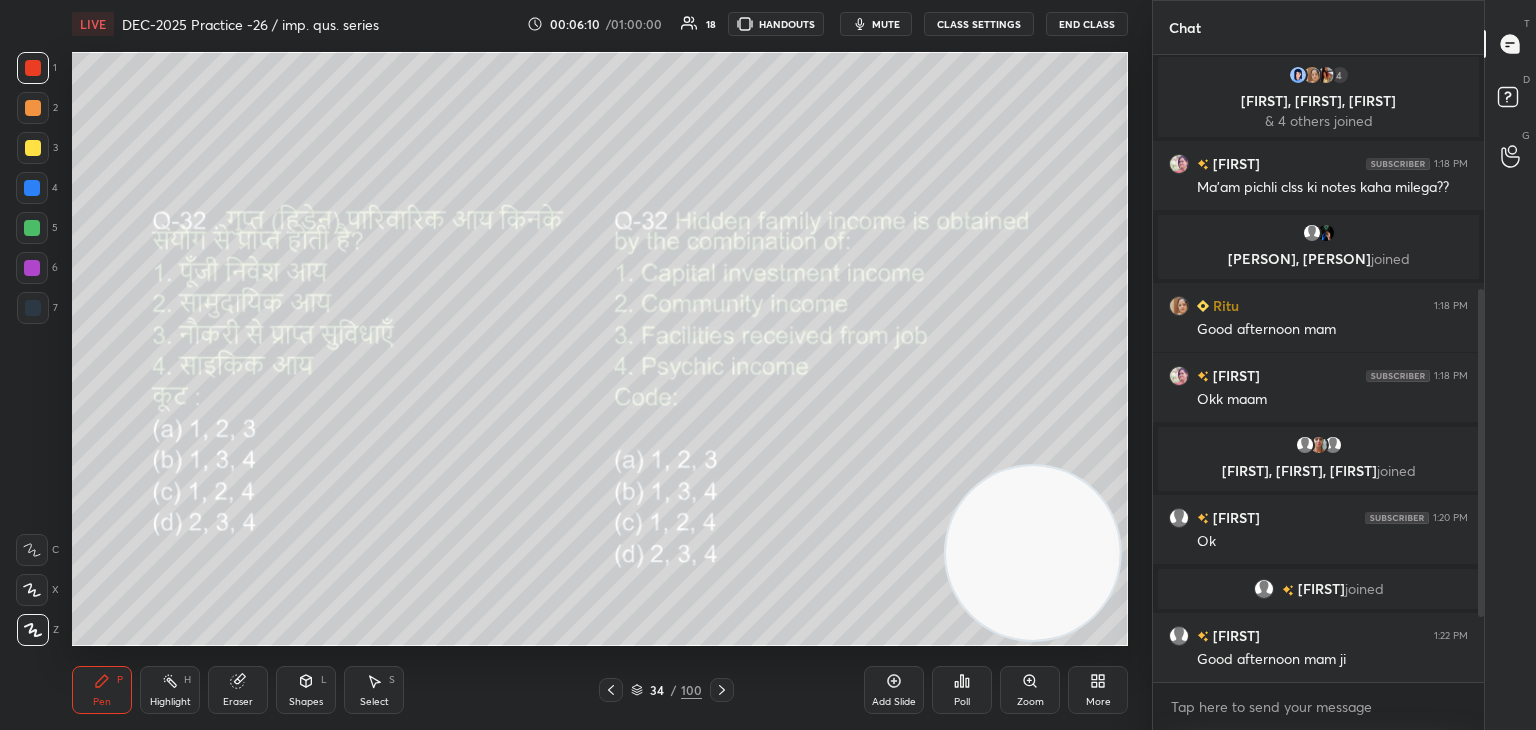 click at bounding box center (1481, 453) 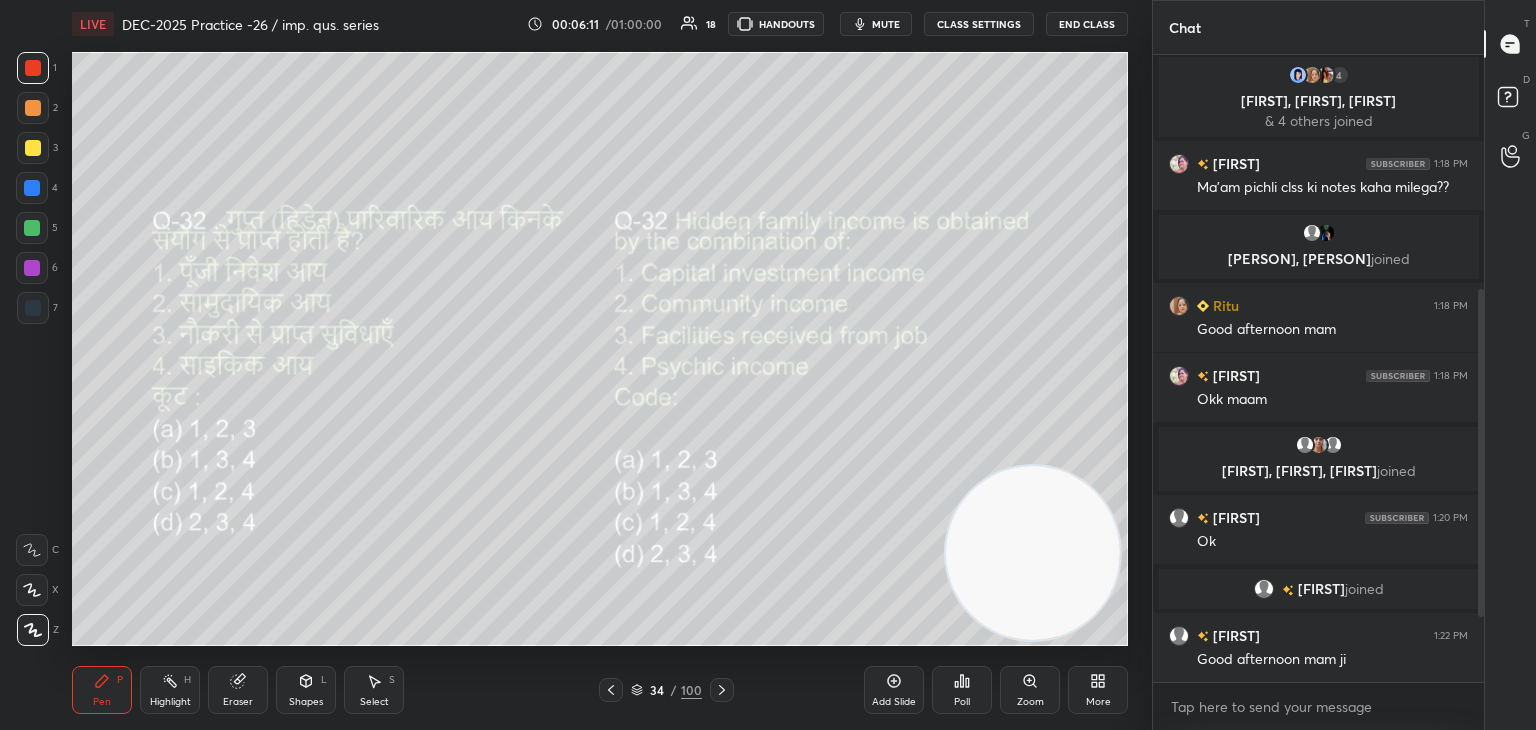 drag, startPoint x: 1482, startPoint y: 553, endPoint x: 1481, endPoint y: 595, distance: 42.0119 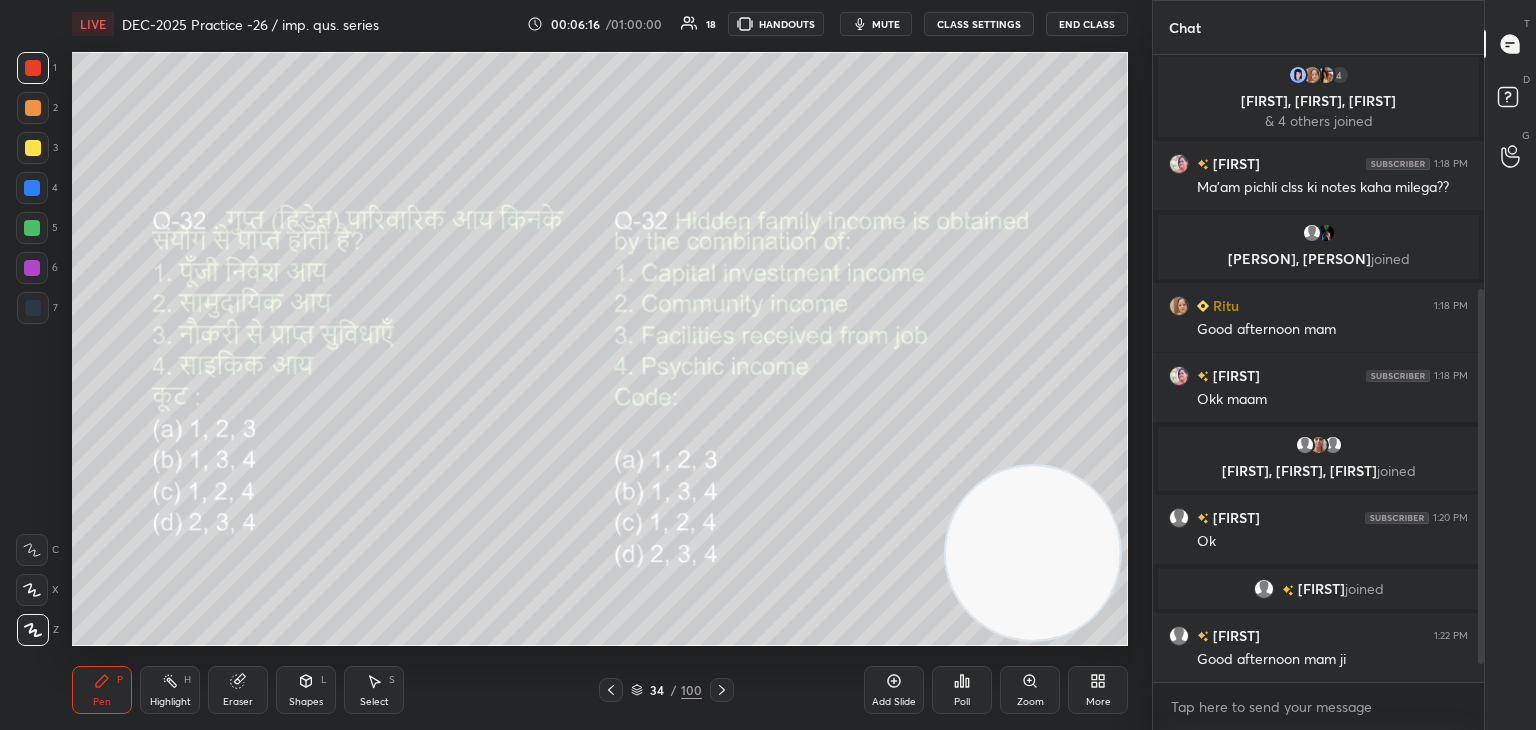 scroll, scrollTop: 444, scrollLeft: 0, axis: vertical 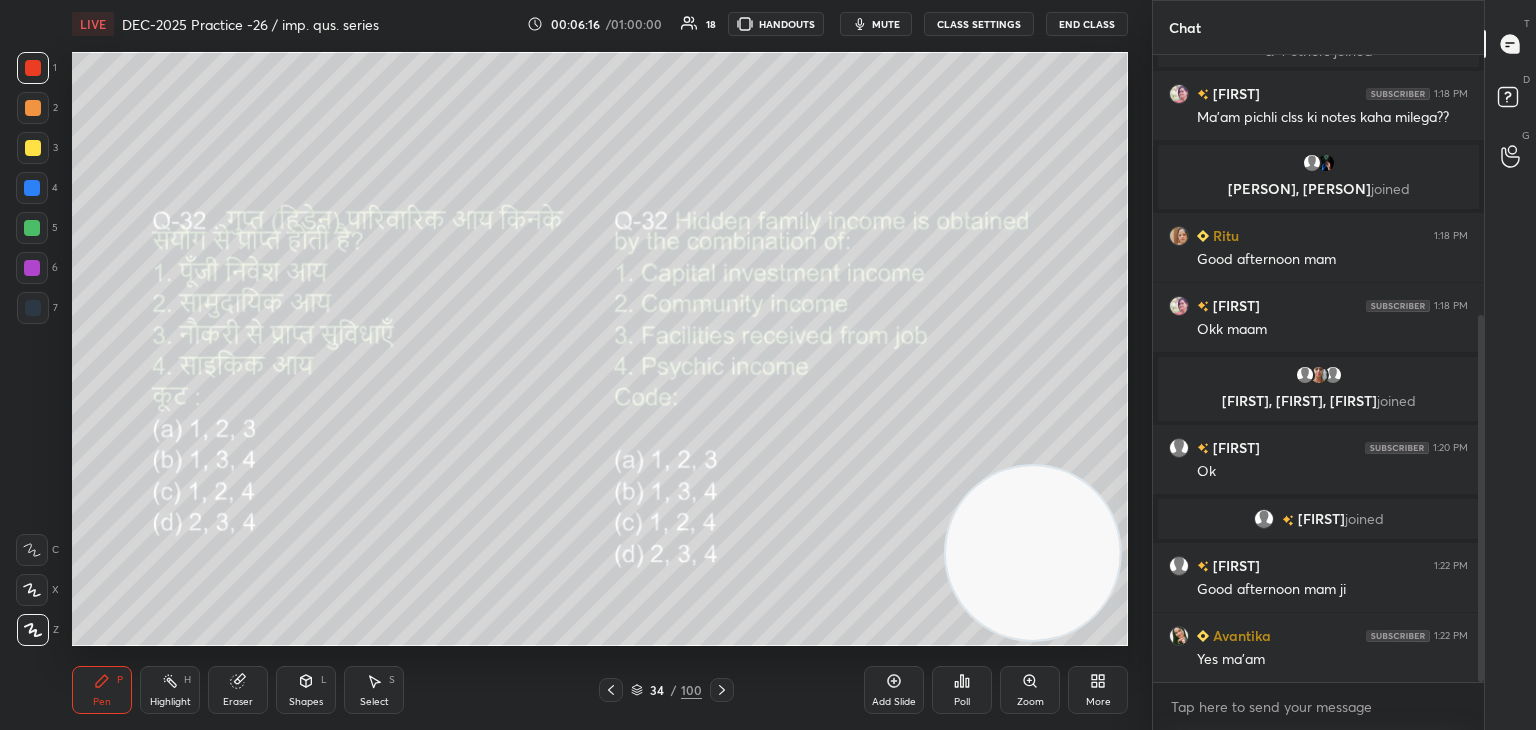 click 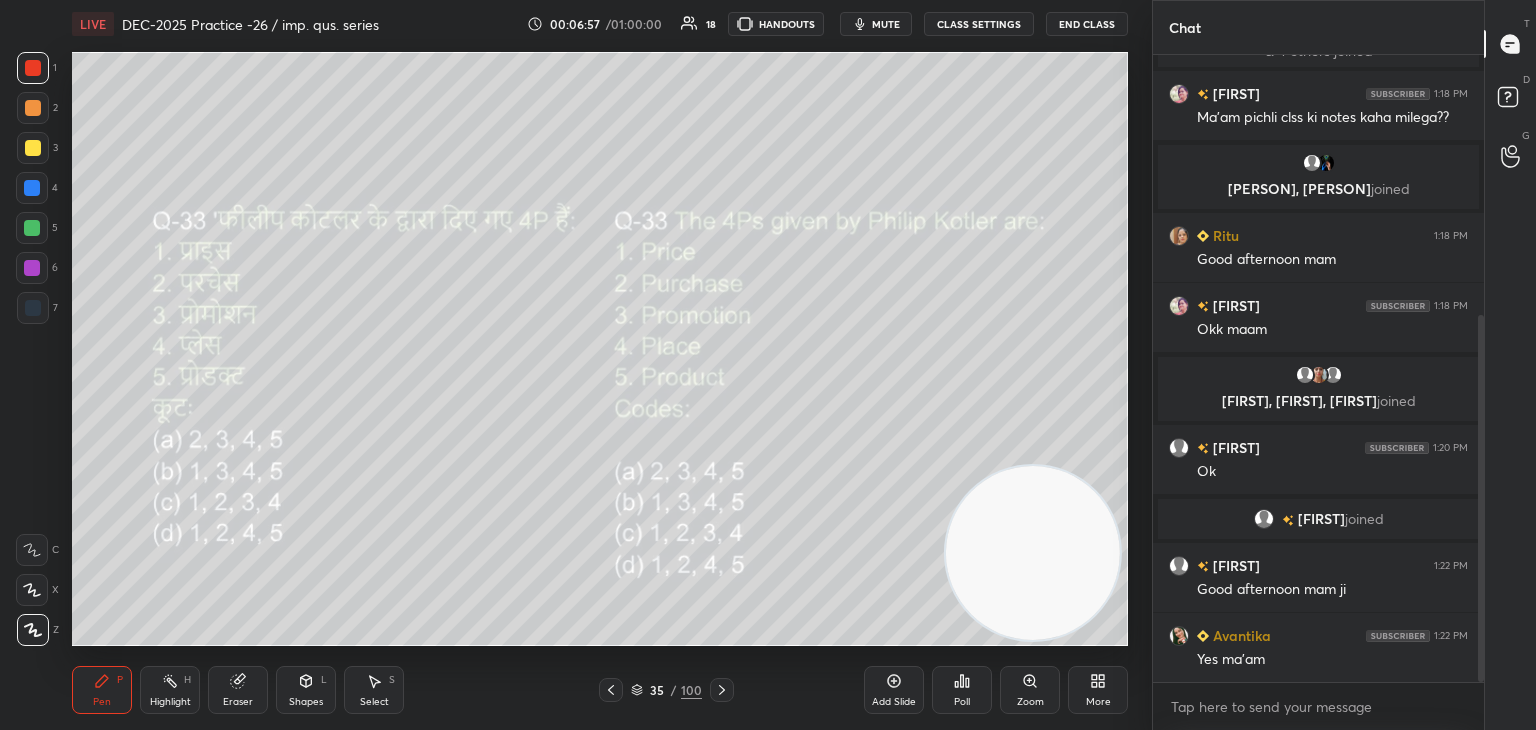 click on "Poll" at bounding box center (962, 690) 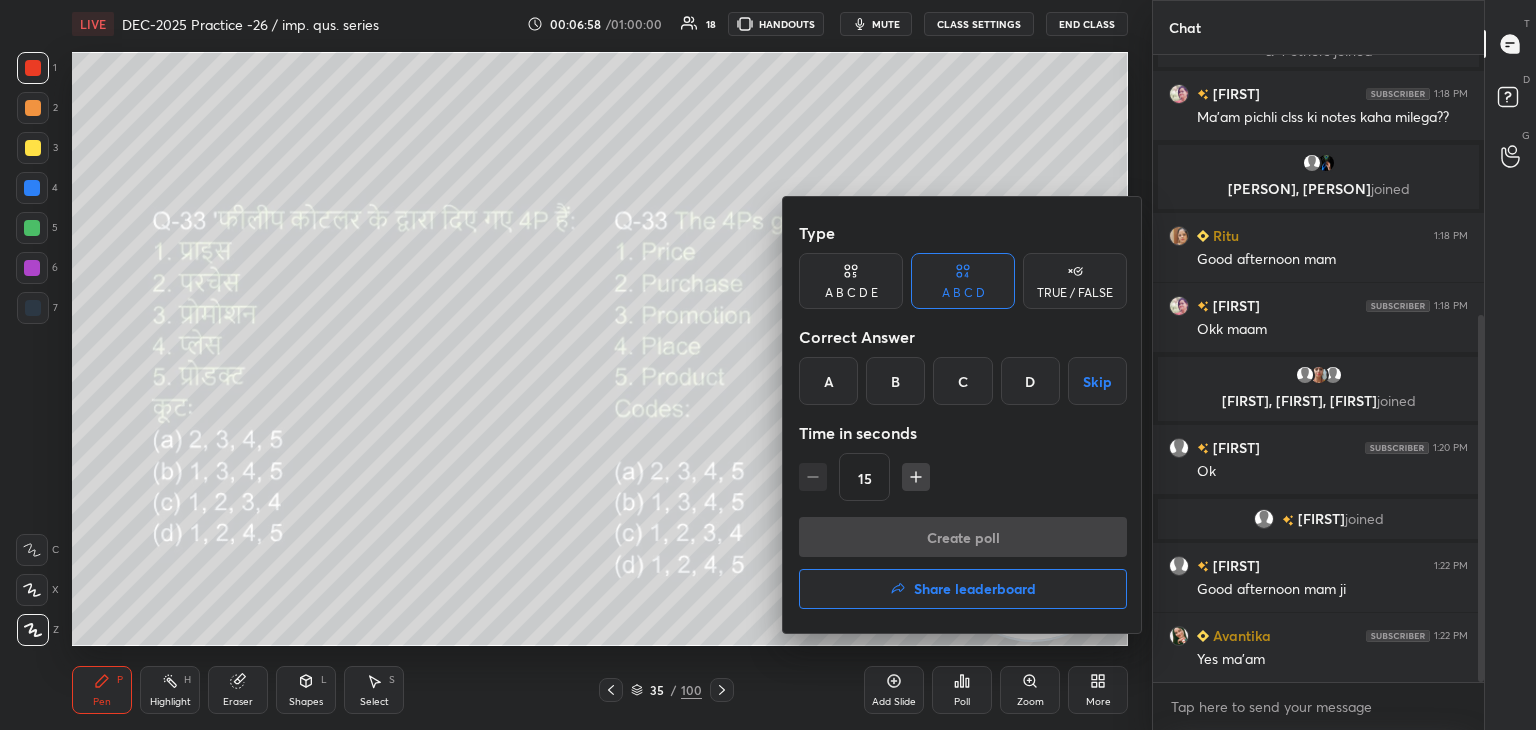 click on "B" at bounding box center (895, 381) 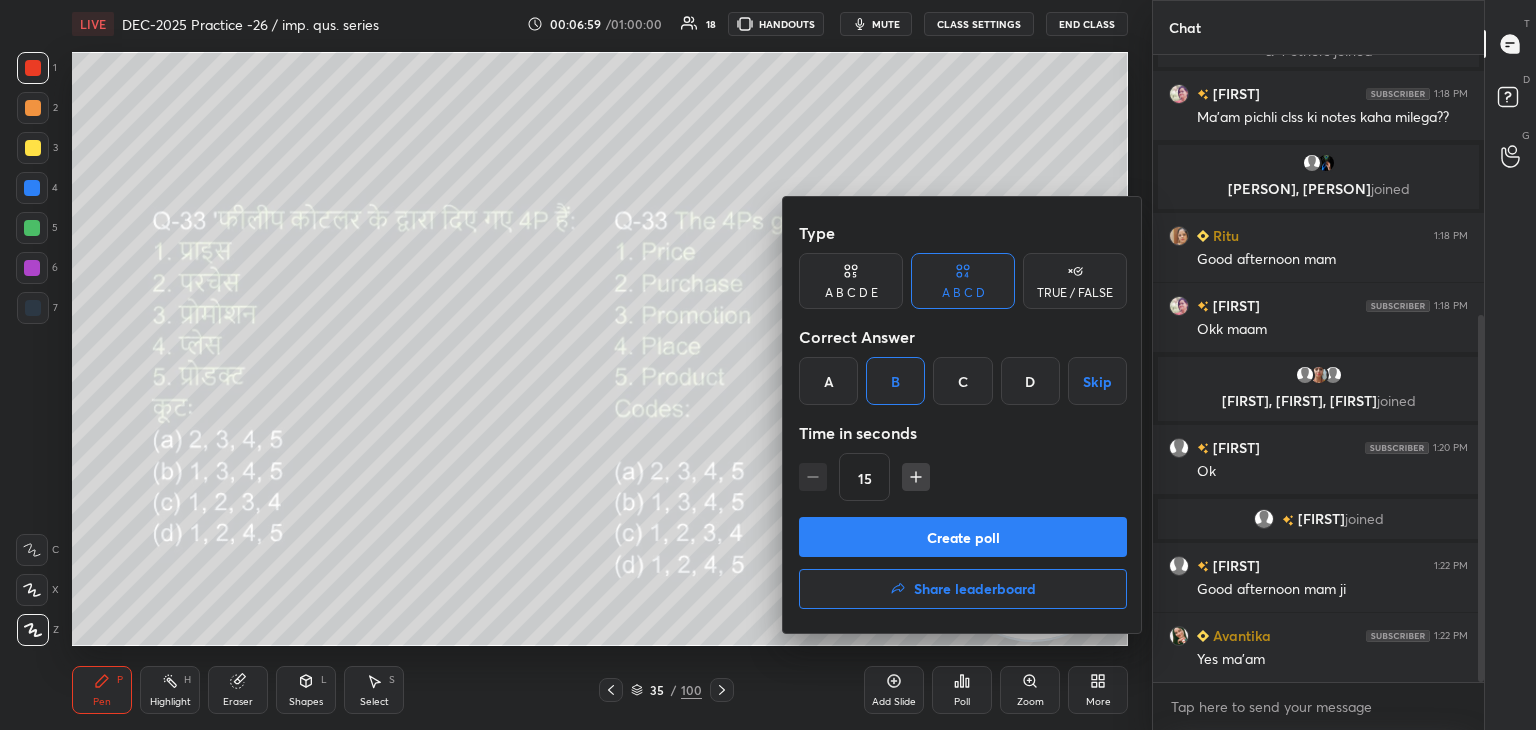 click on "Create poll" at bounding box center [963, 537] 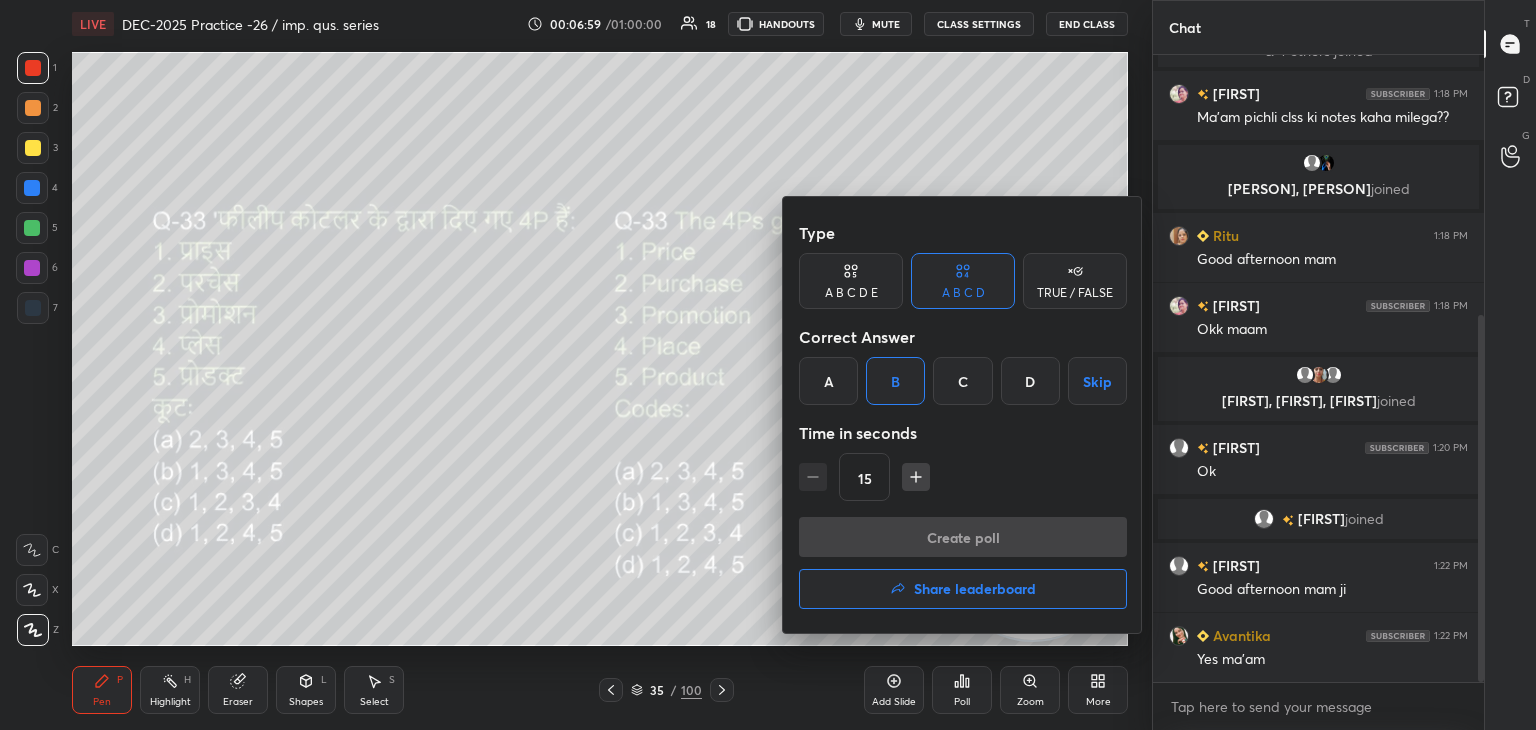 scroll, scrollTop: 580, scrollLeft: 325, axis: both 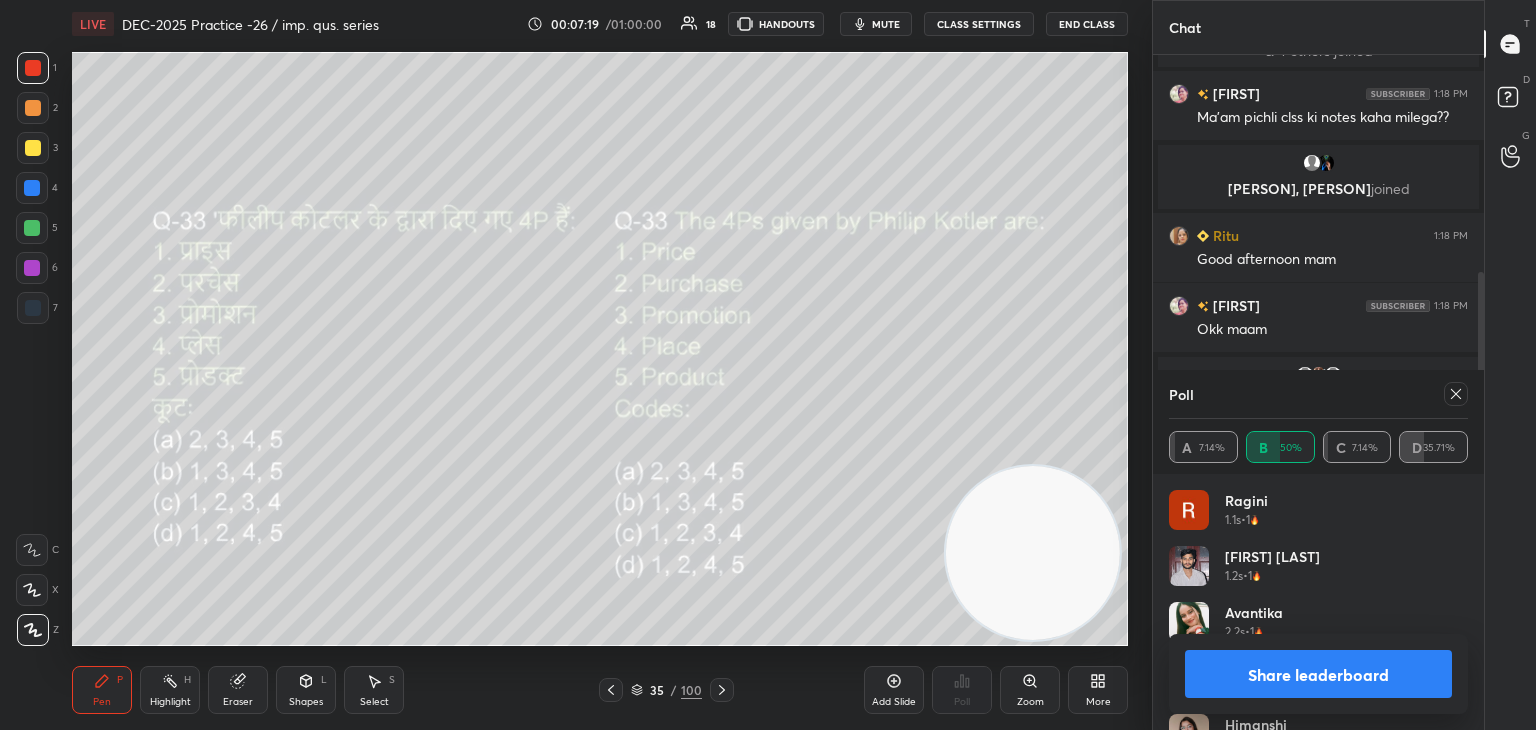 click 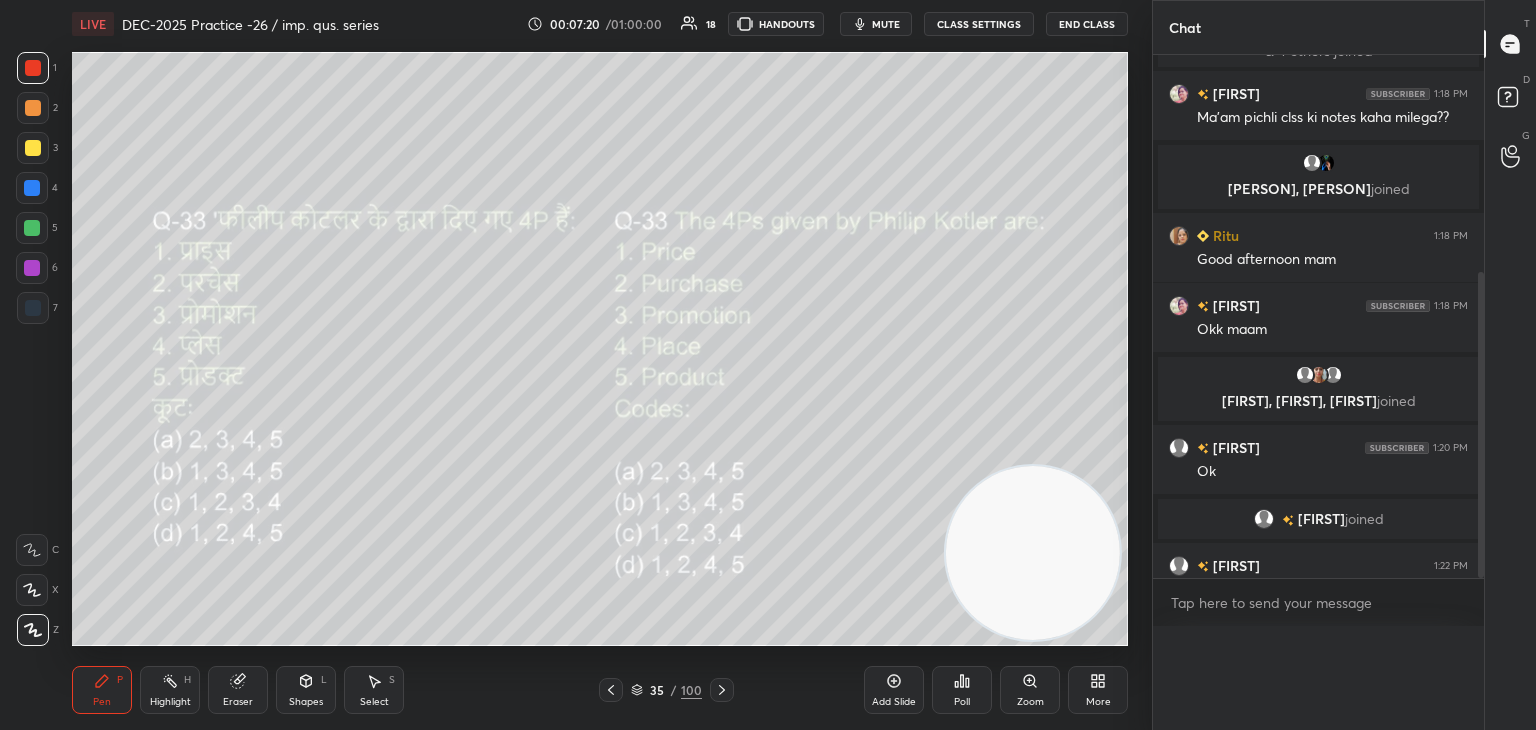 scroll, scrollTop: 0, scrollLeft: 0, axis: both 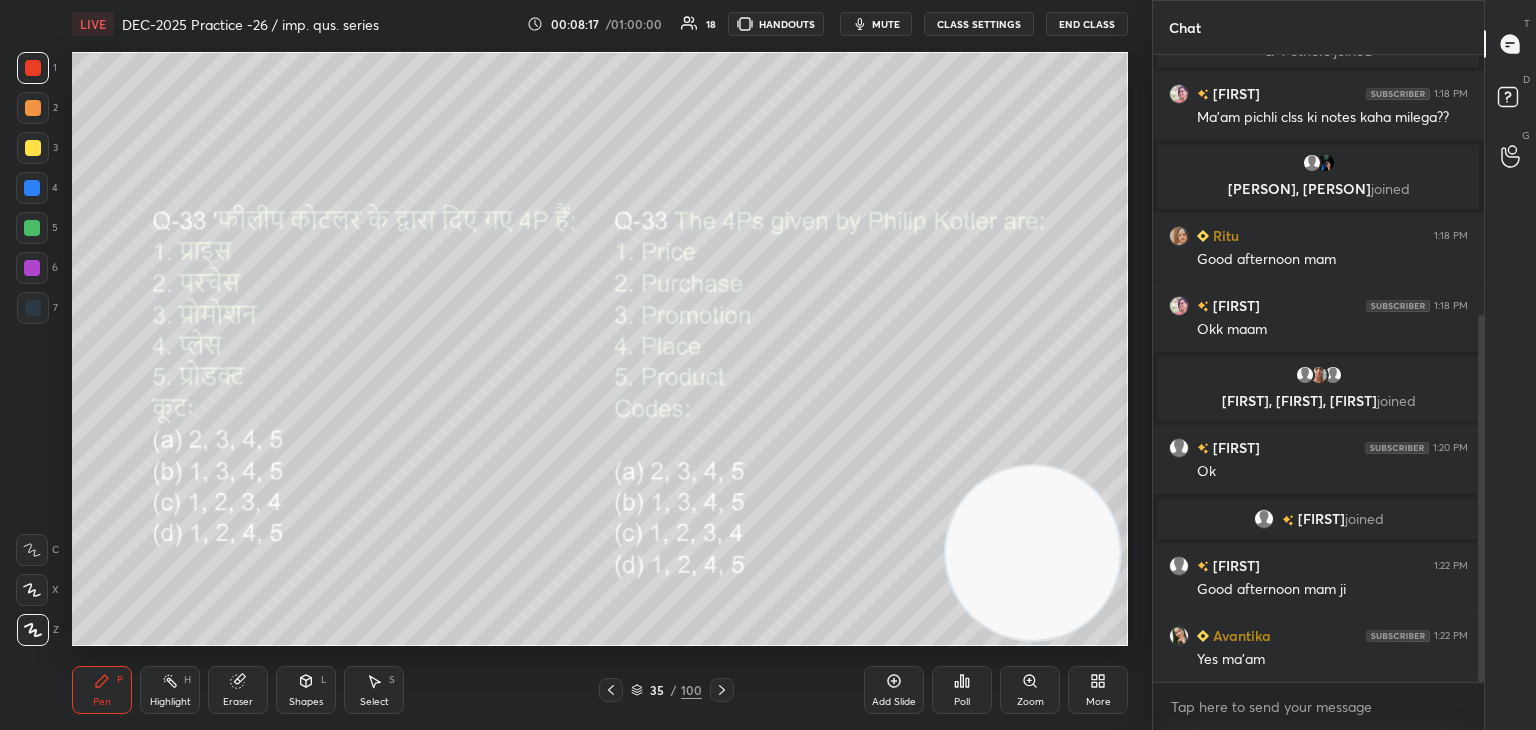 click at bounding box center [722, 690] 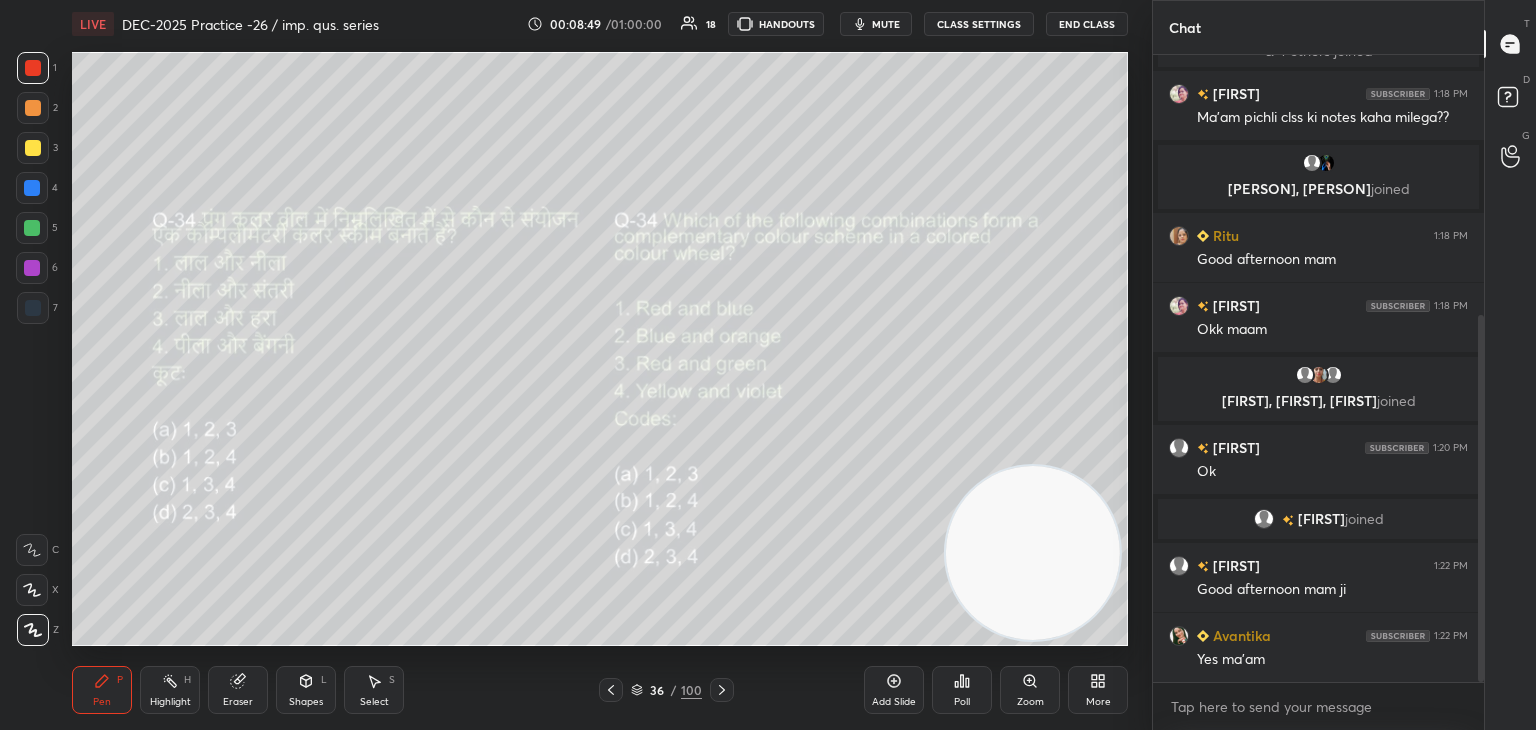 click on "Poll" at bounding box center [962, 690] 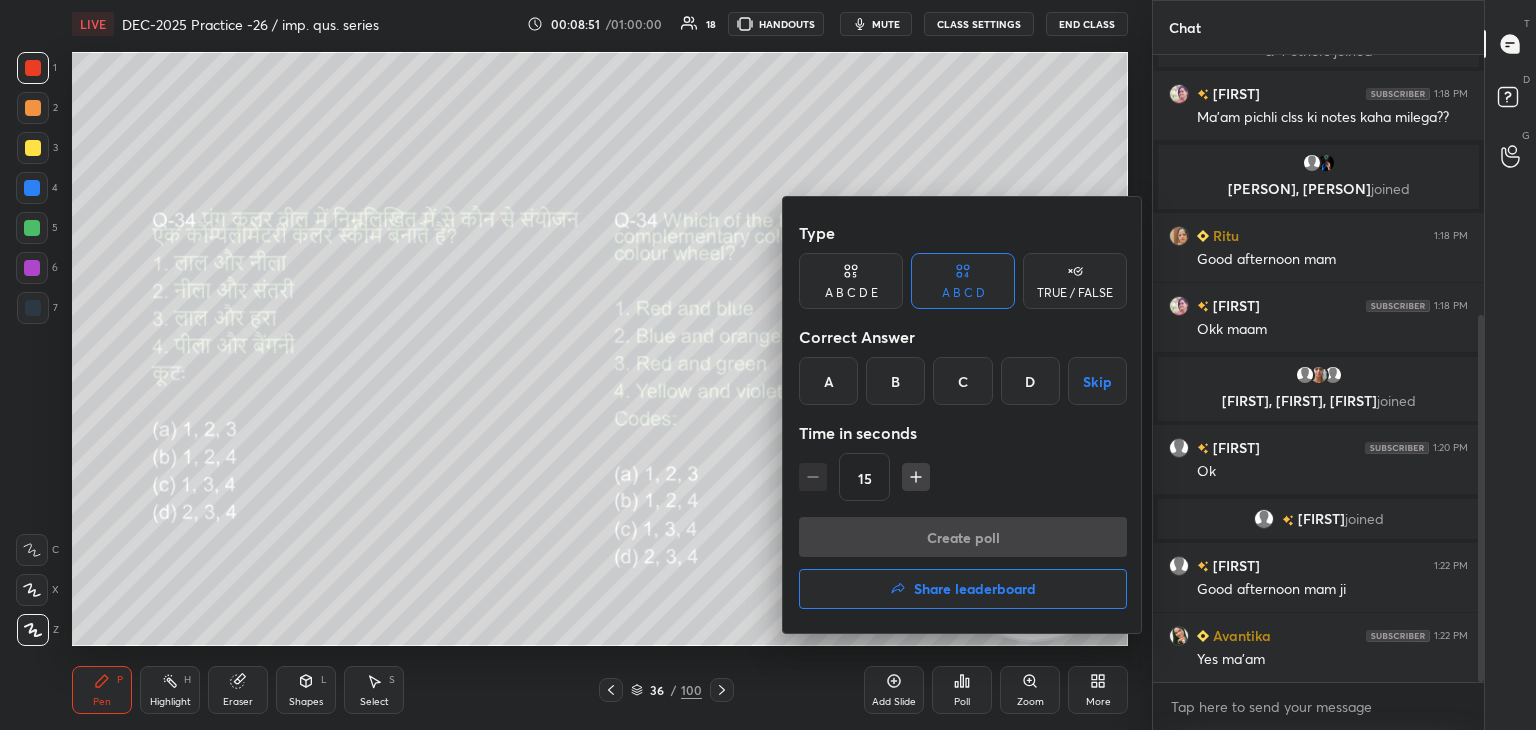 click on "D" at bounding box center [1030, 381] 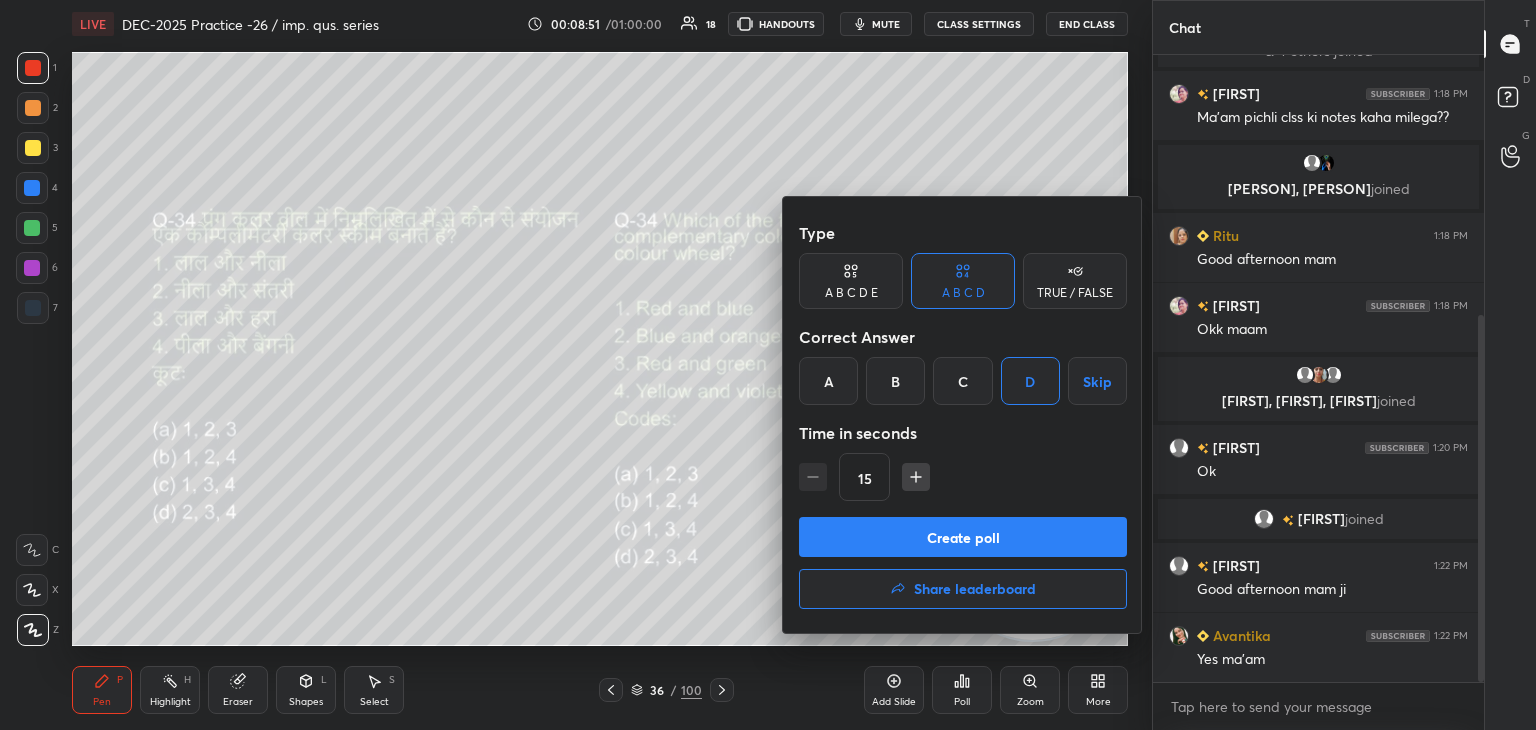 click on "Create poll" at bounding box center (963, 537) 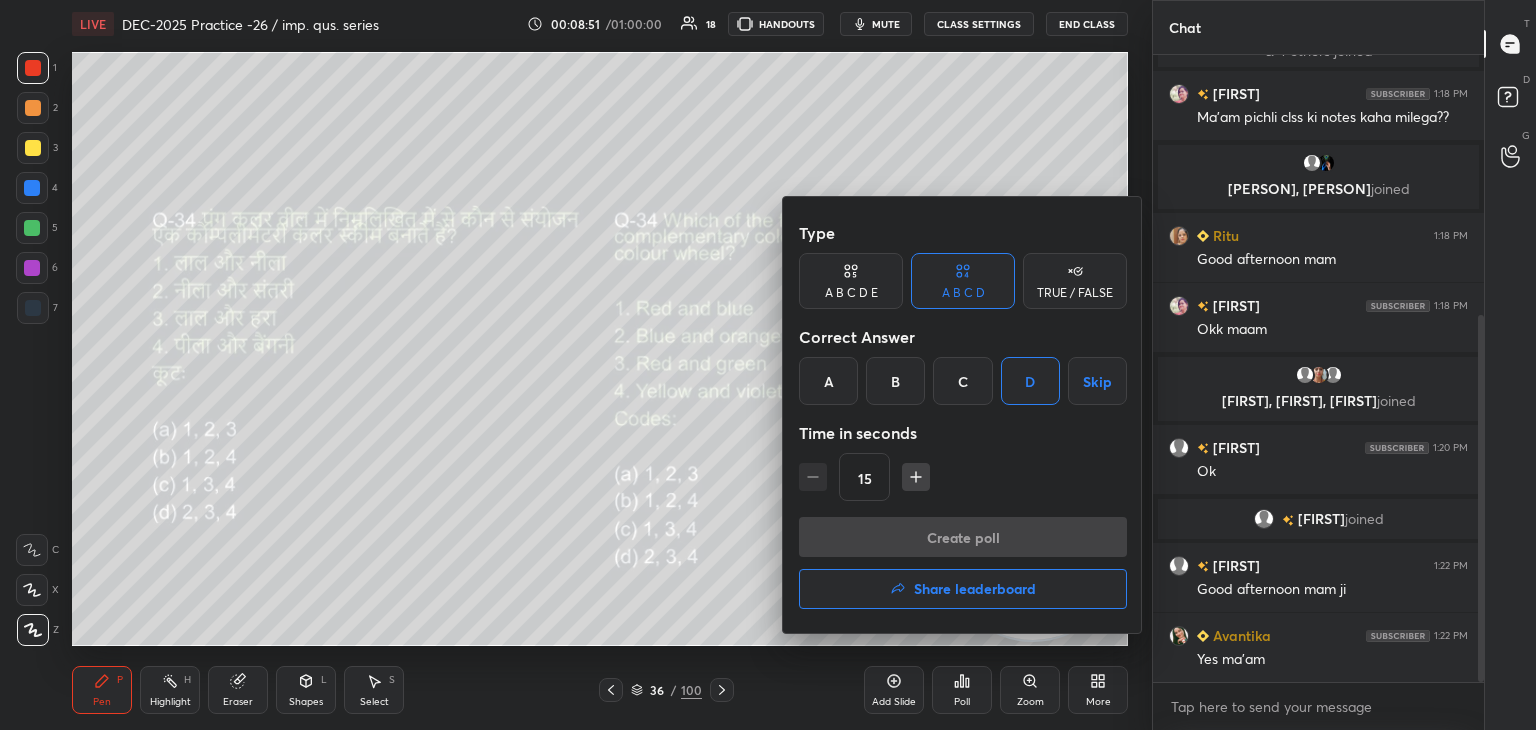 scroll, scrollTop: 588, scrollLeft: 325, axis: both 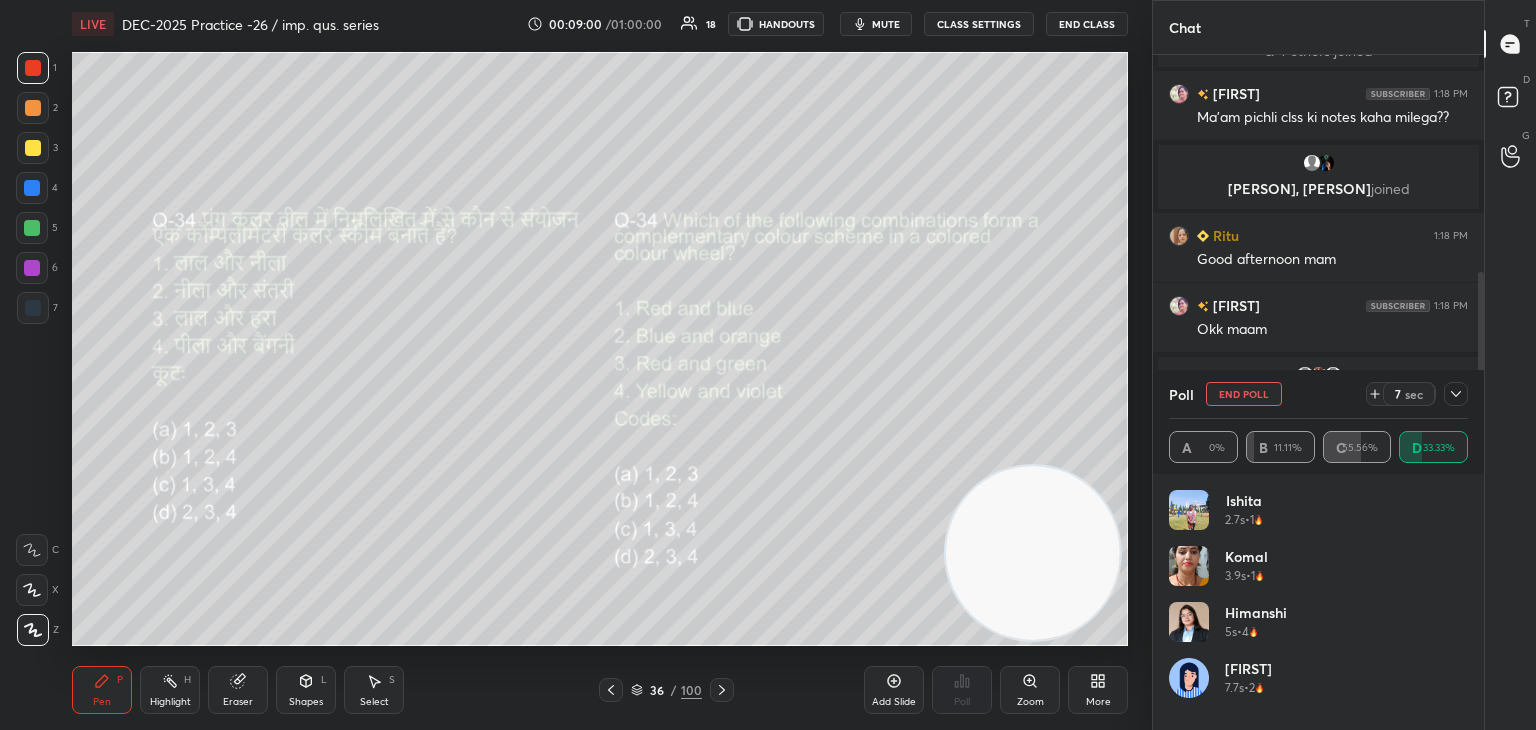 click on "Add Slide" at bounding box center (894, 690) 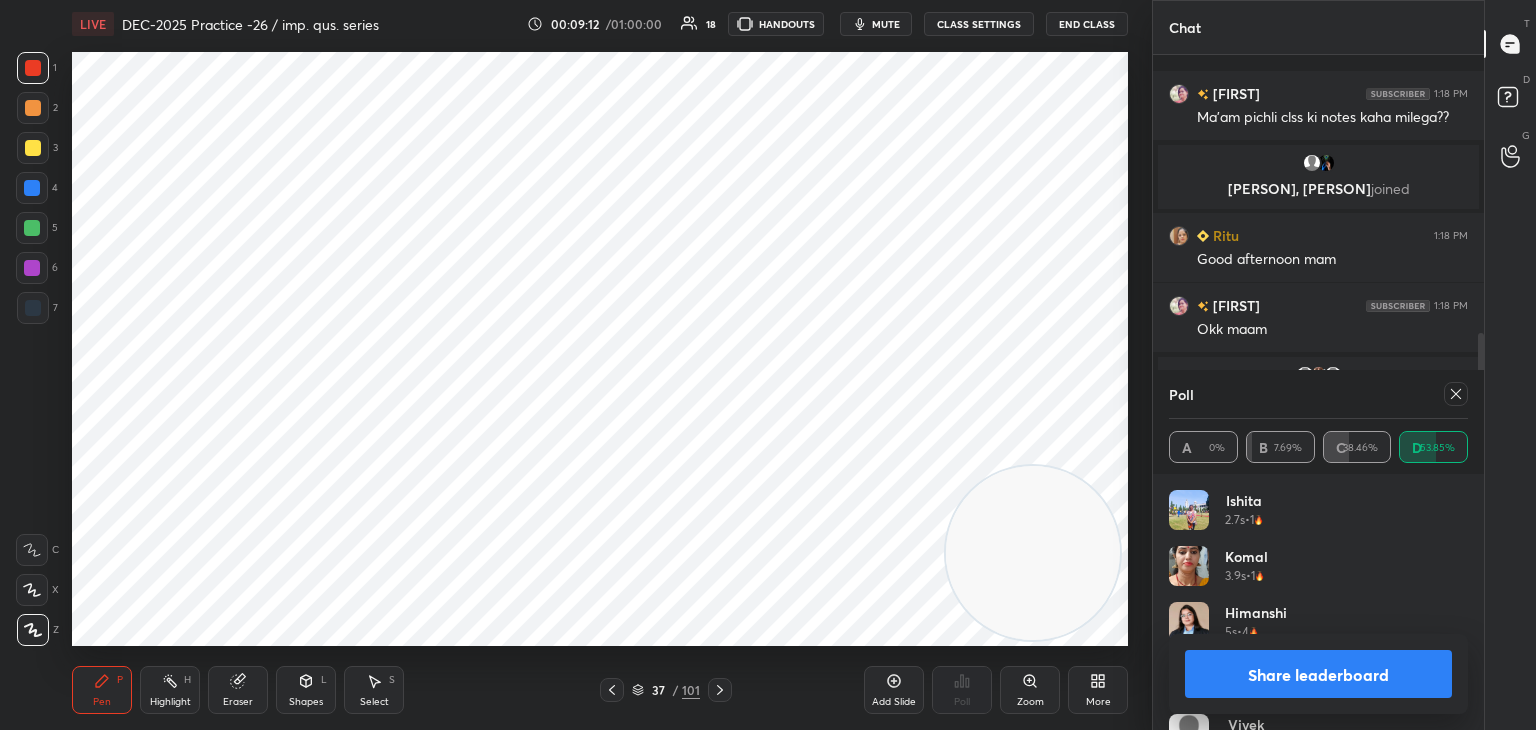 scroll, scrollTop: 596, scrollLeft: 0, axis: vertical 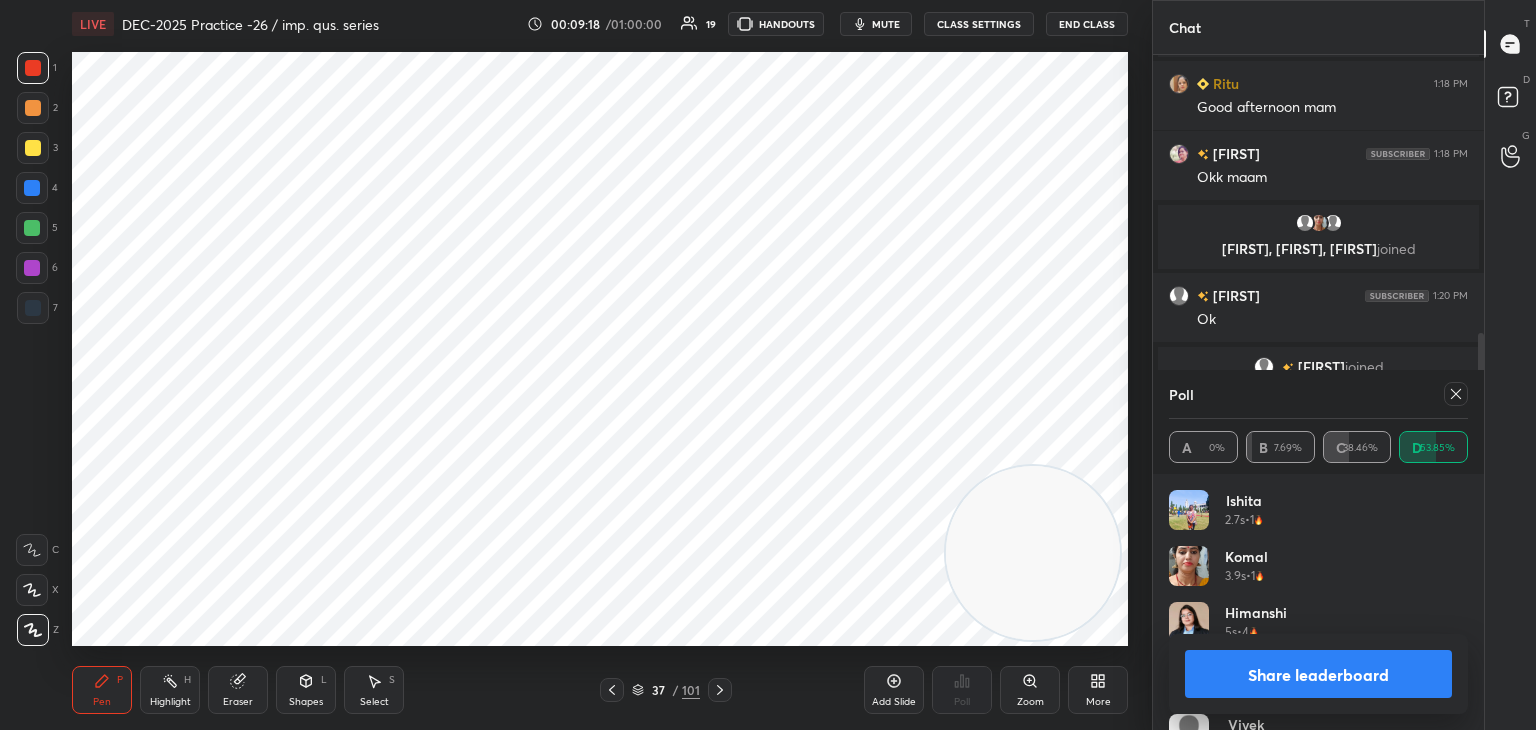 click 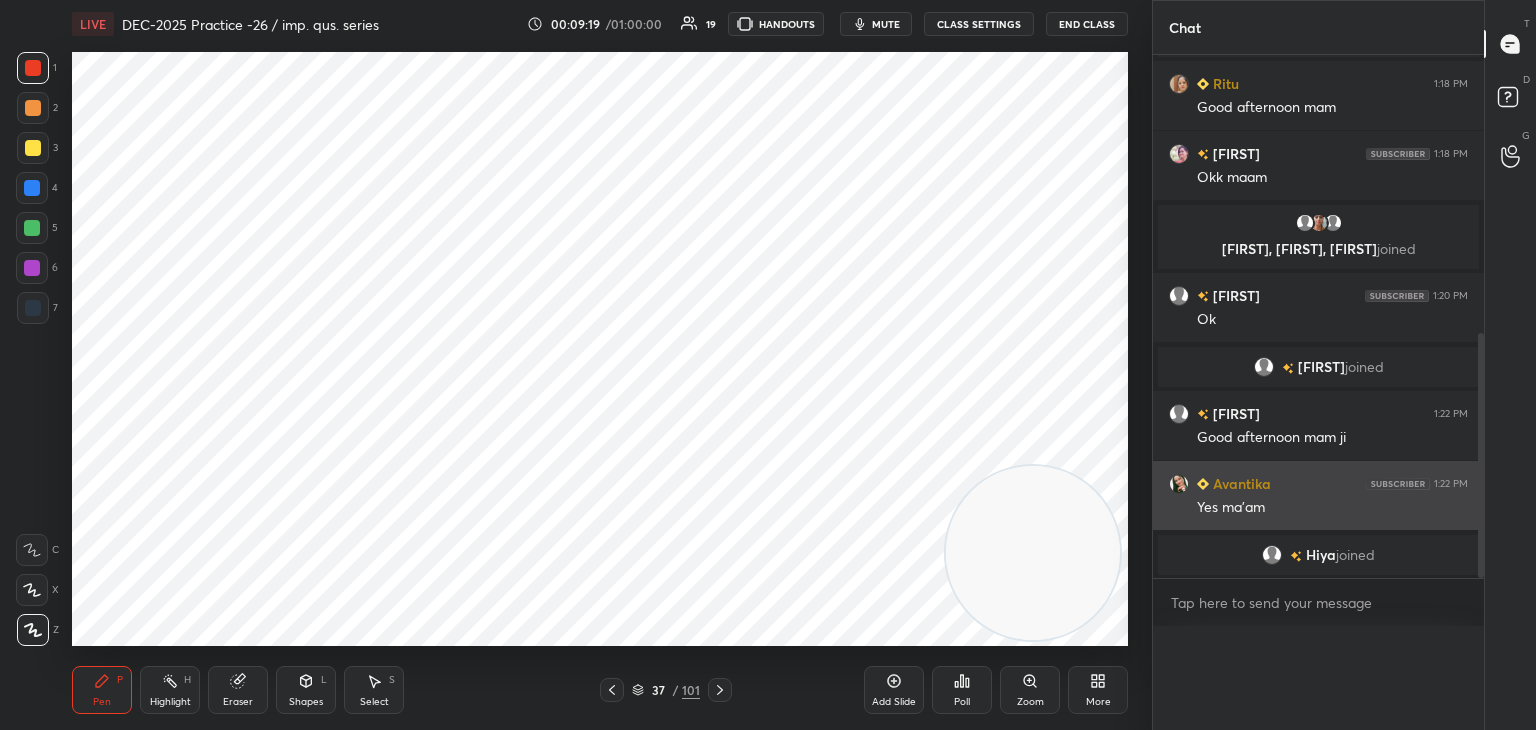 scroll, scrollTop: 0, scrollLeft: 0, axis: both 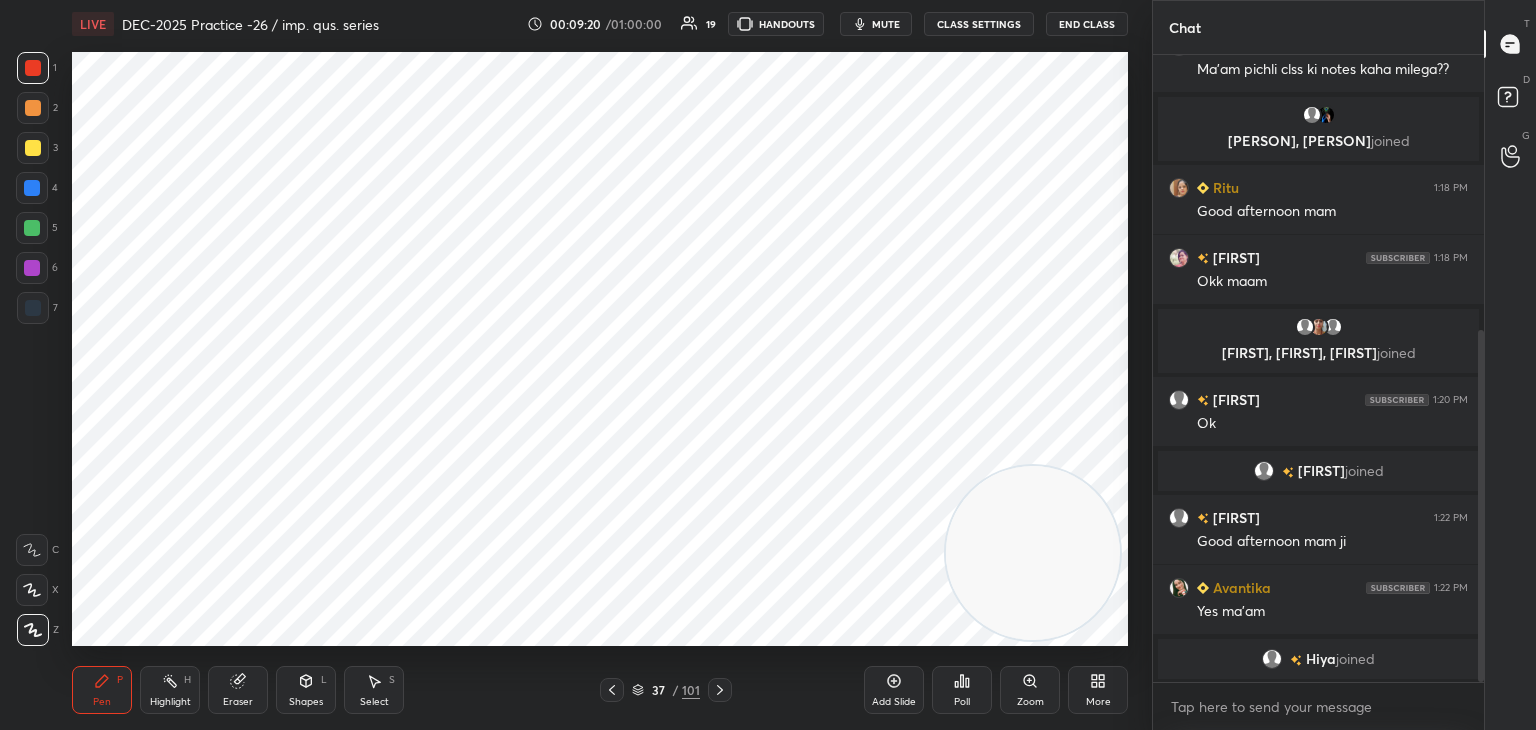 click 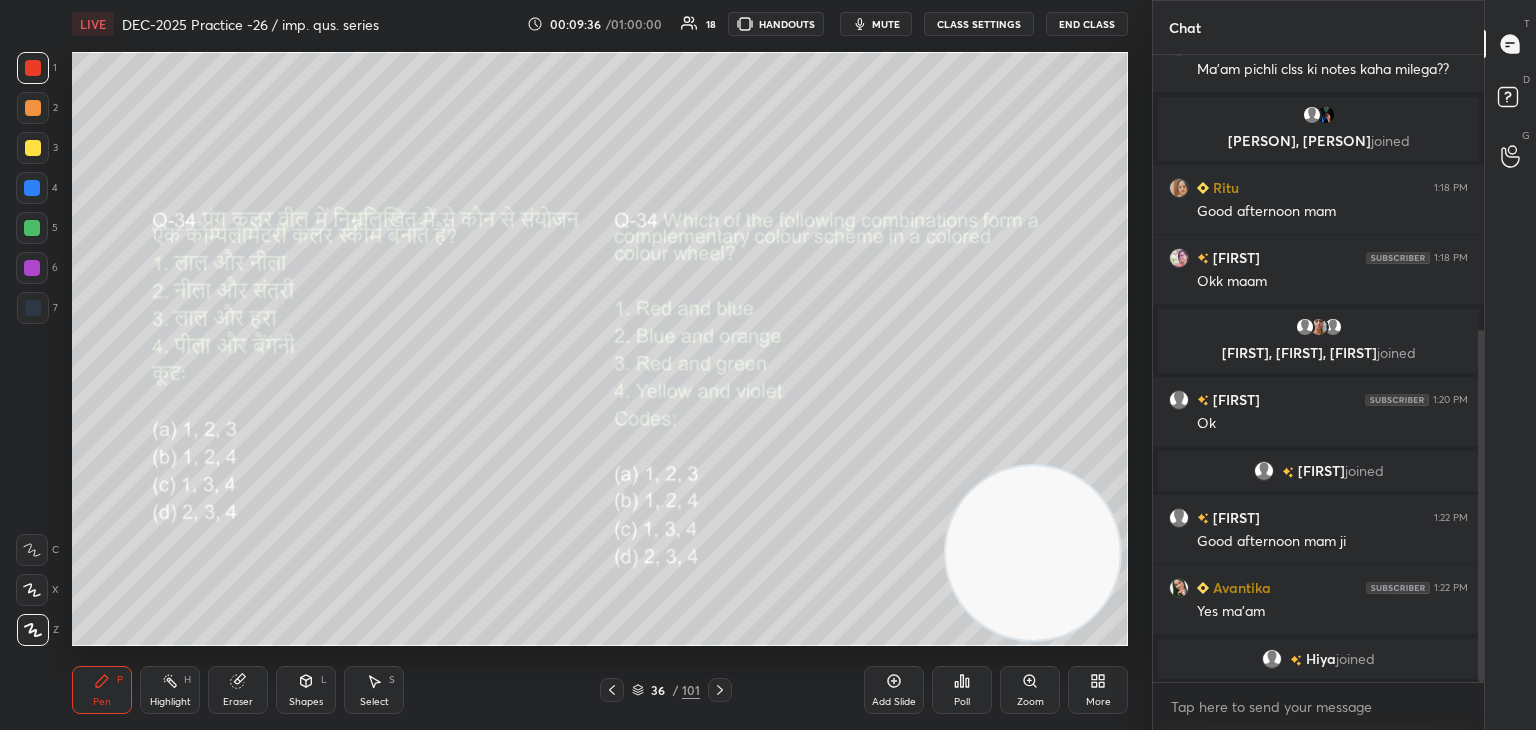 click 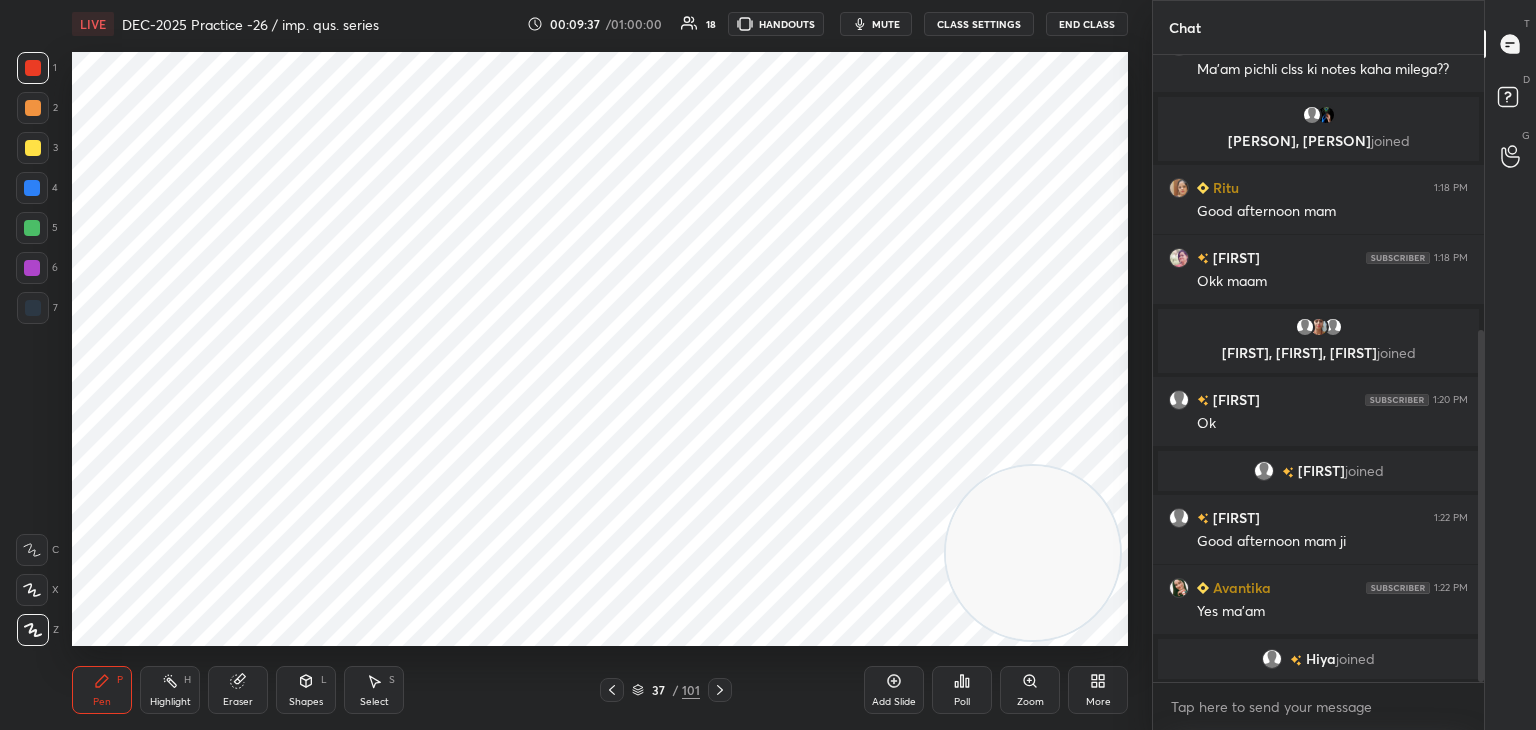 click 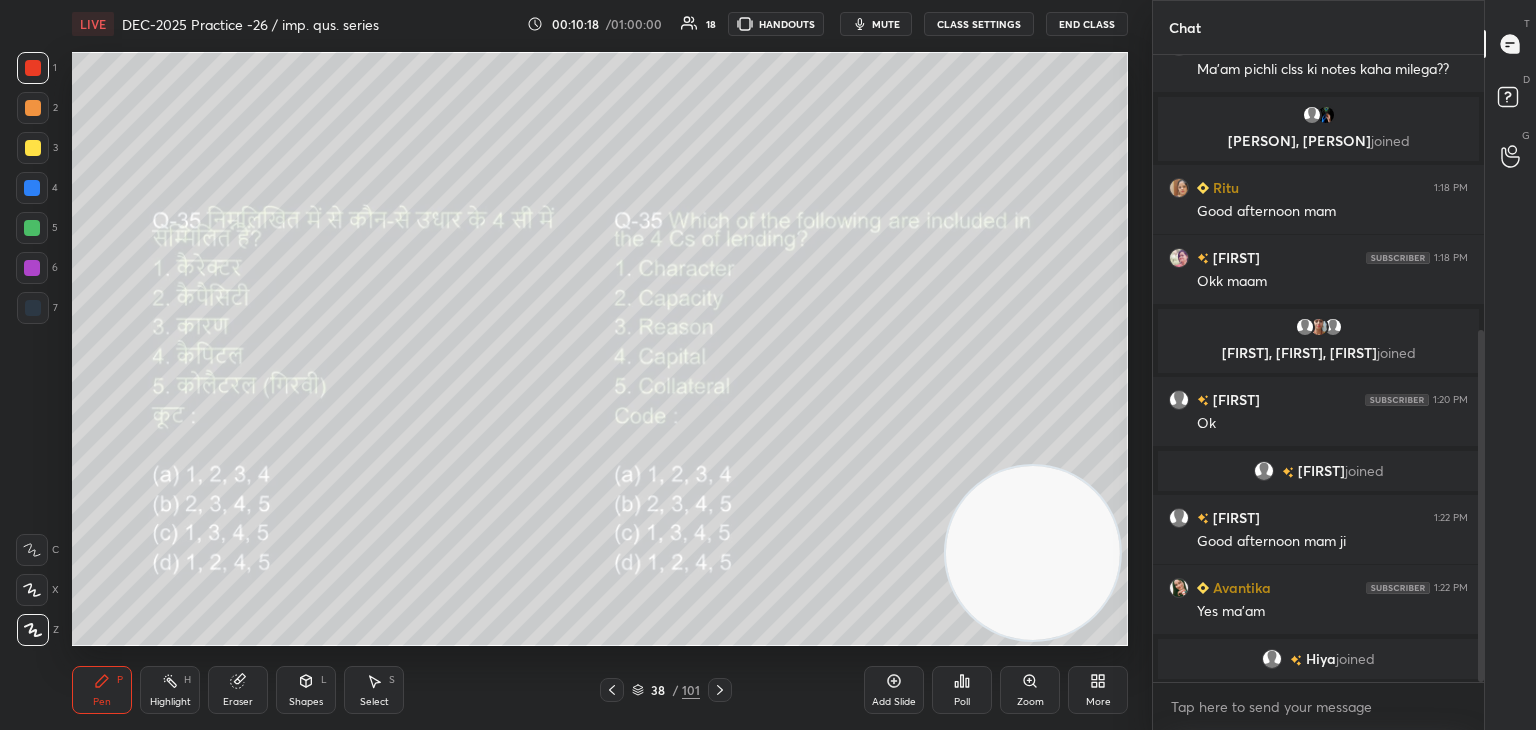click on "Poll" at bounding box center (962, 702) 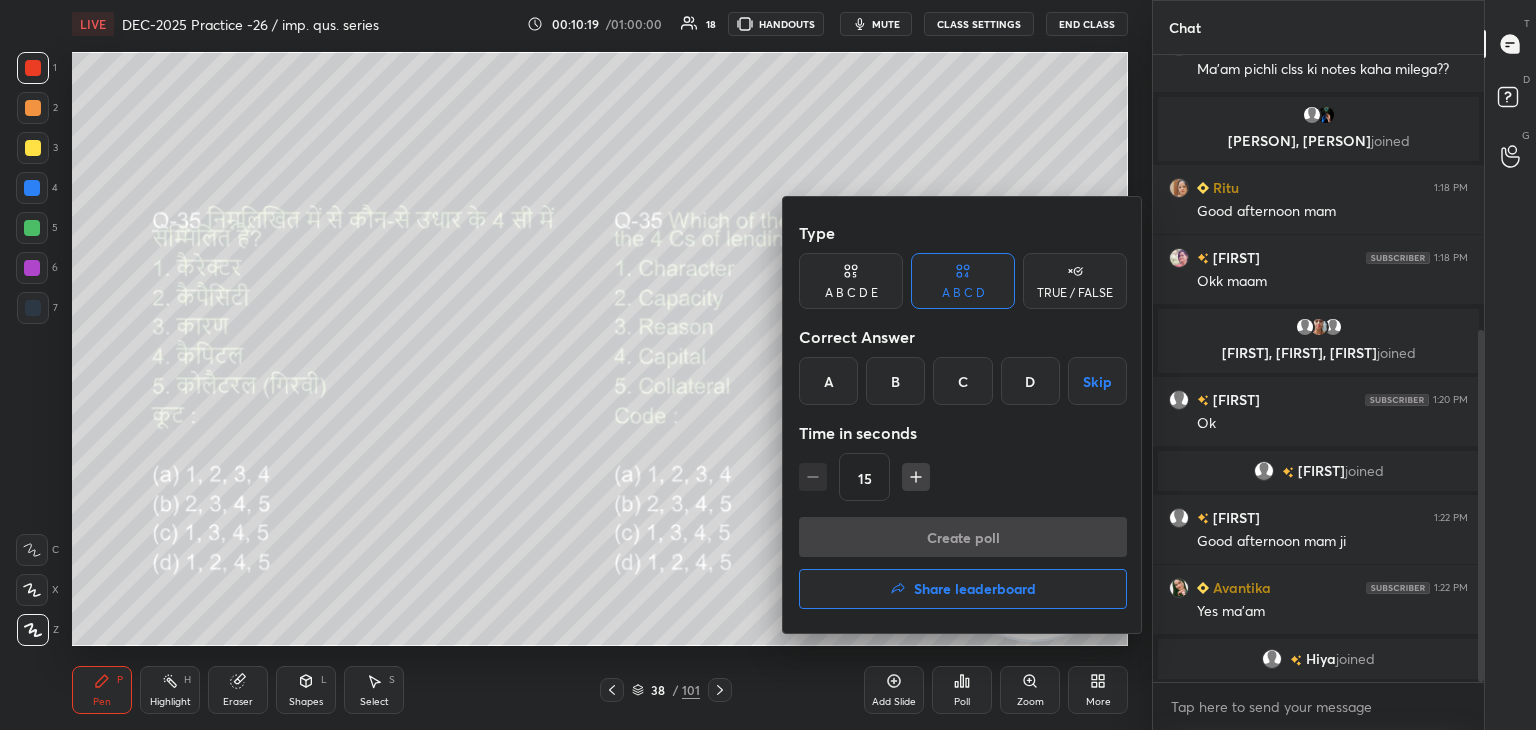 click on "D" at bounding box center [1030, 381] 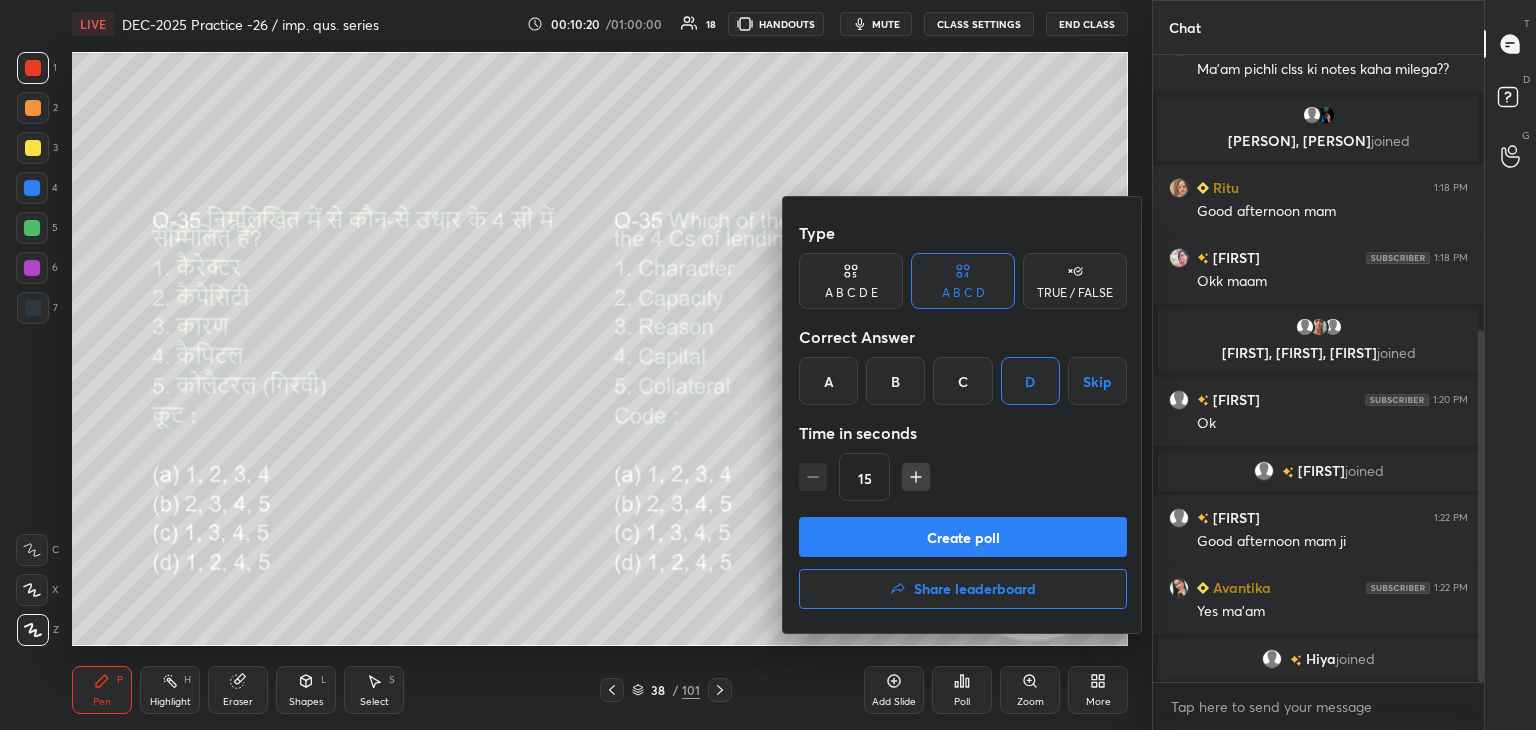 click on "Create poll" at bounding box center (963, 537) 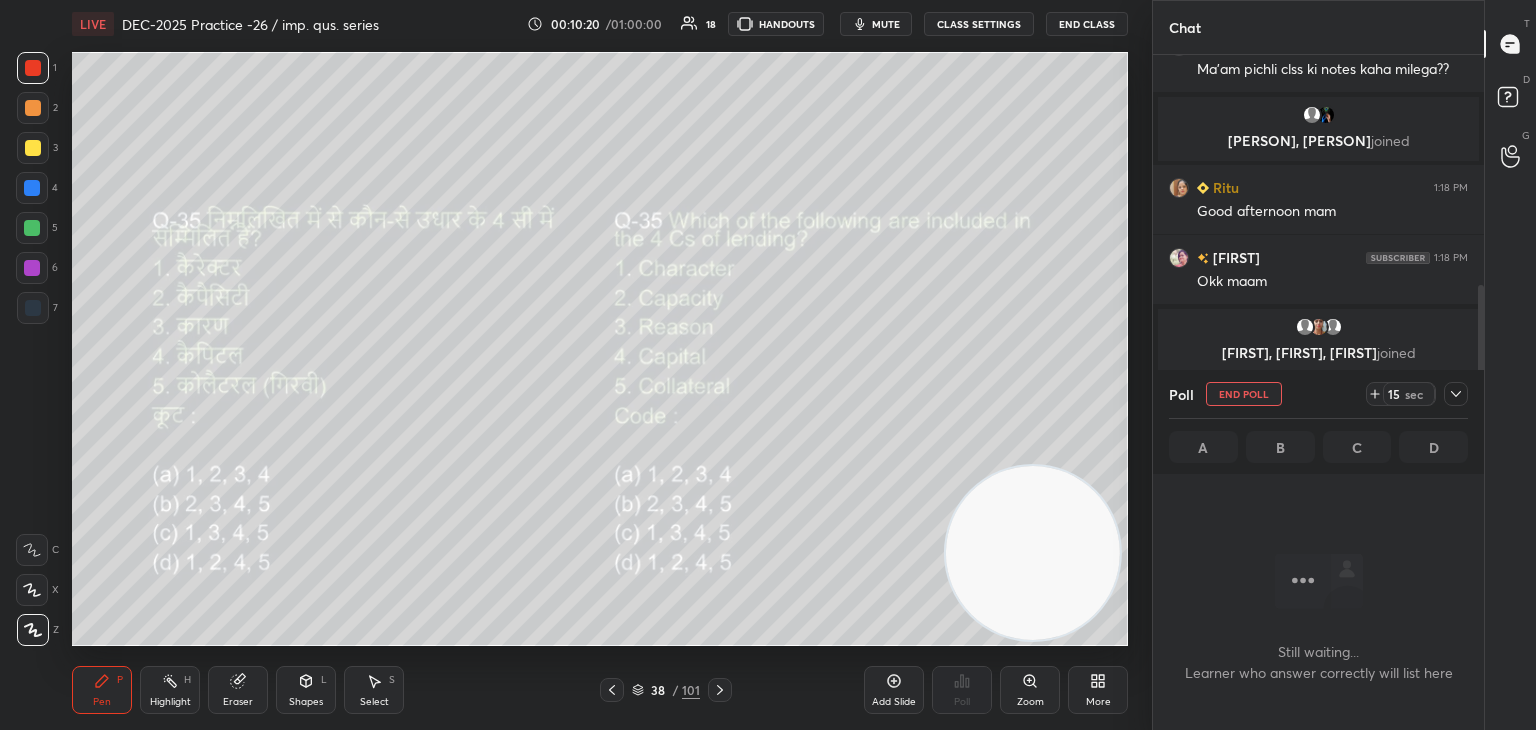scroll, scrollTop: 524, scrollLeft: 325, axis: both 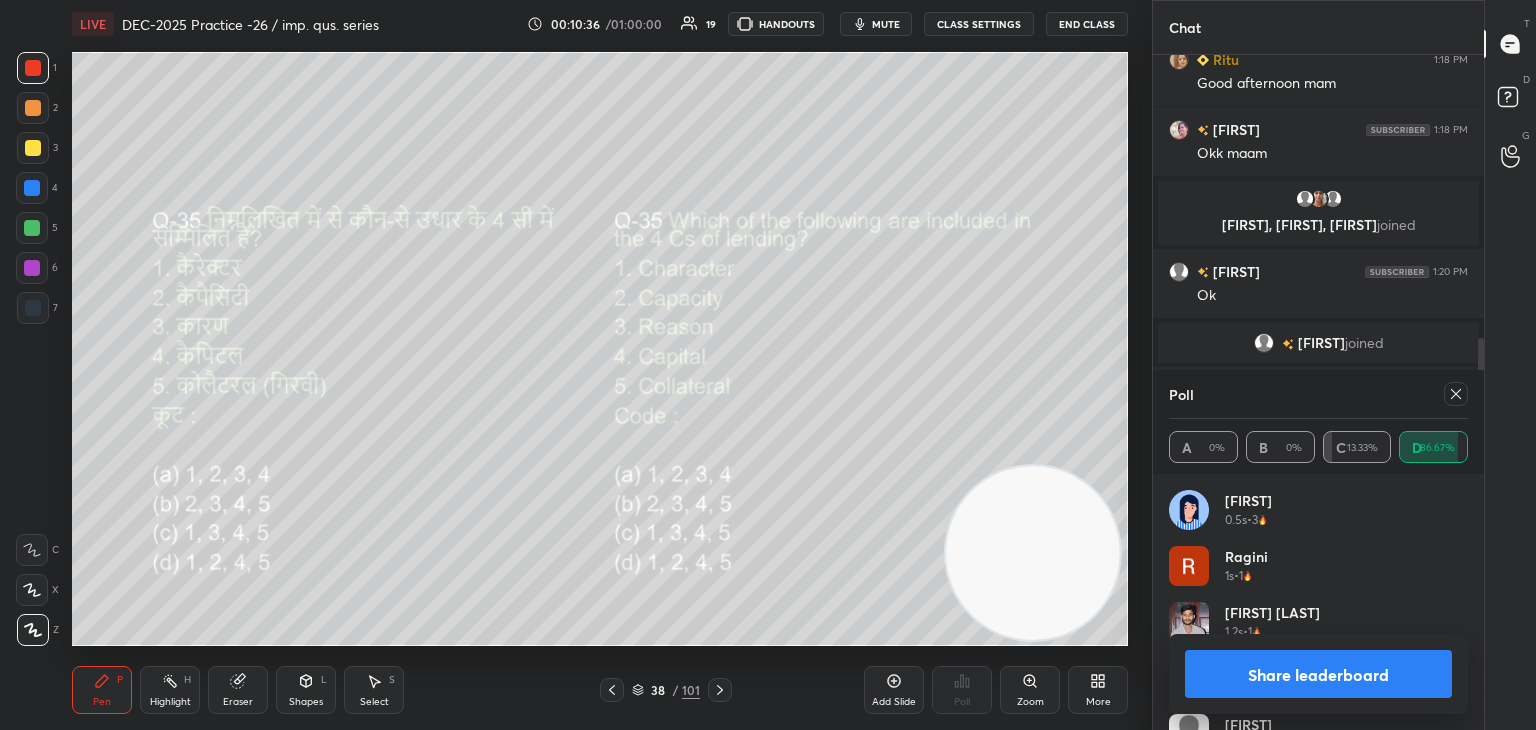 click at bounding box center [1456, 394] 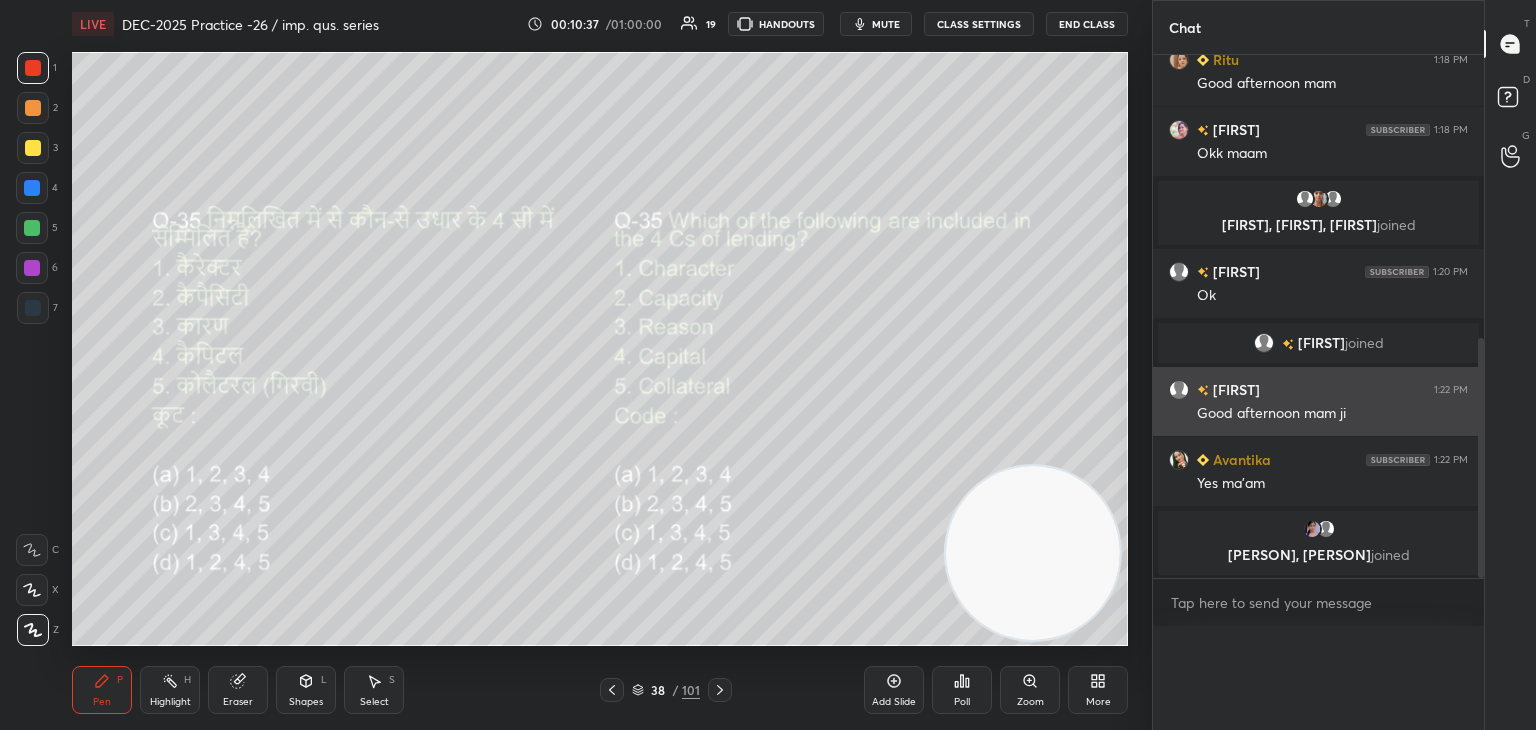 scroll, scrollTop: 0, scrollLeft: 0, axis: both 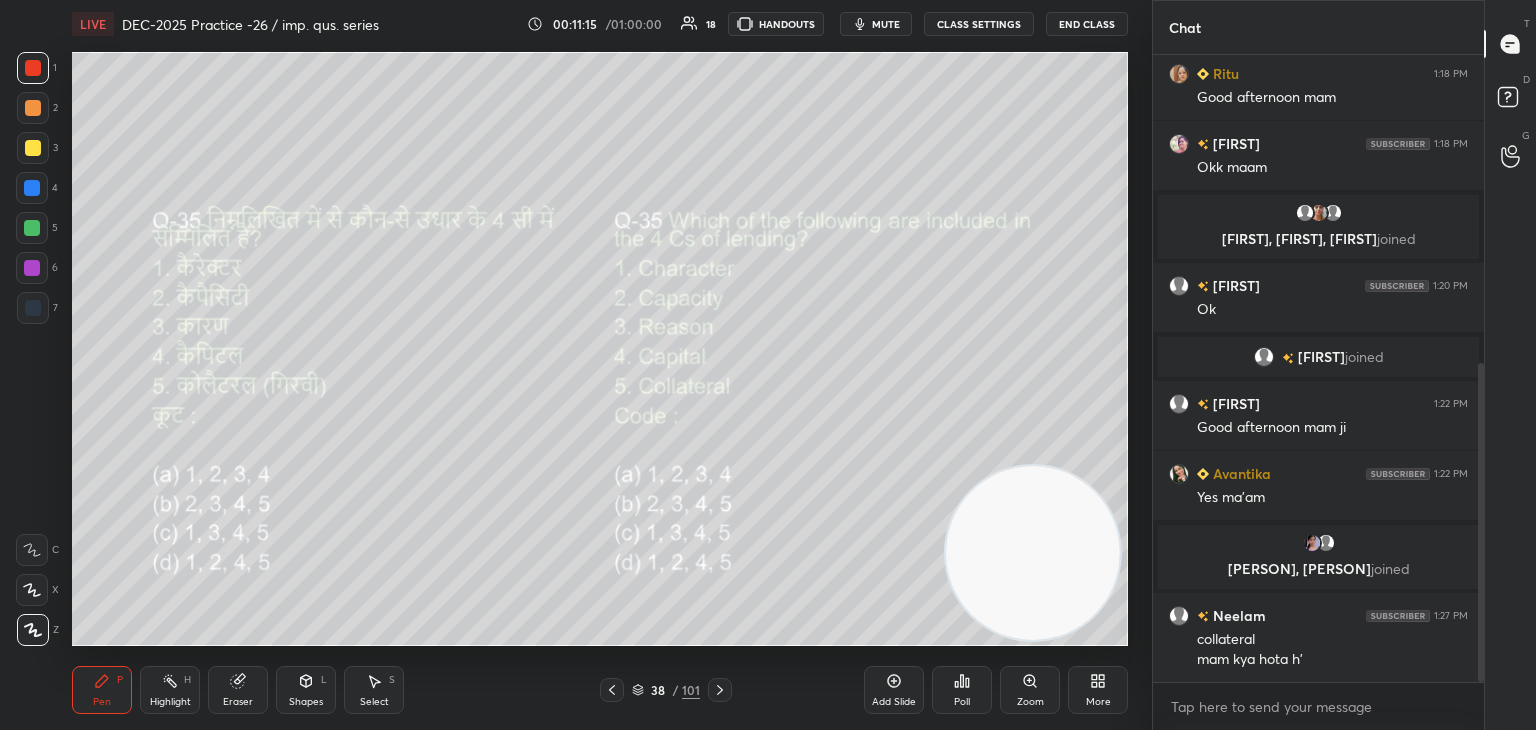 click at bounding box center [720, 690] 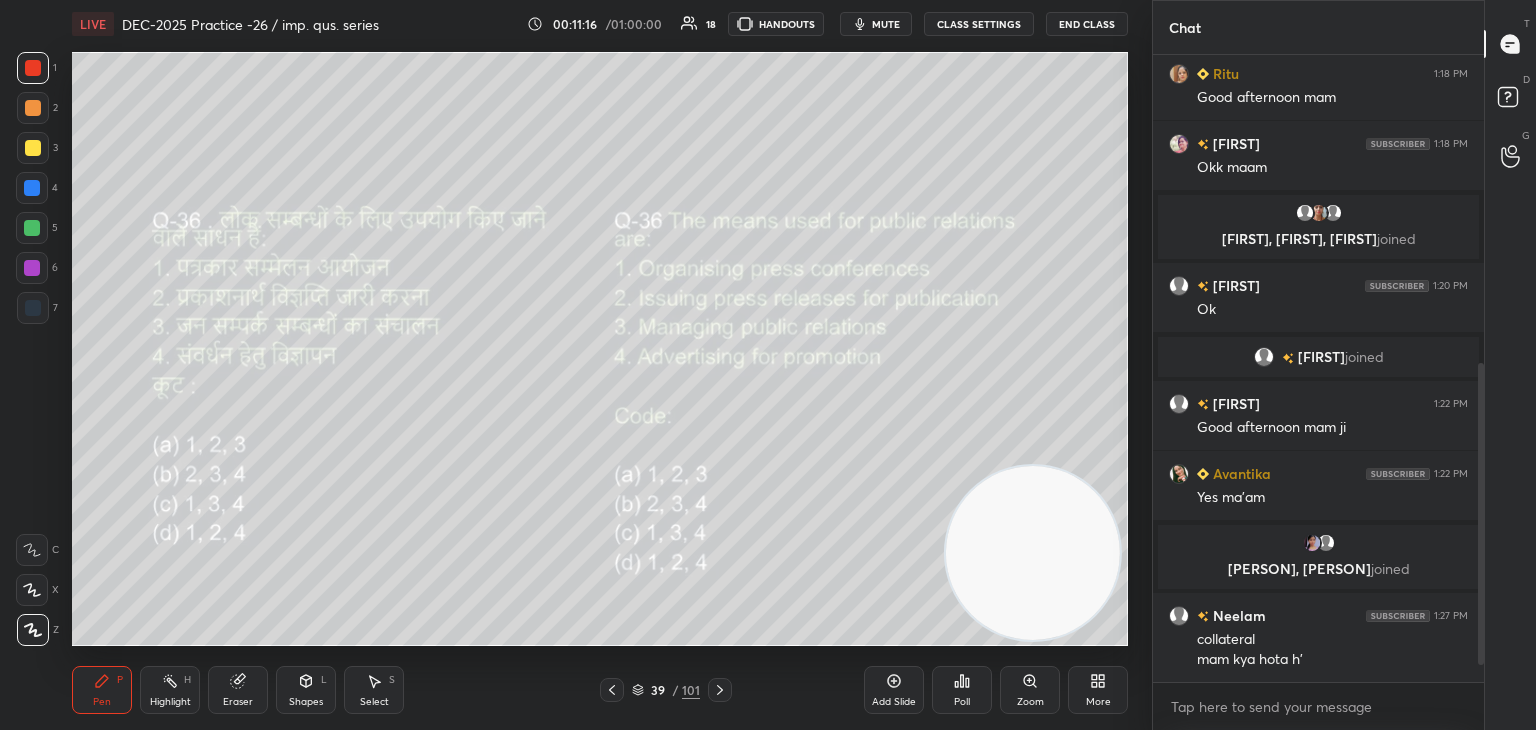scroll, scrollTop: 676, scrollLeft: 0, axis: vertical 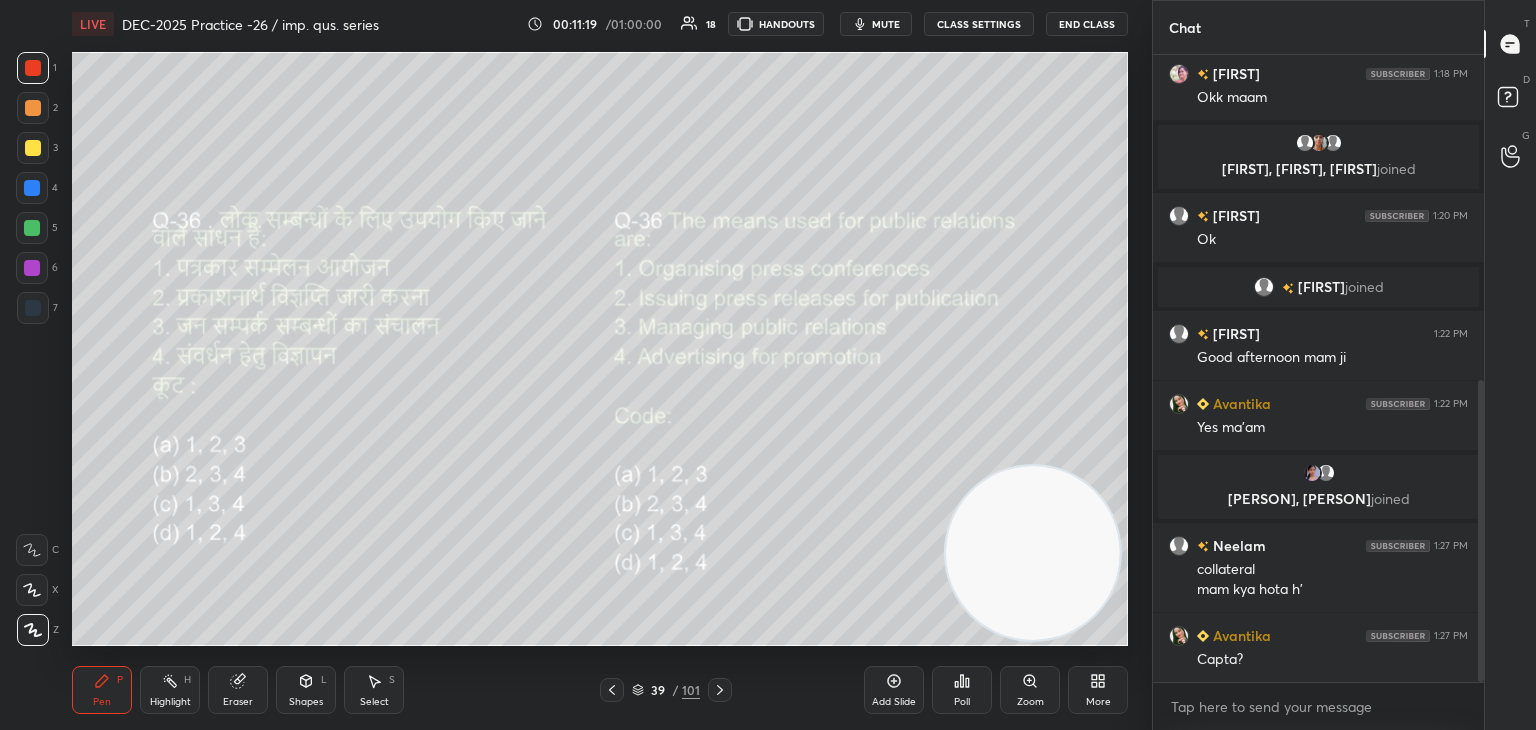 click 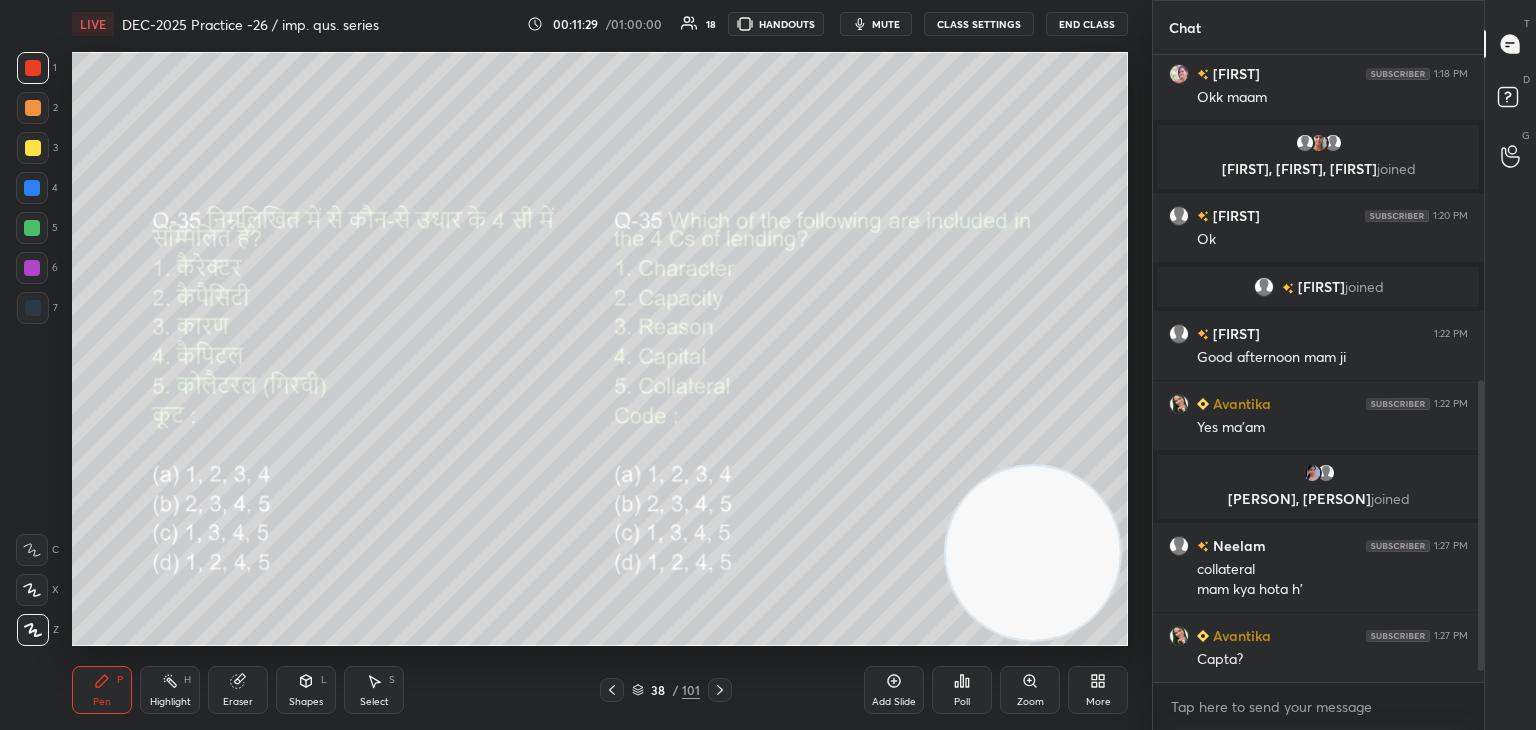 scroll, scrollTop: 746, scrollLeft: 0, axis: vertical 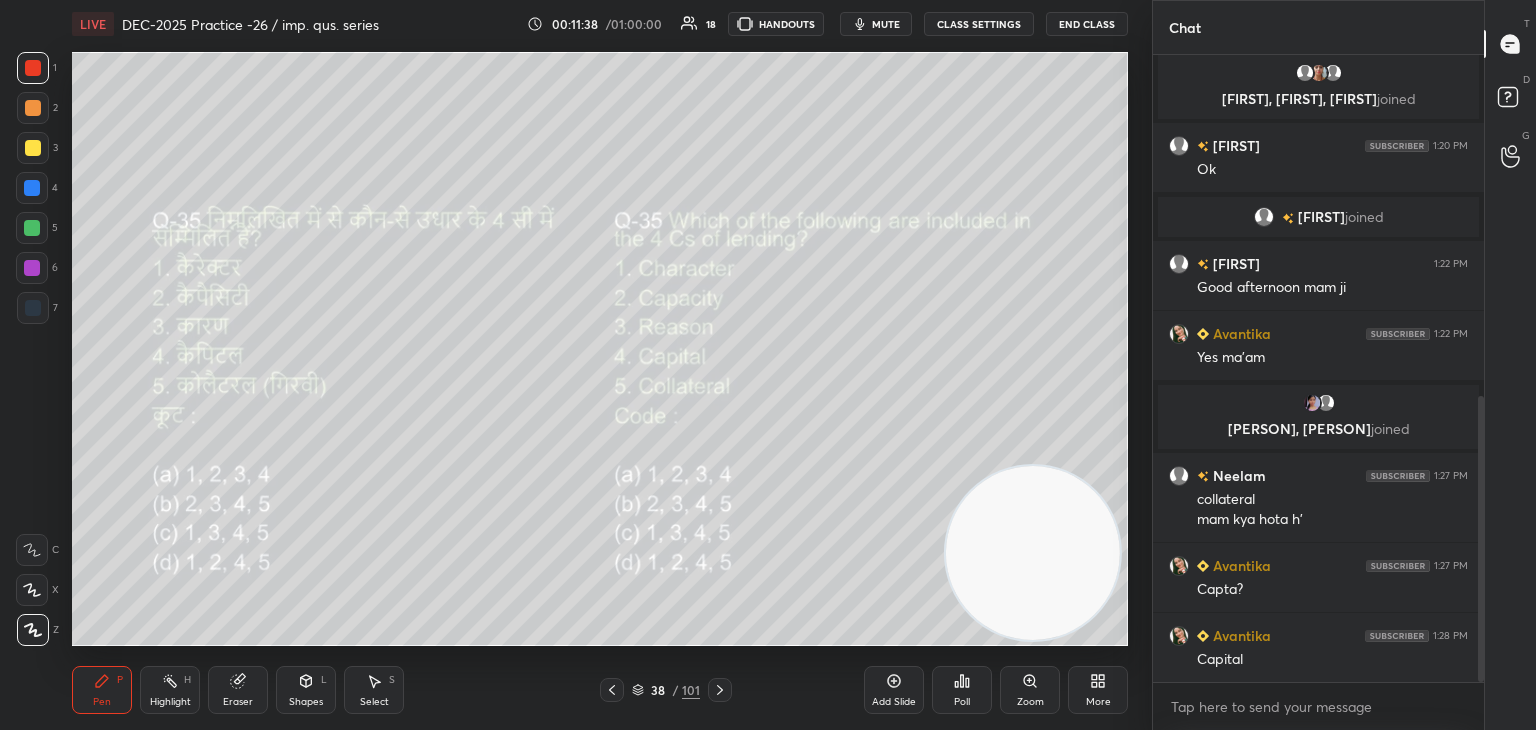 click 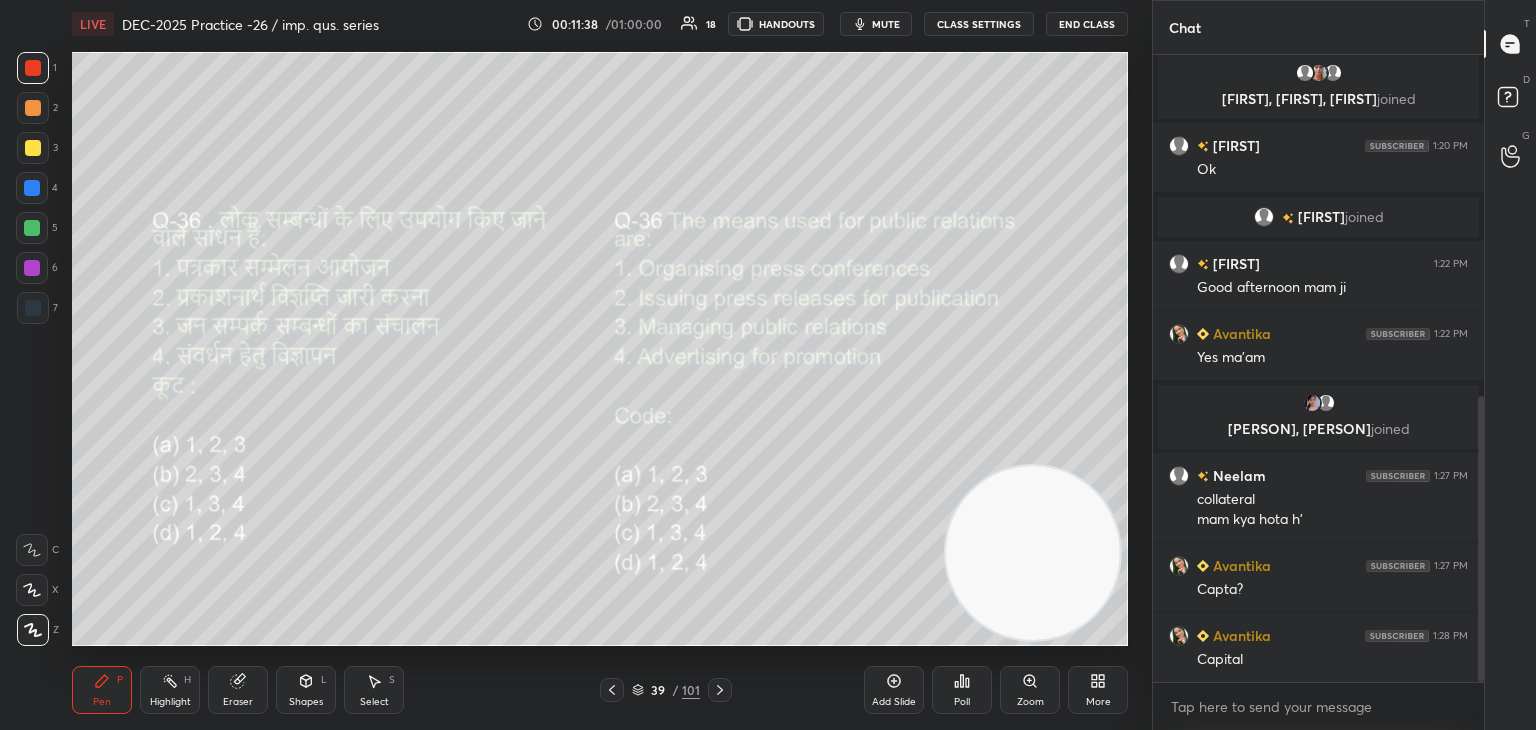scroll, scrollTop: 766, scrollLeft: 0, axis: vertical 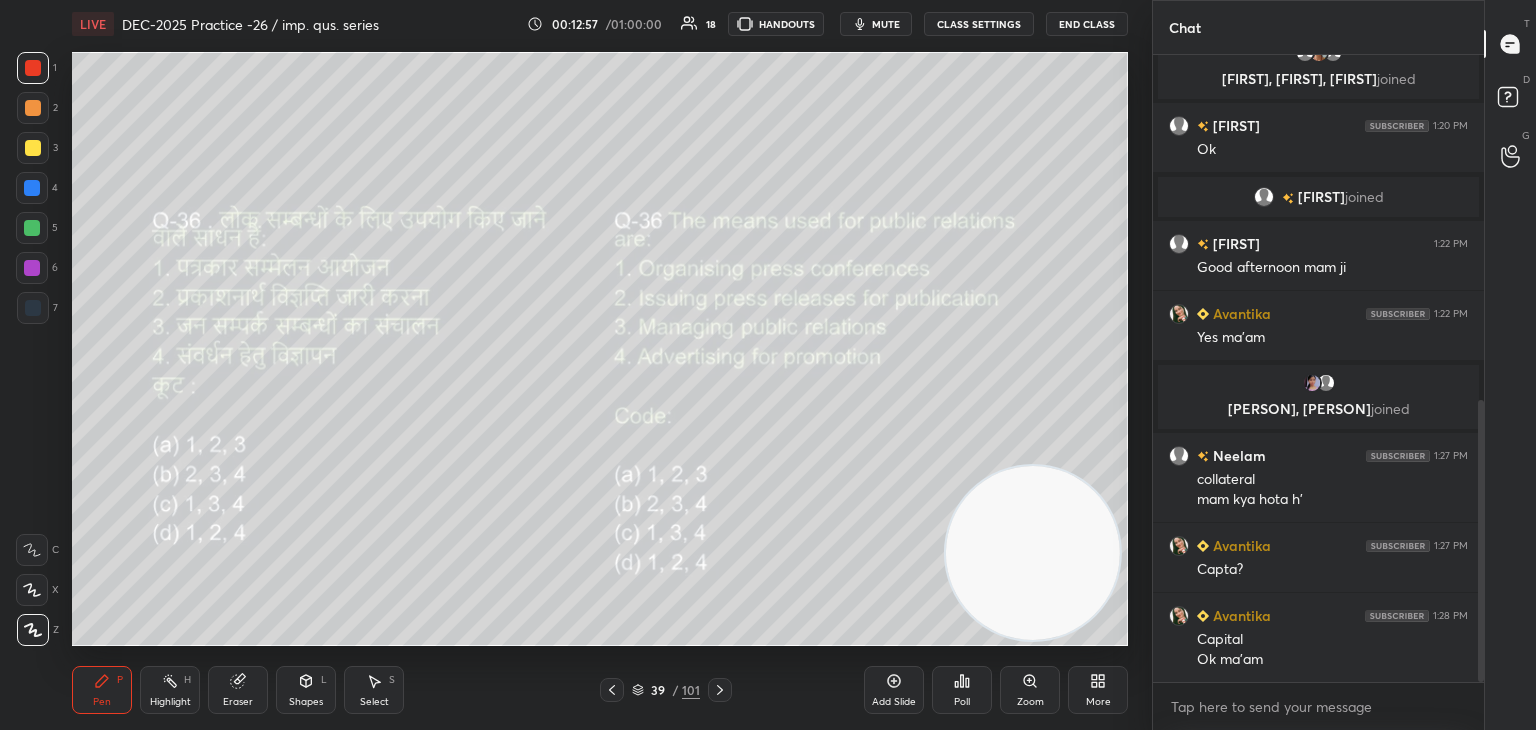 click on "Poll" at bounding box center [962, 690] 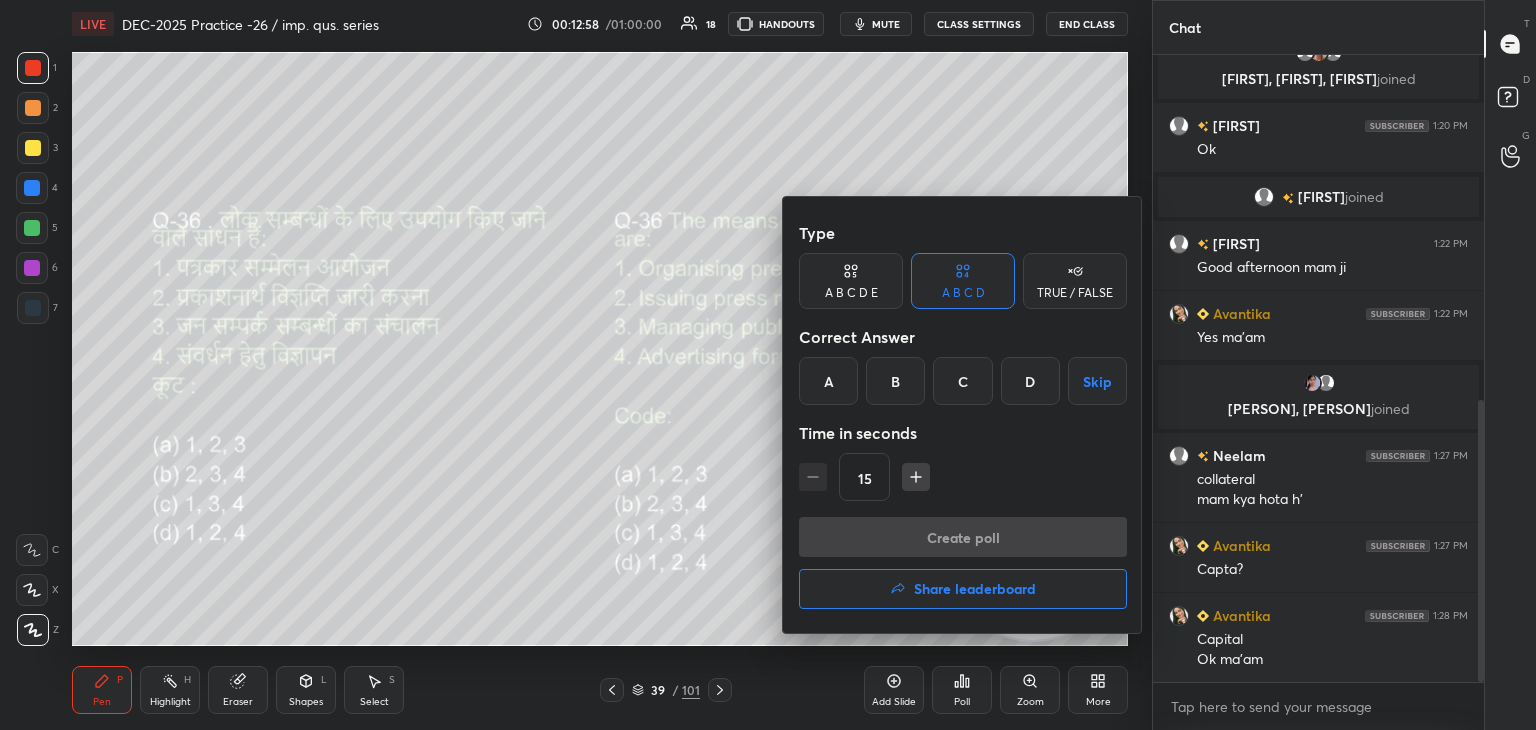 click on "A" at bounding box center (828, 381) 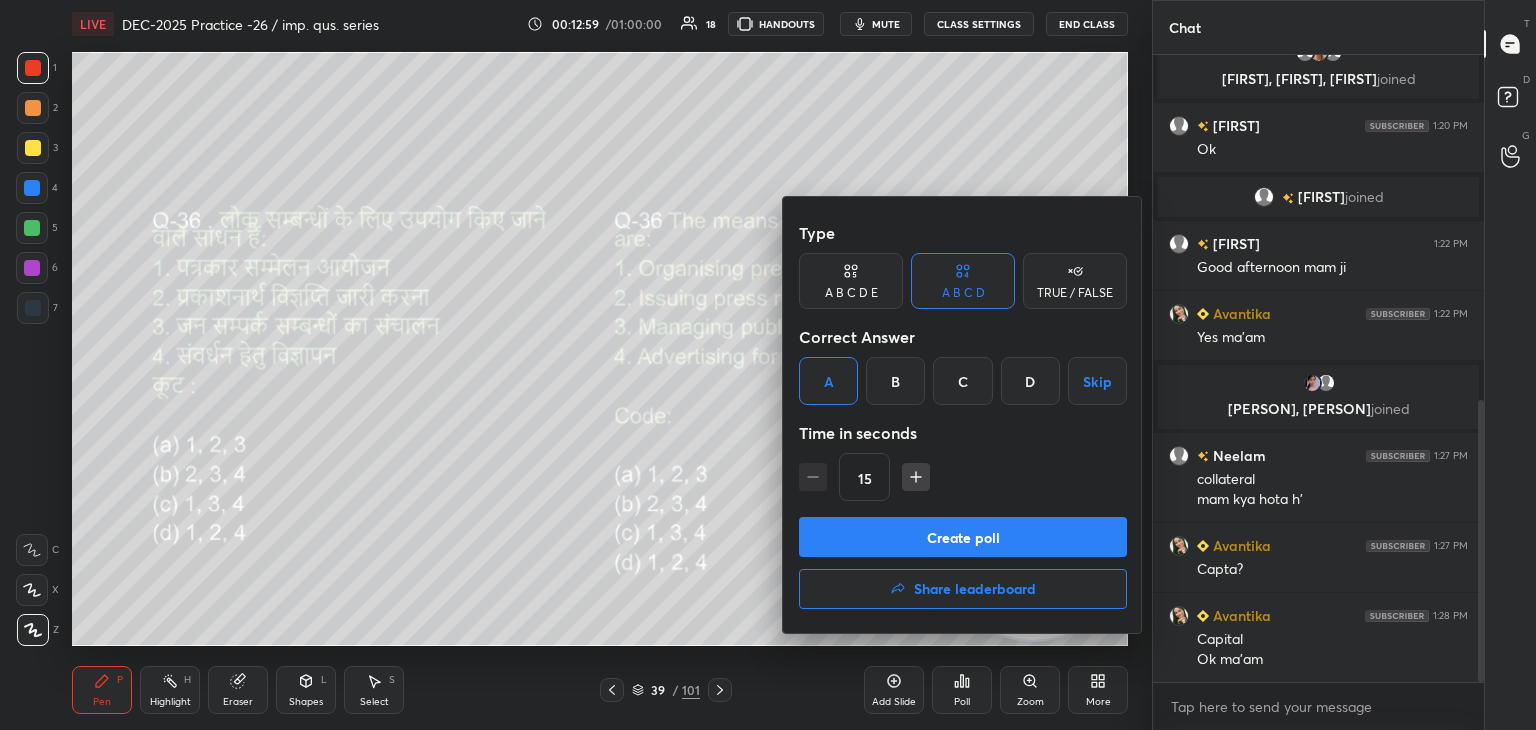 click on "Create poll" at bounding box center (963, 537) 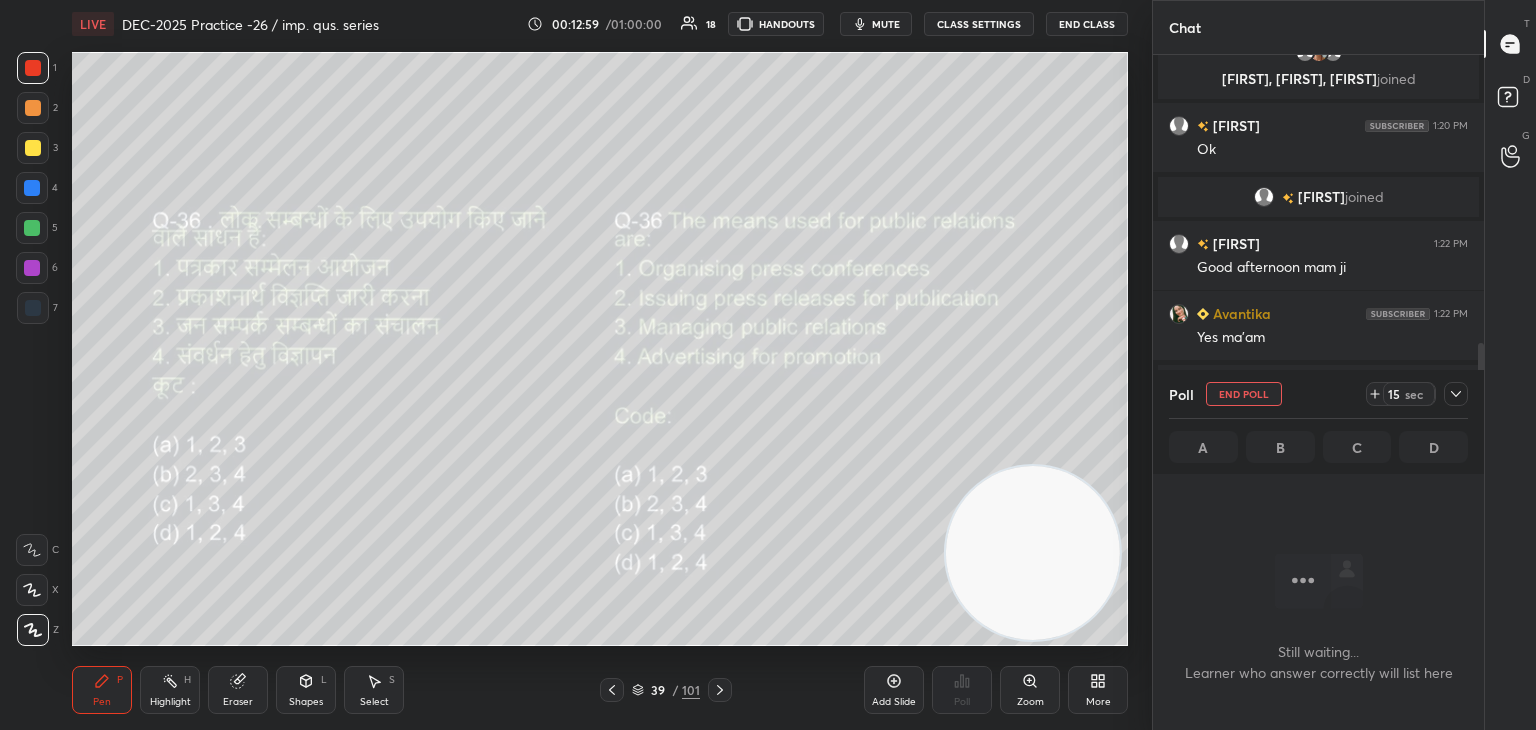 scroll, scrollTop: 520, scrollLeft: 325, axis: both 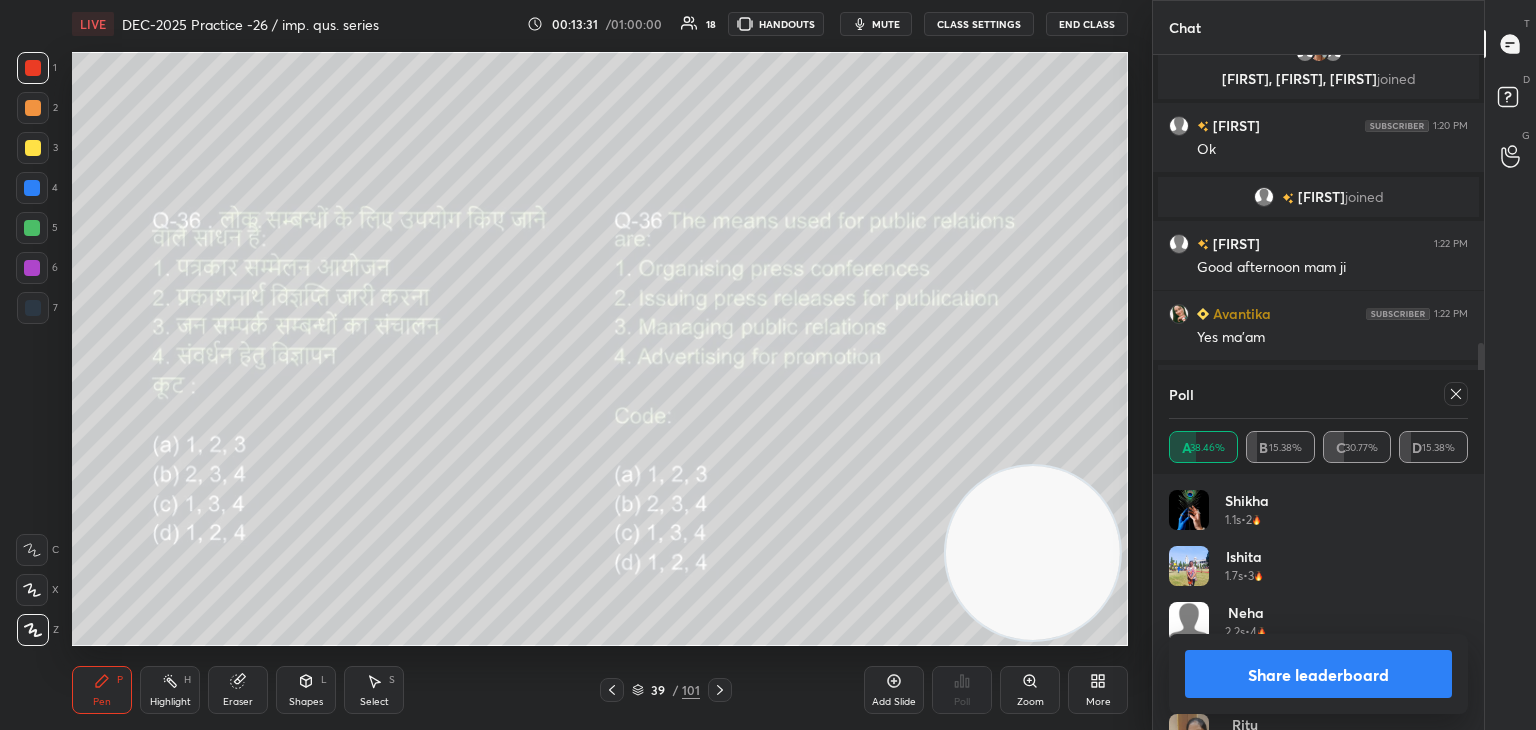 click 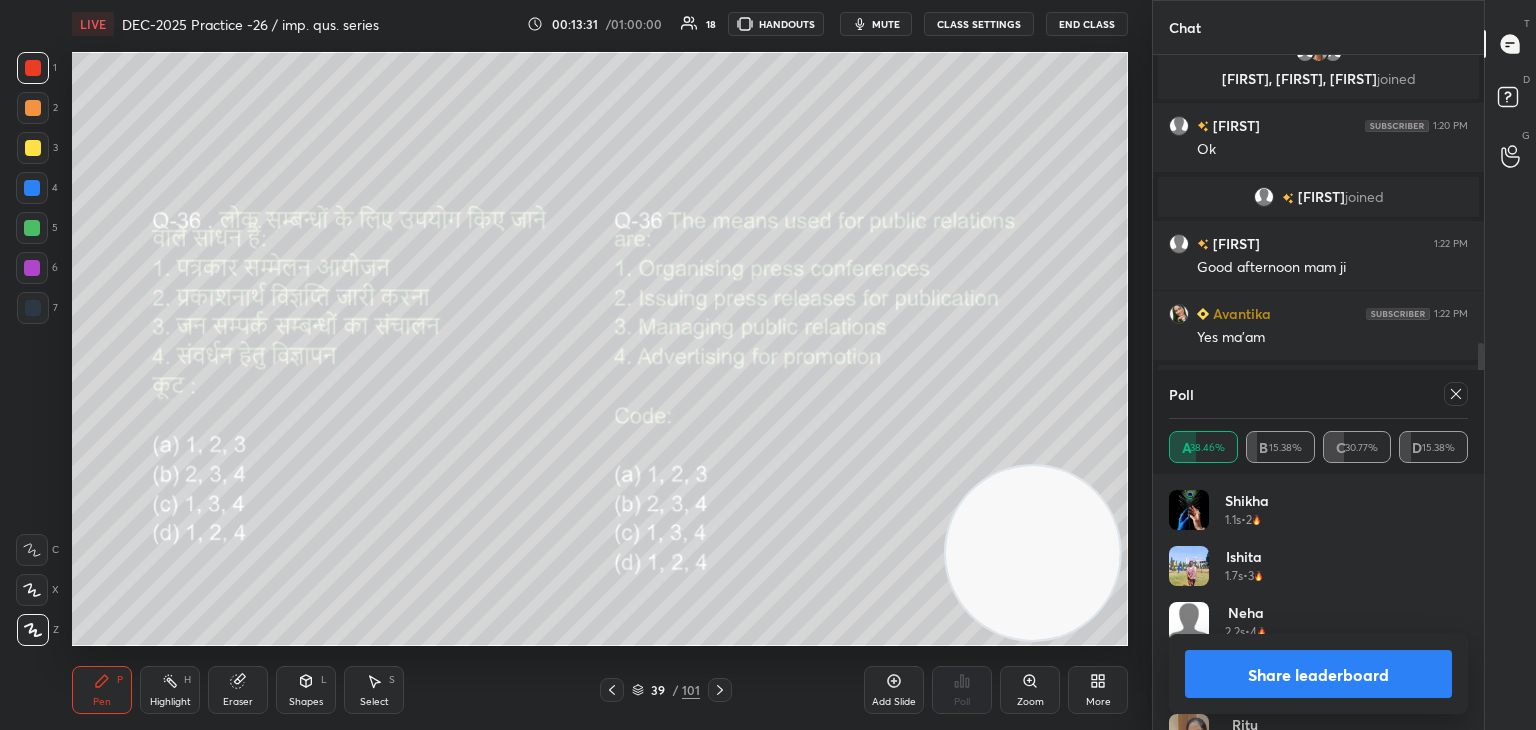 scroll, scrollTop: 121, scrollLeft: 293, axis: both 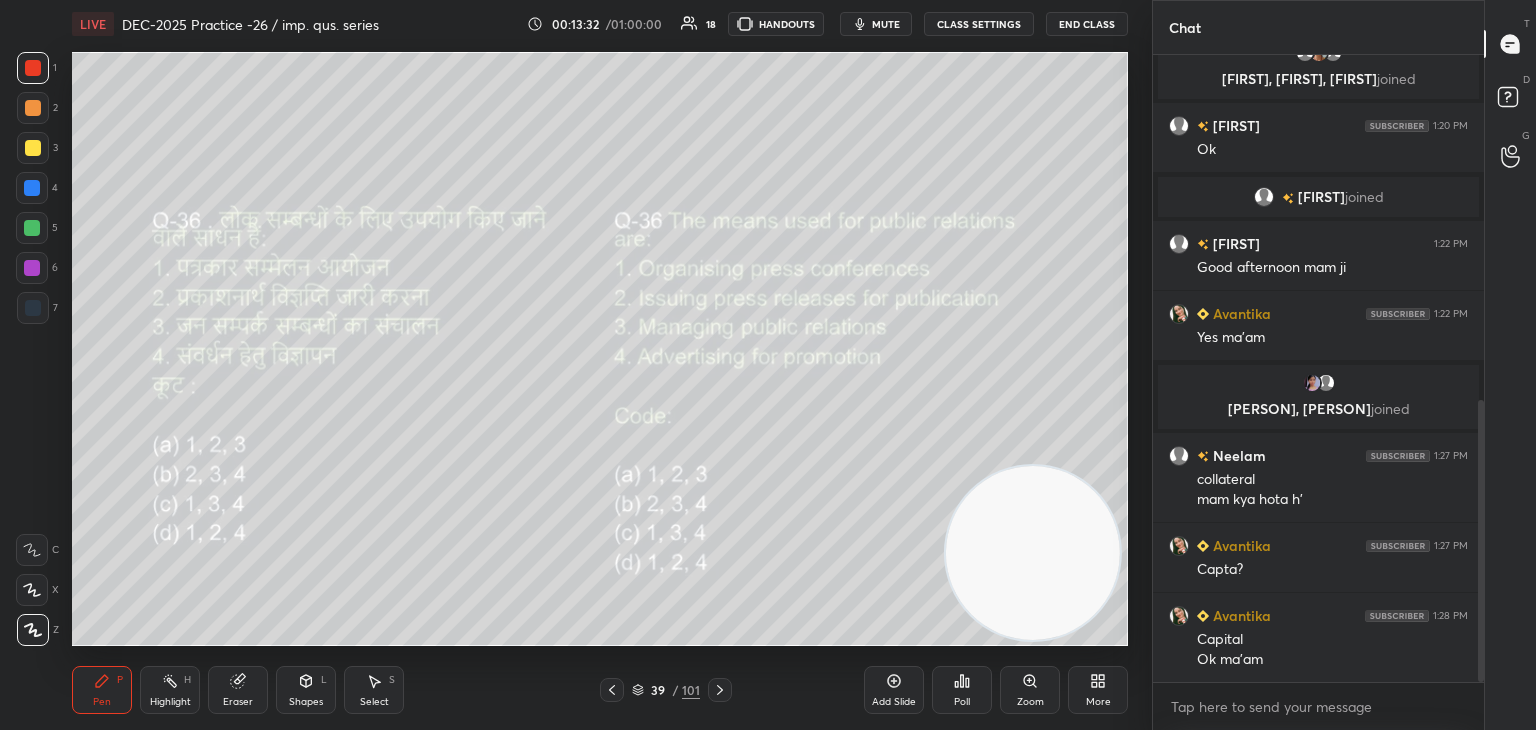 click 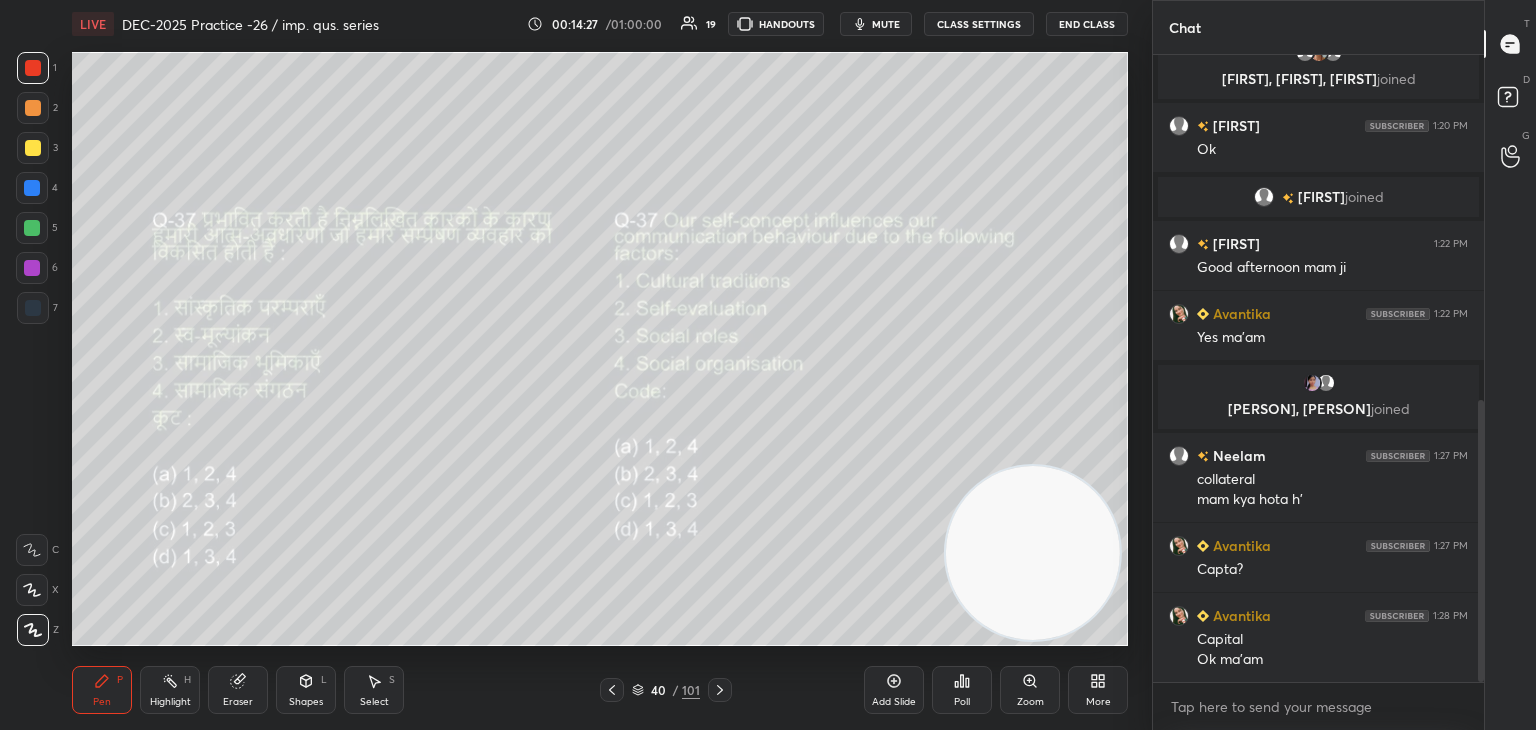 click on "Poll" at bounding box center (962, 690) 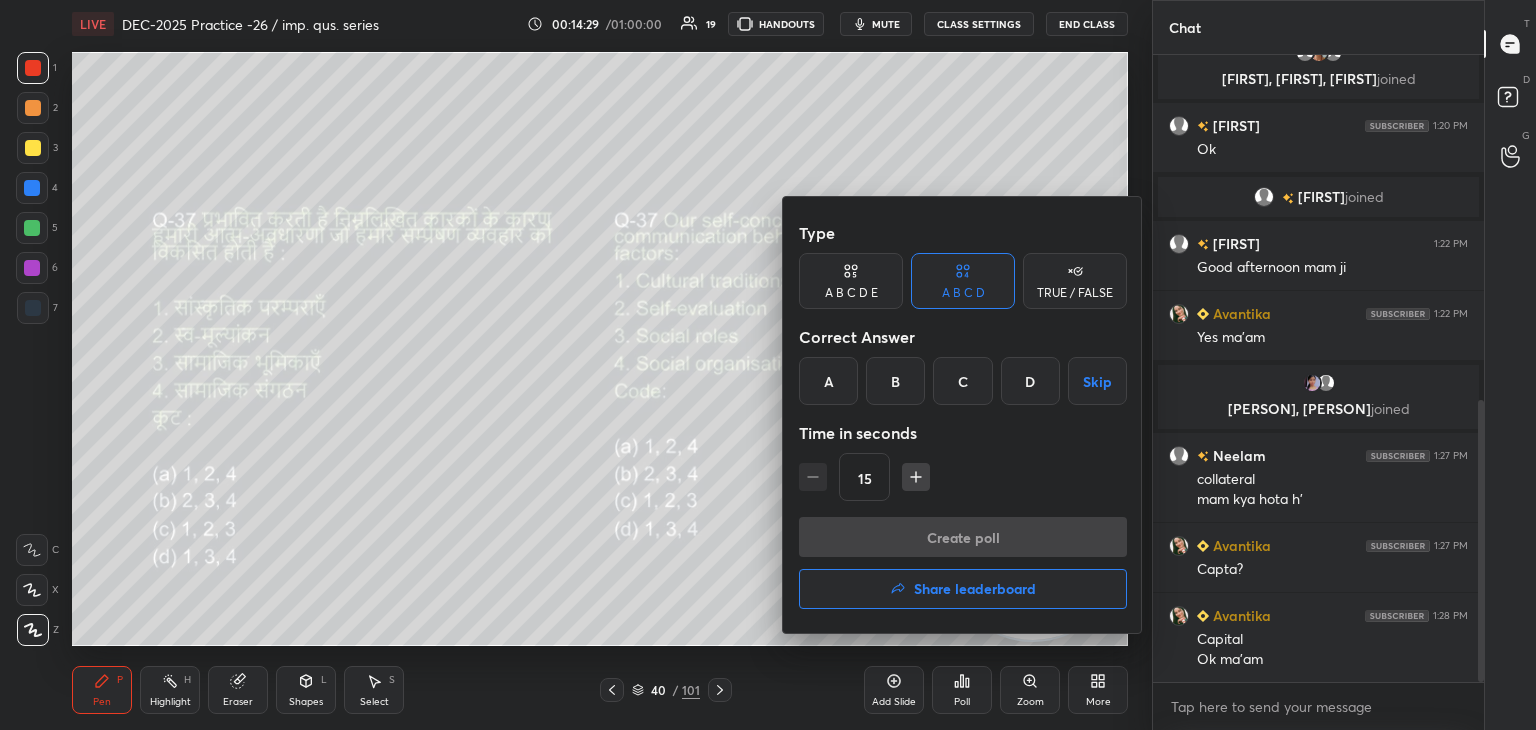 click on "C" at bounding box center [962, 381] 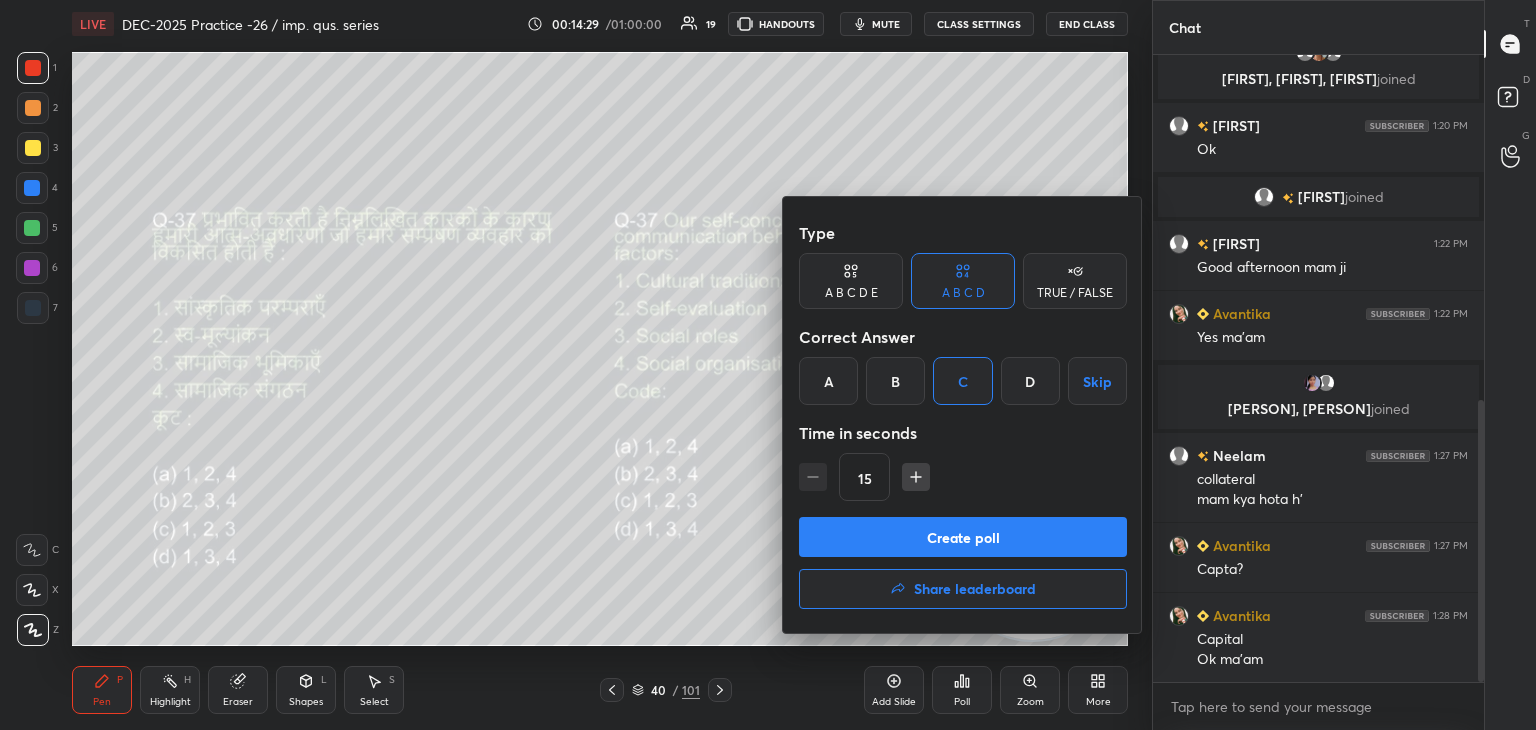 click on "Create poll" at bounding box center [963, 537] 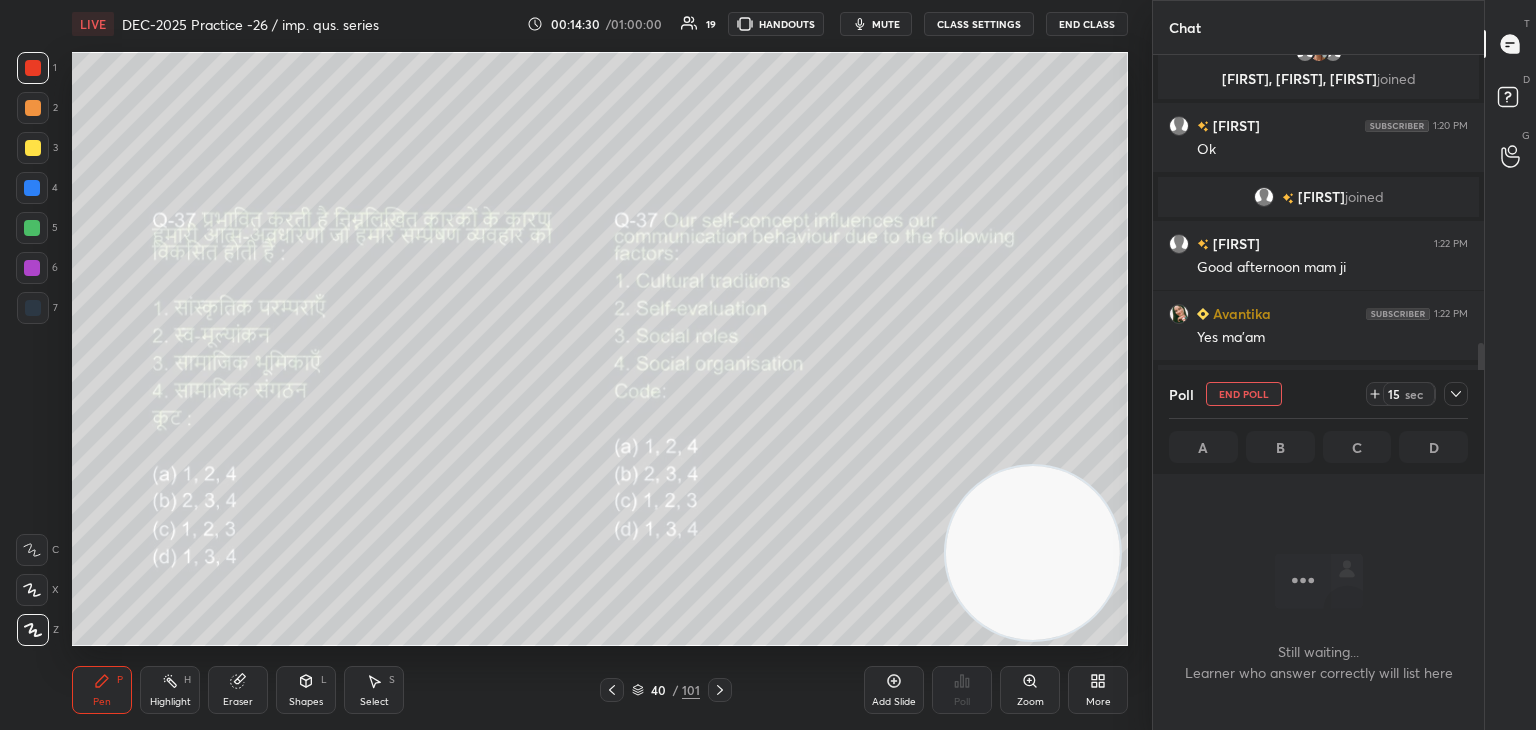 scroll, scrollTop: 528, scrollLeft: 325, axis: both 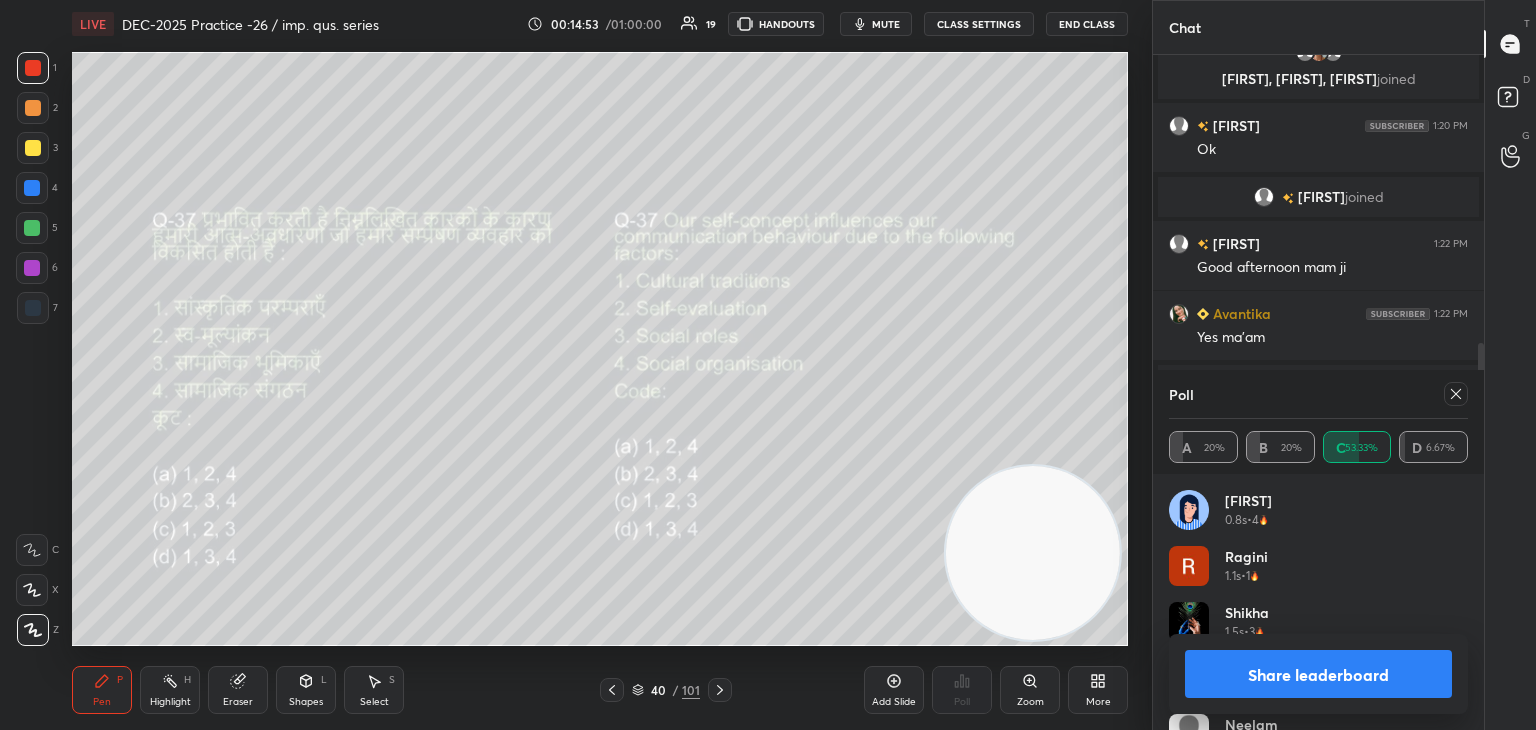 click 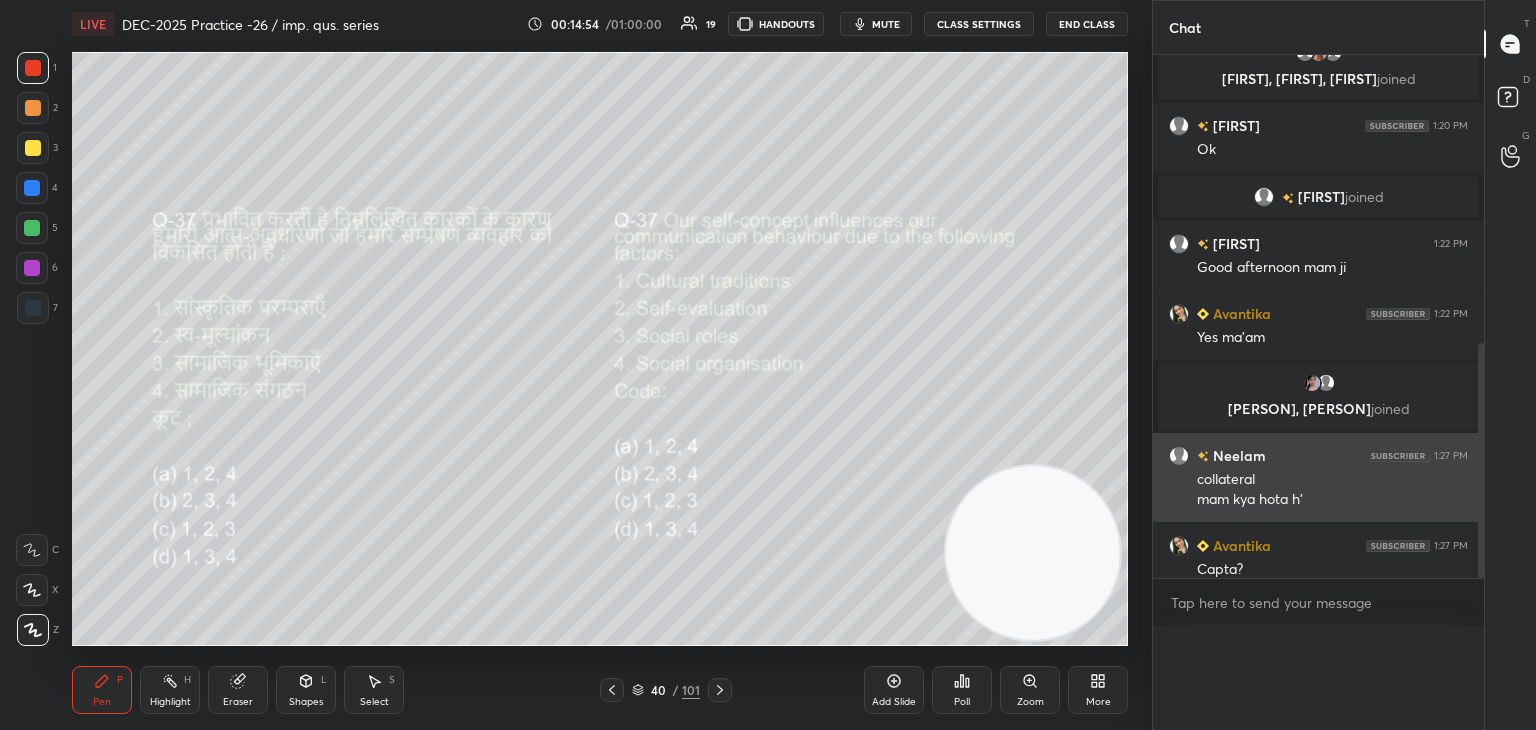 scroll, scrollTop: 0, scrollLeft: 0, axis: both 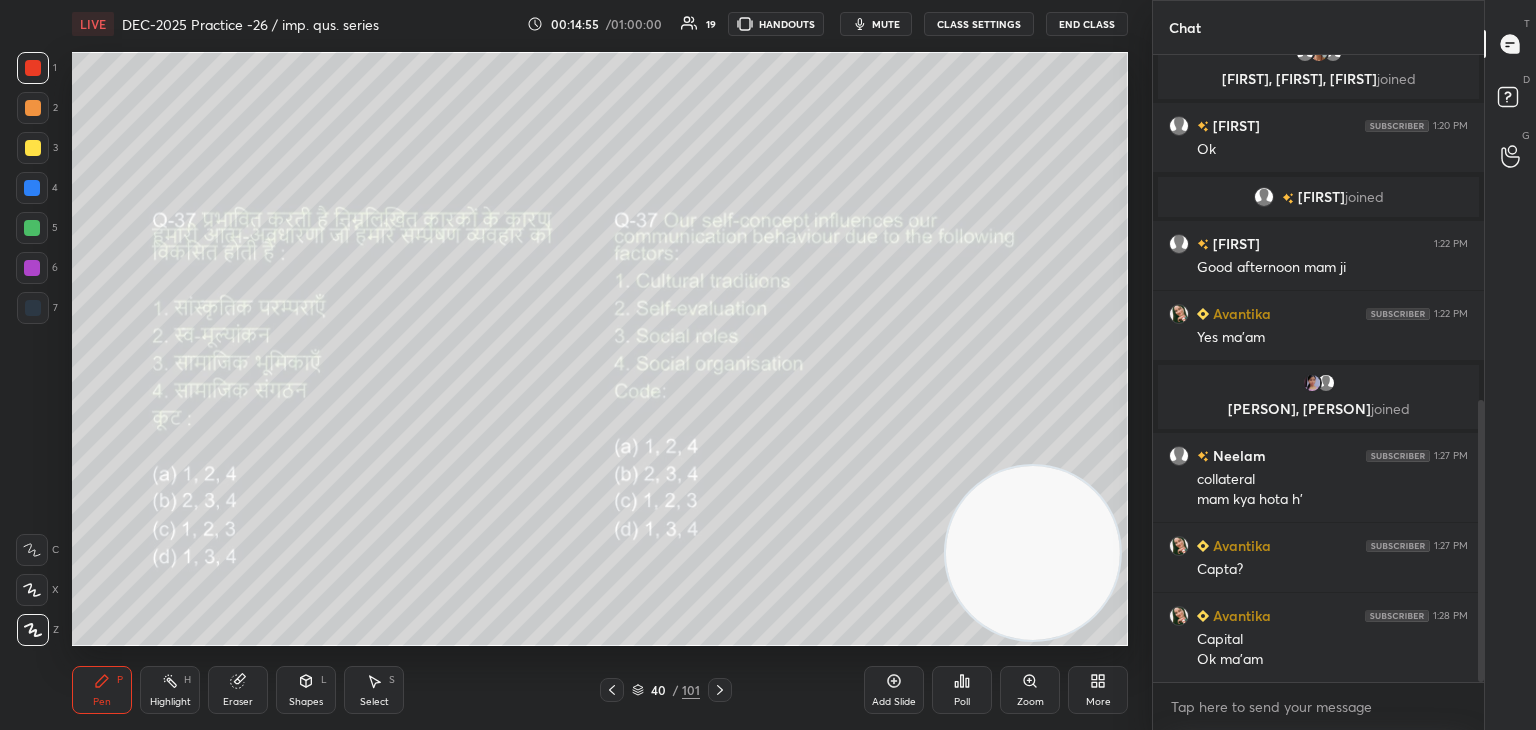 click 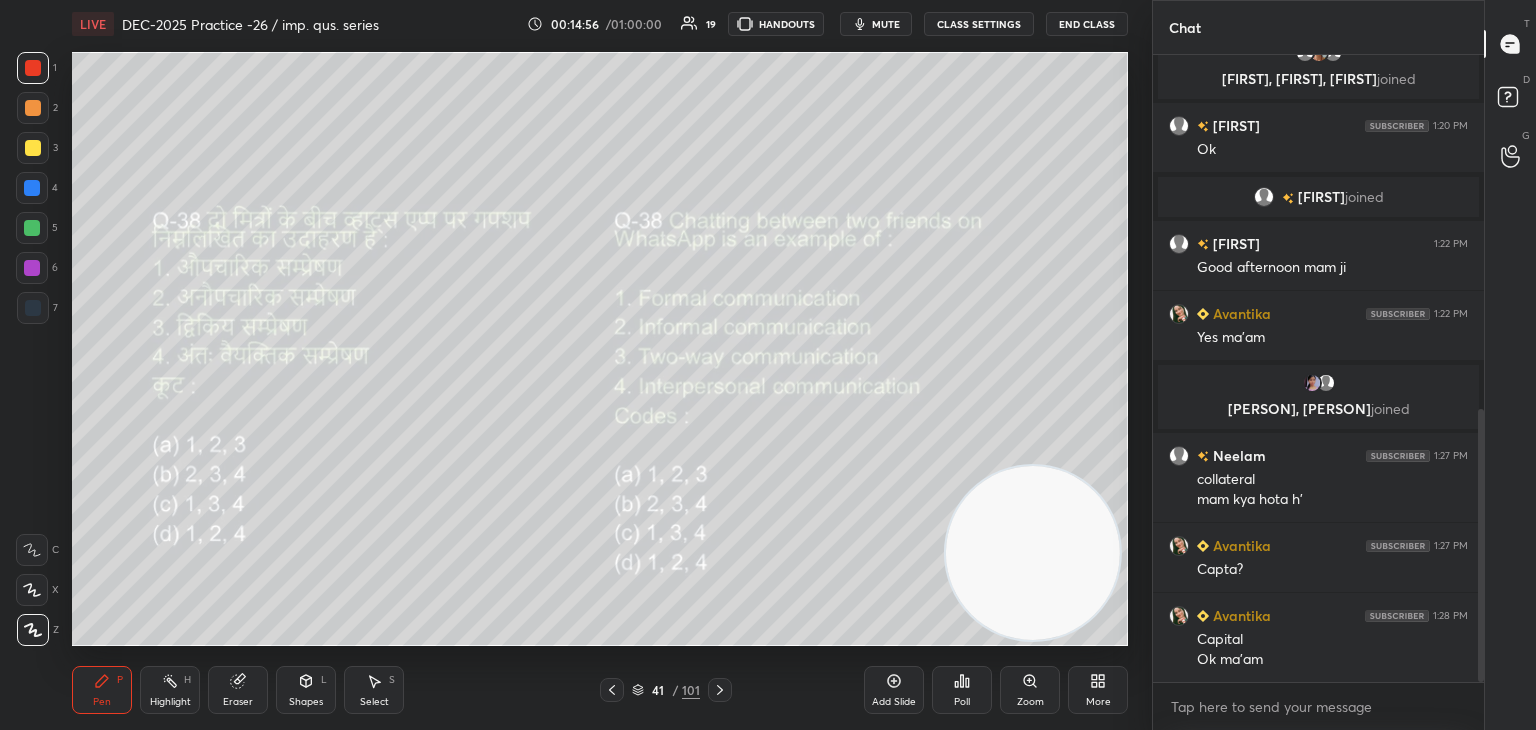 scroll, scrollTop: 814, scrollLeft: 0, axis: vertical 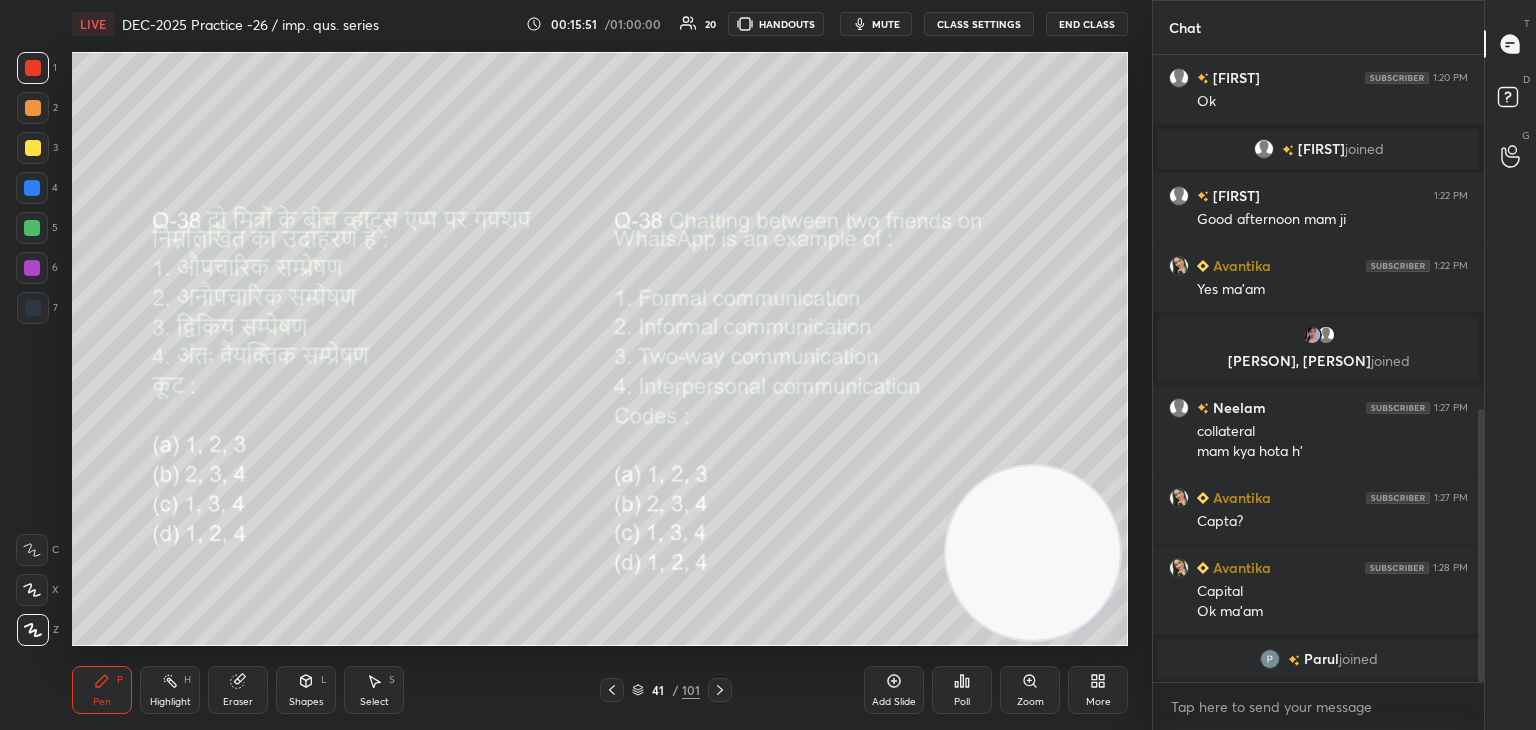 click on "Poll" at bounding box center [962, 702] 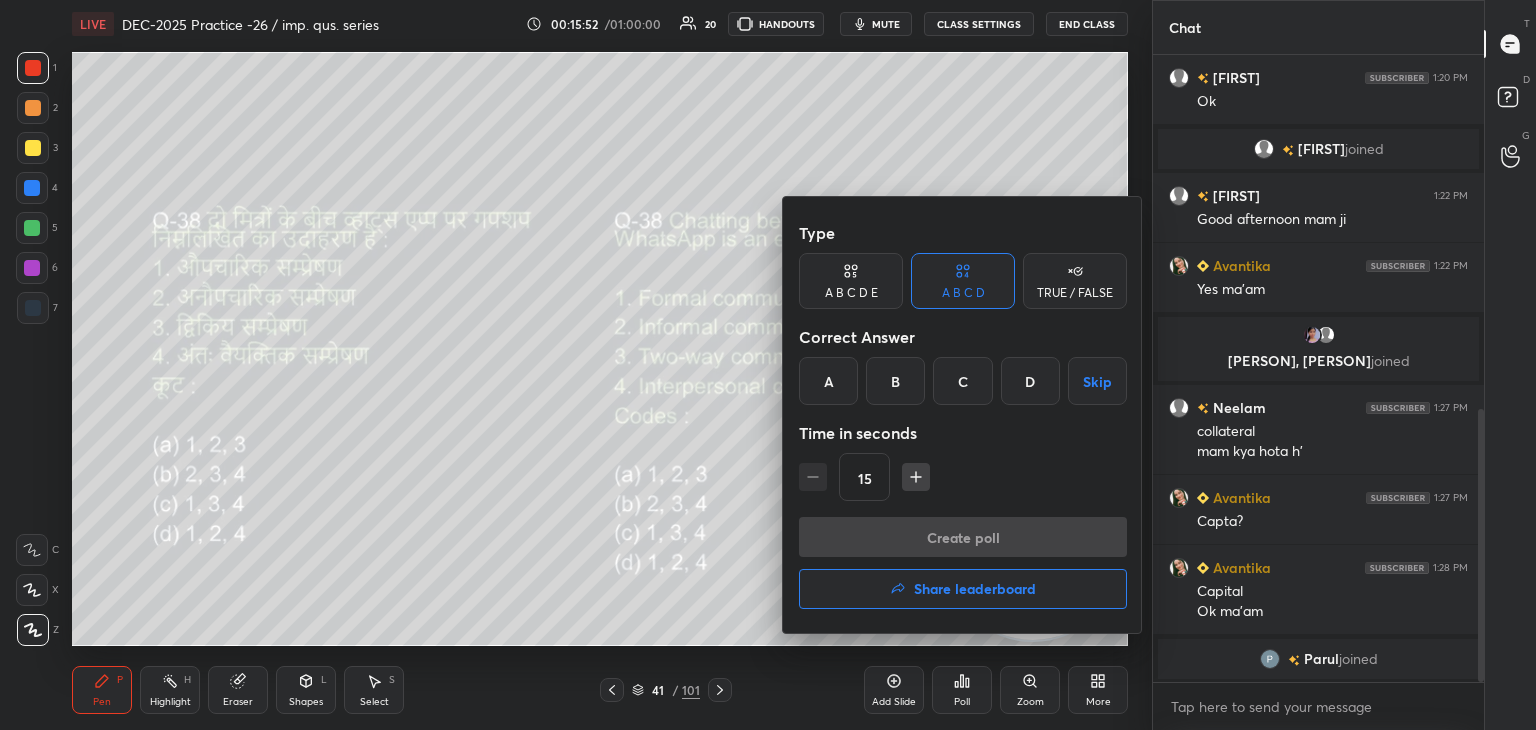 click on "B" at bounding box center (895, 381) 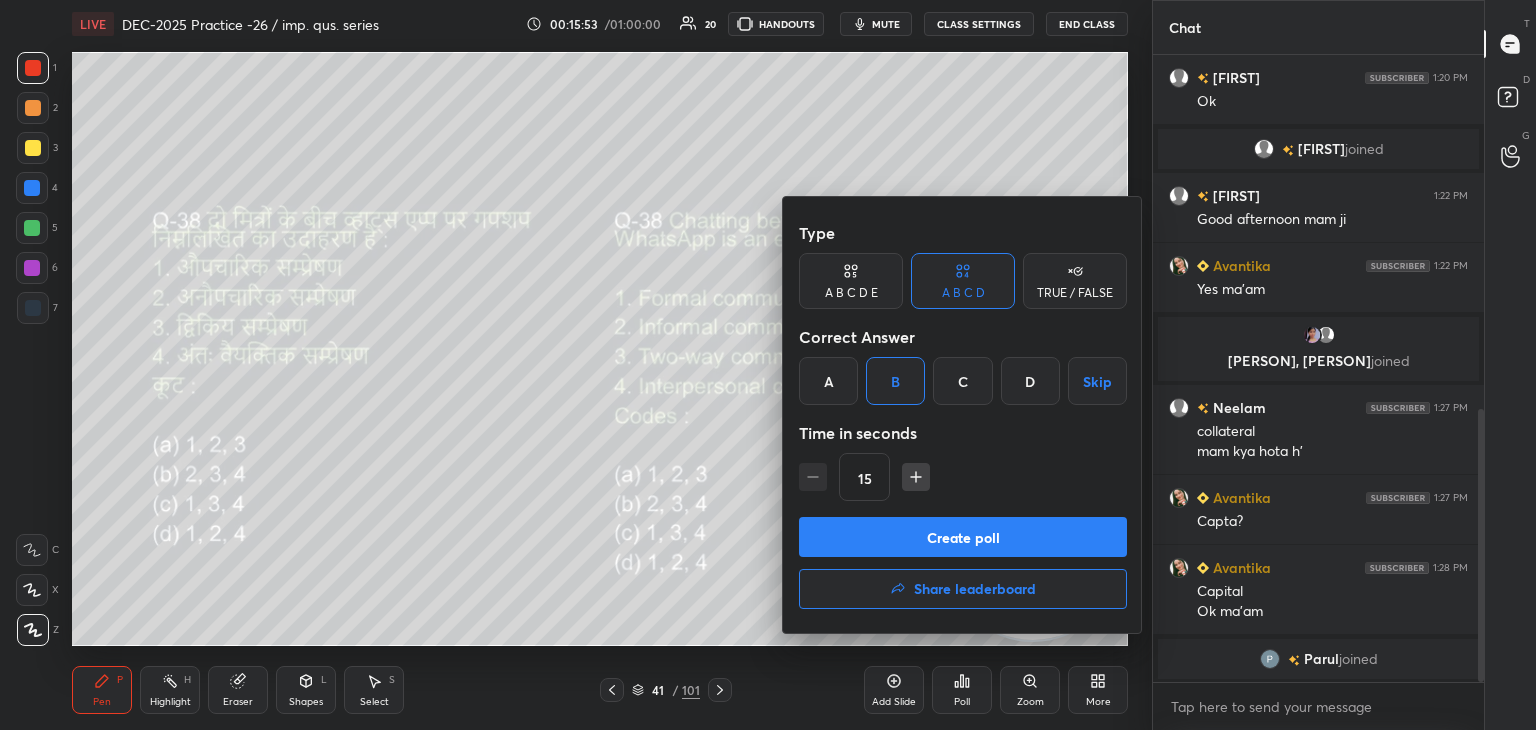 click on "Create poll" at bounding box center (963, 537) 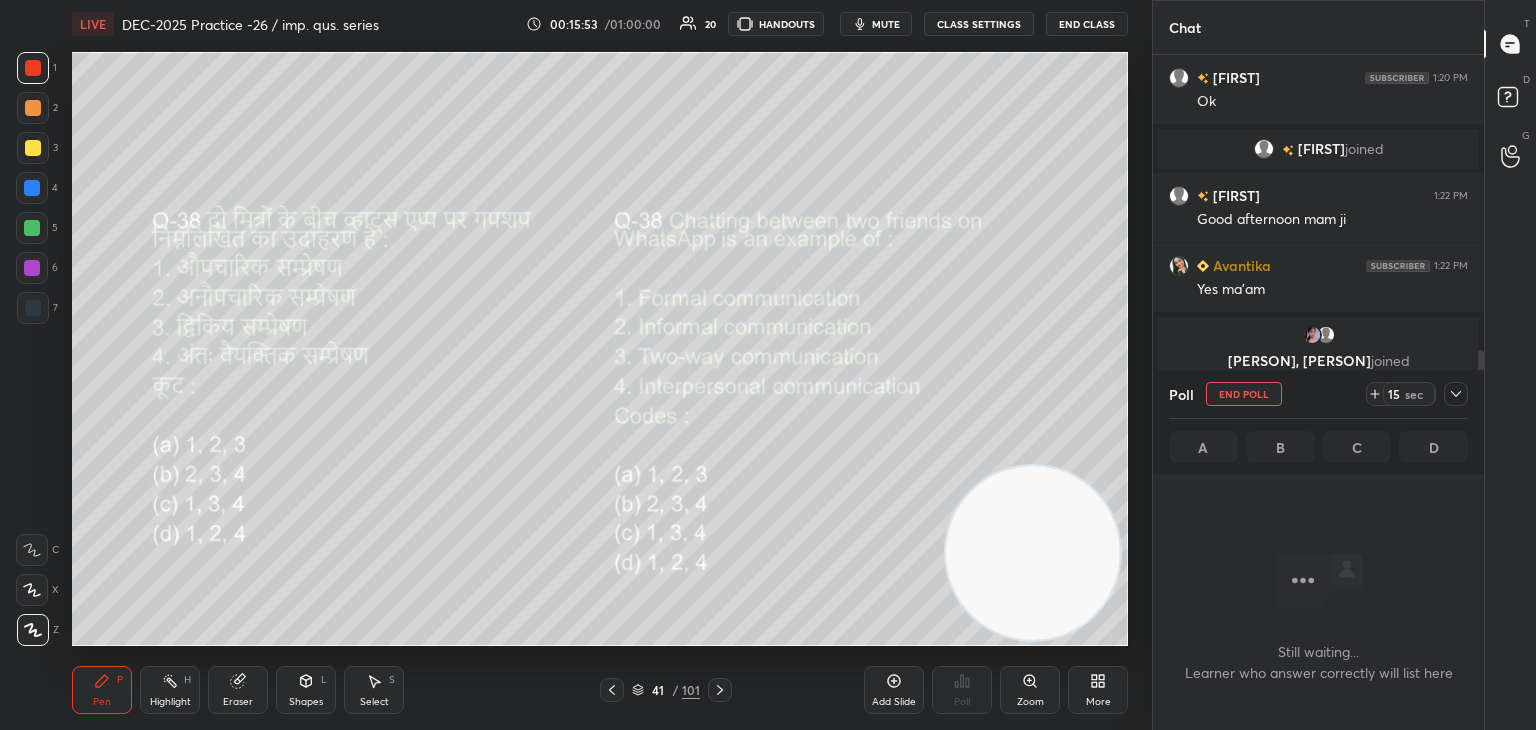 scroll, scrollTop: 580, scrollLeft: 325, axis: both 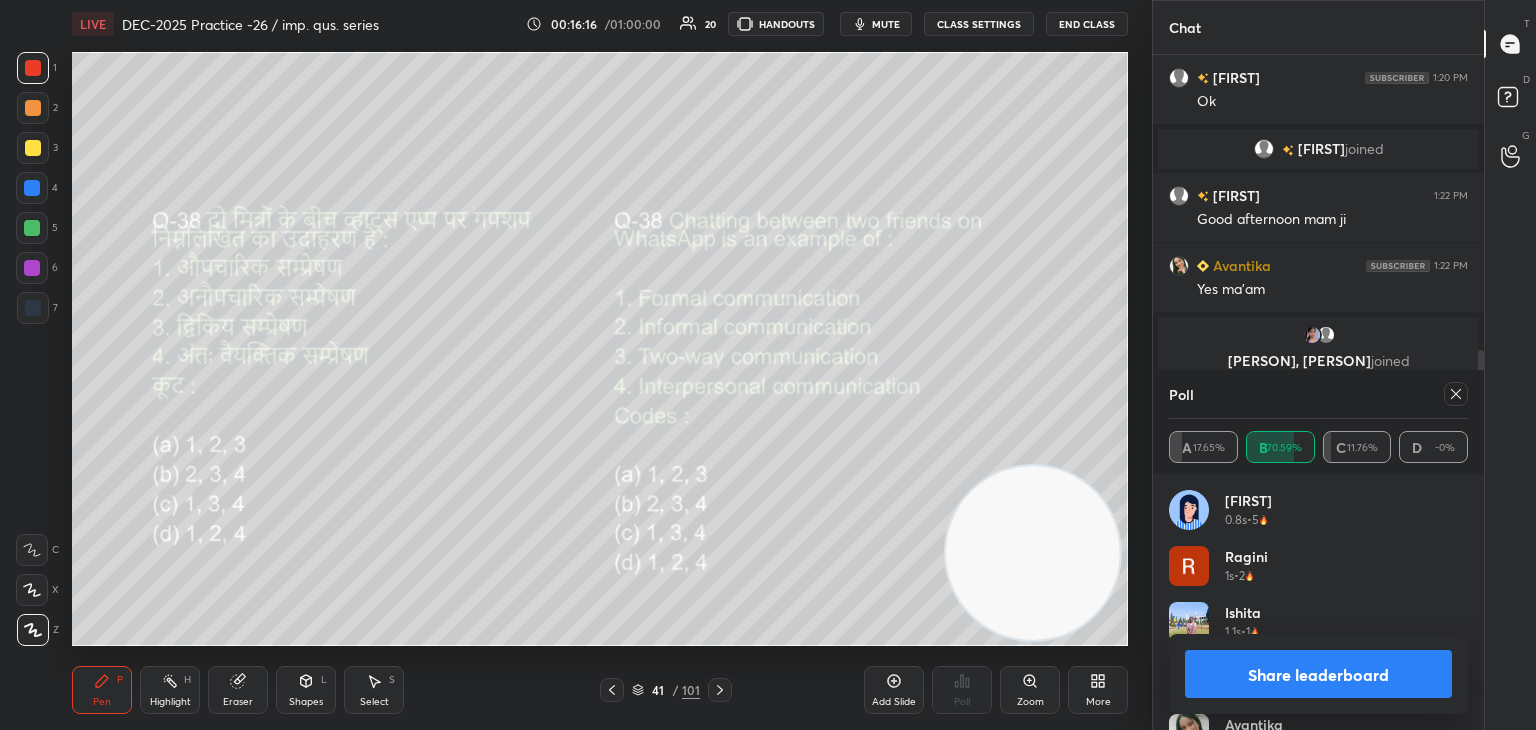 click 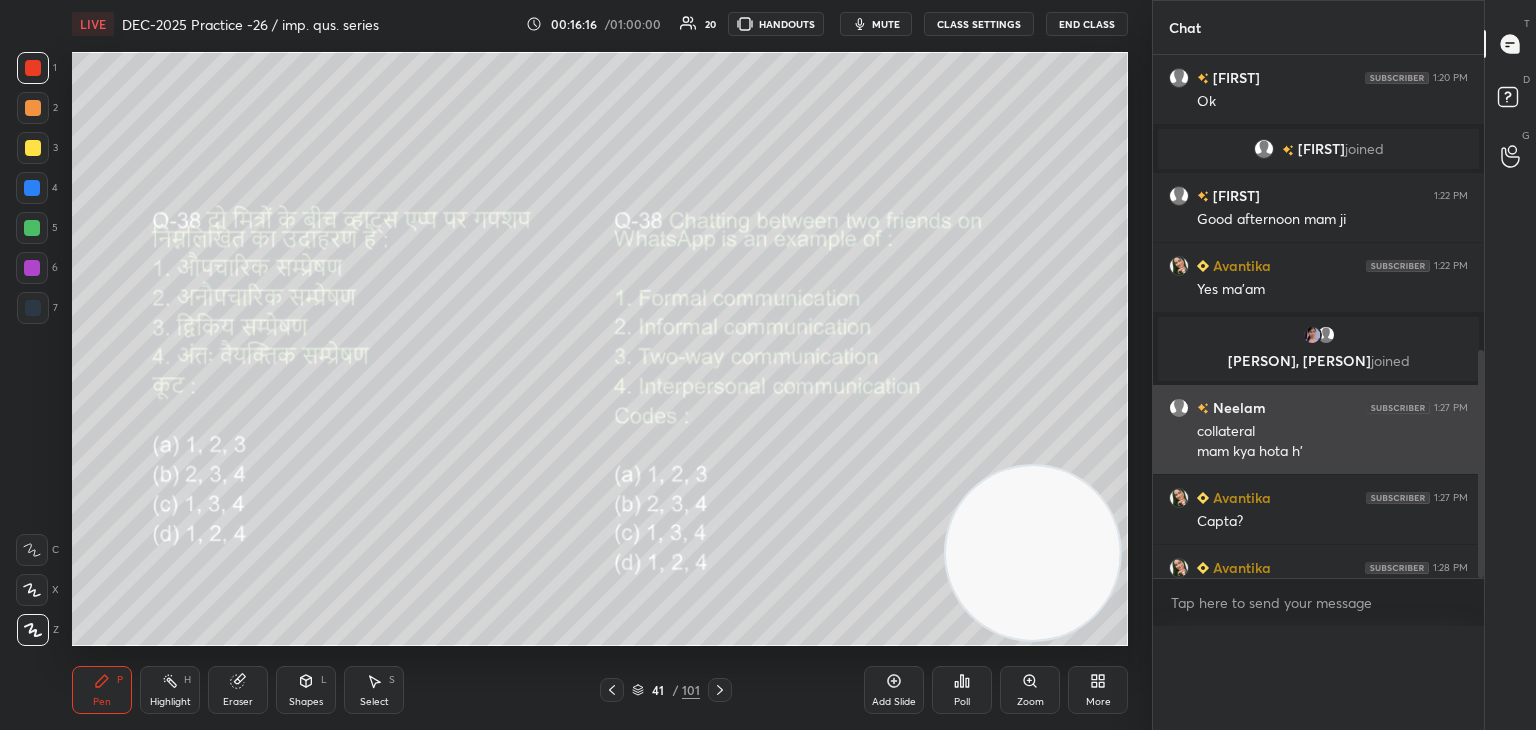 scroll, scrollTop: 120, scrollLeft: 293, axis: both 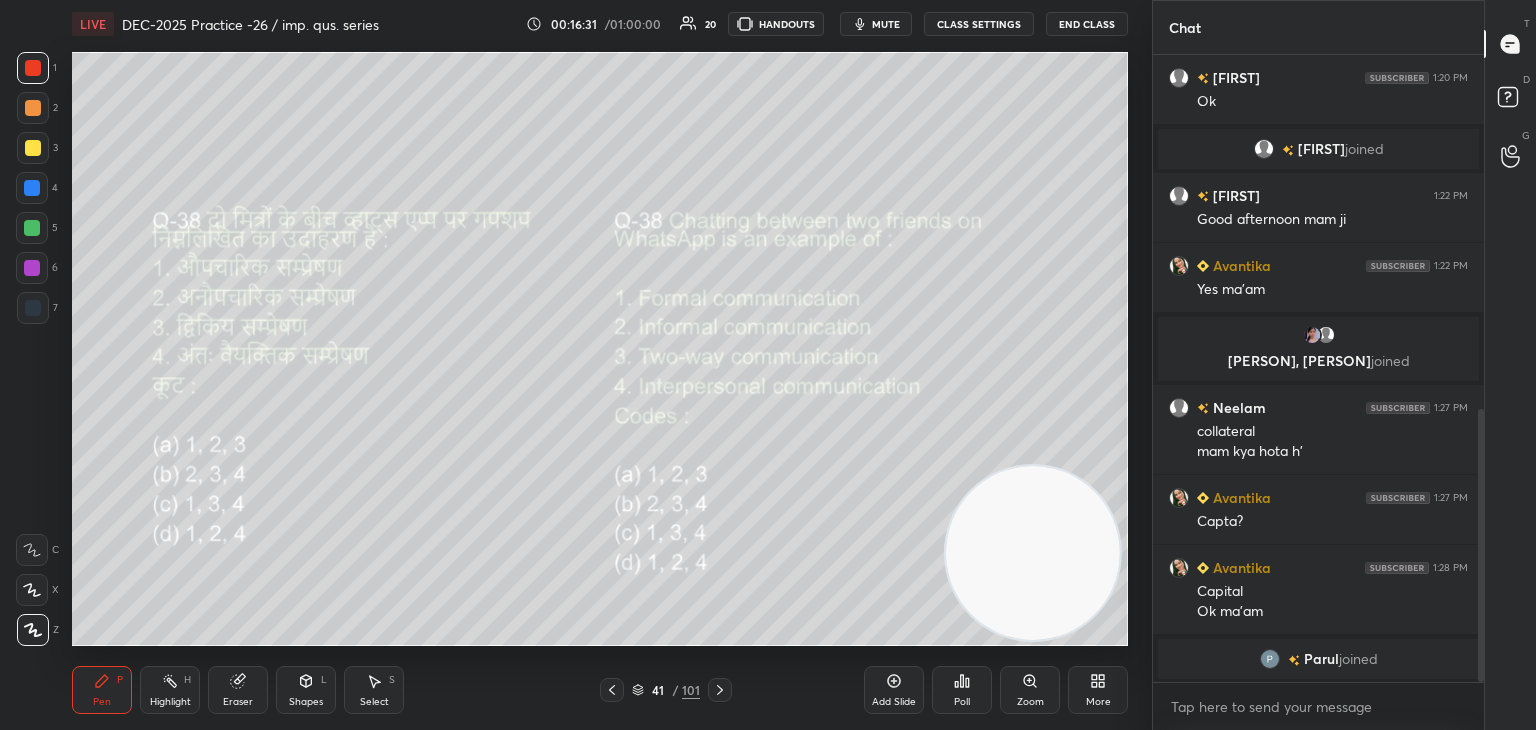 click 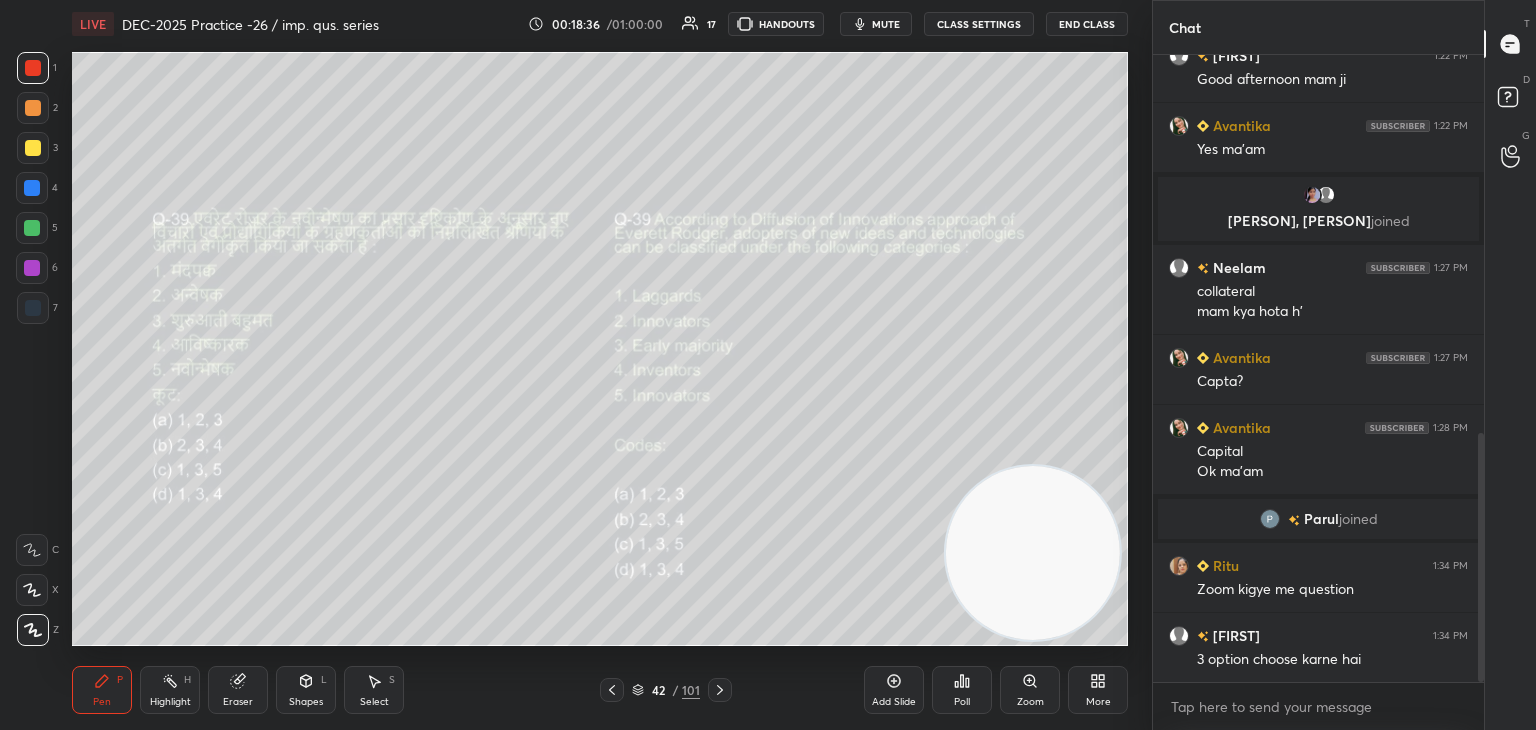 scroll, scrollTop: 1024, scrollLeft: 0, axis: vertical 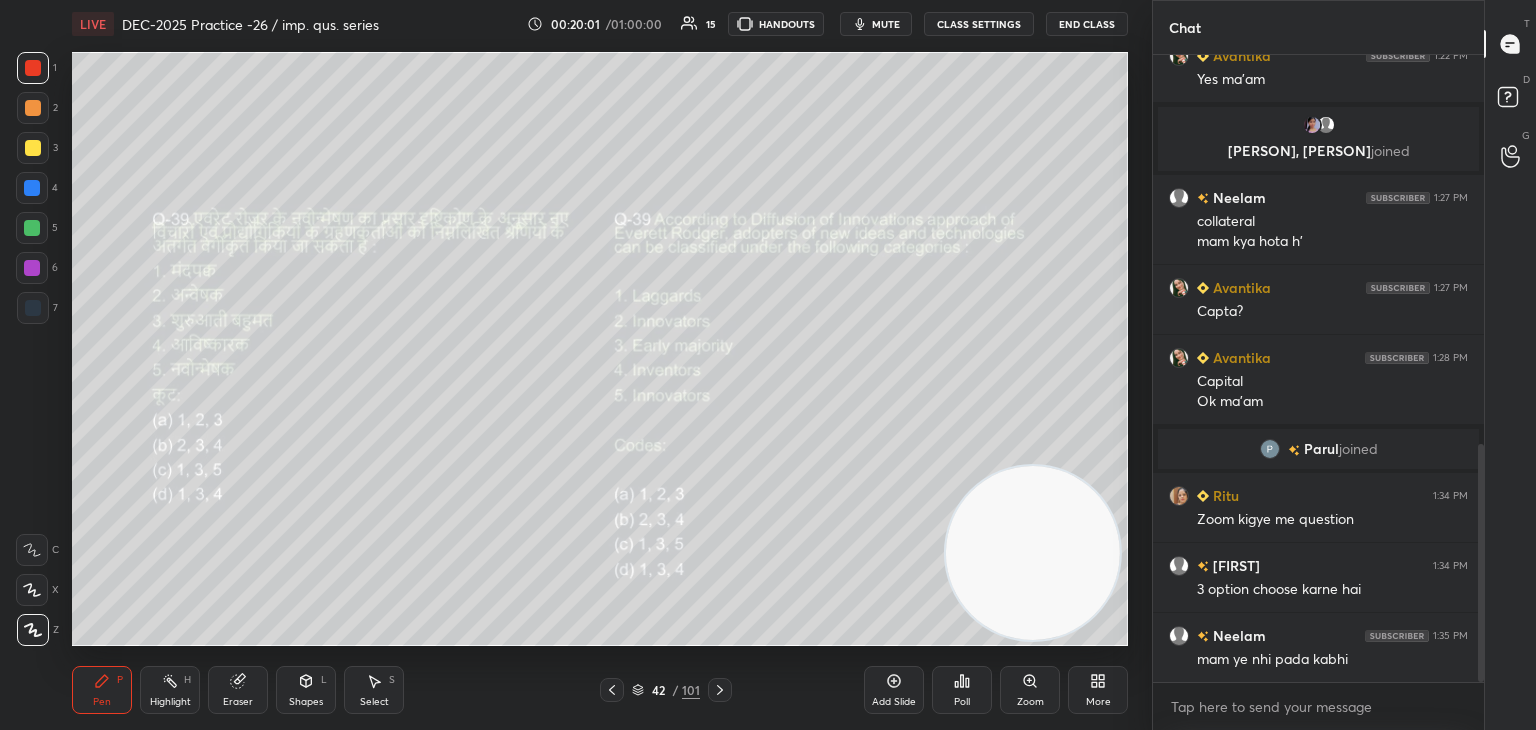 click 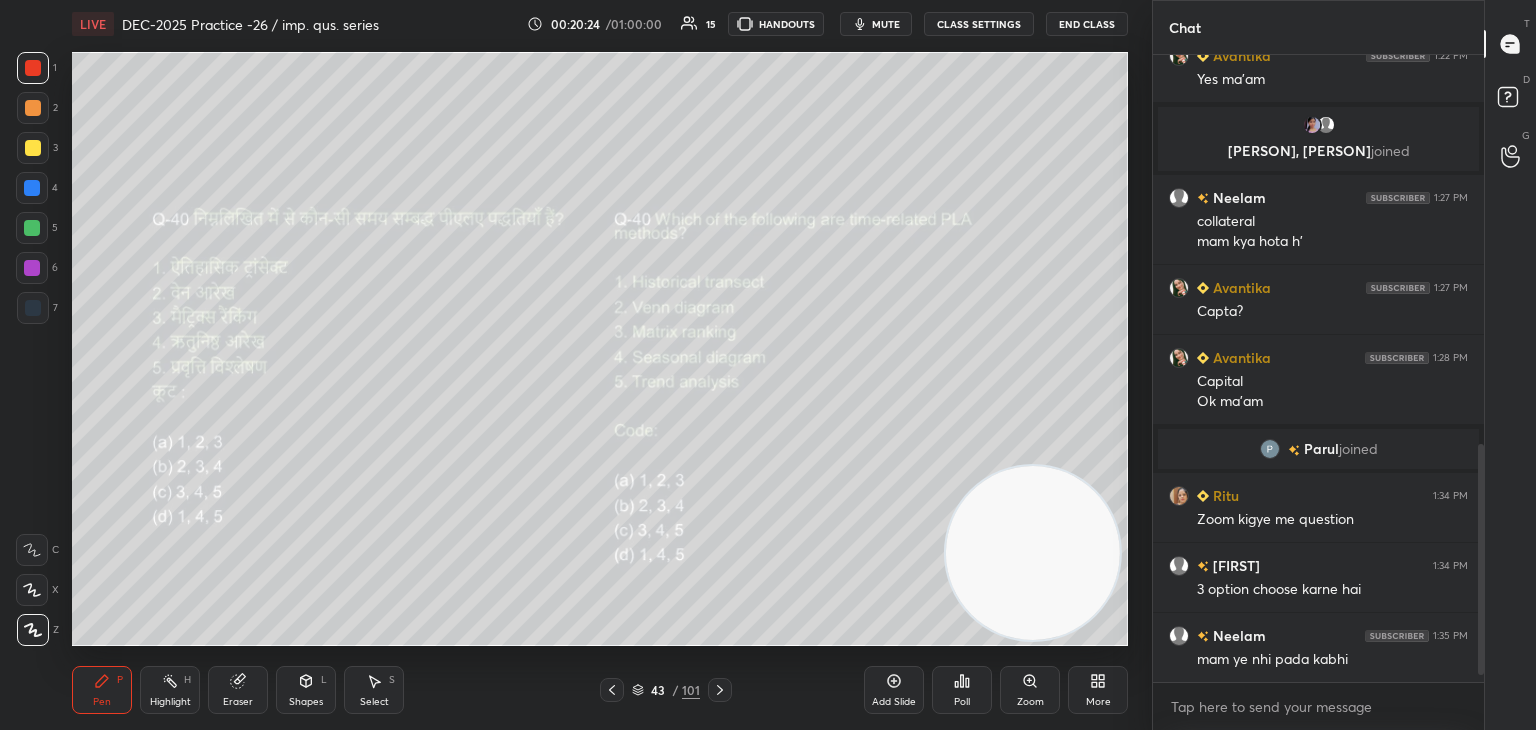scroll, scrollTop: 1094, scrollLeft: 0, axis: vertical 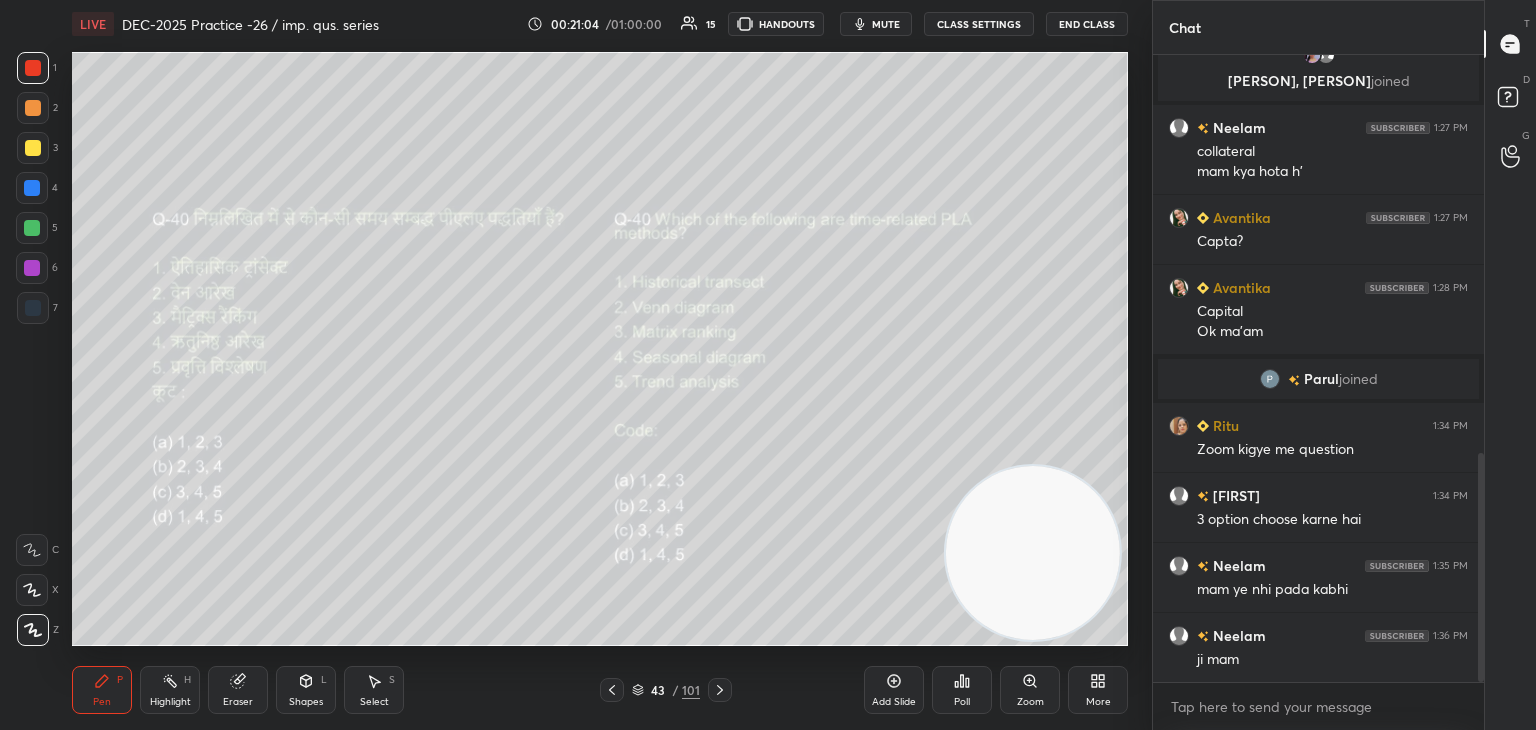 click on "Poll" at bounding box center [962, 702] 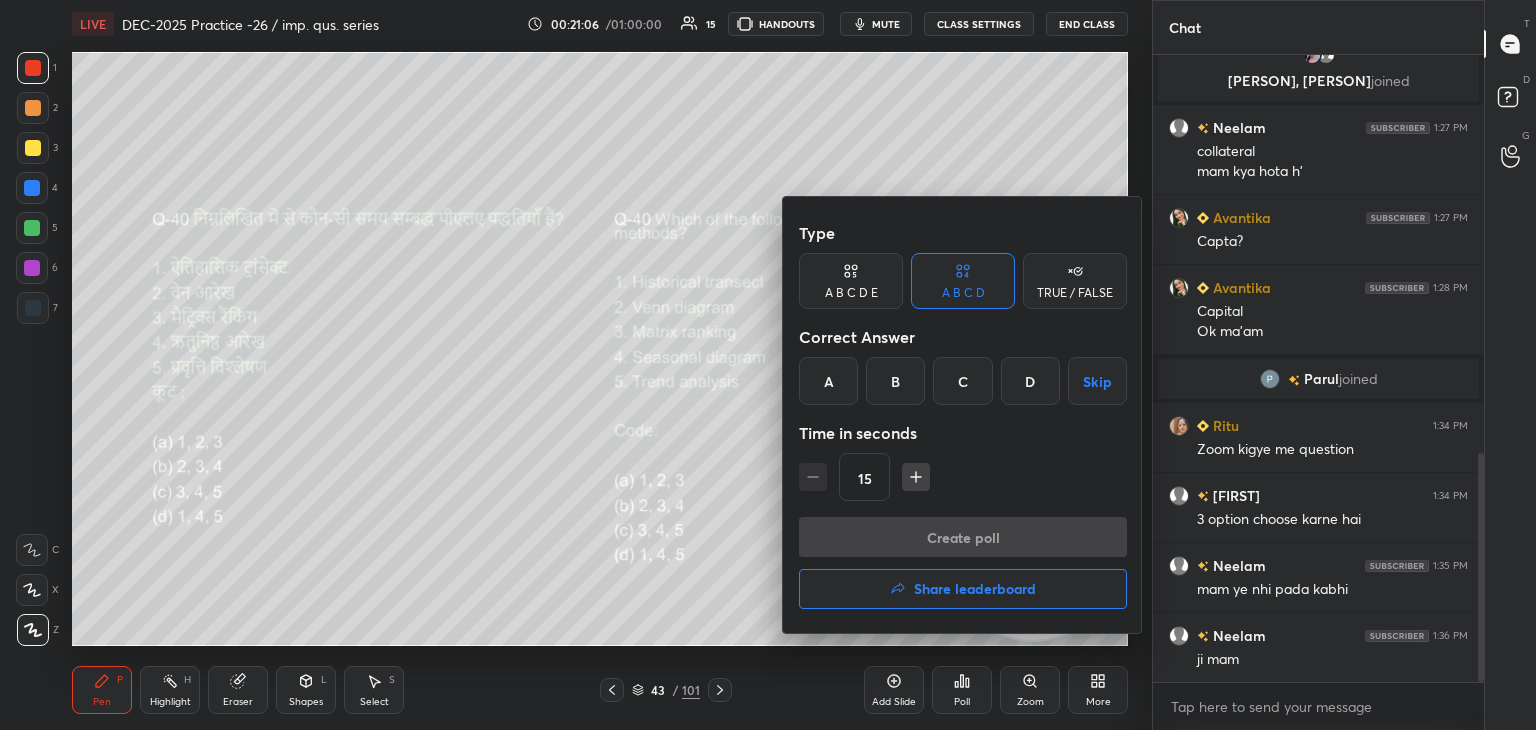 click on "D" at bounding box center [1030, 381] 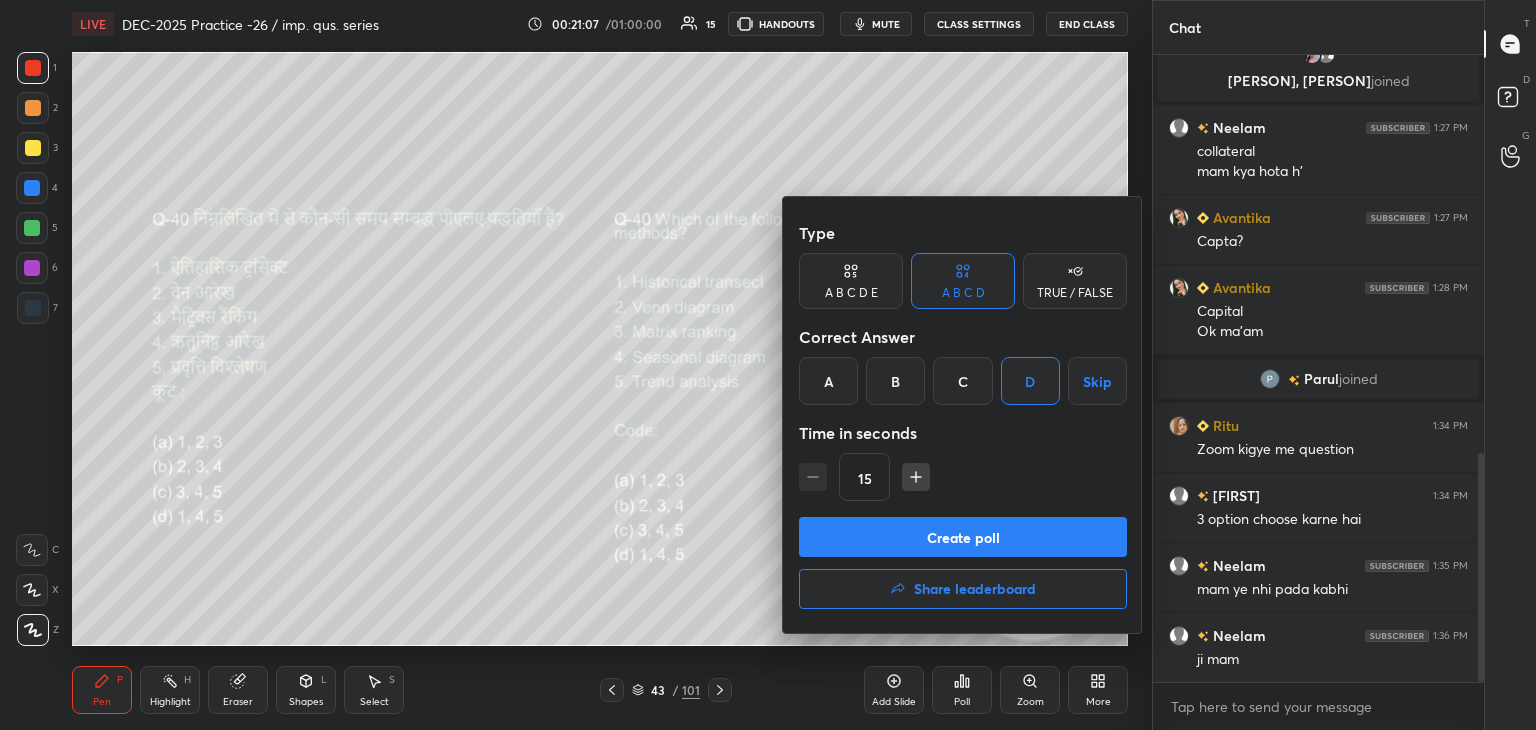 click on "Create poll" at bounding box center (963, 537) 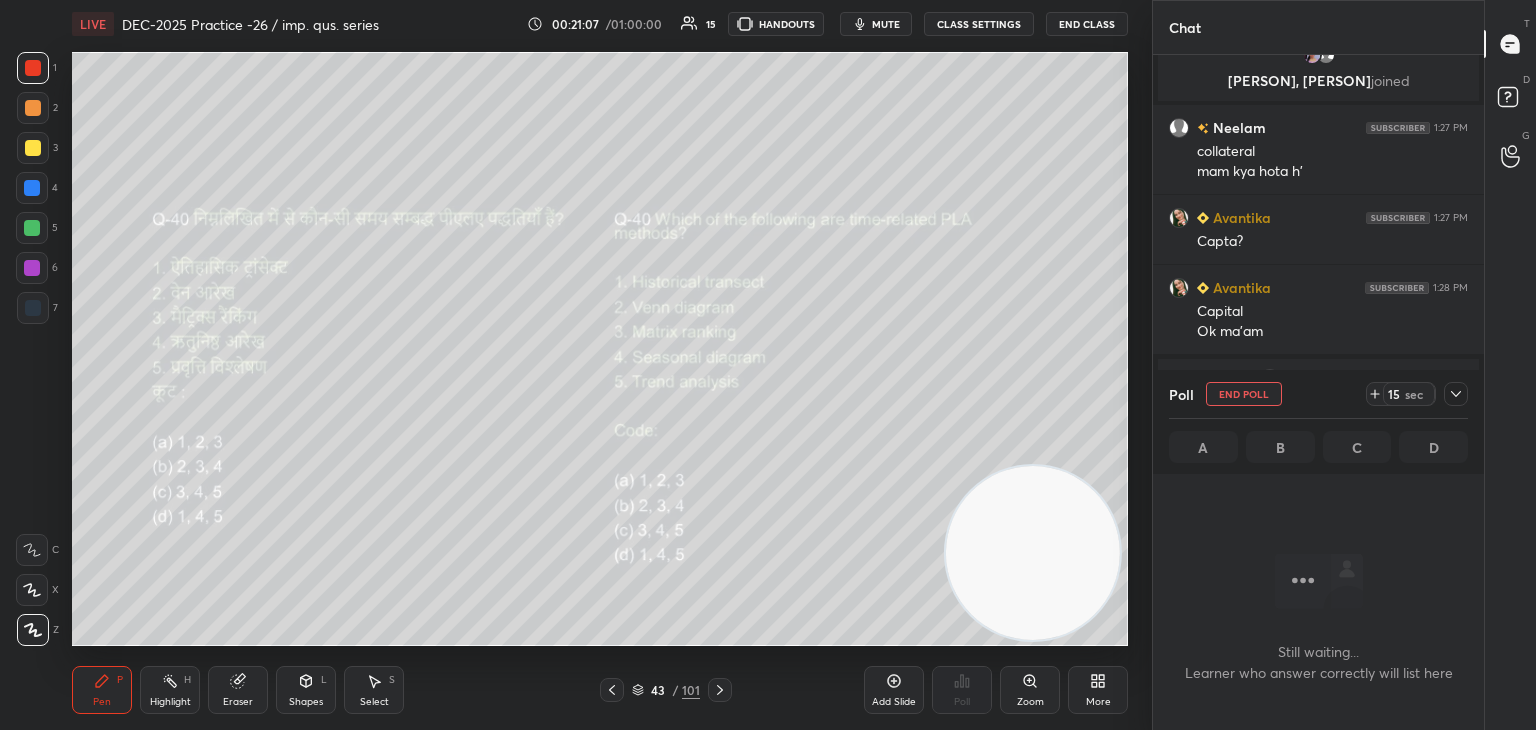 scroll, scrollTop: 560, scrollLeft: 325, axis: both 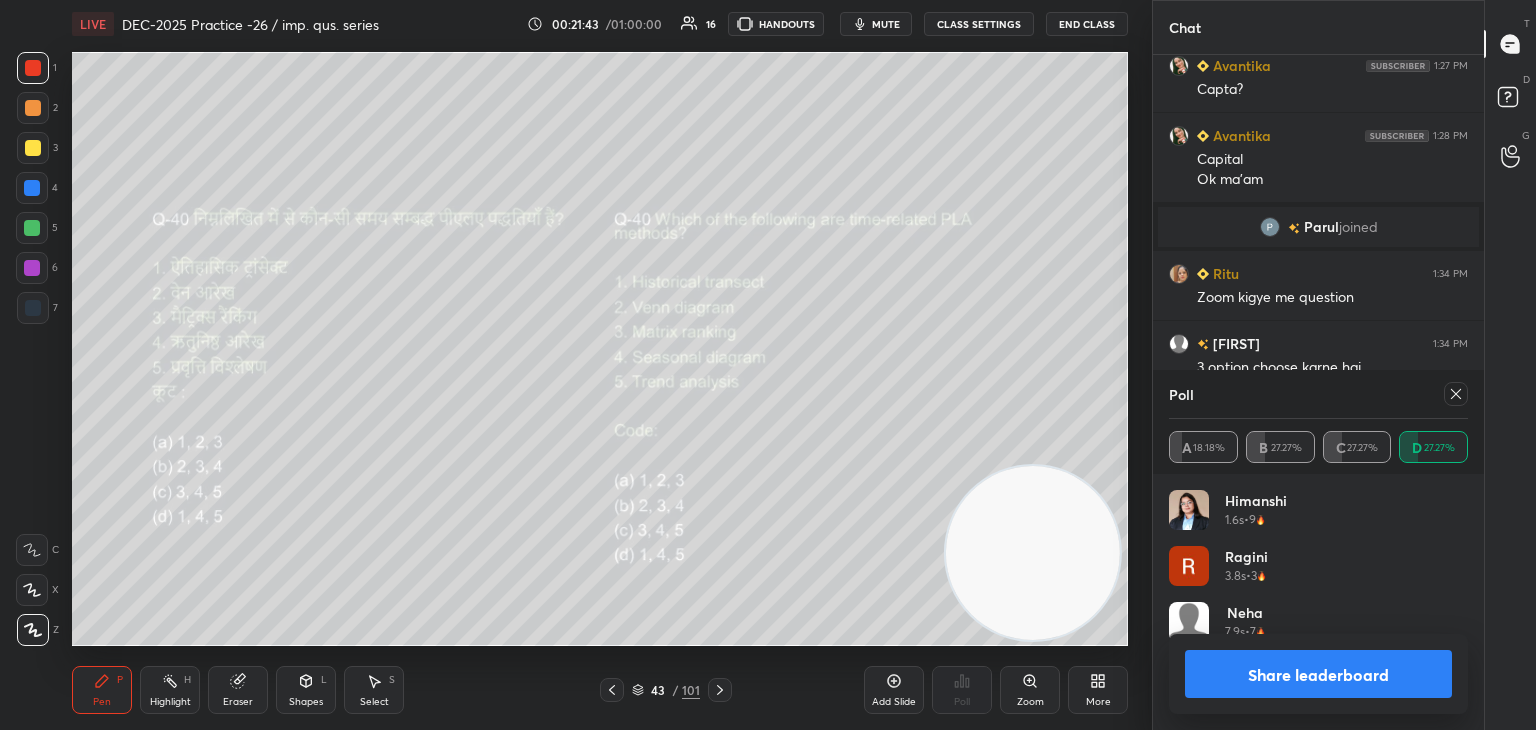 click 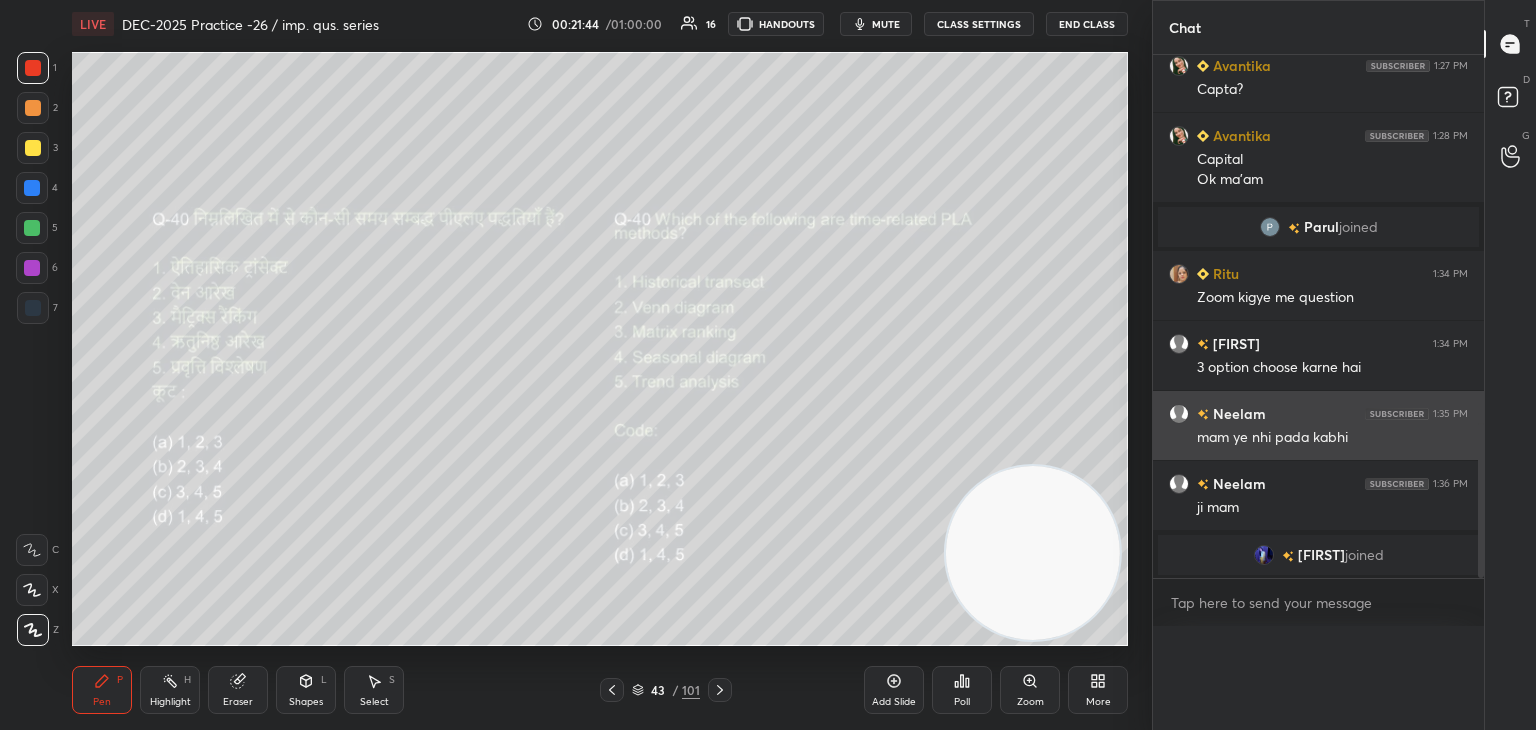scroll, scrollTop: 0, scrollLeft: 0, axis: both 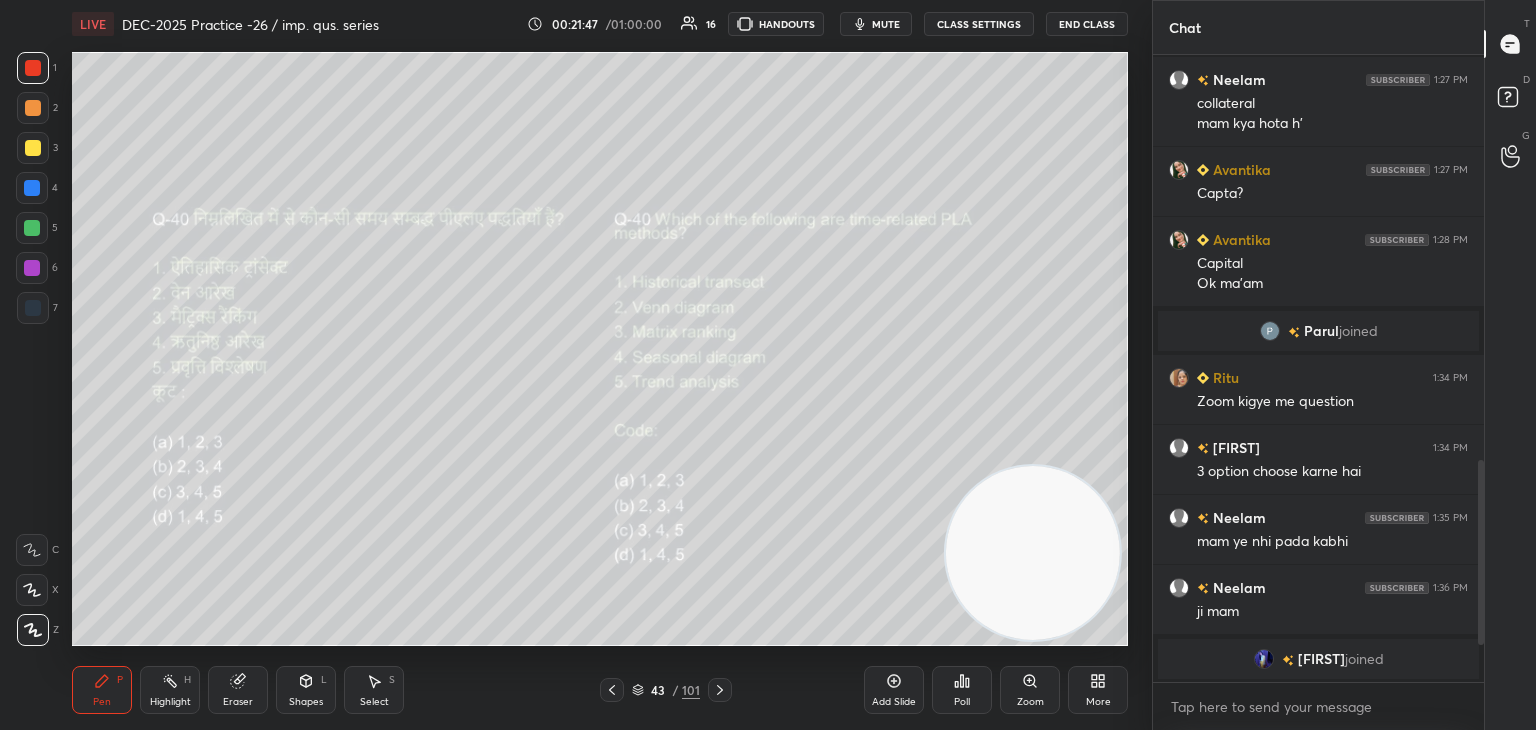 click 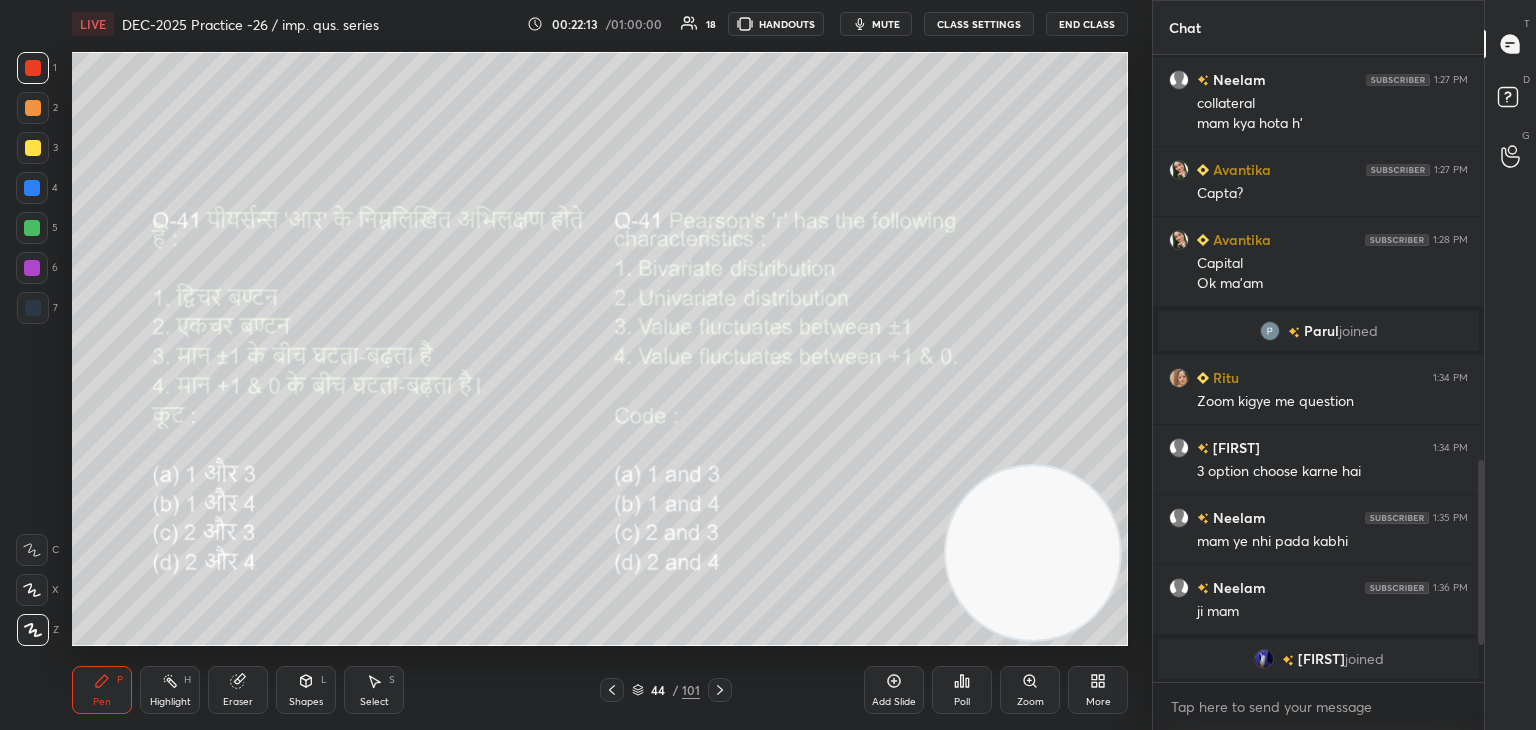 click 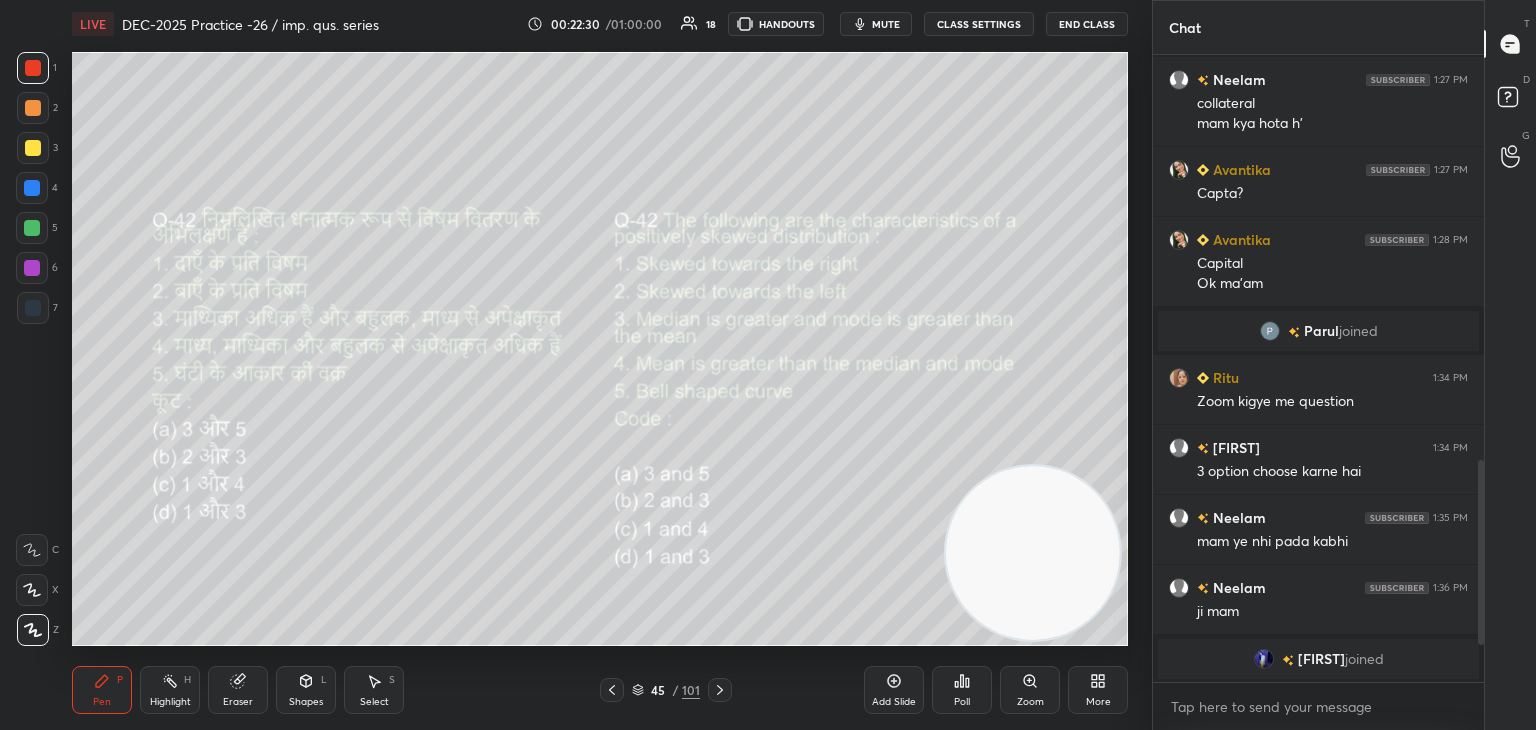 click 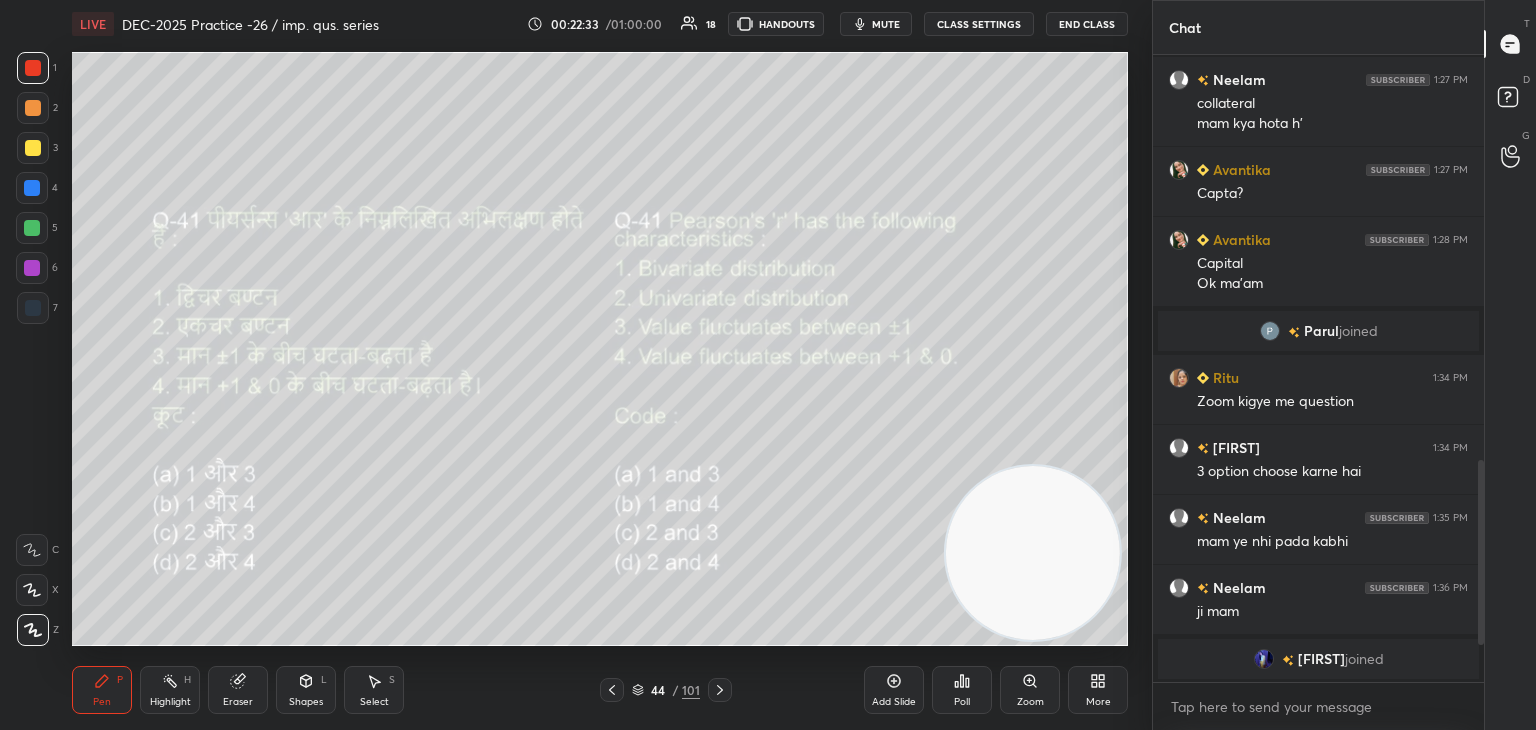 click 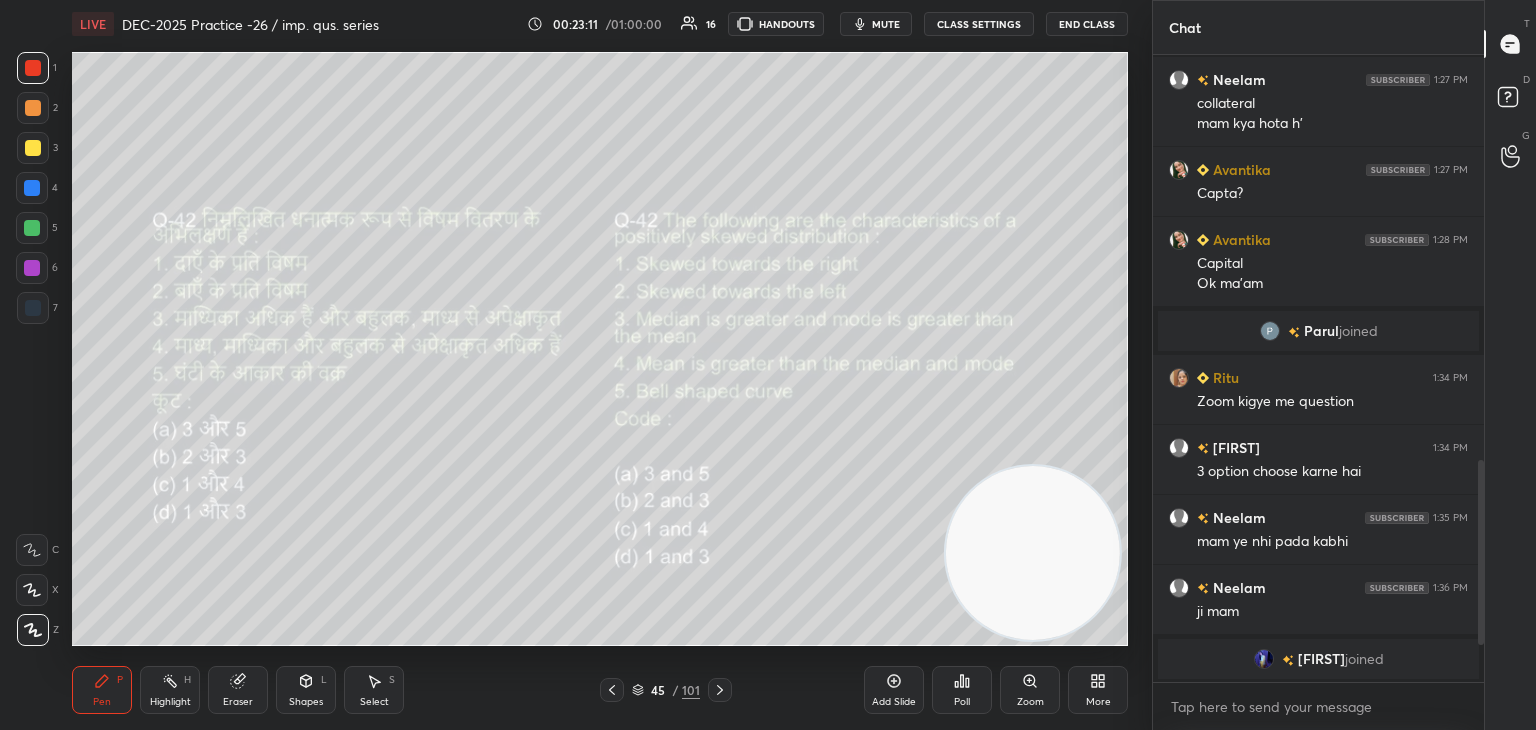 click on "Poll" at bounding box center (962, 690) 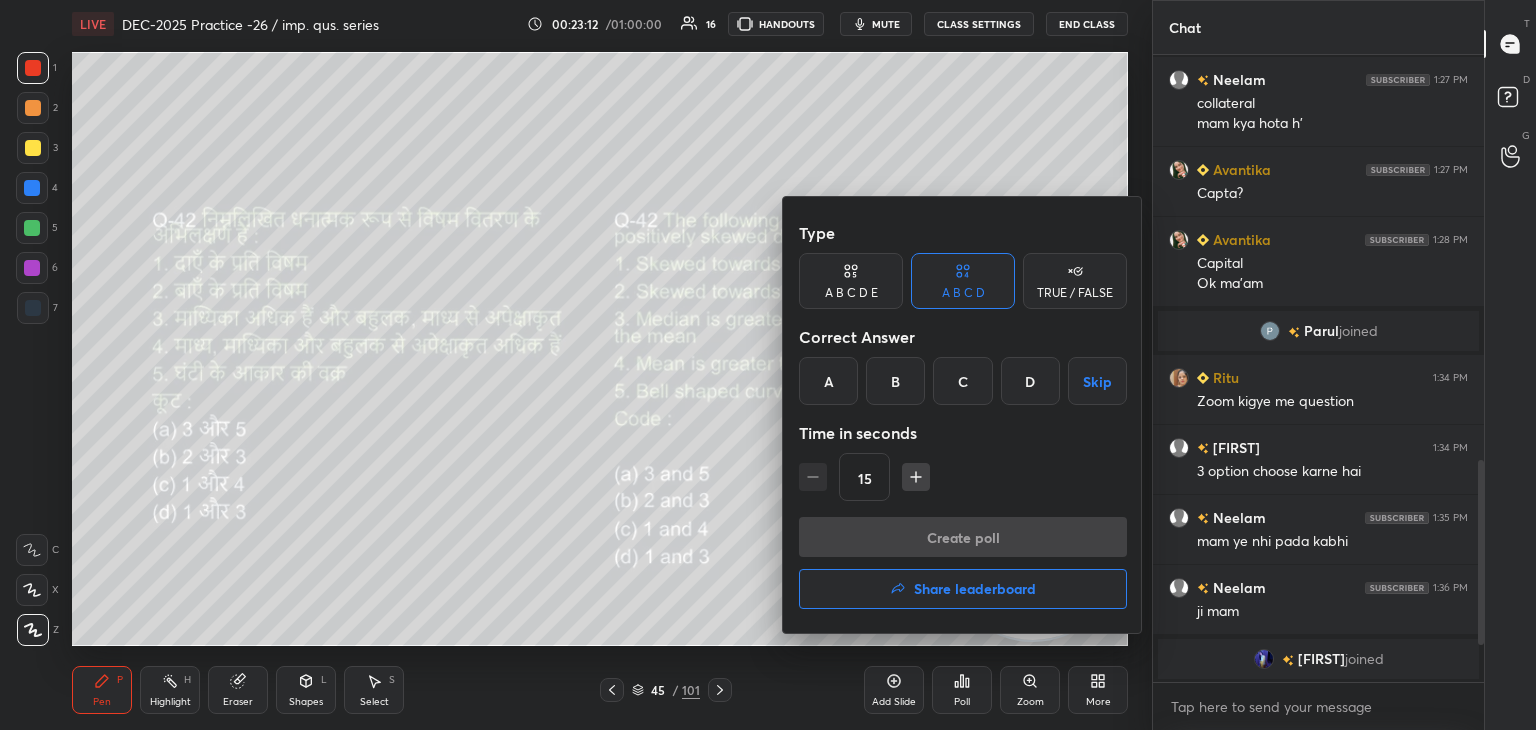 click on "C" at bounding box center [962, 381] 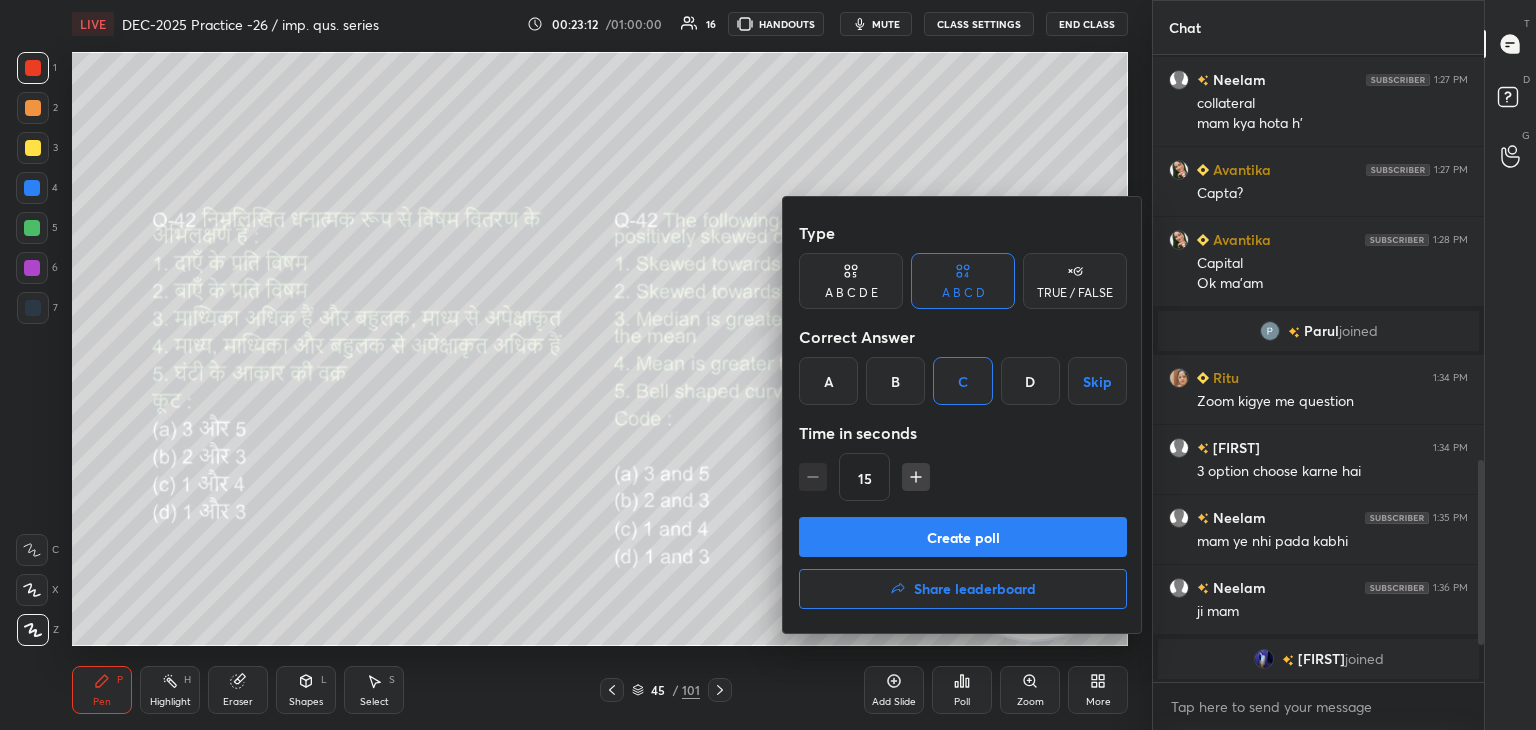 click on "Create poll" at bounding box center (963, 537) 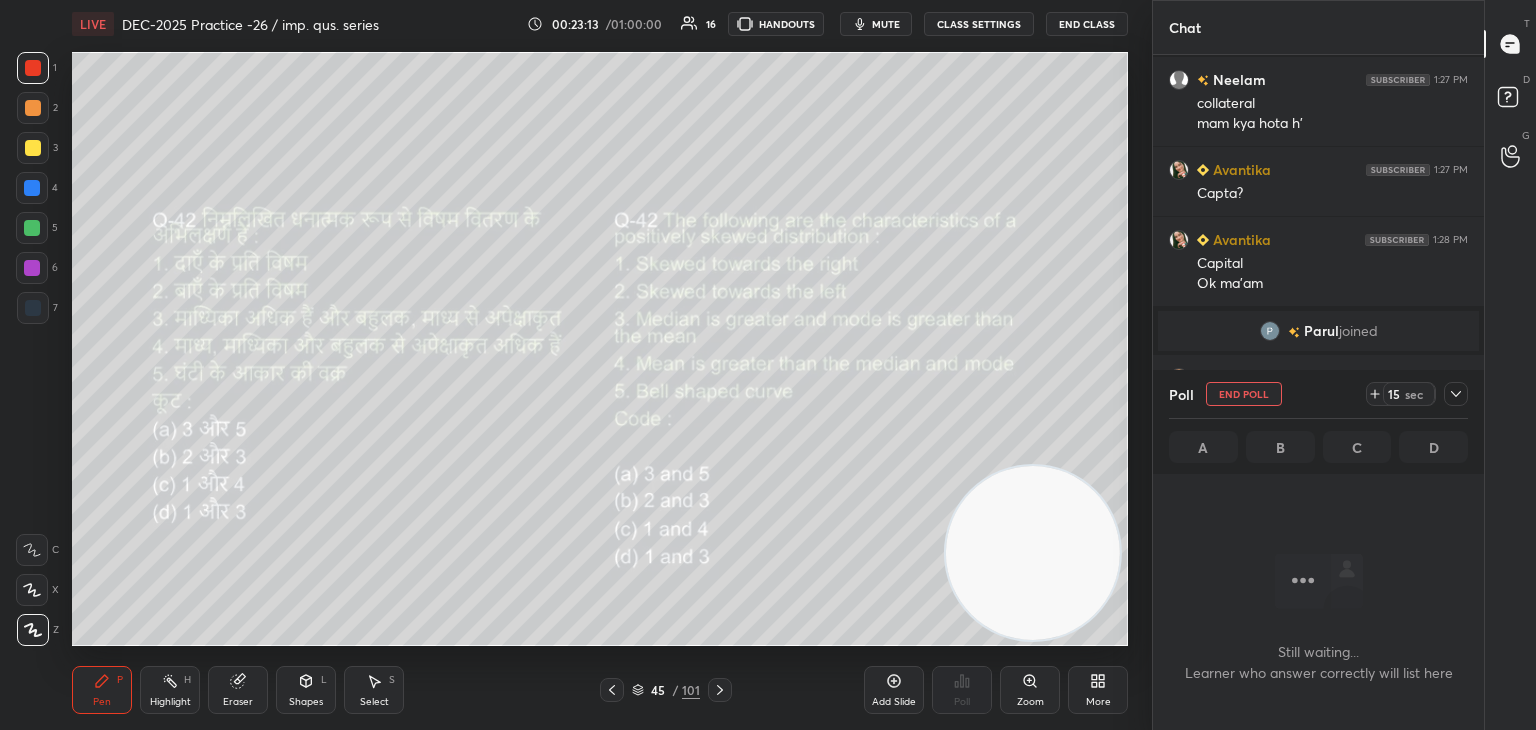 scroll, scrollTop: 569, scrollLeft: 325, axis: both 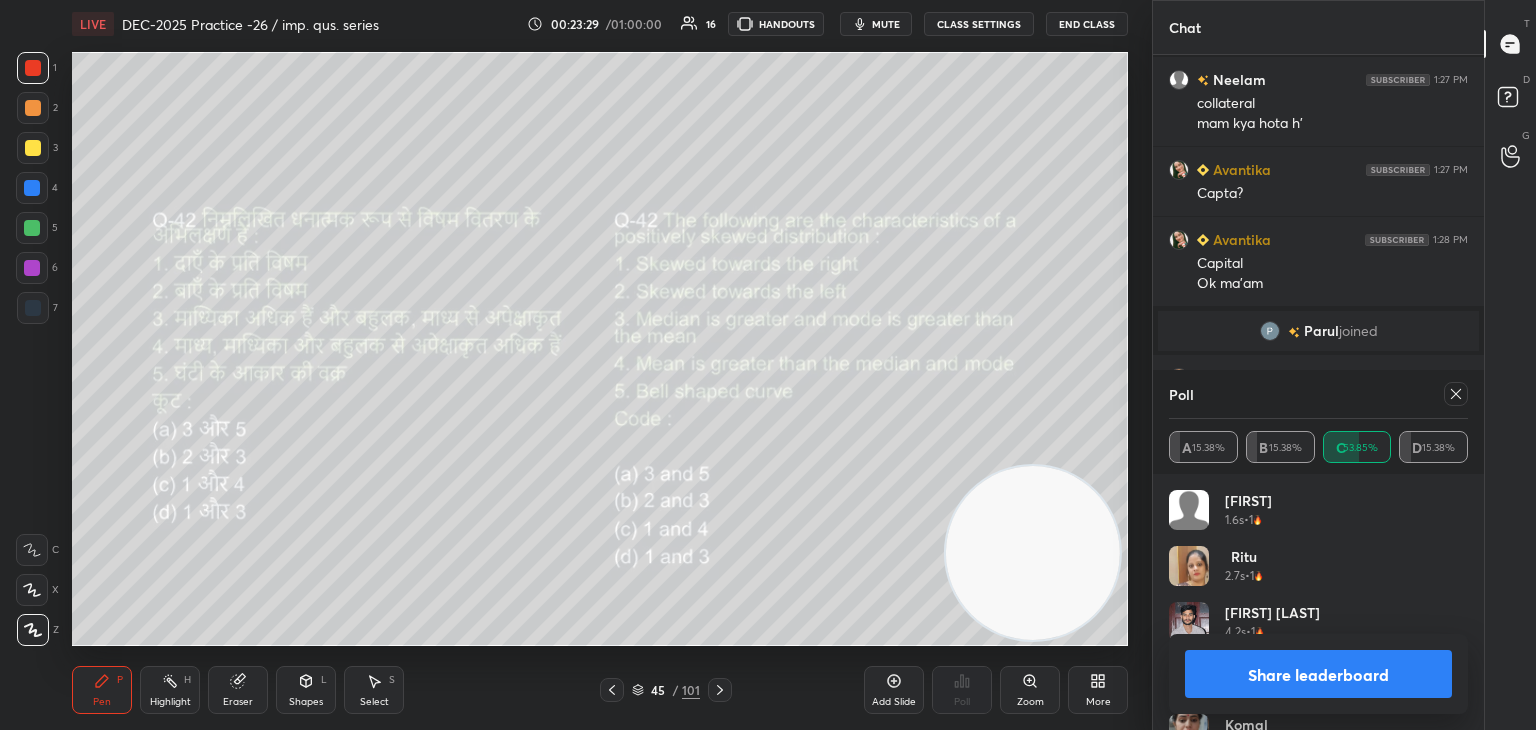 click on "Share leaderboard" at bounding box center (1318, 674) 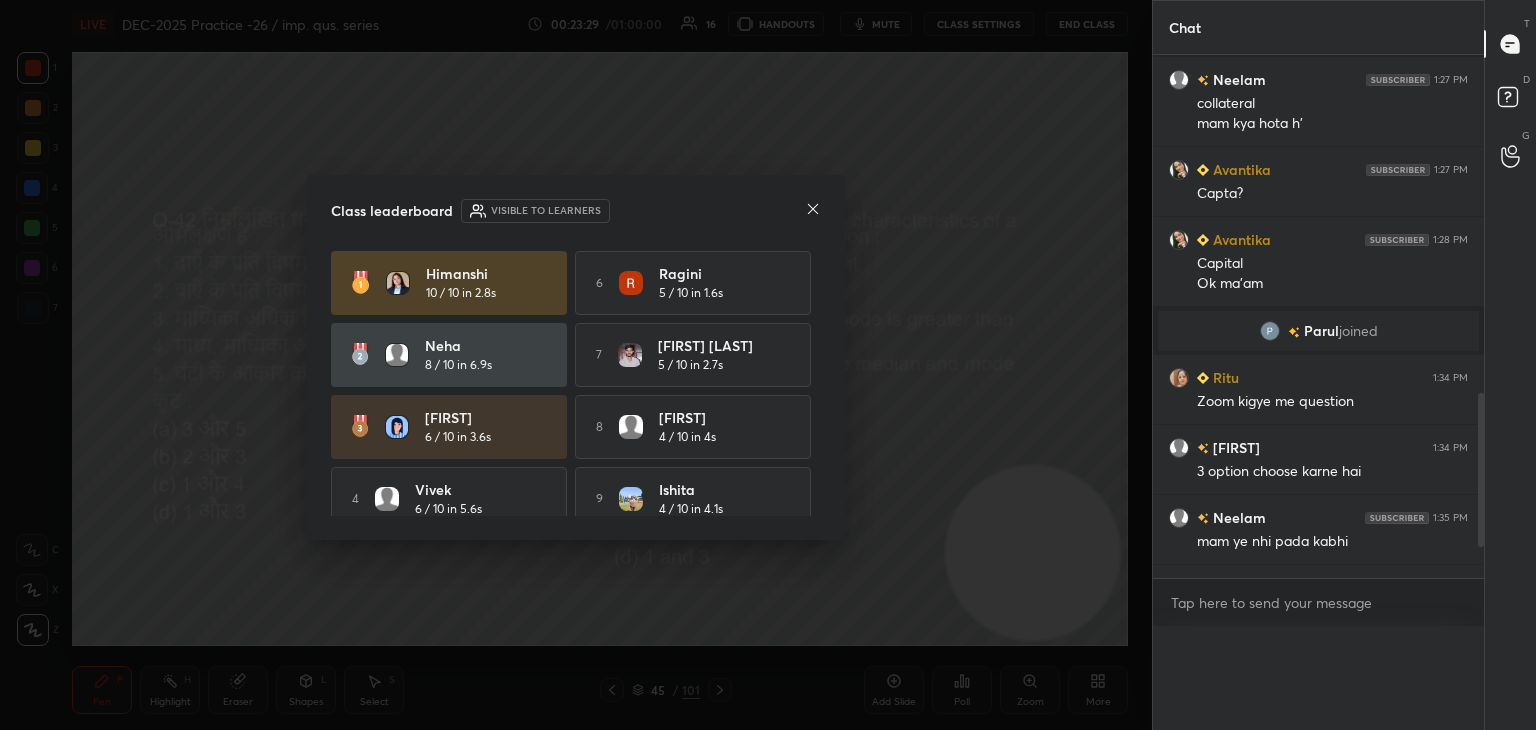 scroll, scrollTop: 0, scrollLeft: 0, axis: both 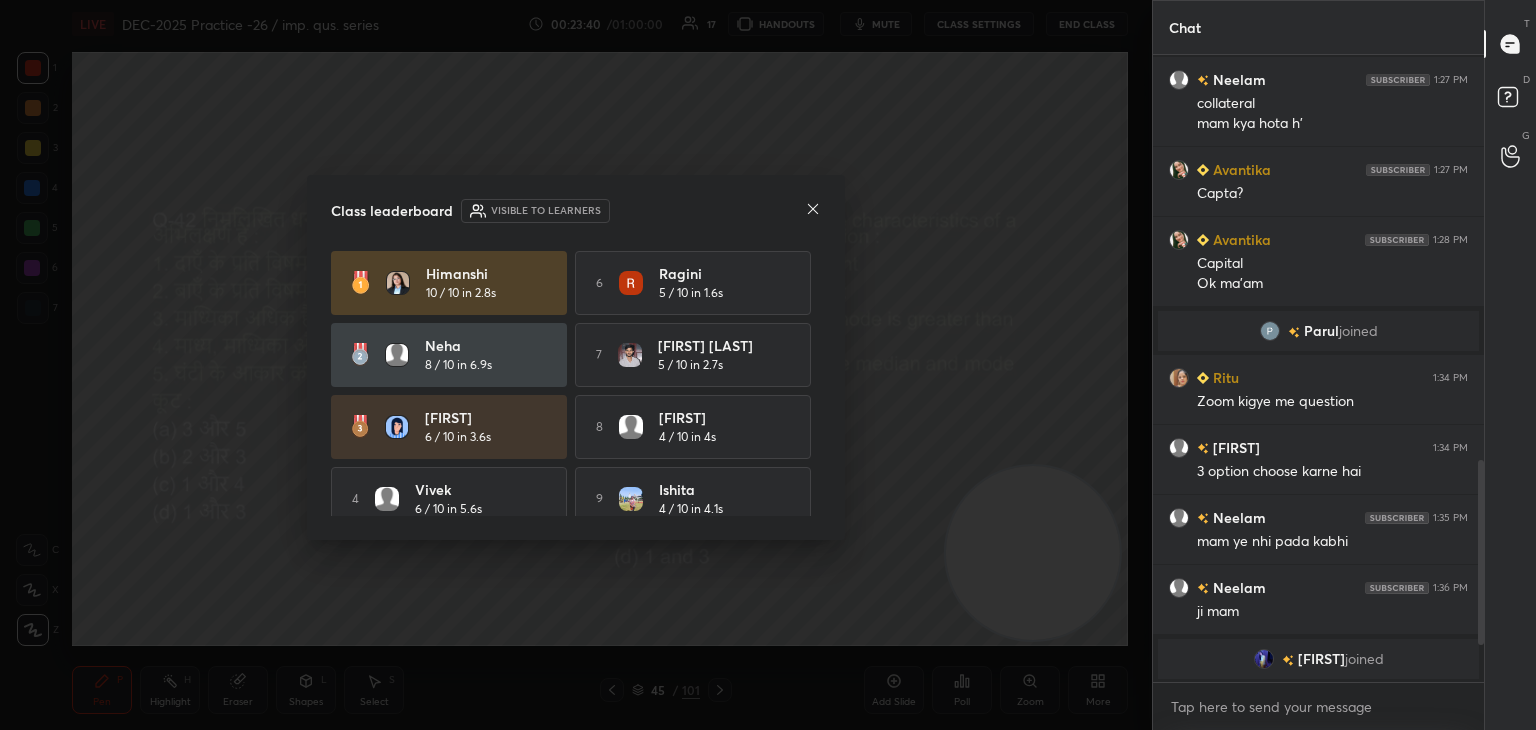 drag, startPoint x: 814, startPoint y: 324, endPoint x: 824, endPoint y: 394, distance: 70.71068 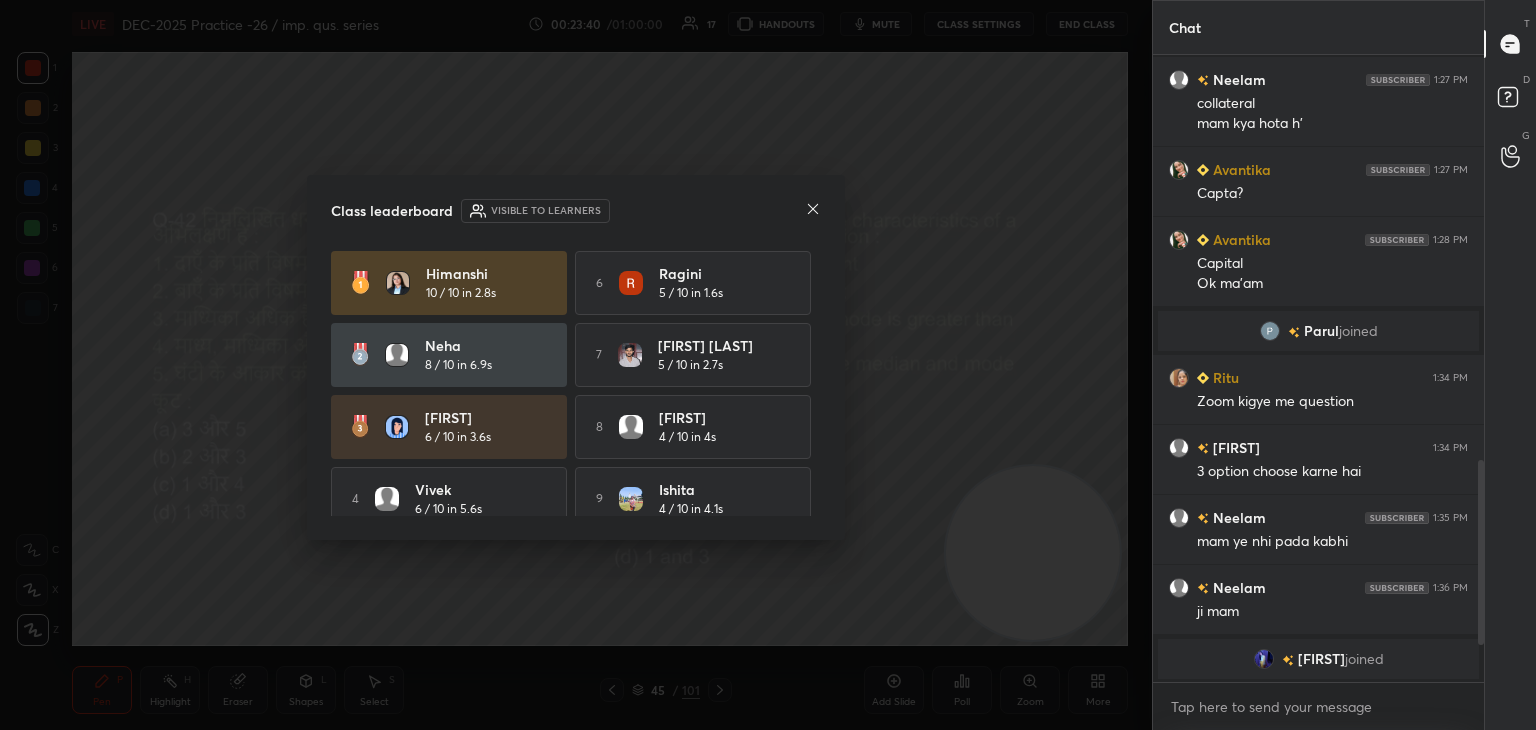 click on "Class leaderboard Visible to learners [FIRST] 10 / 10 in 2.8s 6 [FIRST] 5 / 10 in 1.6s [FIRST] 8 / 10 in 6.9s 7 [FIRST] [FIRST] 5 / 10 in 2.7s [FIRST] 6 / 10 in 3.6s 8 [FIRST] 4 / 10 in 4s 4 [FIRST] 6 / 10 in 5.6s 9 [FIRST] 4 / 10 in 4.1s 5 [FIRST] 5 / 10 in 1.5s 10 [FIRST] 4 / 10 in 4.8s" at bounding box center [576, 357] 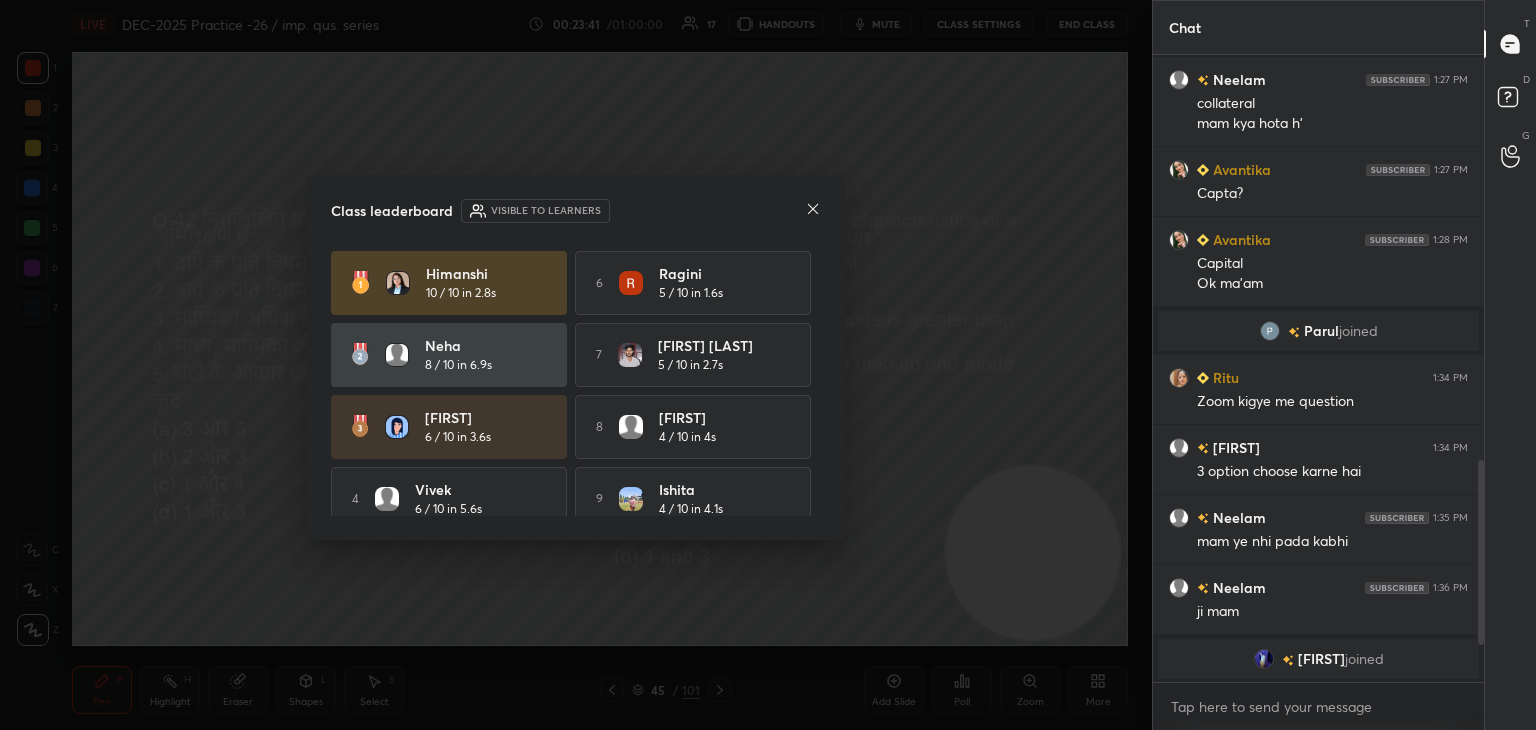 drag, startPoint x: 812, startPoint y: 381, endPoint x: 819, endPoint y: 457, distance: 76.321686 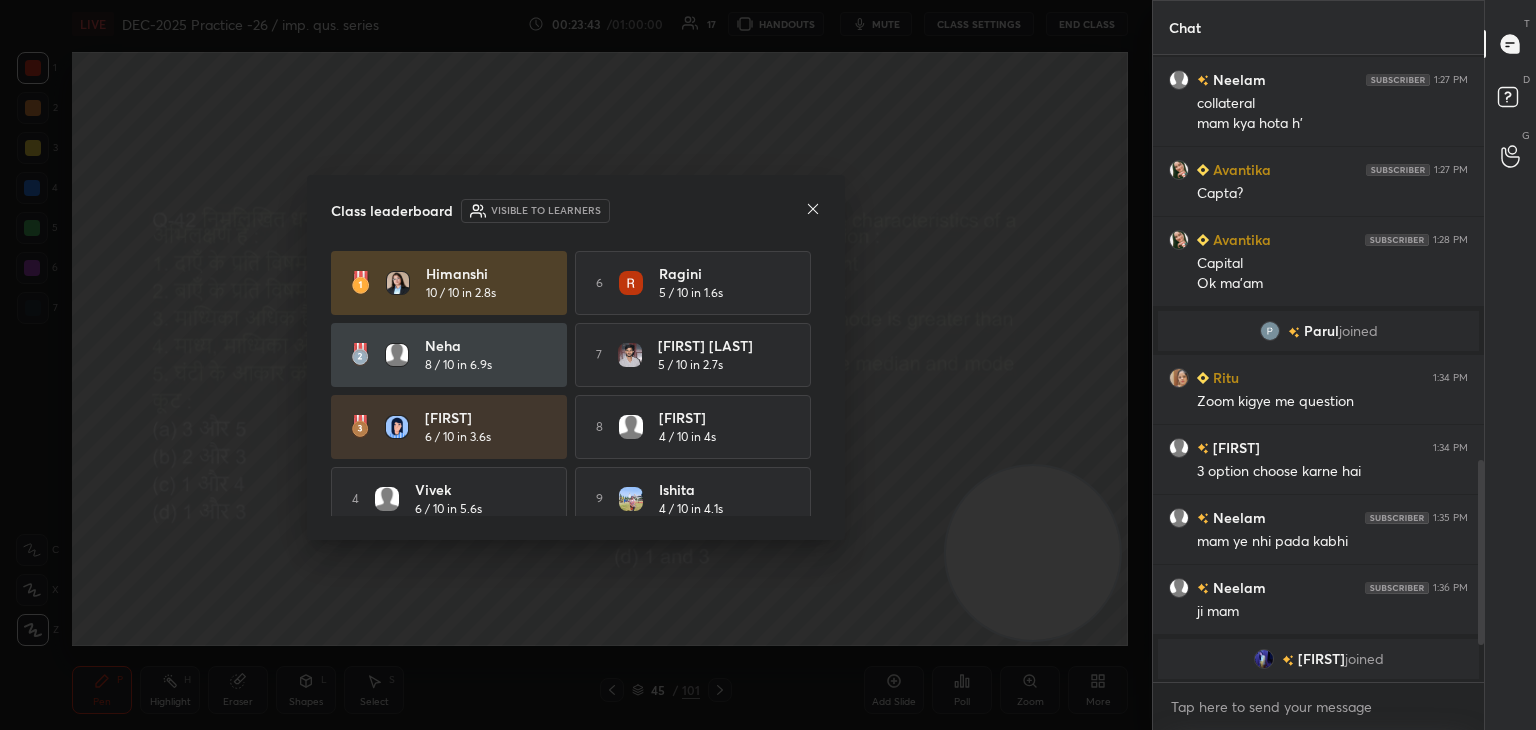 scroll, scrollTop: 92, scrollLeft: 0, axis: vertical 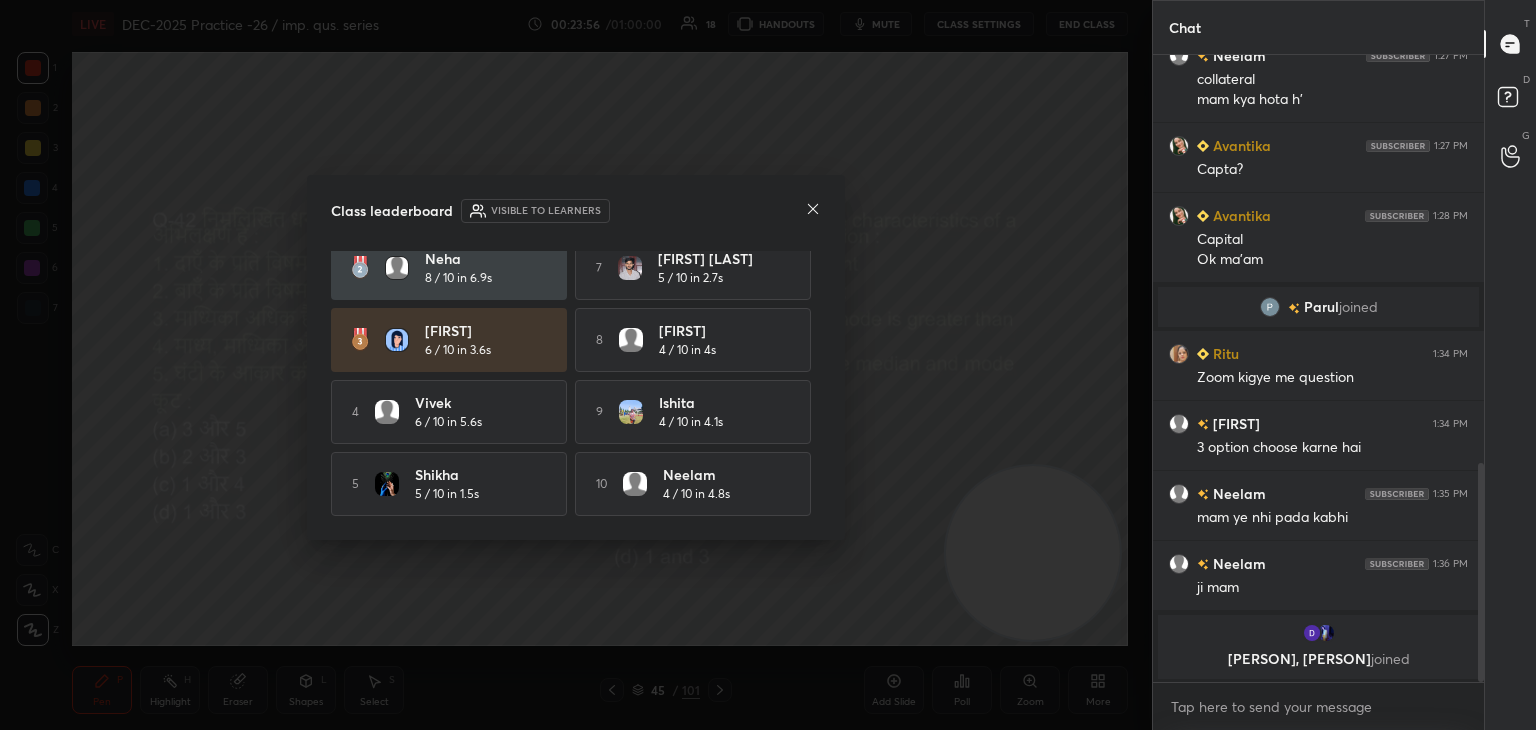 click 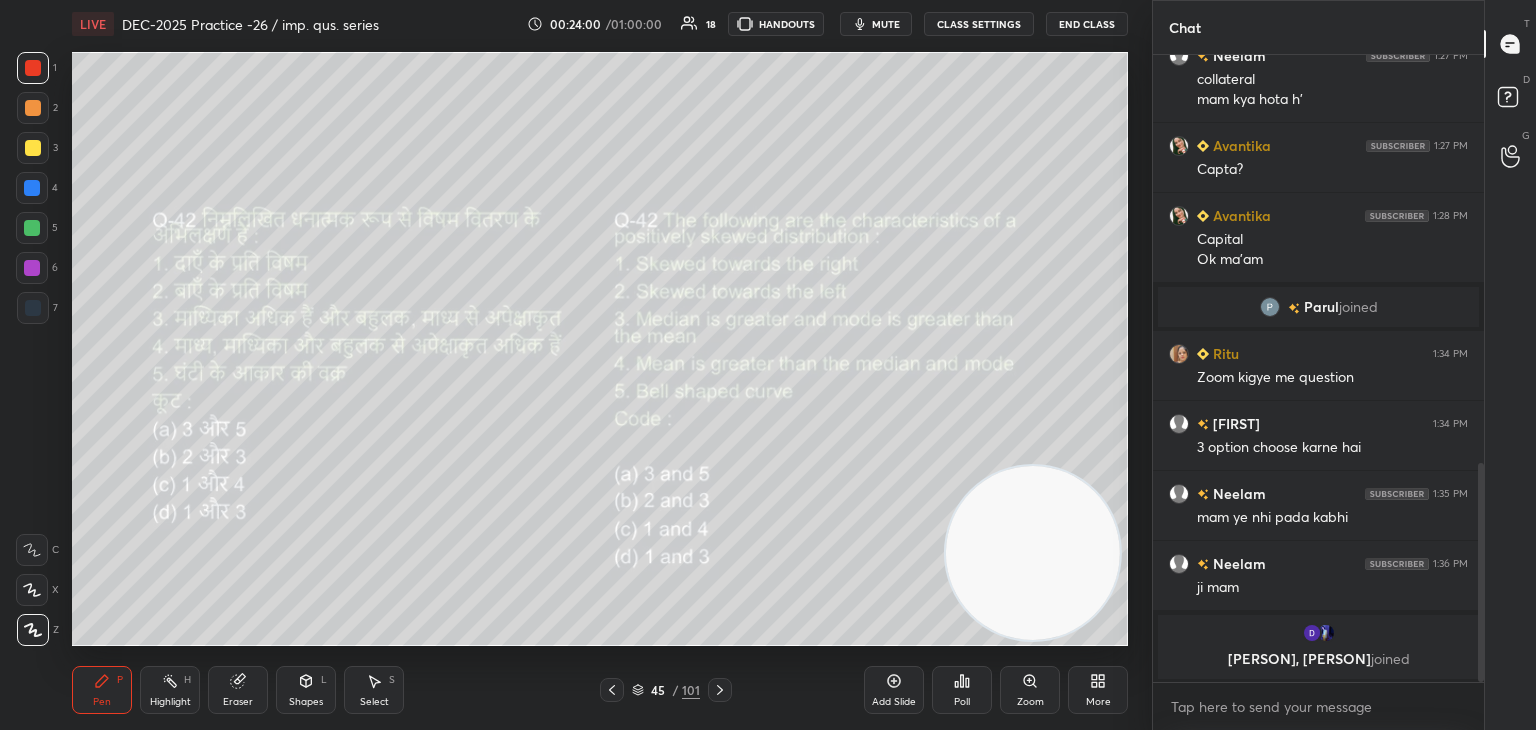 click at bounding box center [720, 690] 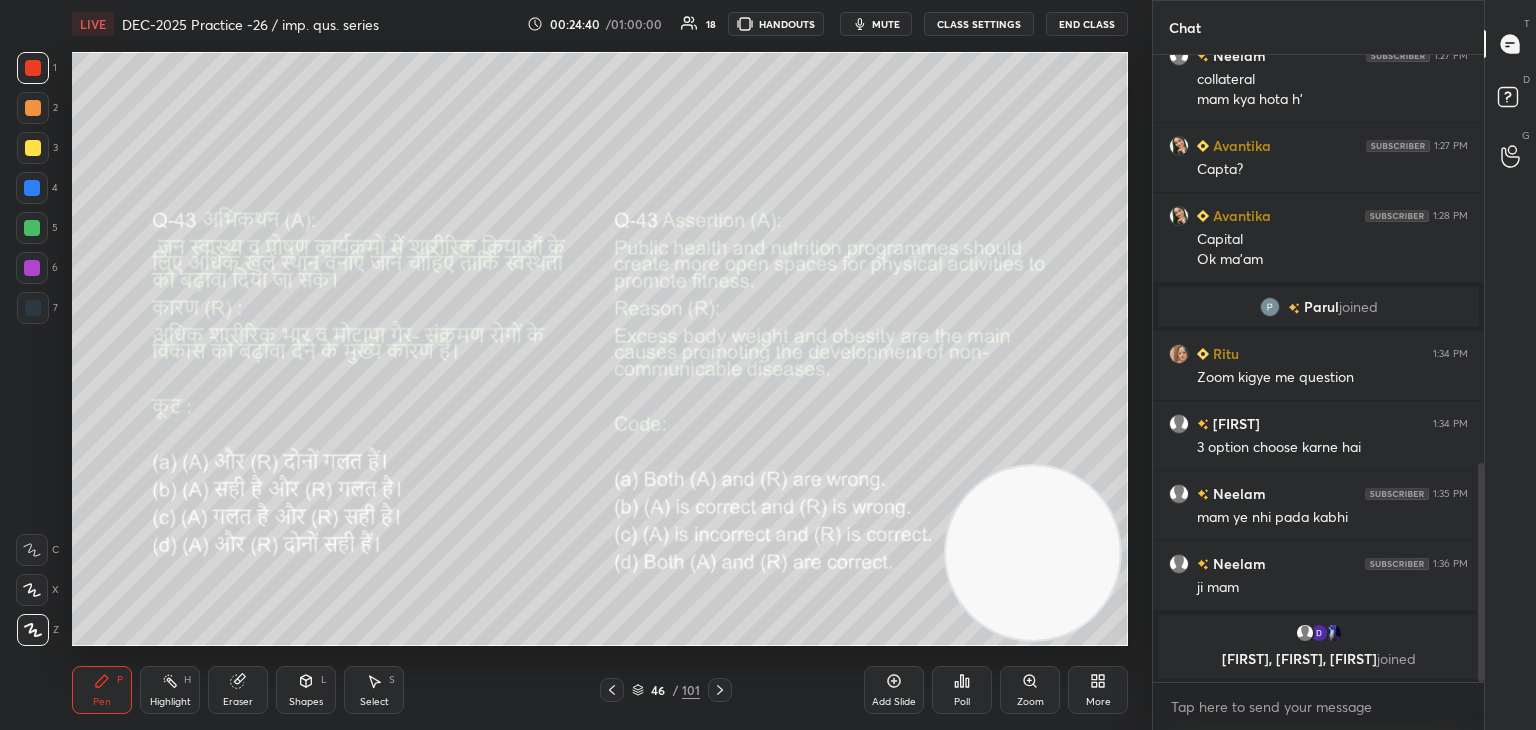 click on "Poll" at bounding box center (962, 690) 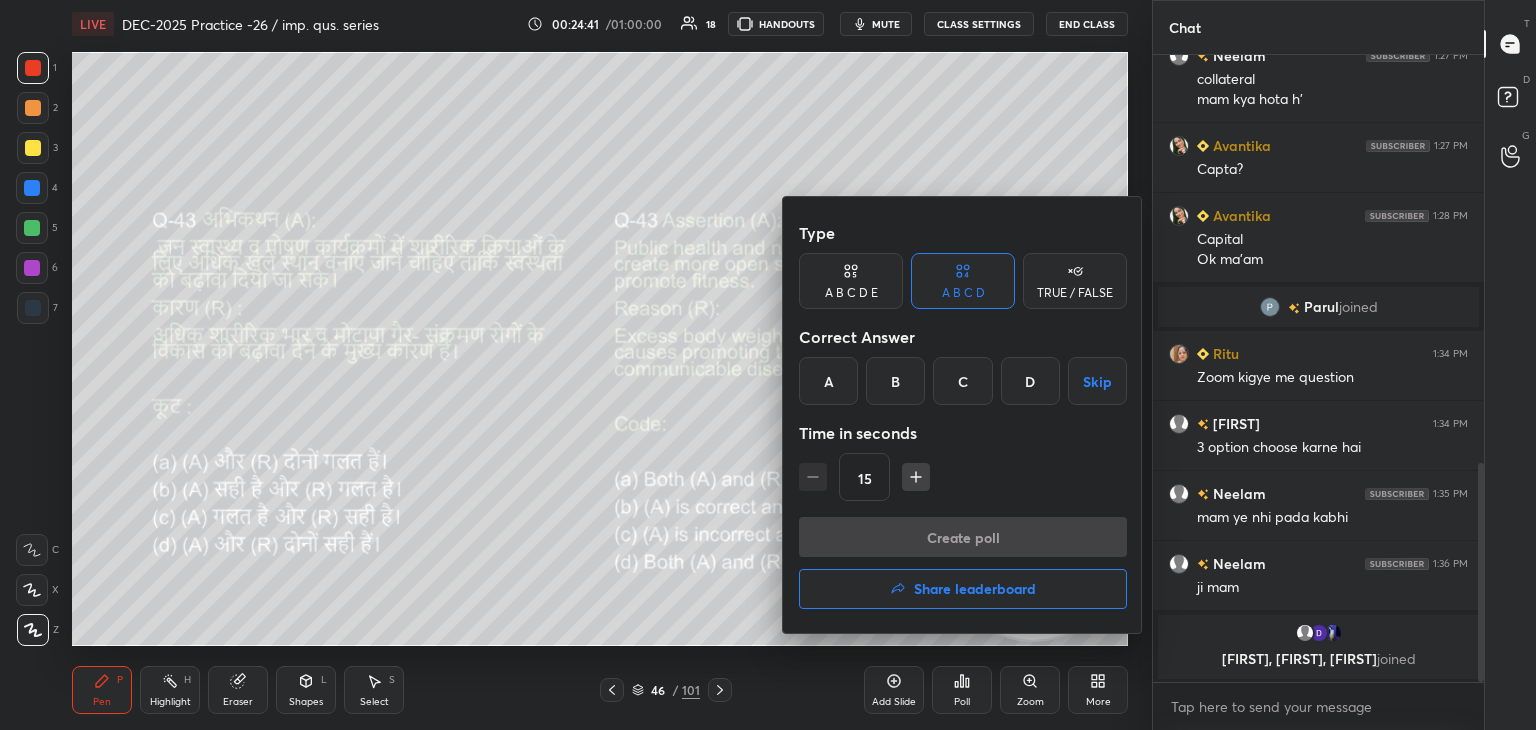 click on "D" at bounding box center (1030, 381) 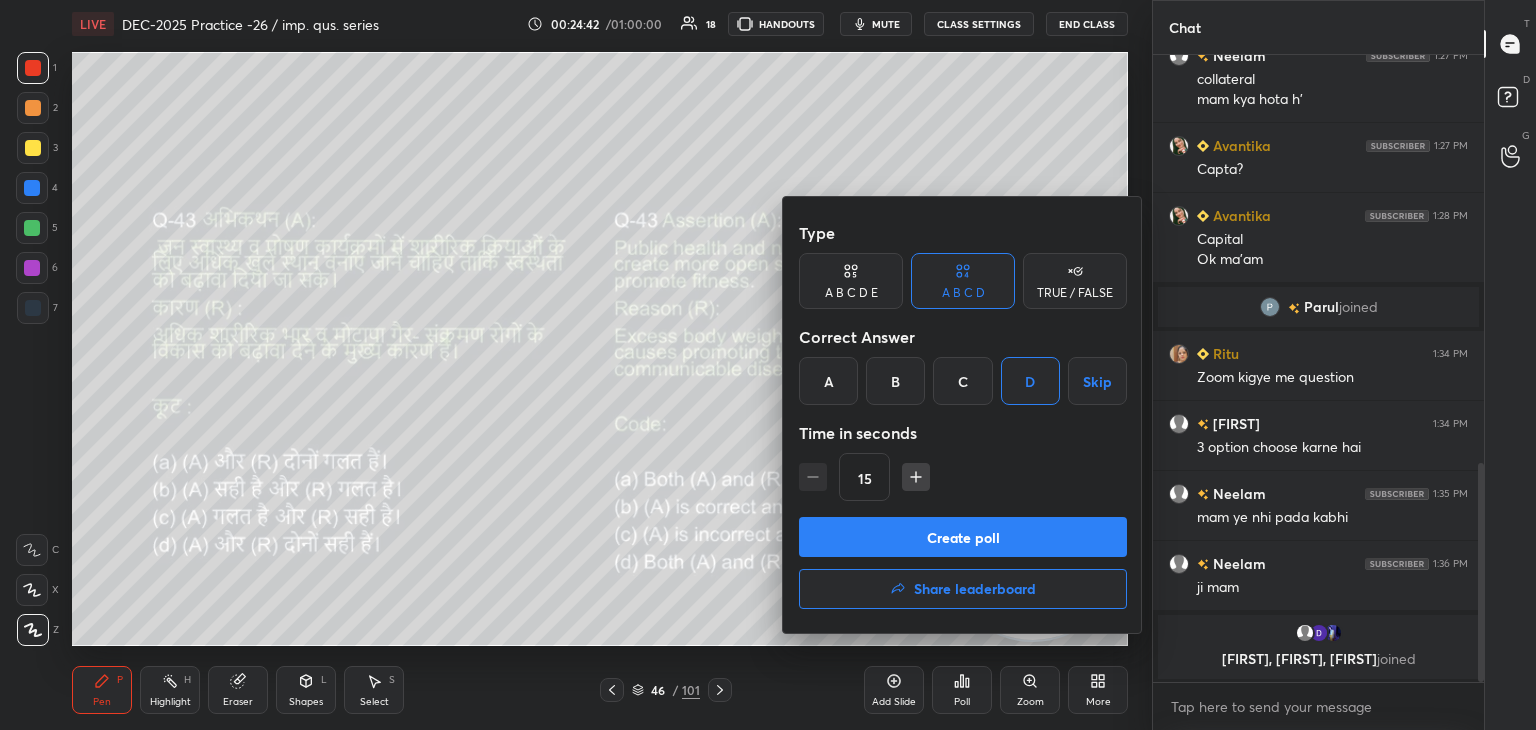 click on "Create poll" at bounding box center [963, 537] 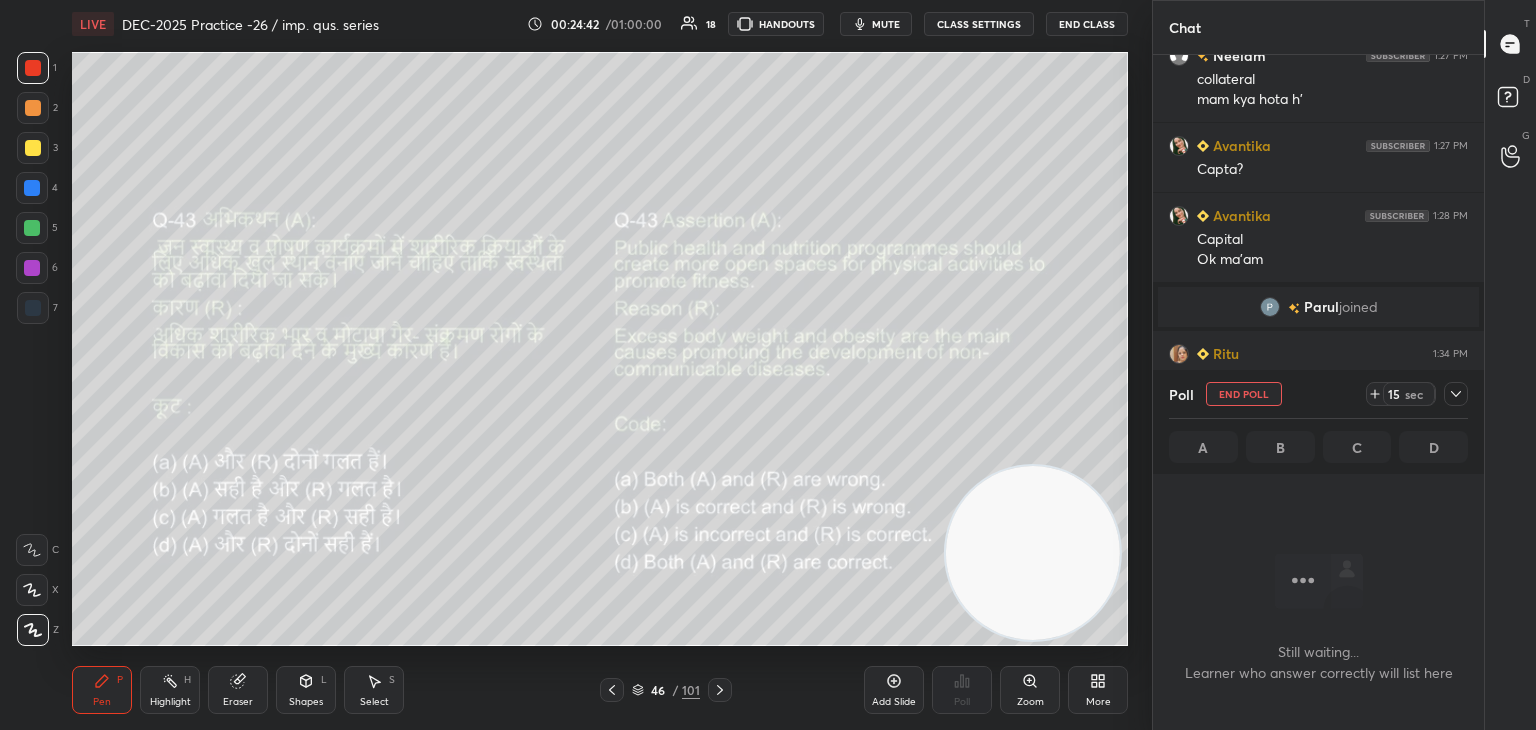 scroll, scrollTop: 579, scrollLeft: 325, axis: both 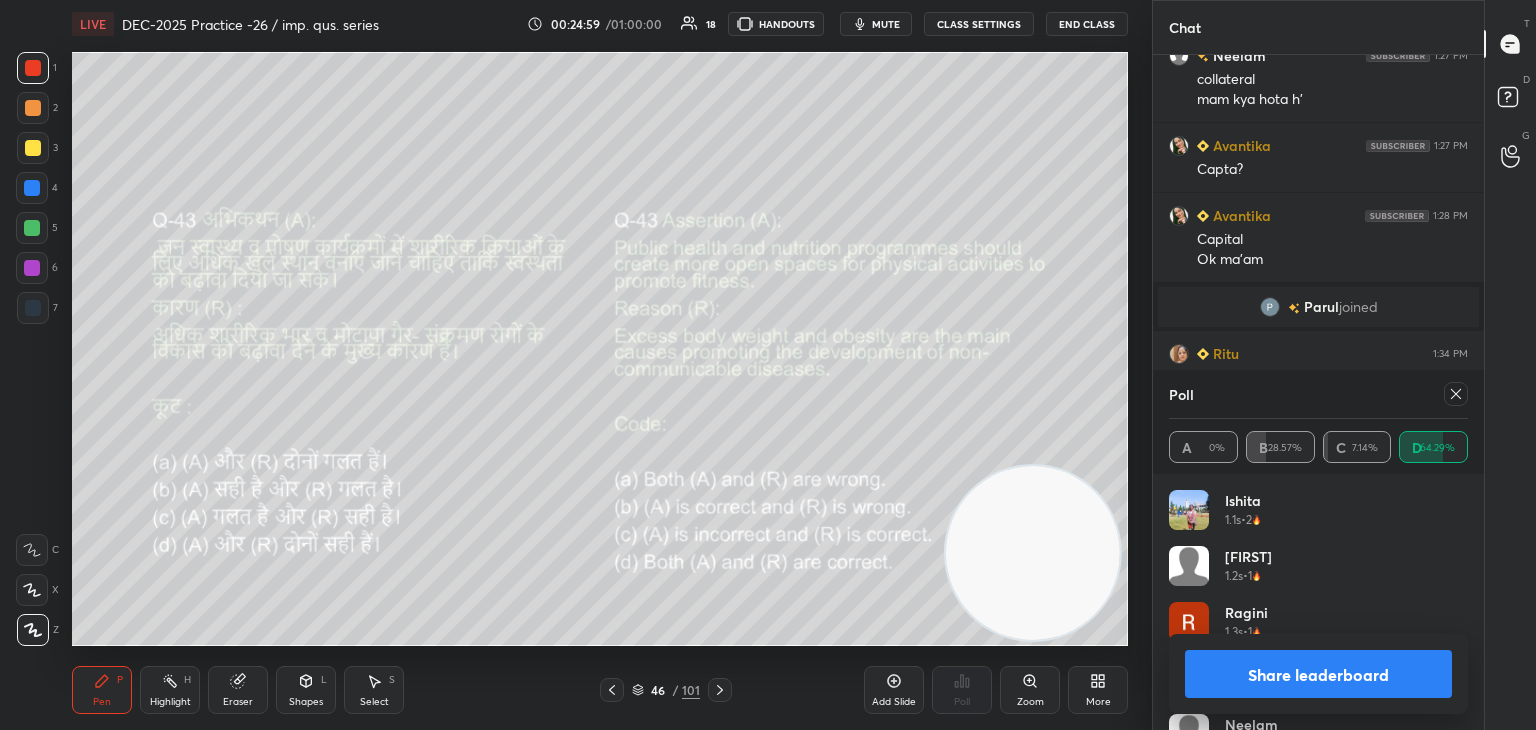 click 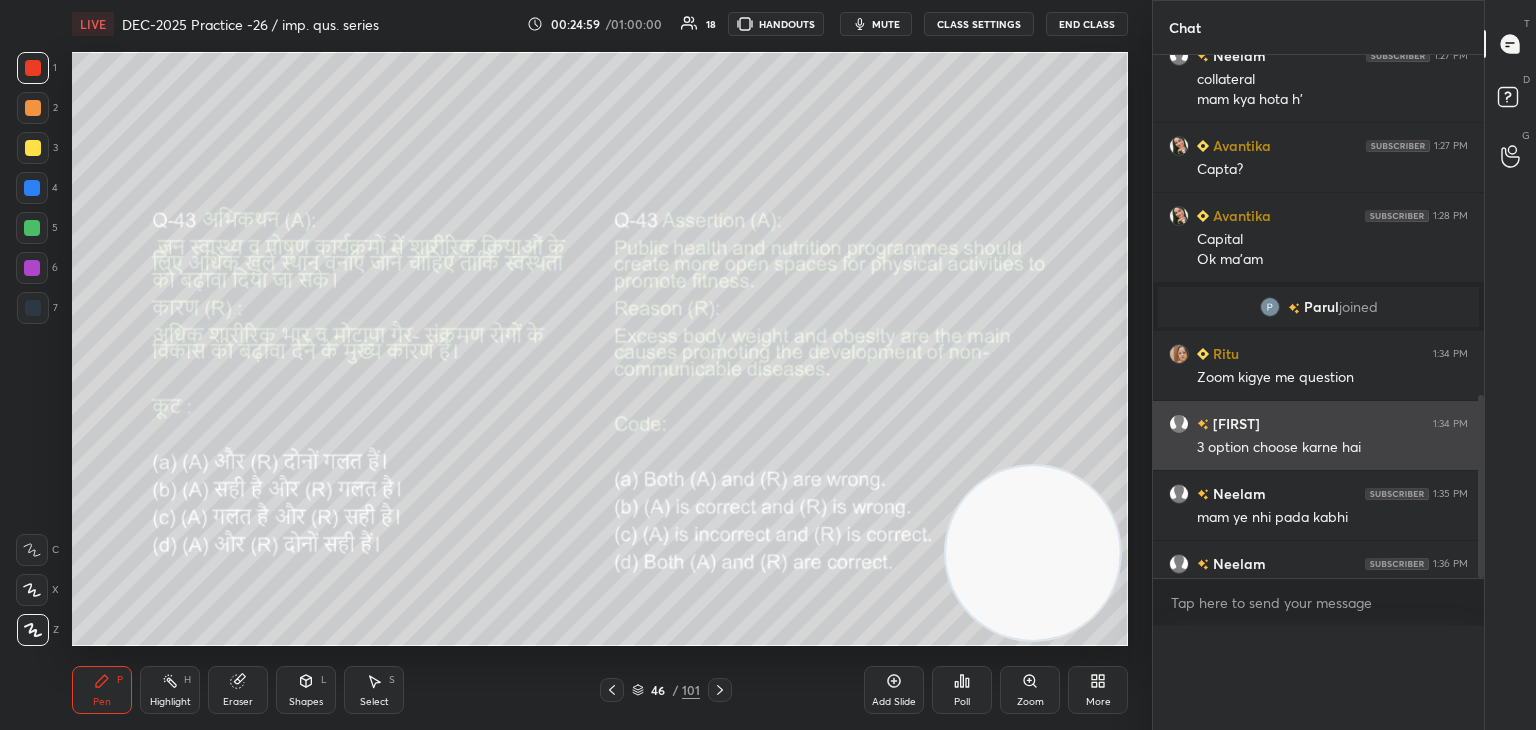 scroll, scrollTop: 0, scrollLeft: 0, axis: both 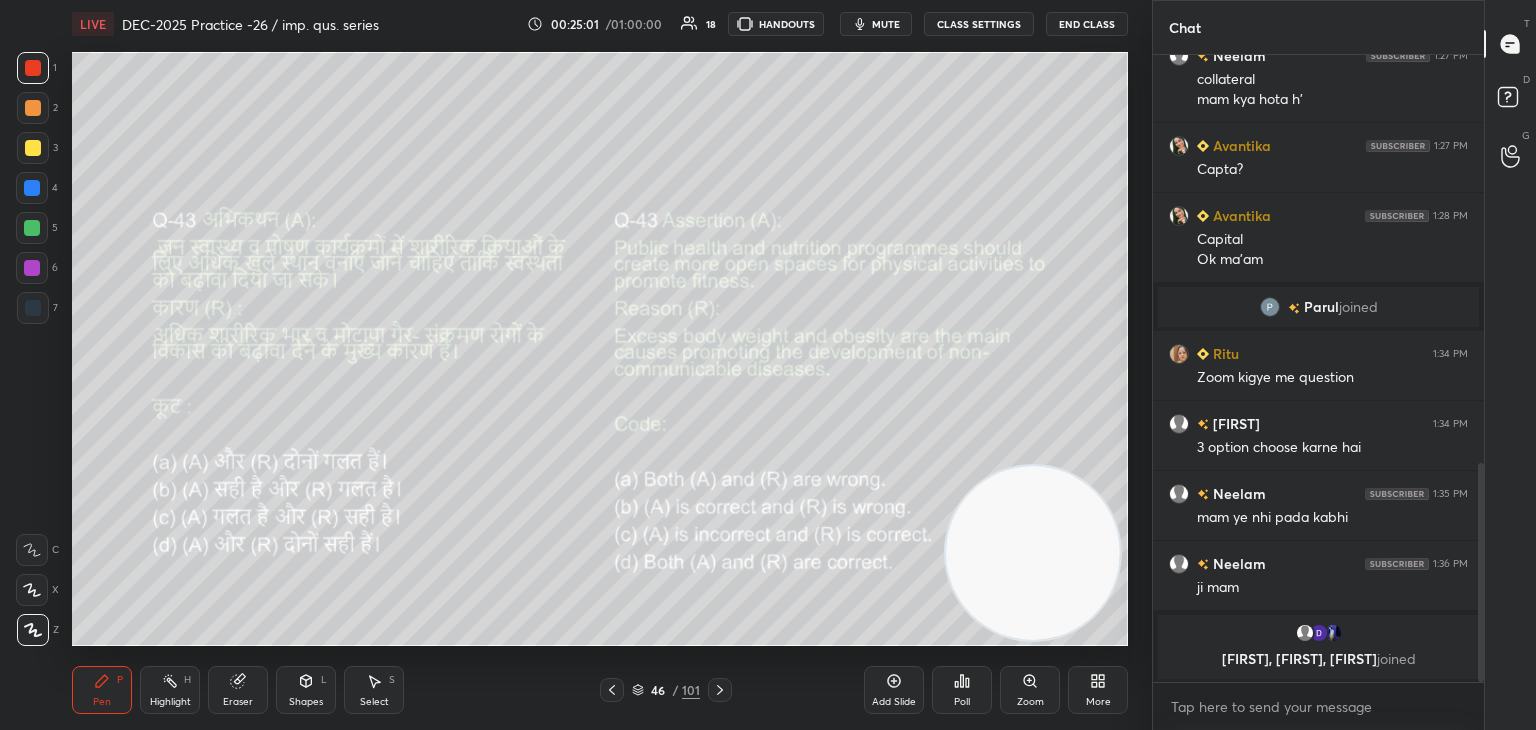 click 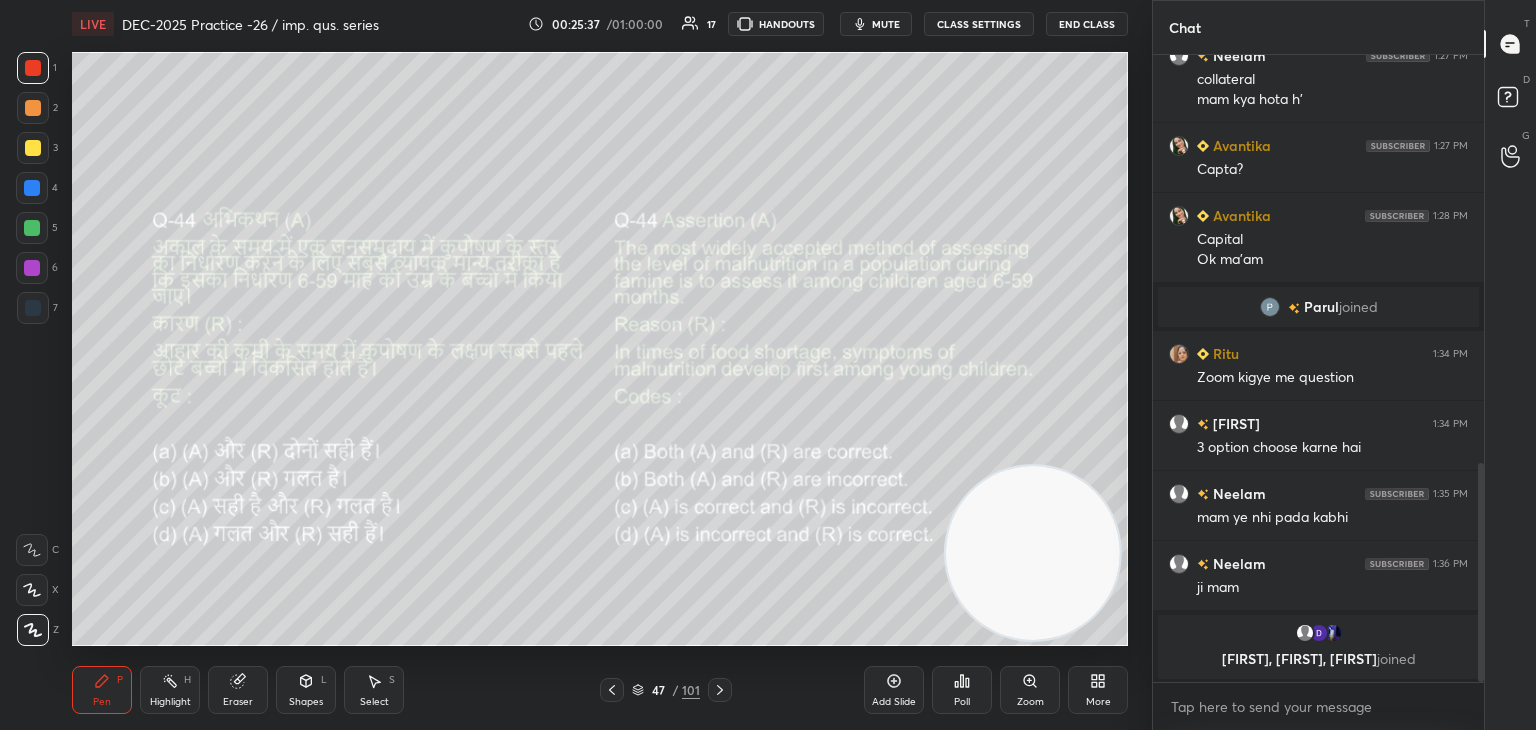 click 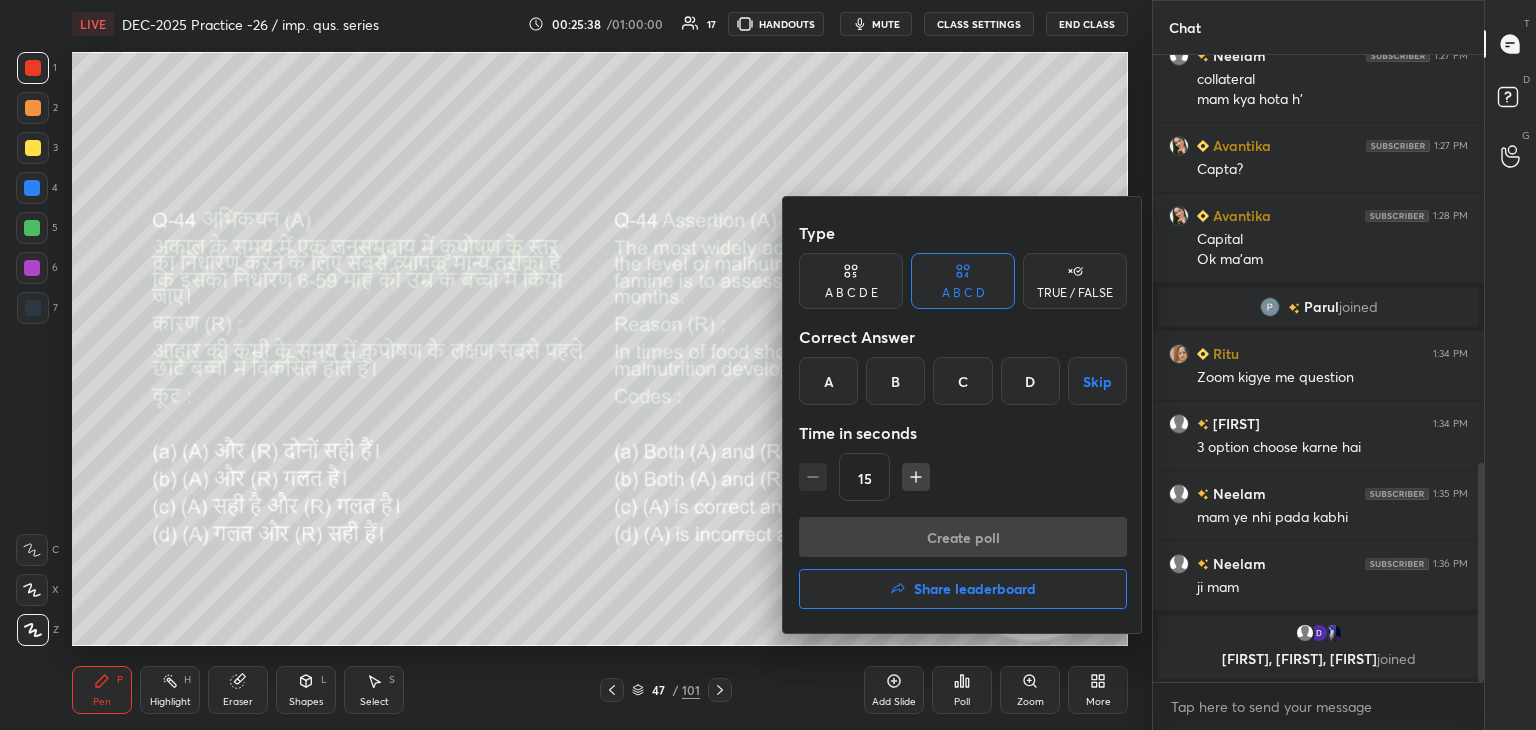 click on "A" at bounding box center (828, 381) 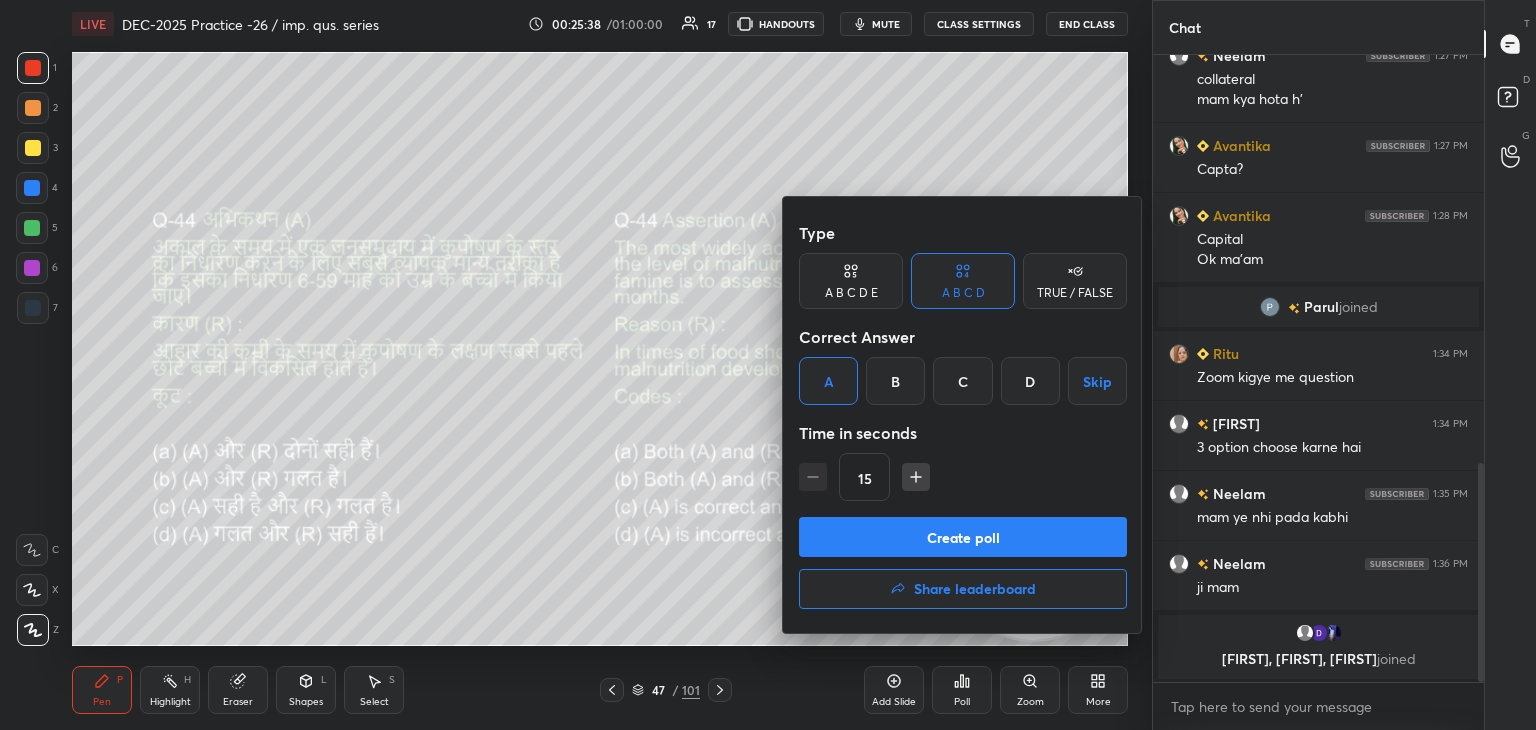 click on "Create poll" at bounding box center [963, 537] 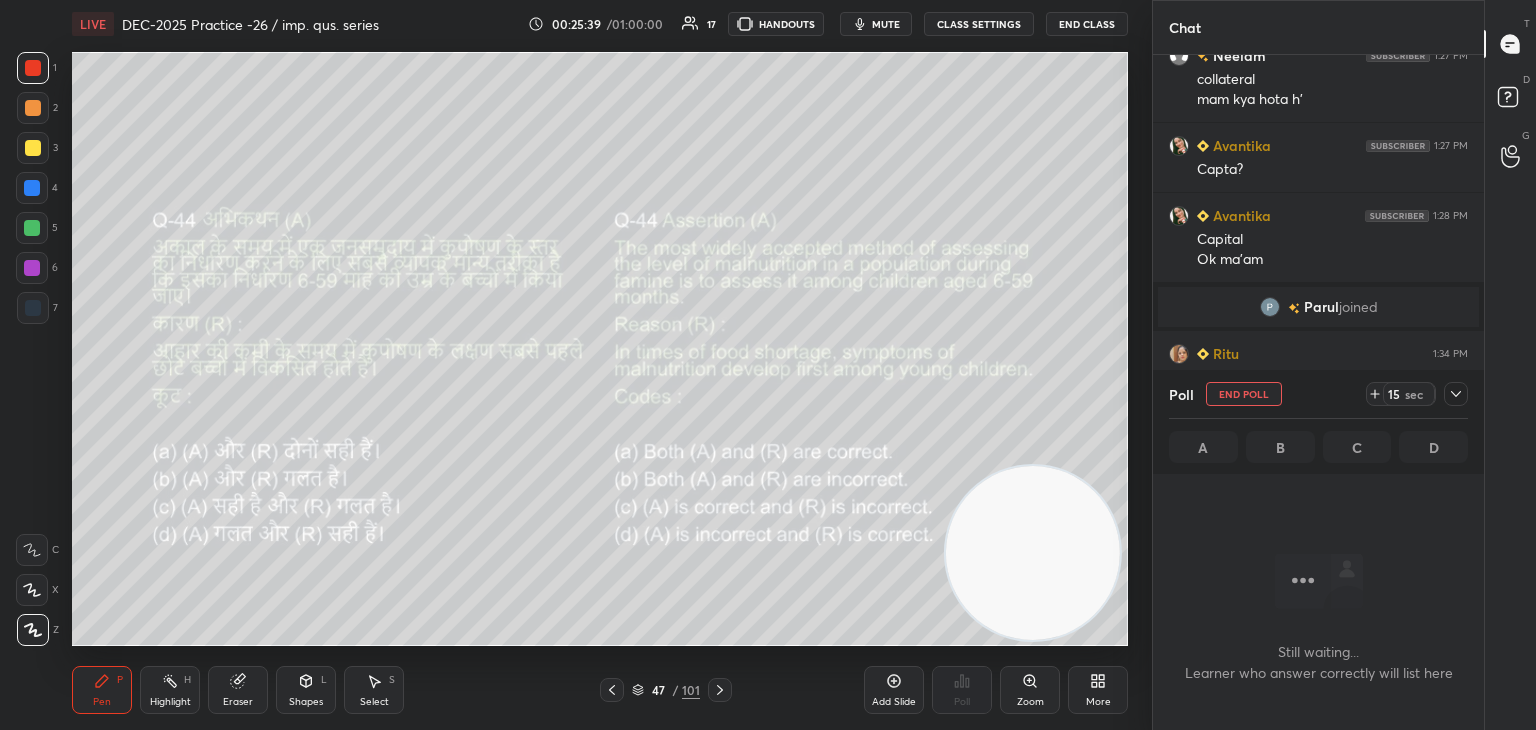 scroll, scrollTop: 580, scrollLeft: 325, axis: both 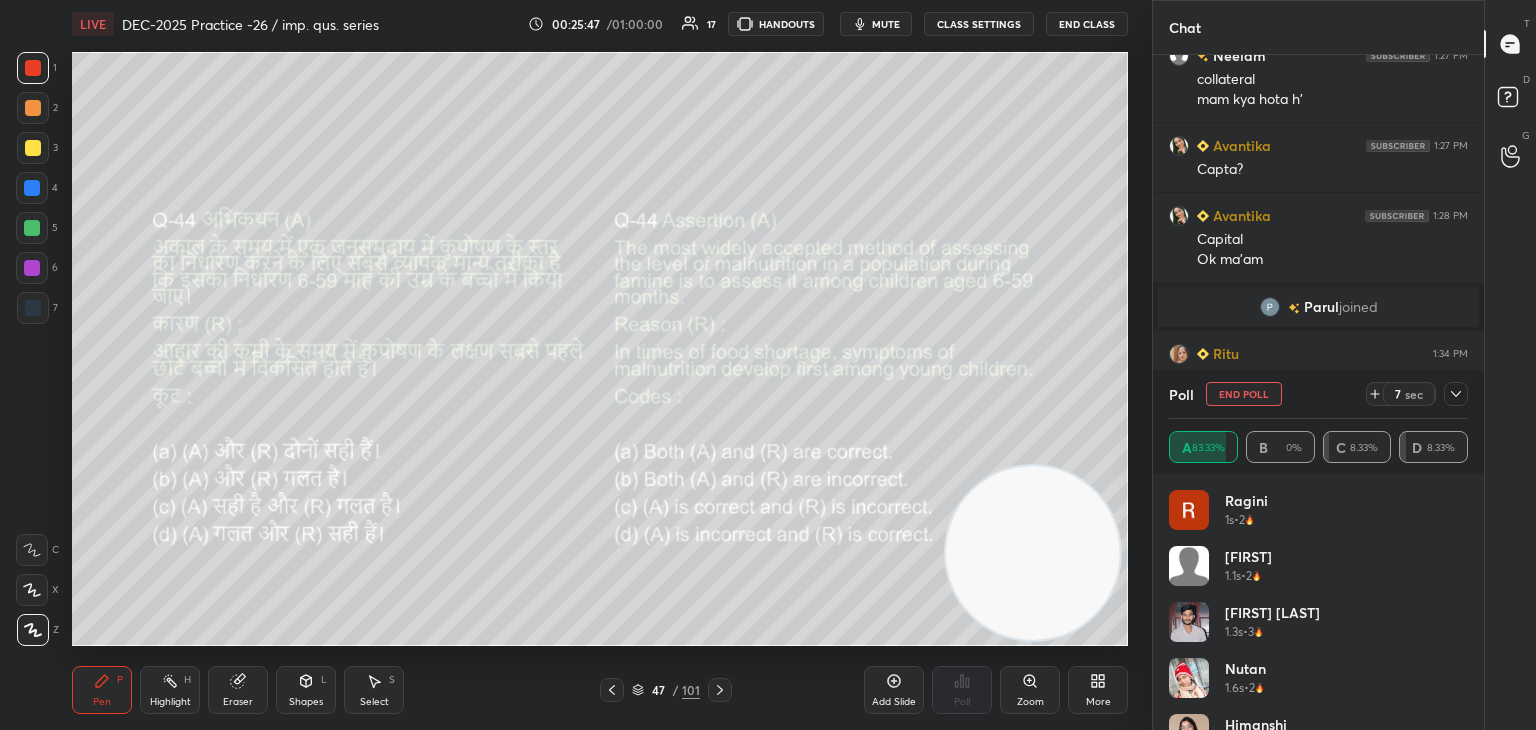 click 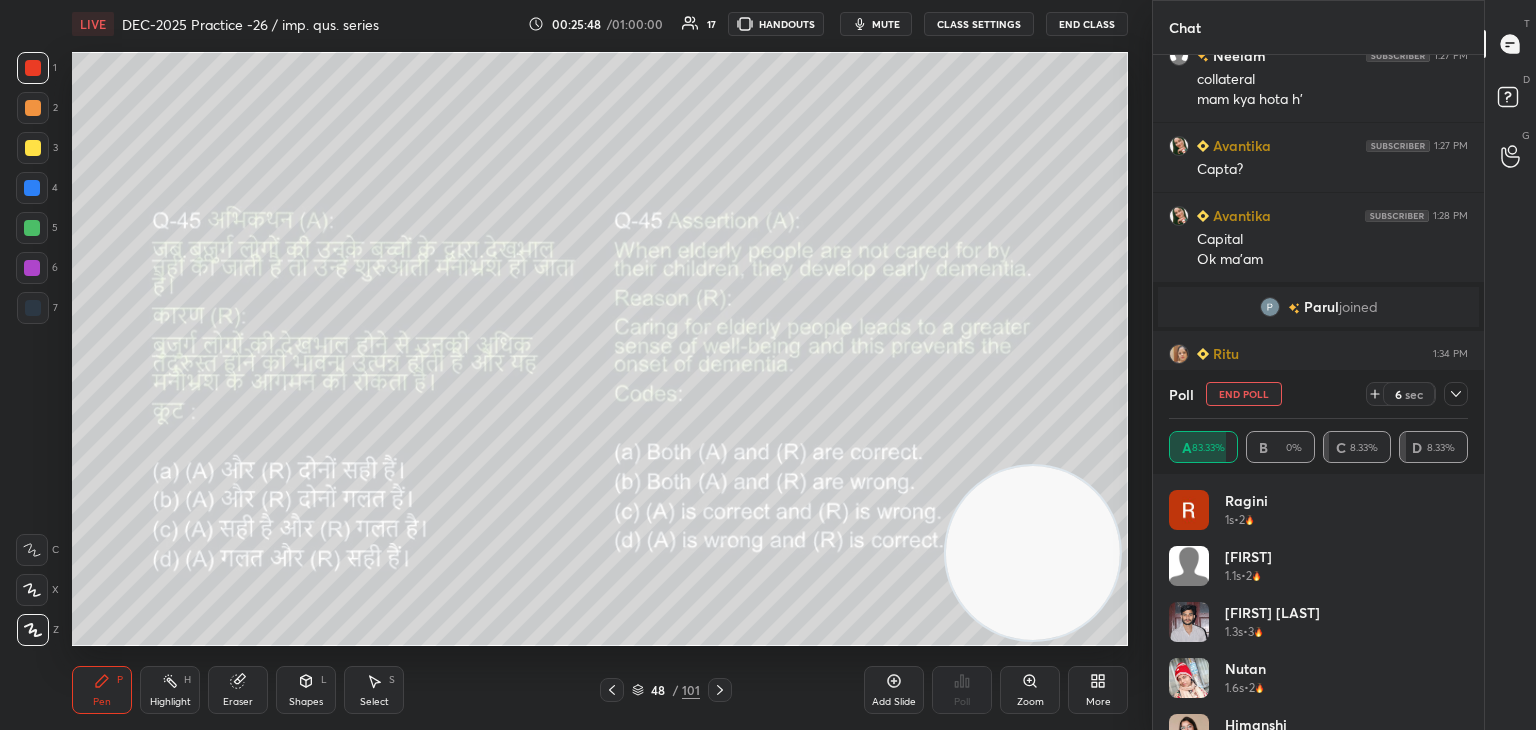click 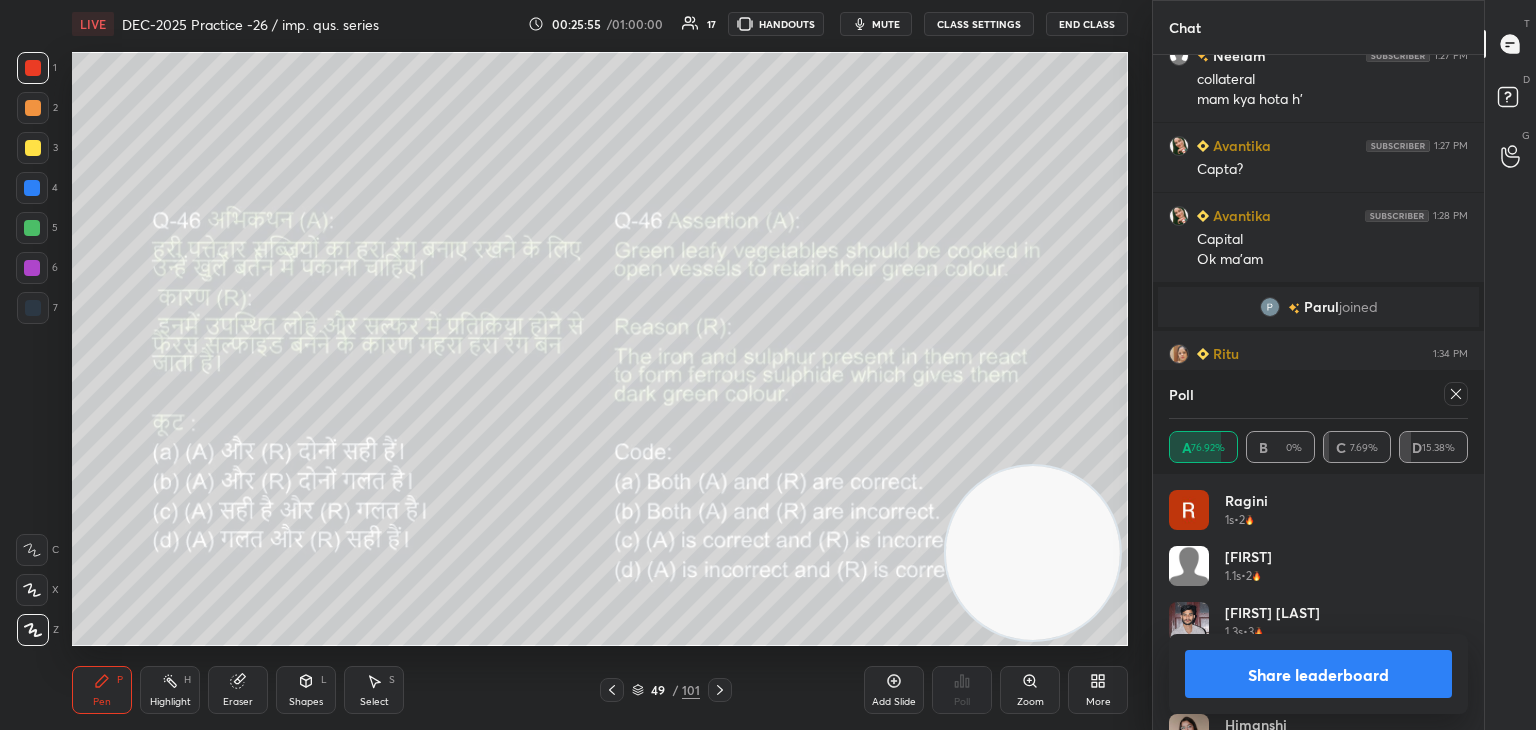 click 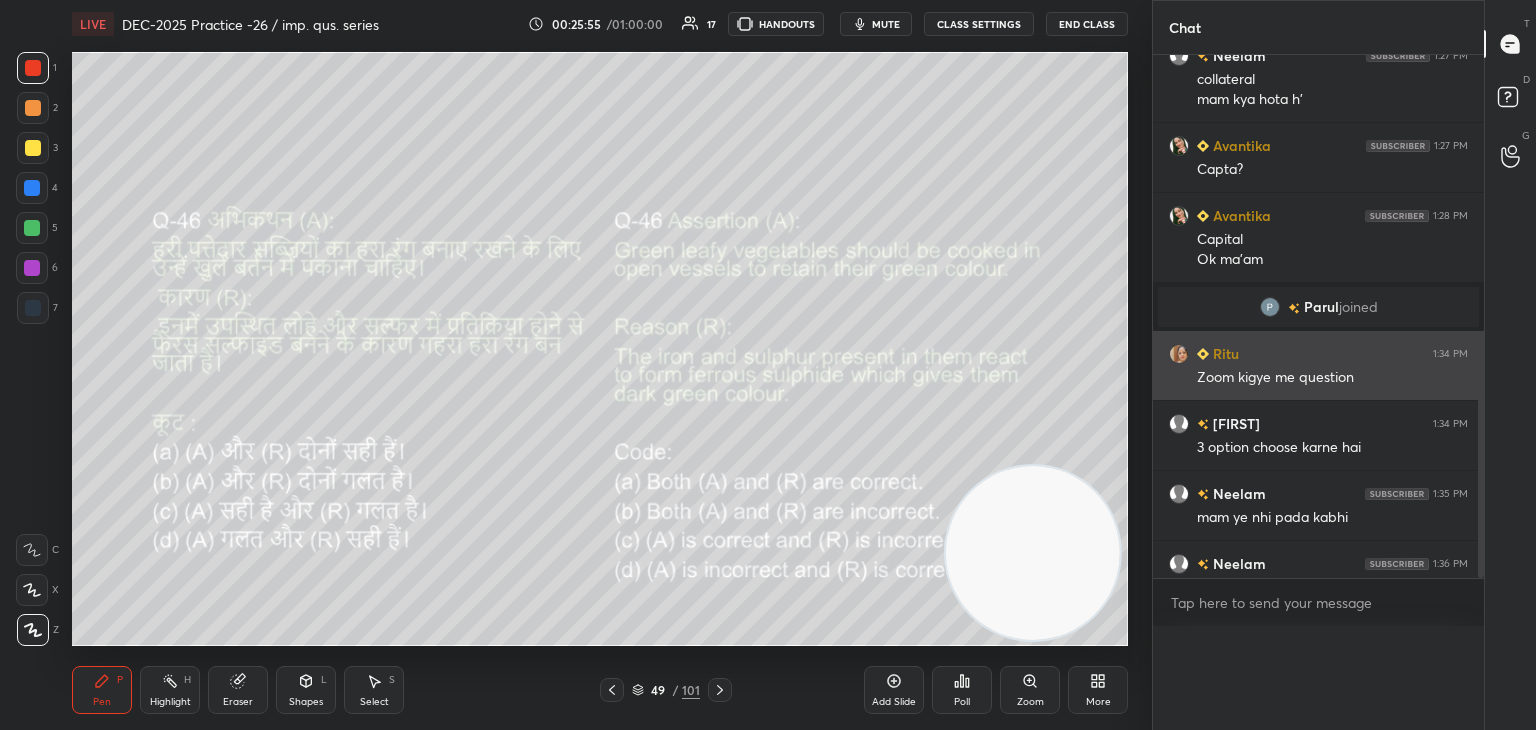 scroll, scrollTop: 88, scrollLeft: 293, axis: both 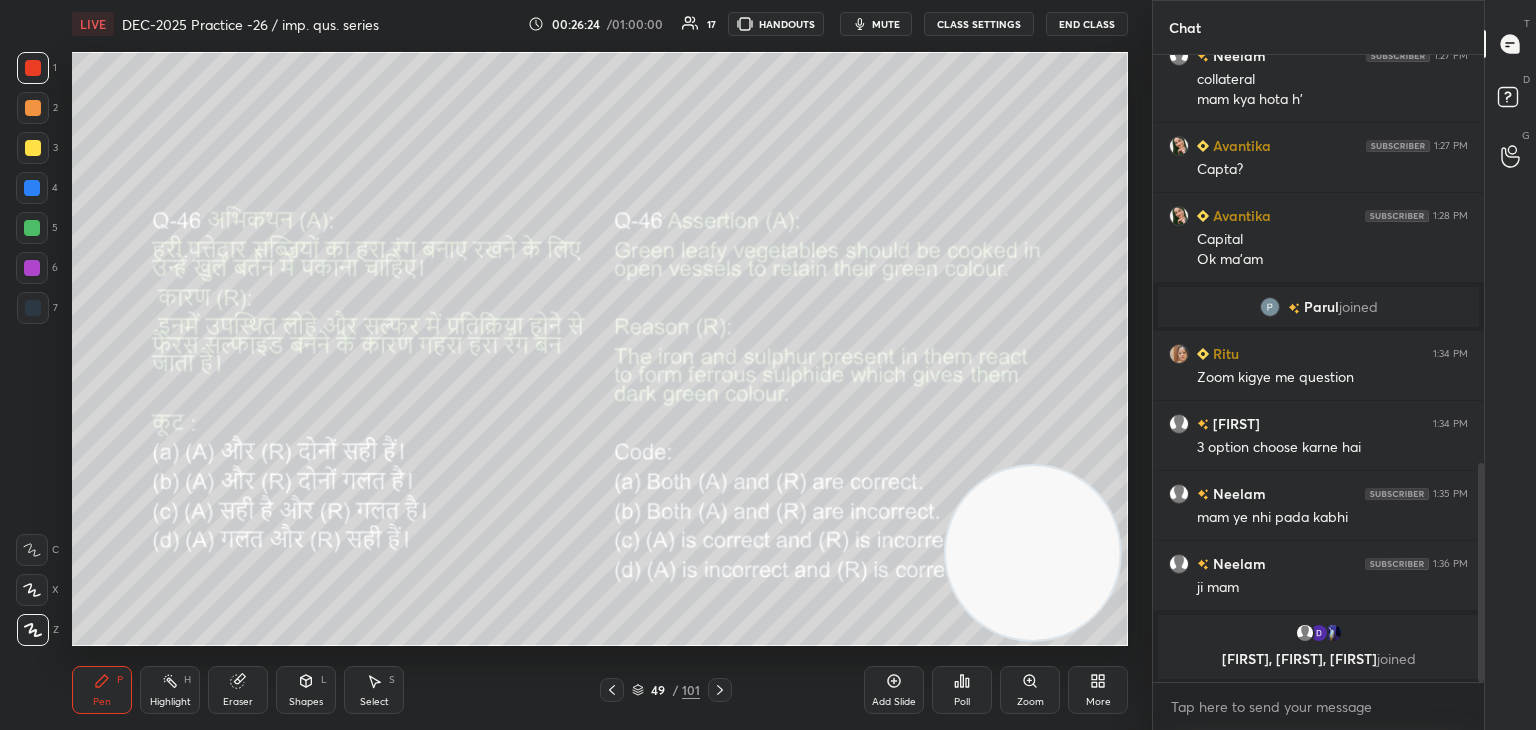 click on "Poll" at bounding box center [962, 690] 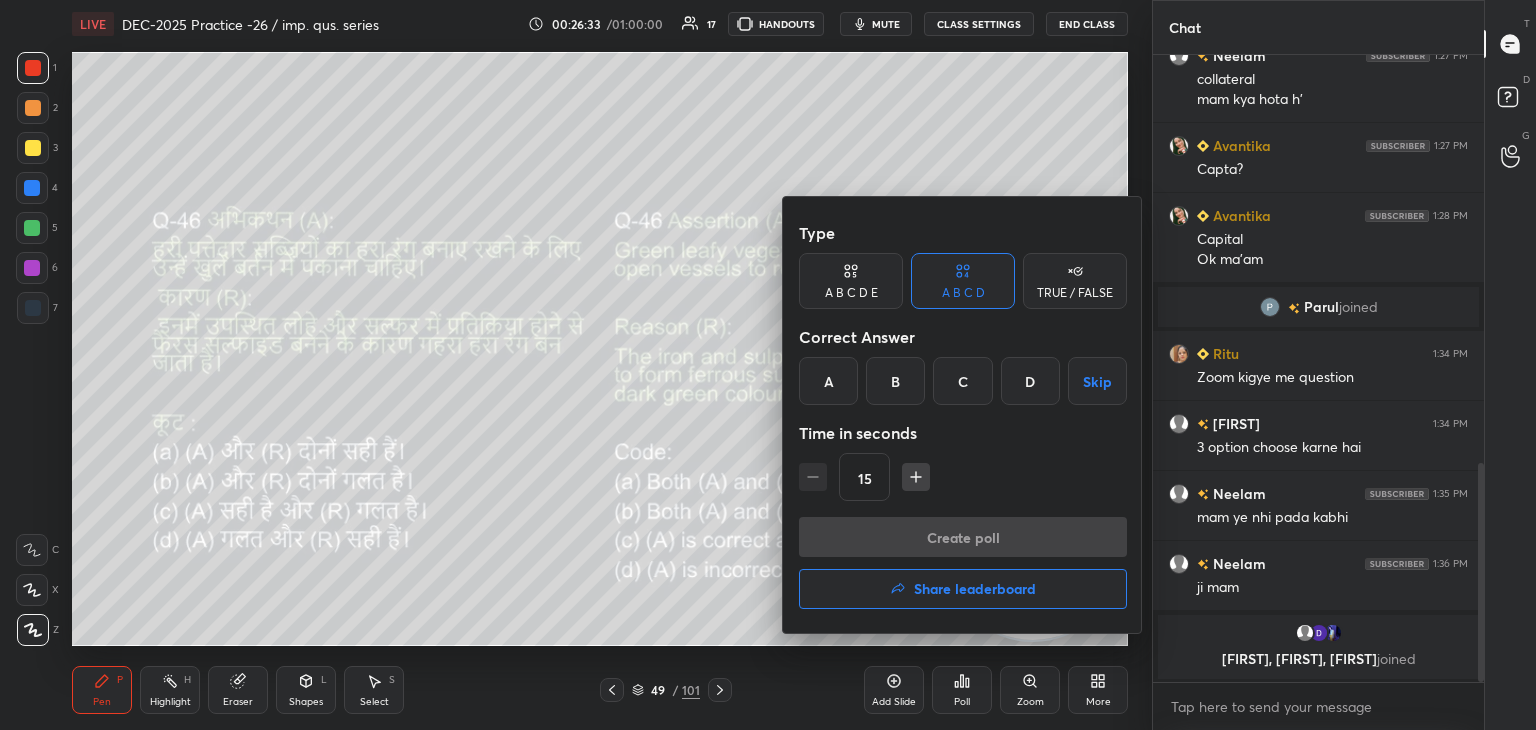click on "A" at bounding box center [828, 381] 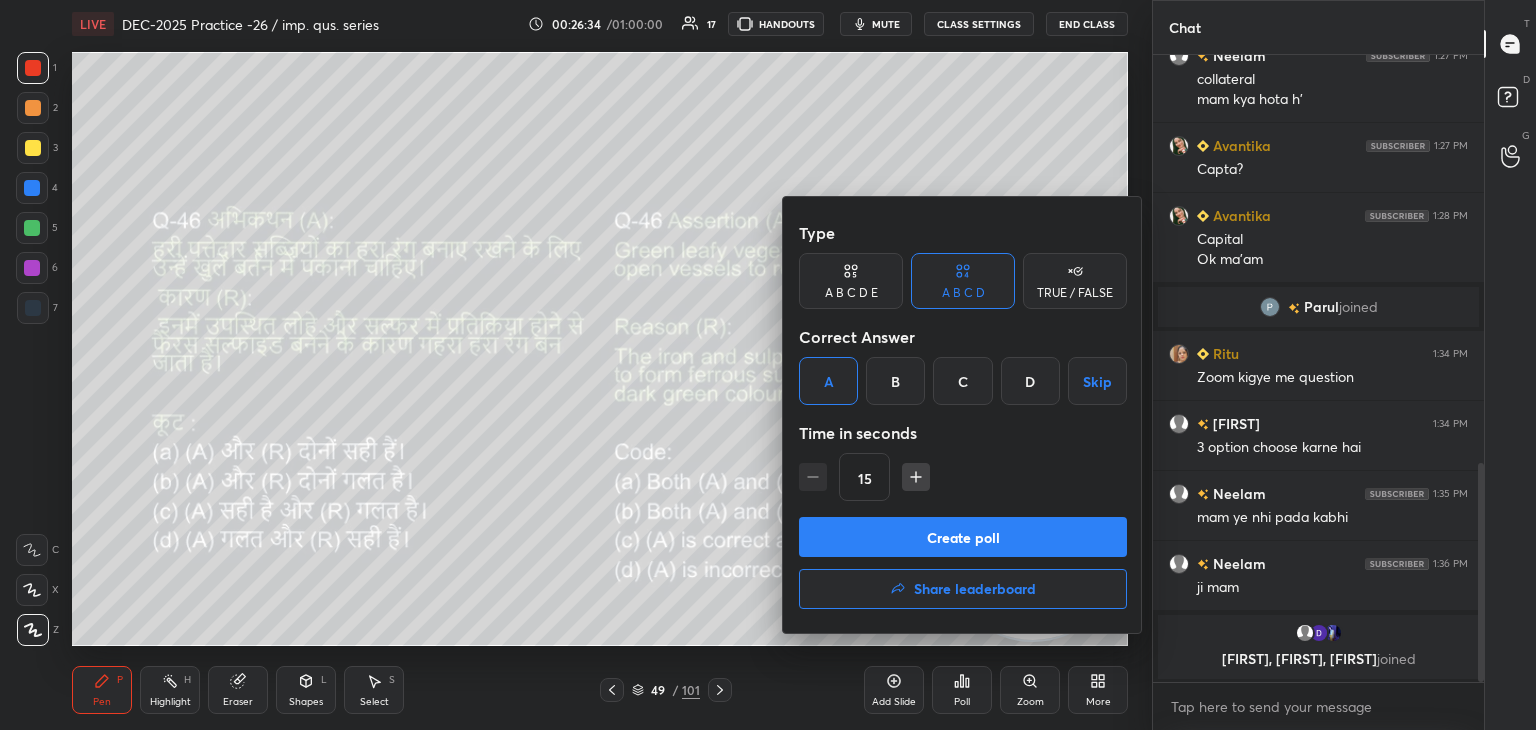 click on "Create poll" at bounding box center (963, 537) 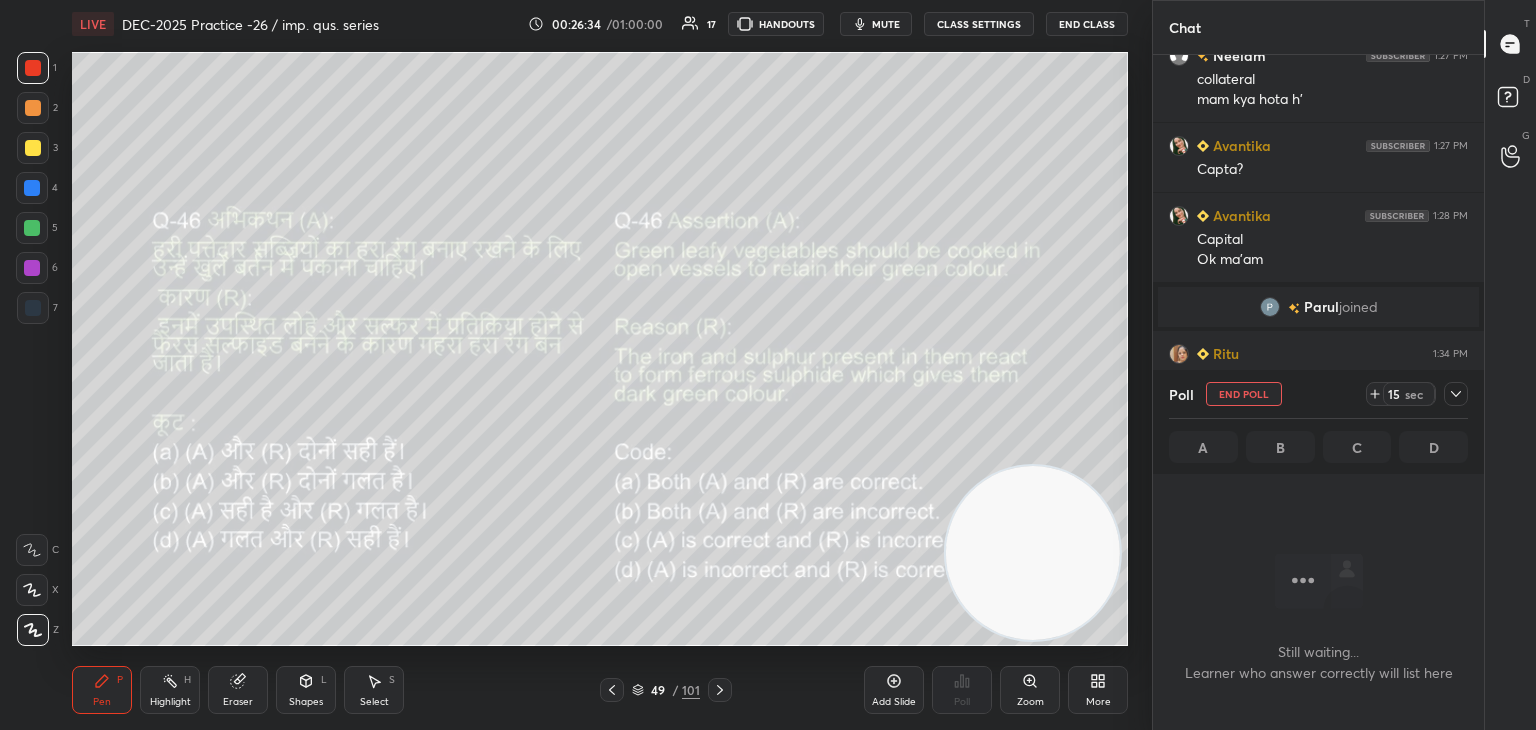 scroll, scrollTop: 580, scrollLeft: 325, axis: both 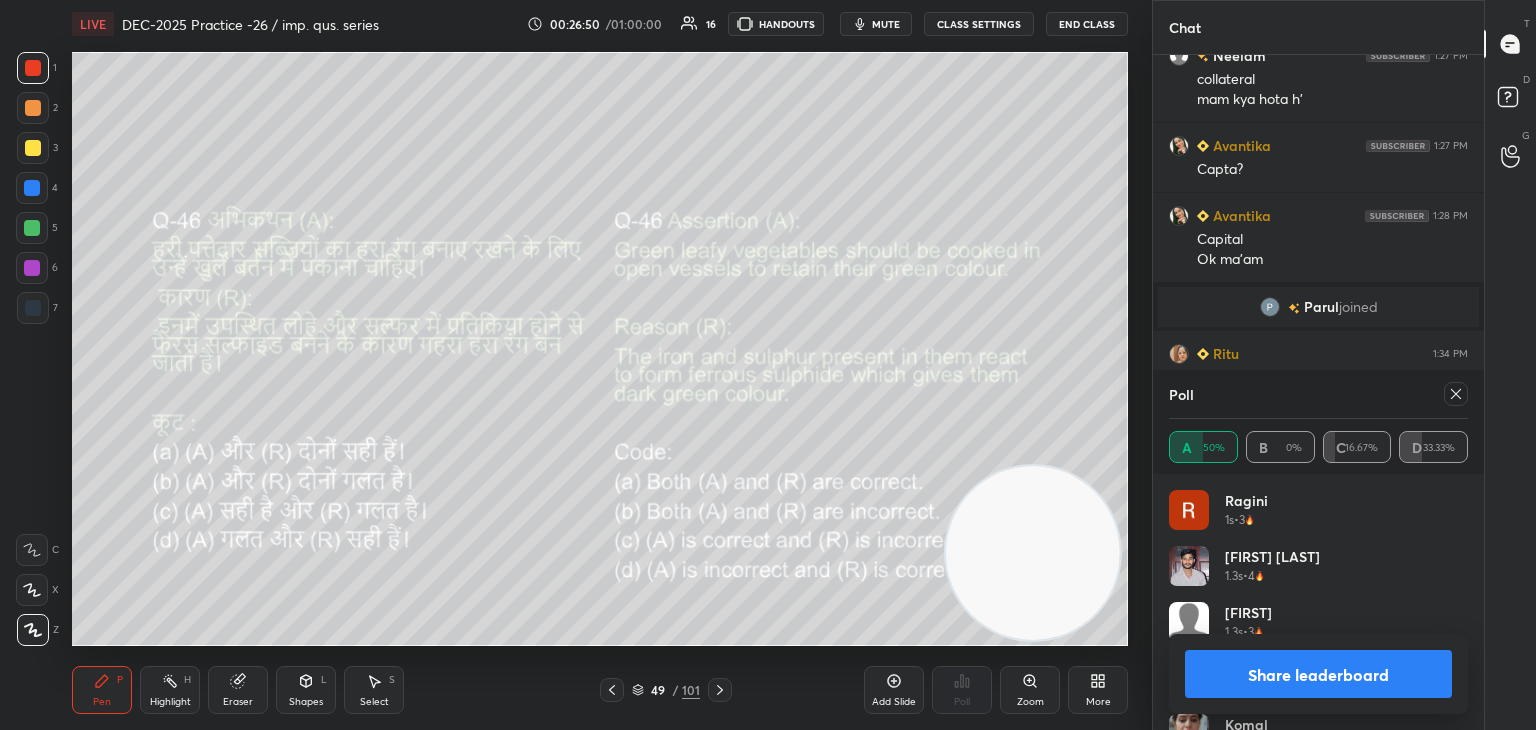 click 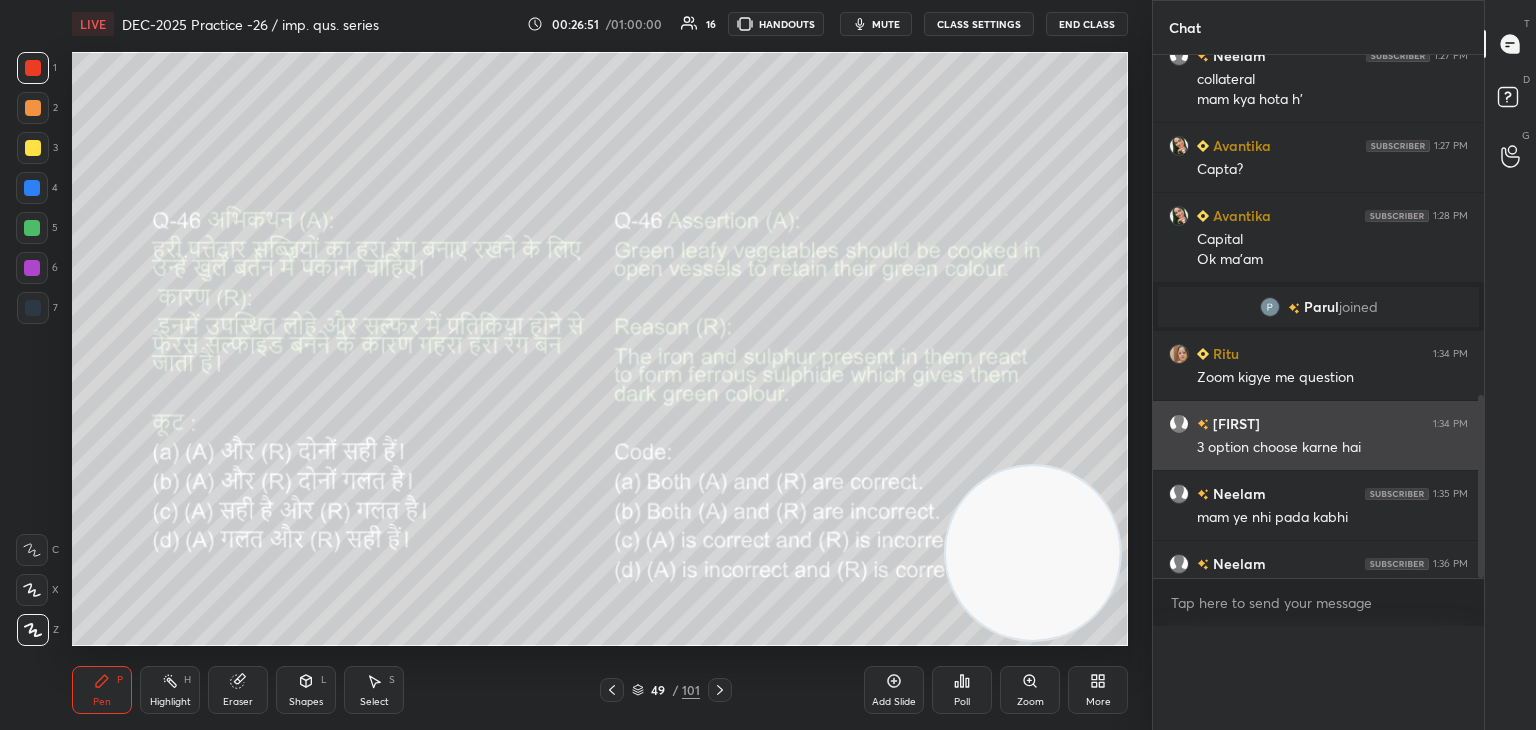 scroll, scrollTop: 121, scrollLeft: 293, axis: both 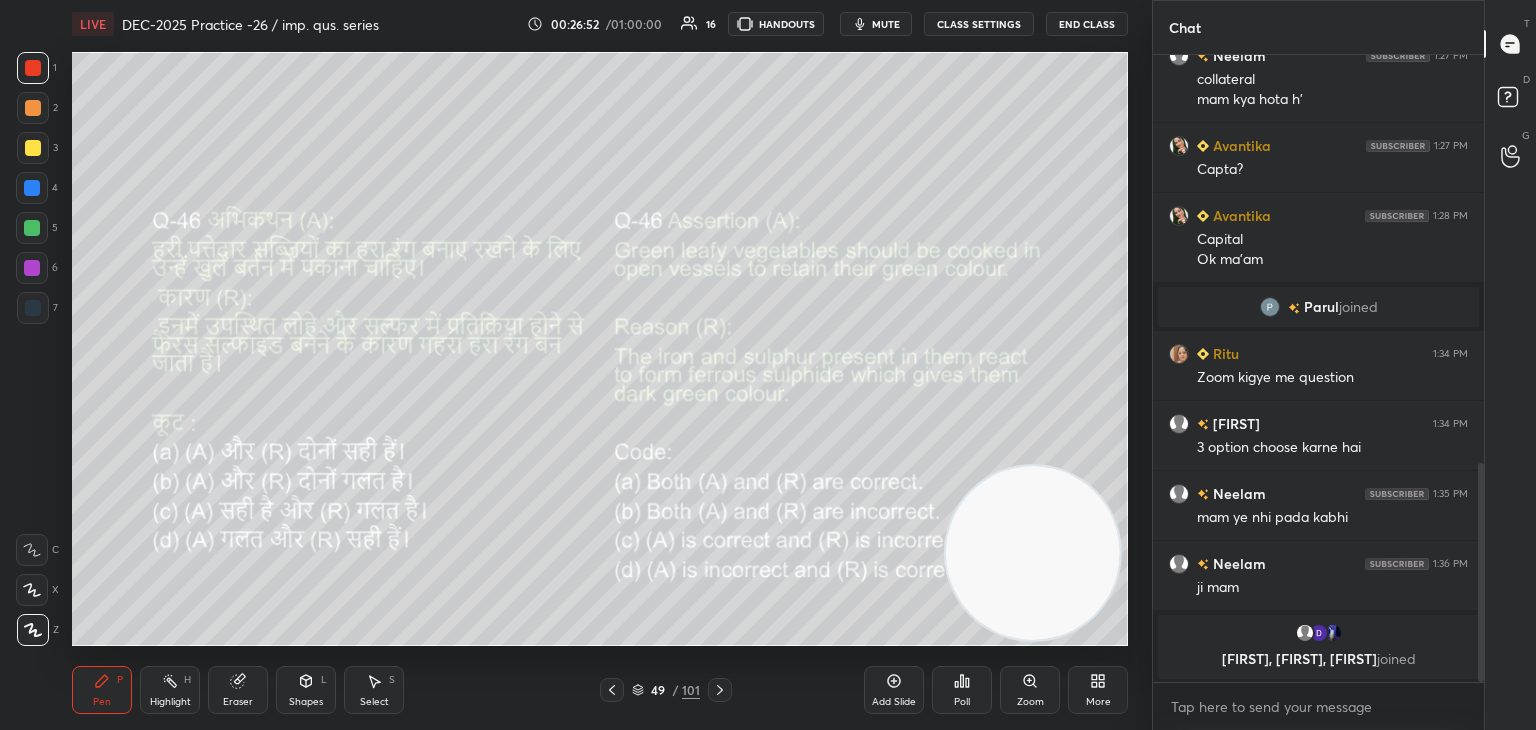 click 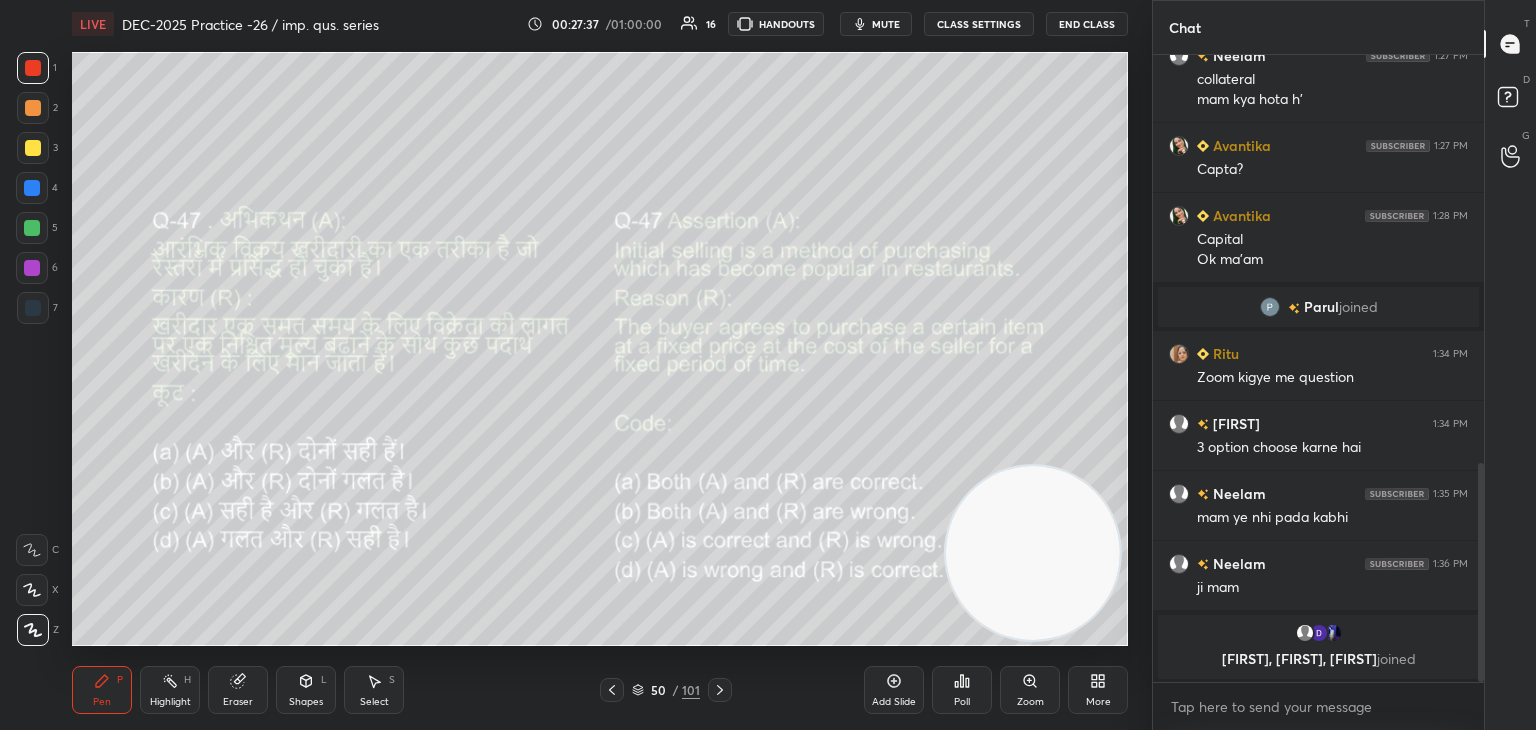 click on "Poll" at bounding box center [962, 690] 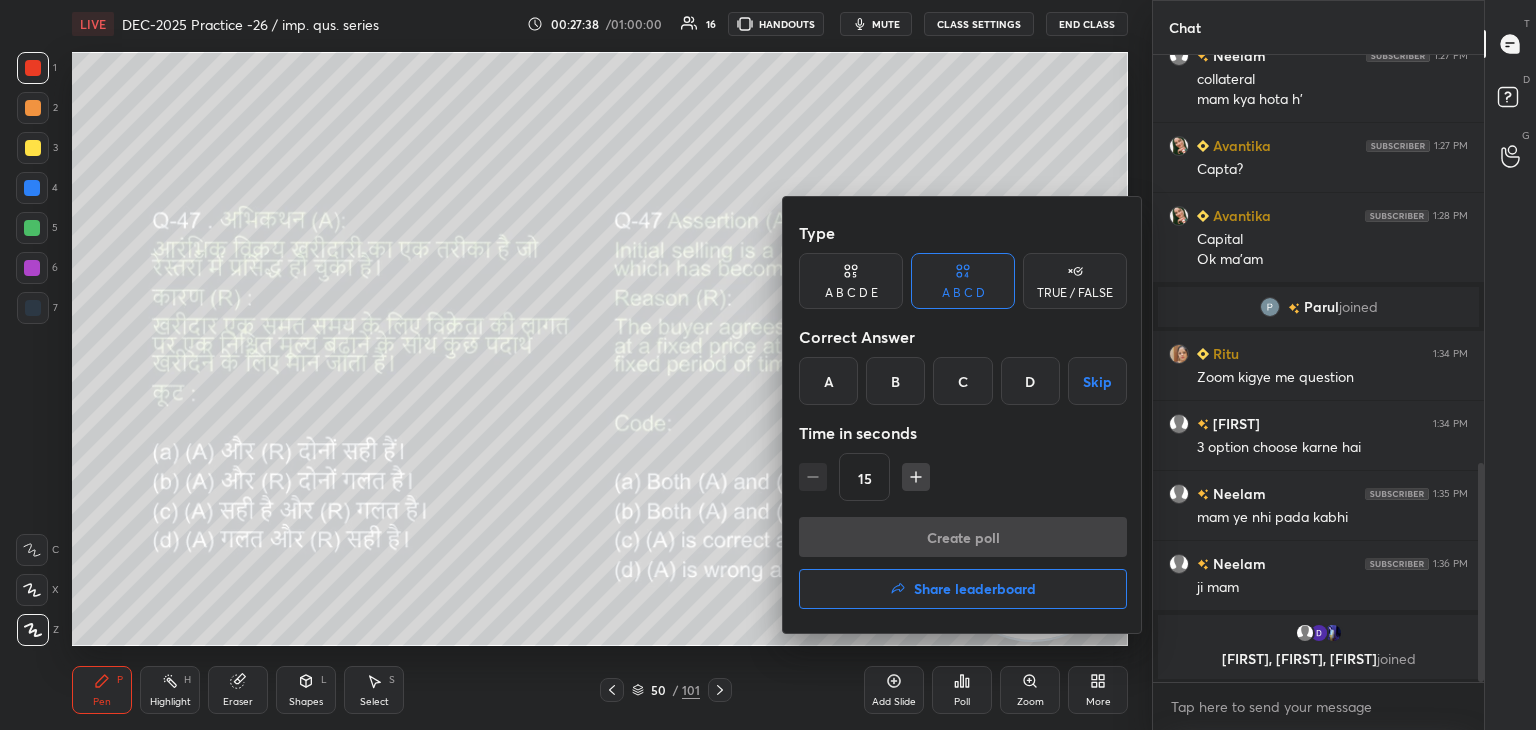 click on "A" at bounding box center (828, 381) 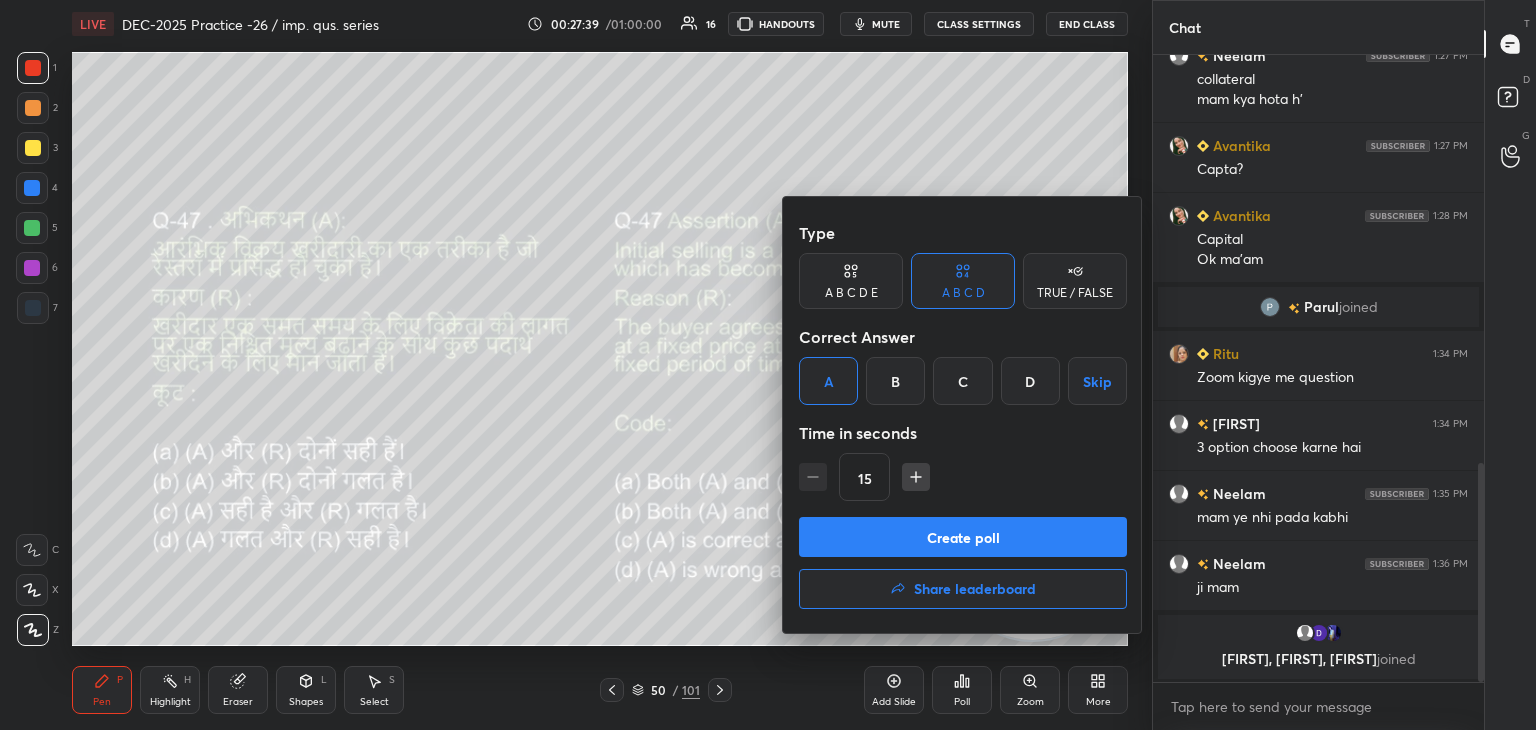 click on "Create poll" at bounding box center [963, 537] 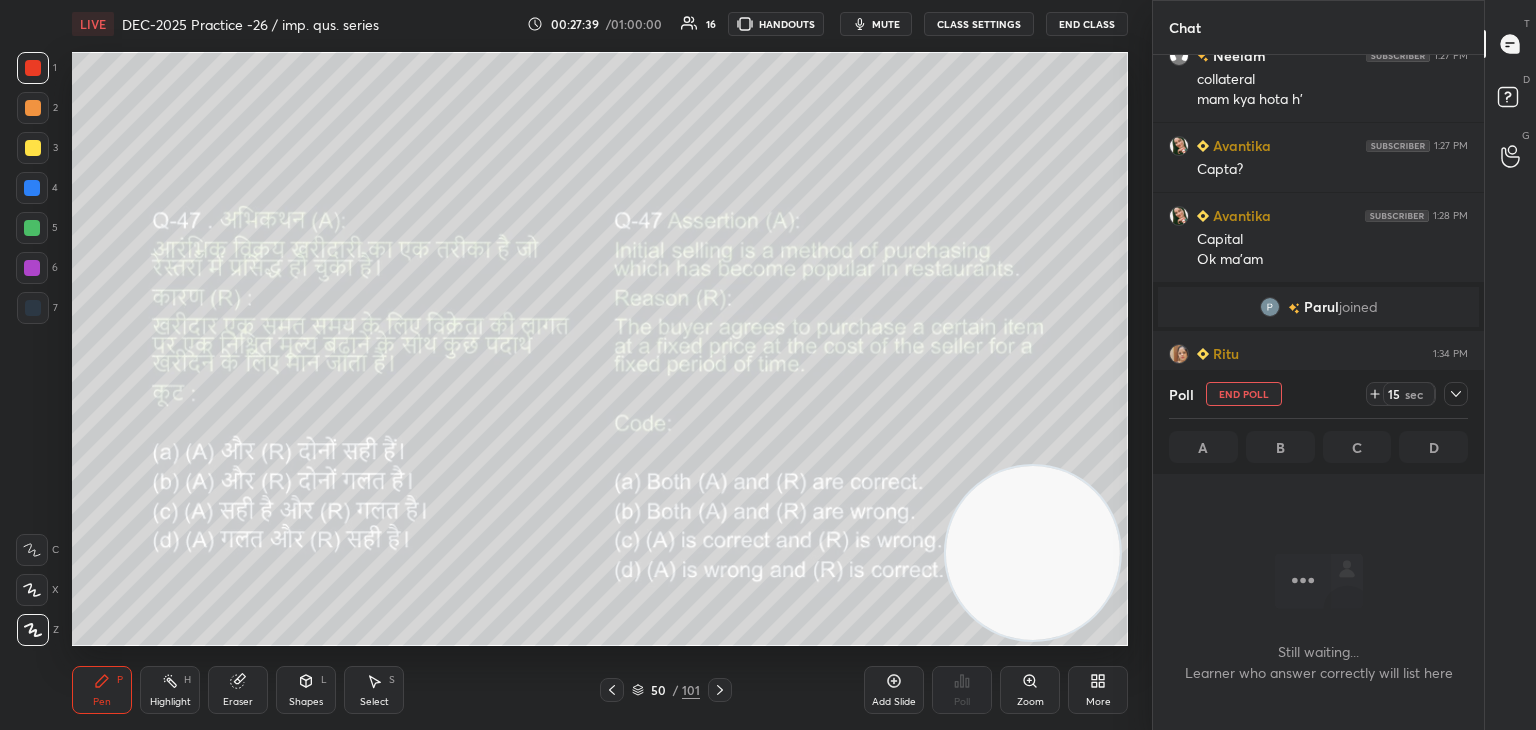 scroll, scrollTop: 524, scrollLeft: 325, axis: both 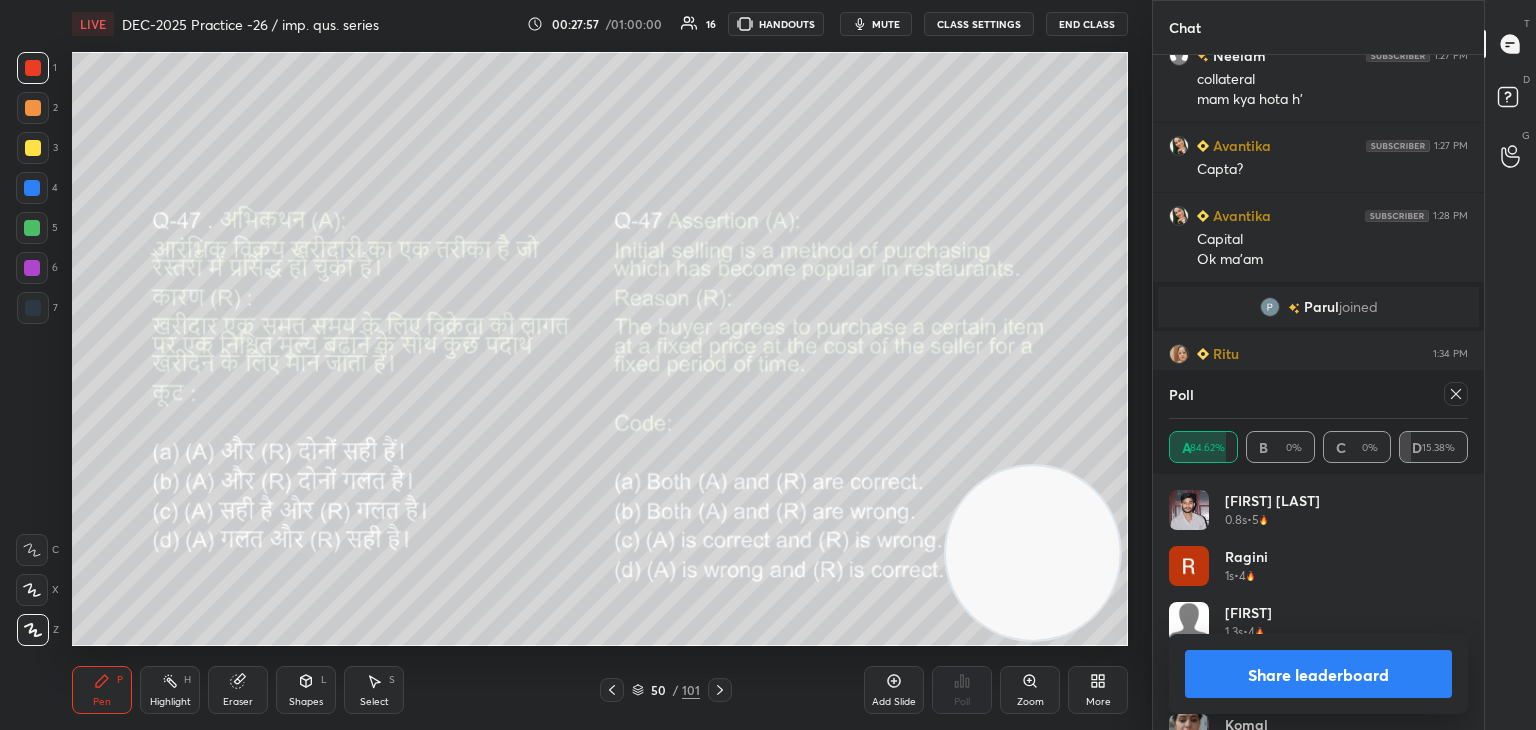 click 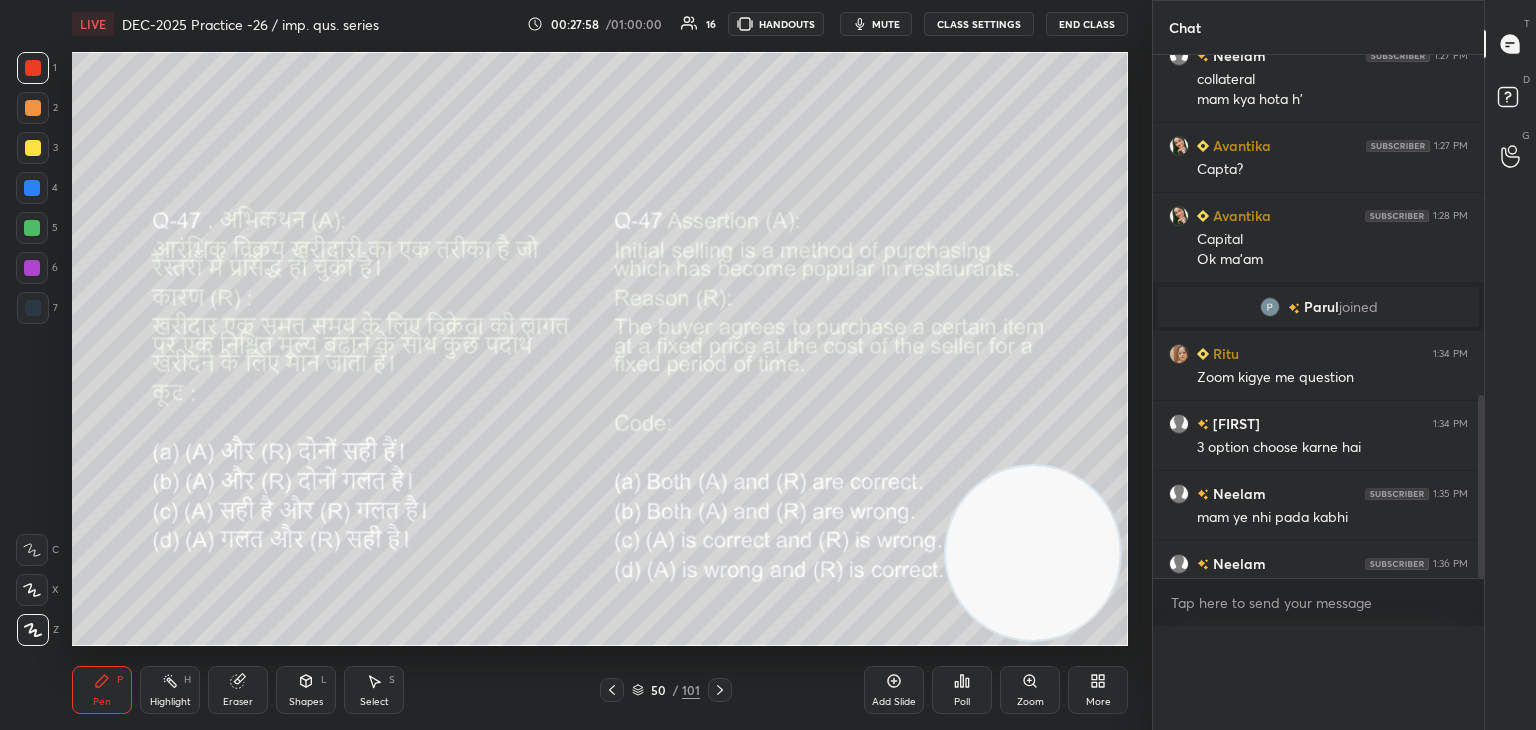 scroll, scrollTop: 0, scrollLeft: 0, axis: both 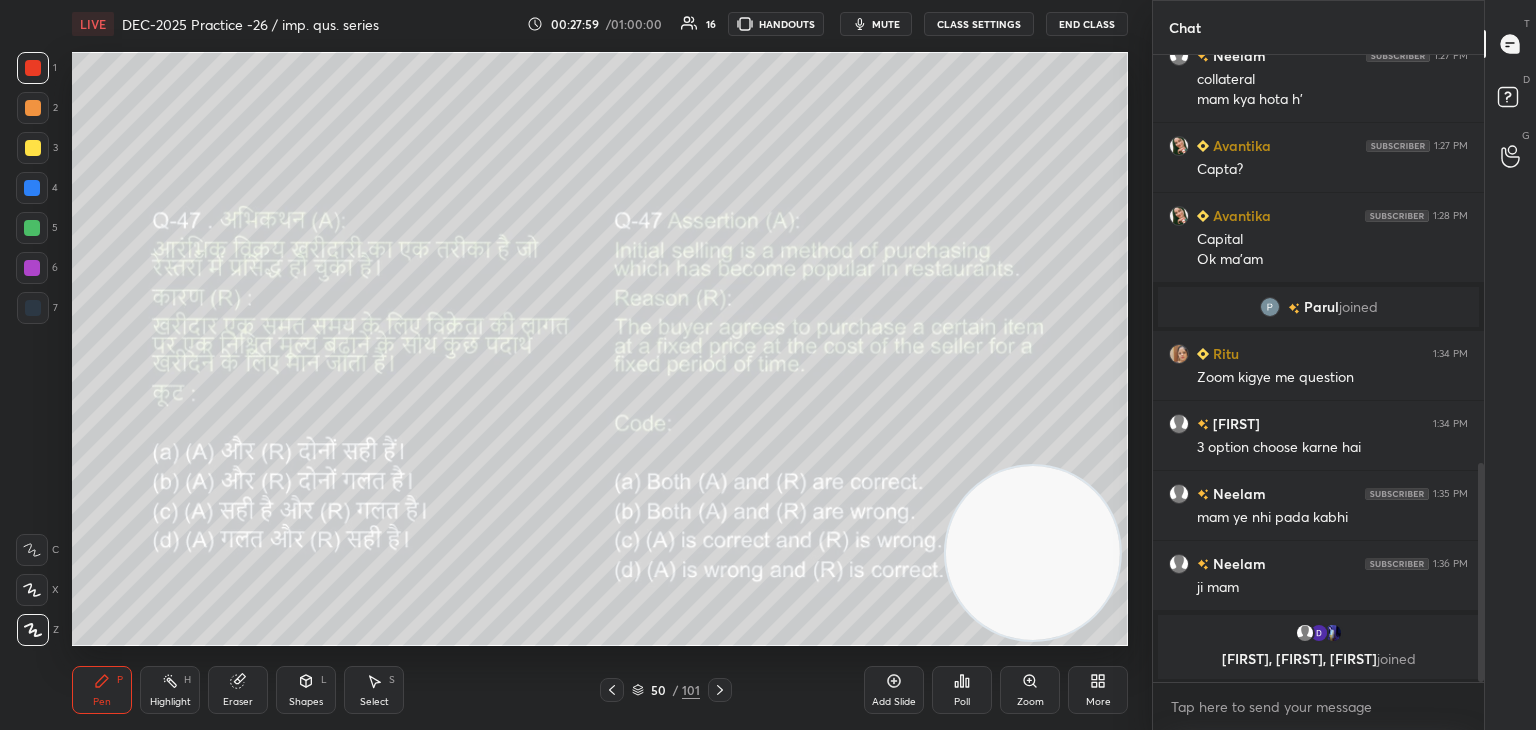 click 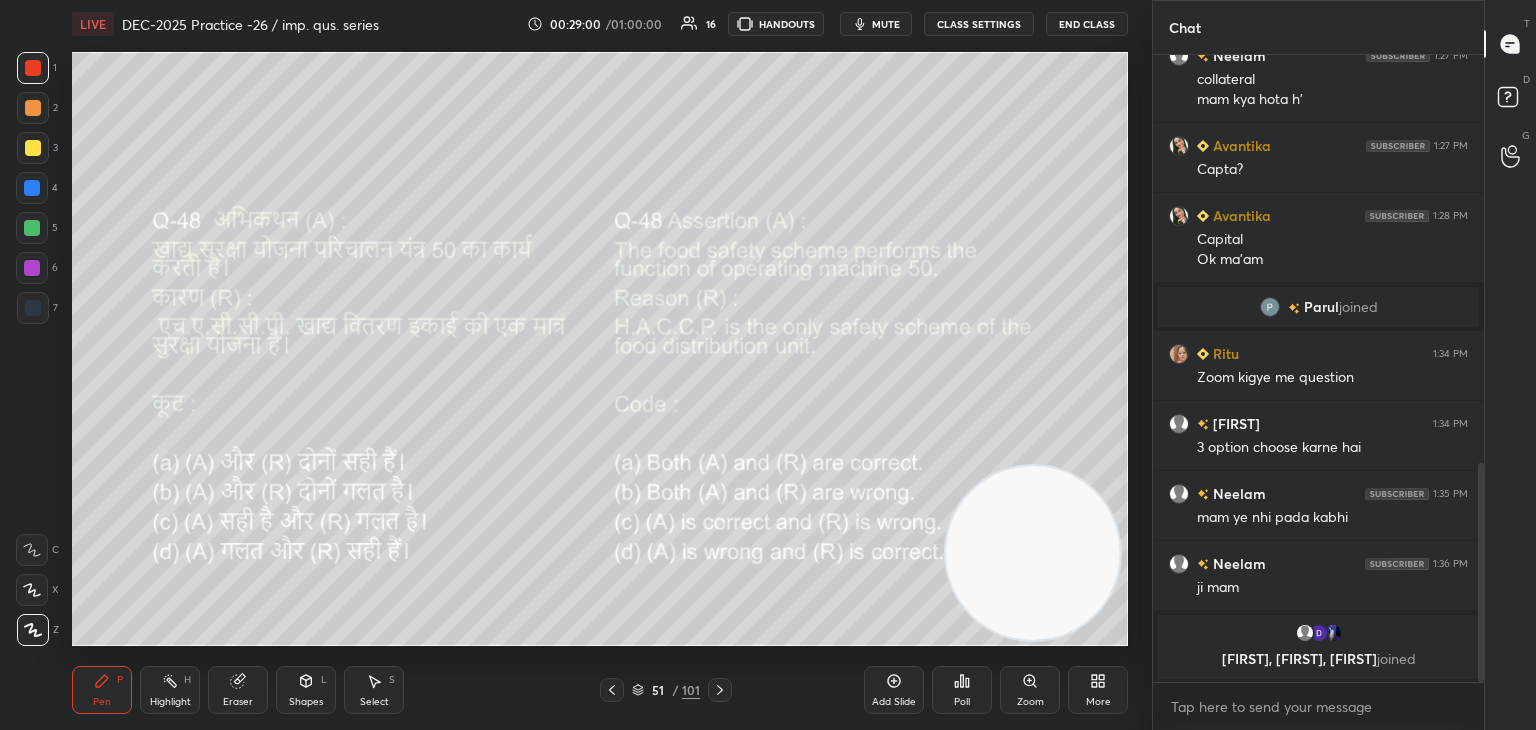 click on "Poll" at bounding box center (962, 690) 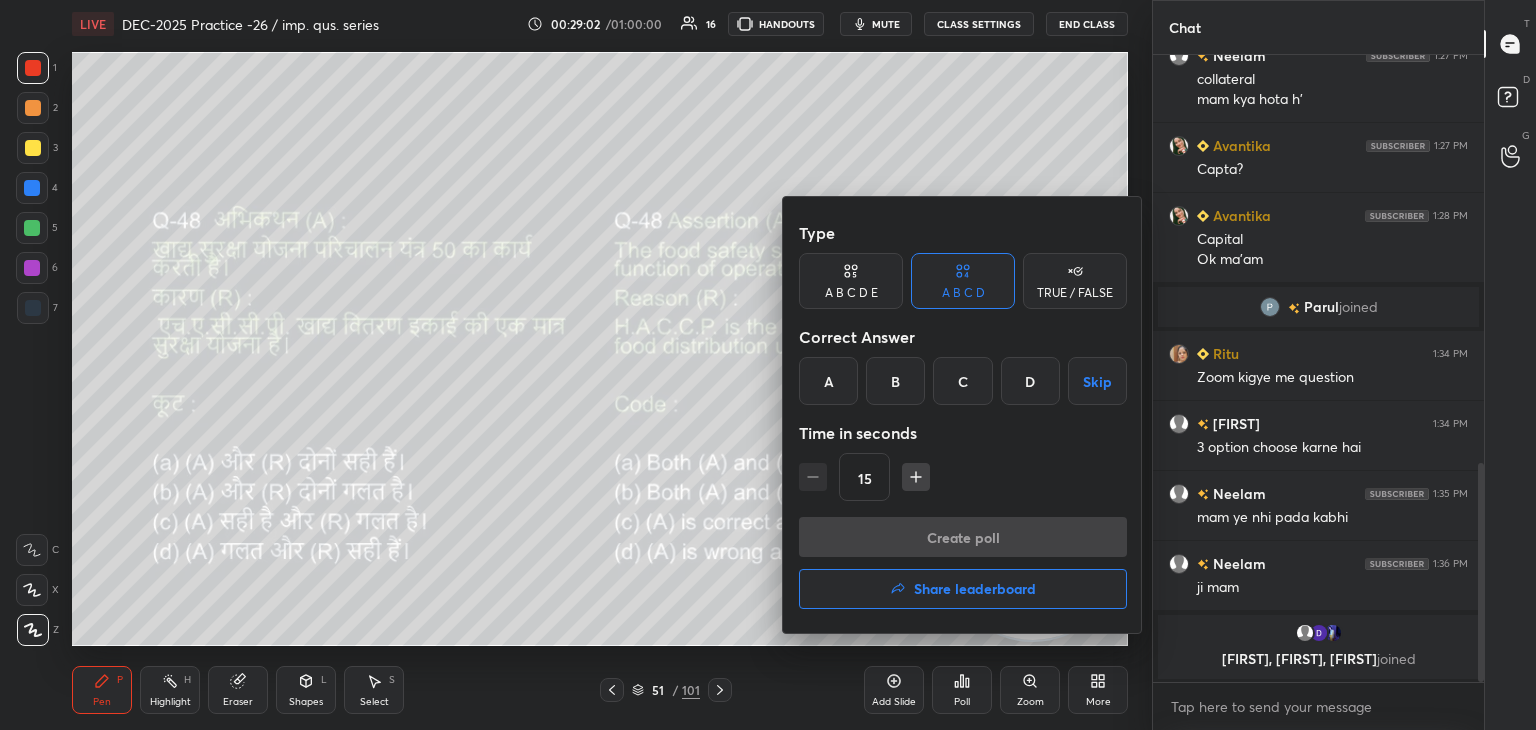 scroll, scrollTop: 1164, scrollLeft: 0, axis: vertical 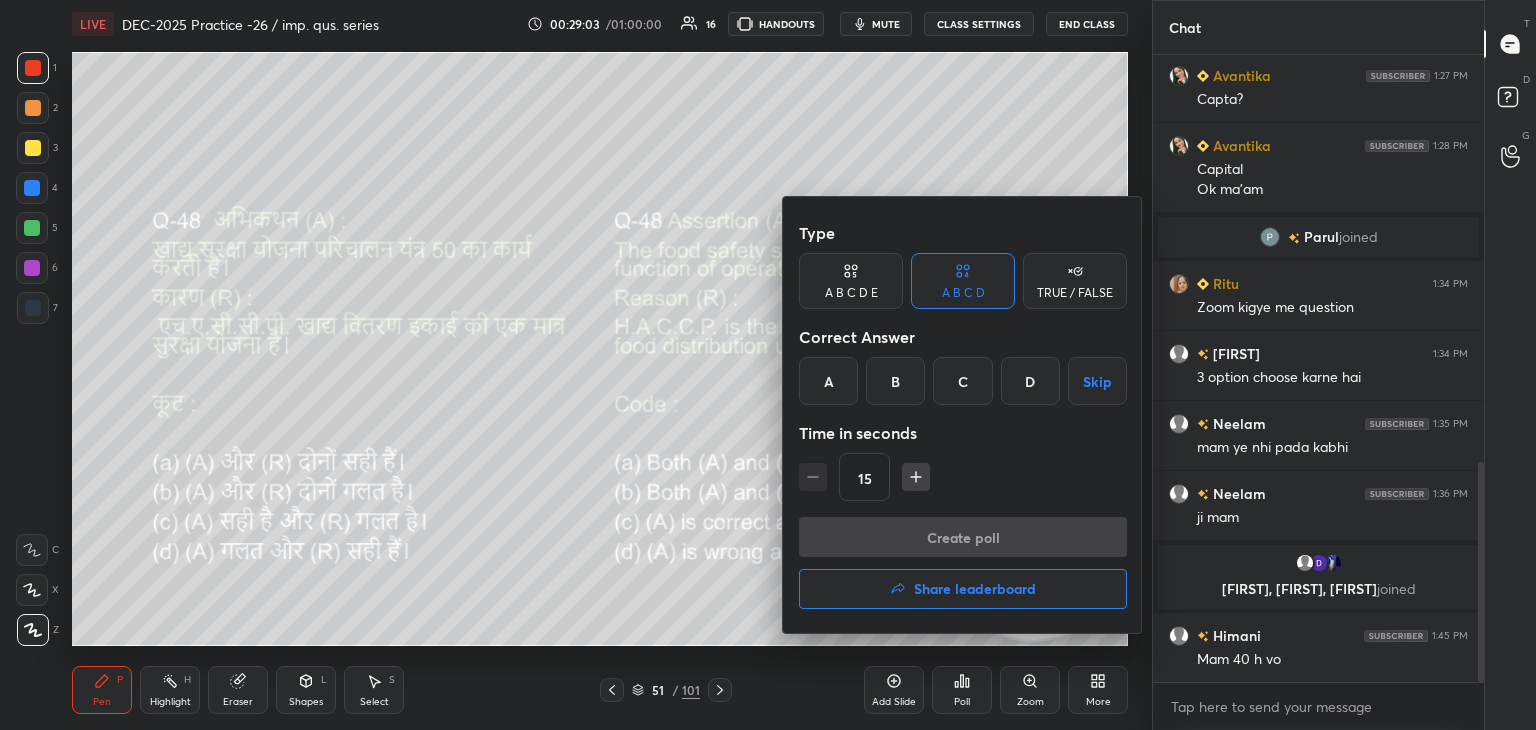 click on "C" at bounding box center [962, 381] 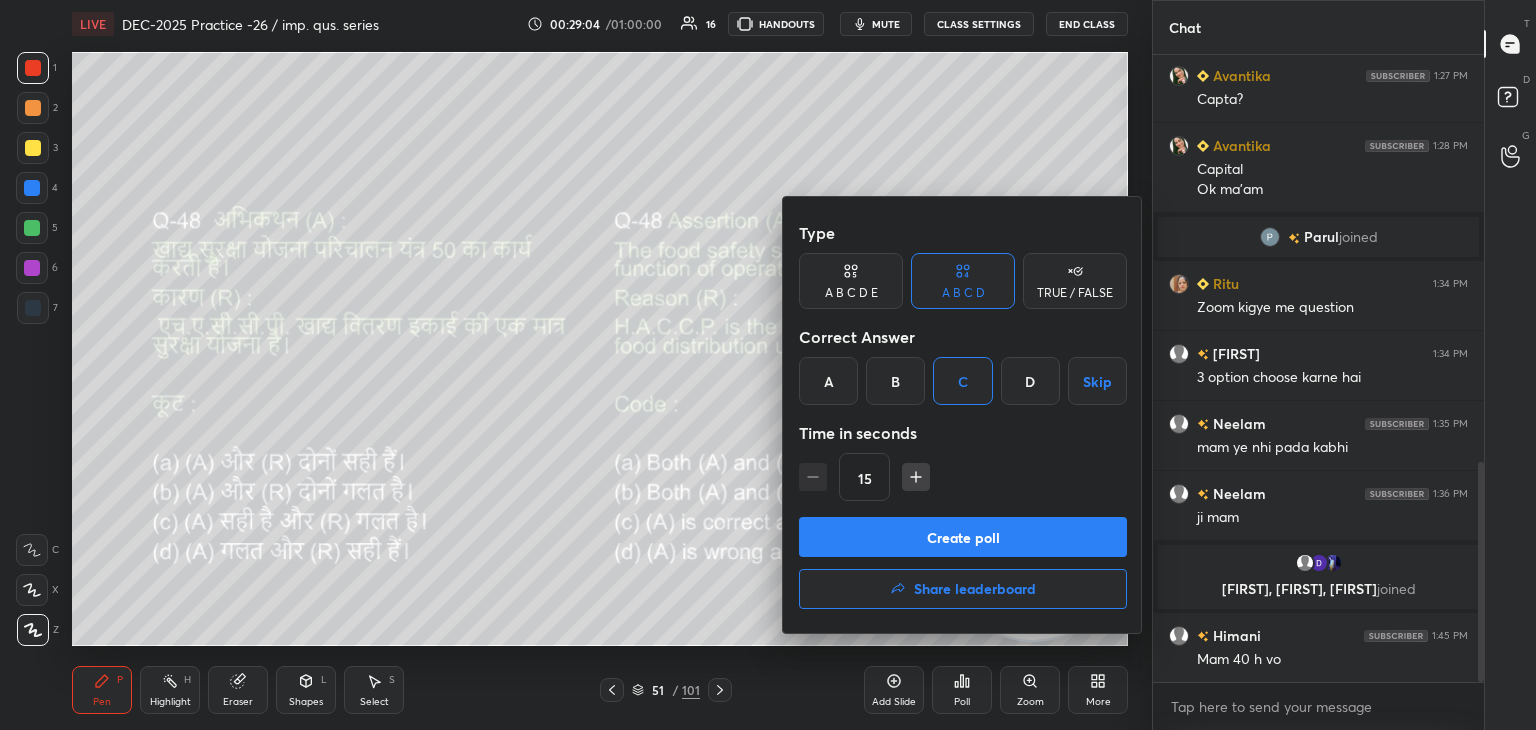 click on "Create poll" at bounding box center [963, 537] 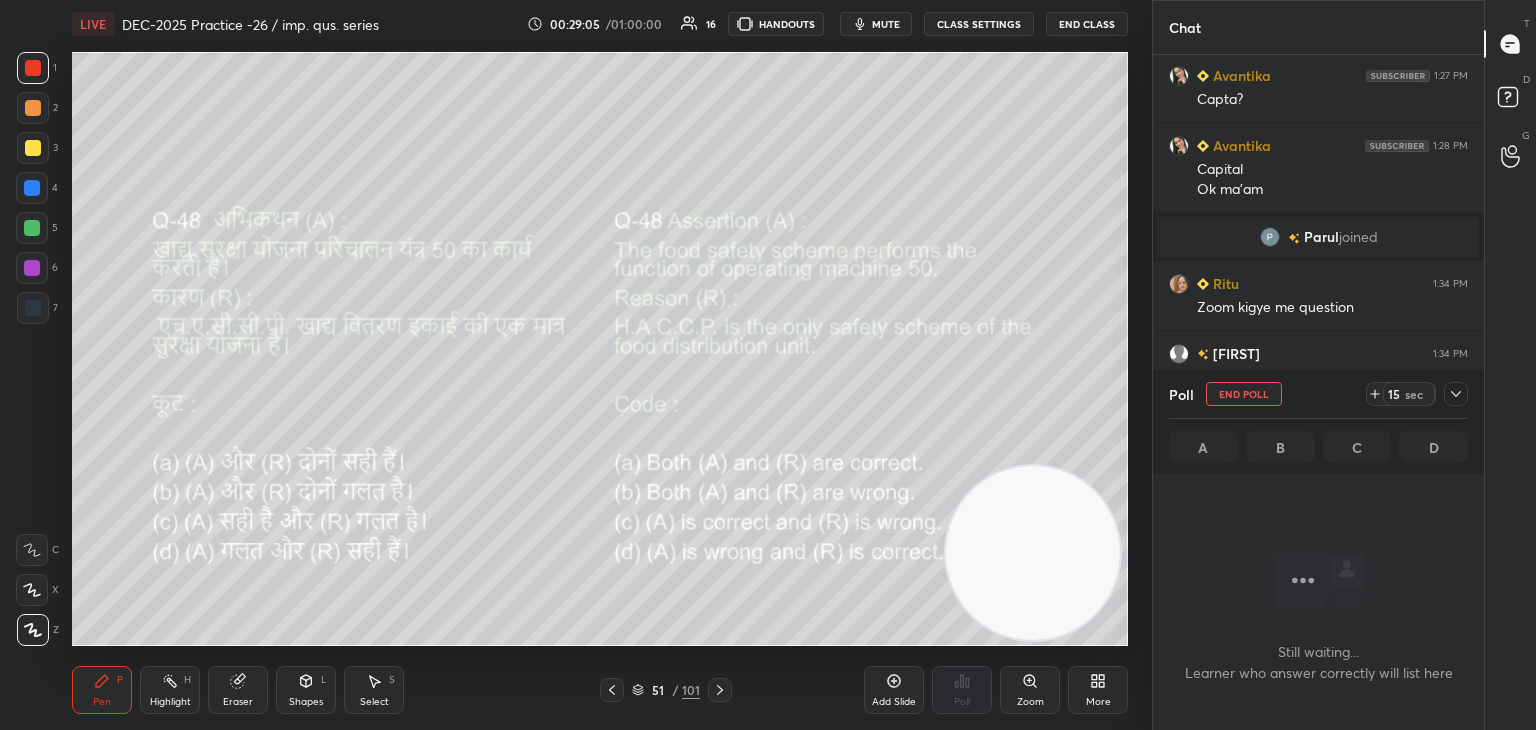scroll, scrollTop: 569, scrollLeft: 325, axis: both 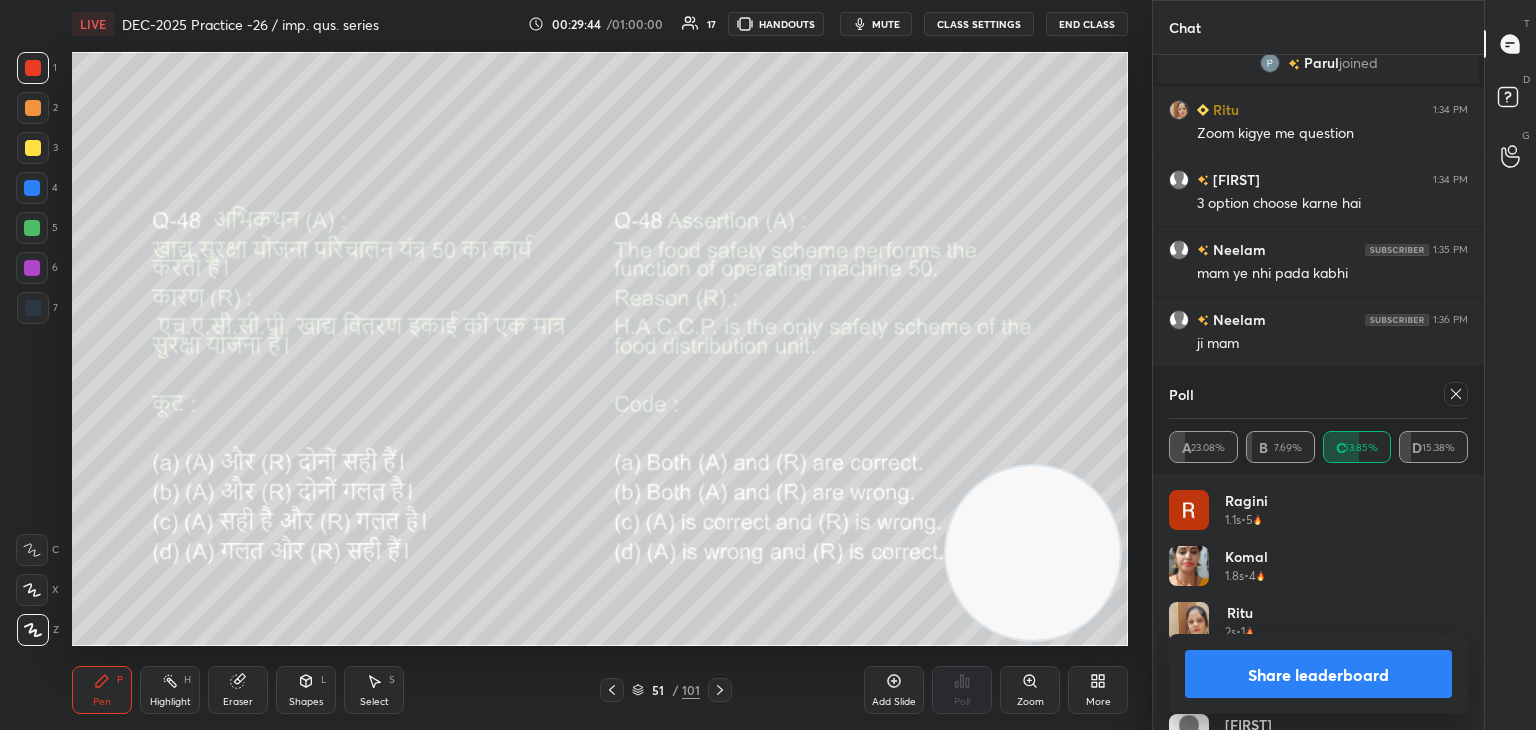 click at bounding box center [1456, 394] 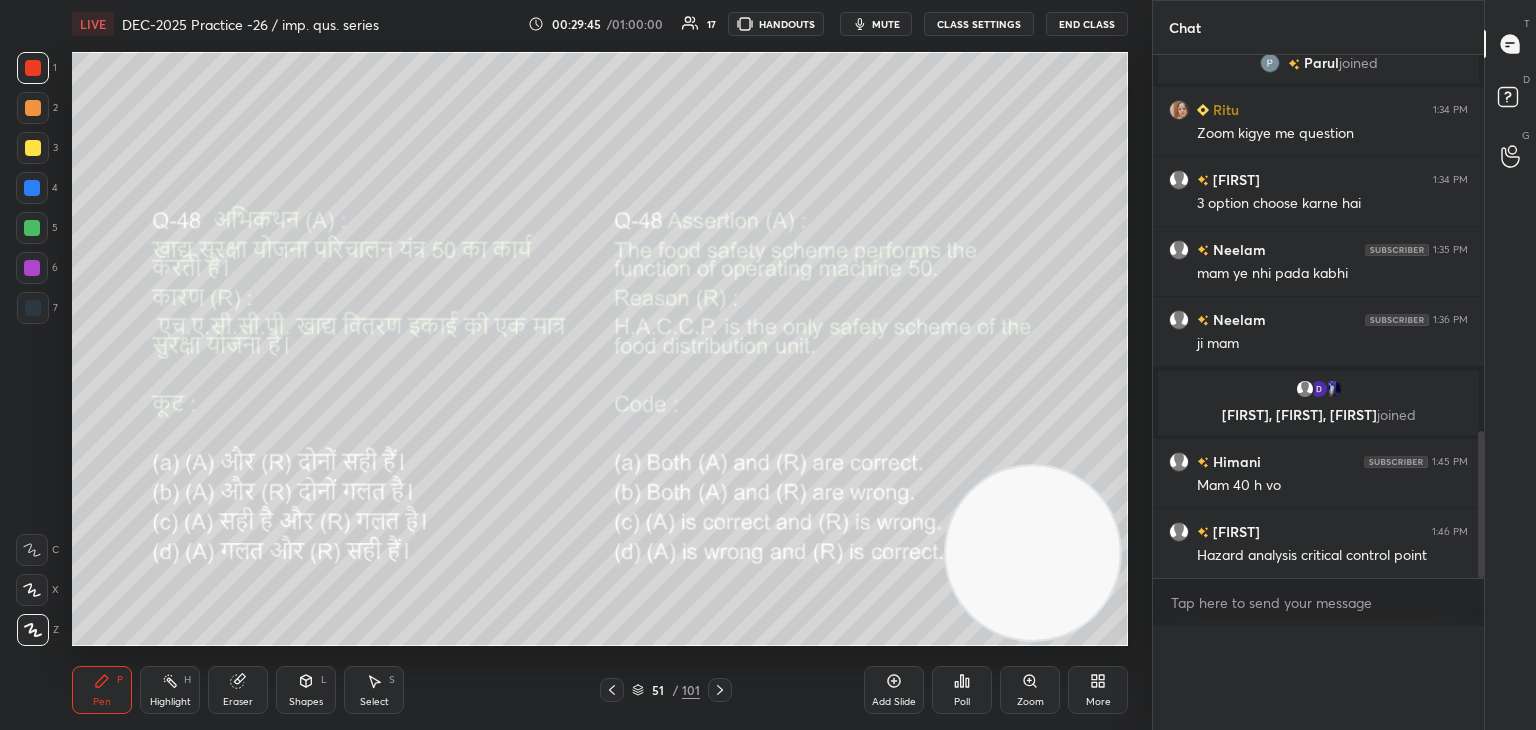 scroll, scrollTop: 0, scrollLeft: 0, axis: both 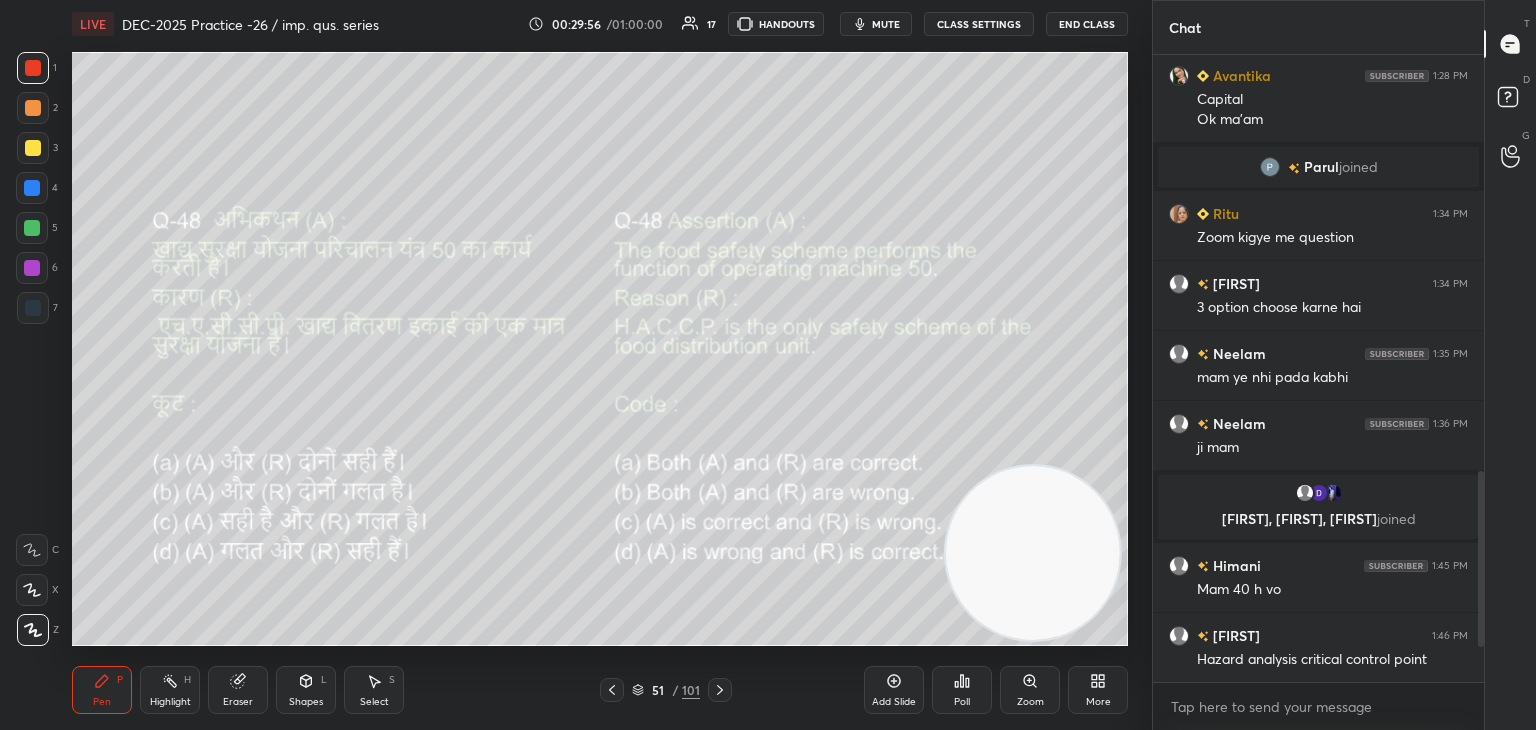click at bounding box center [720, 690] 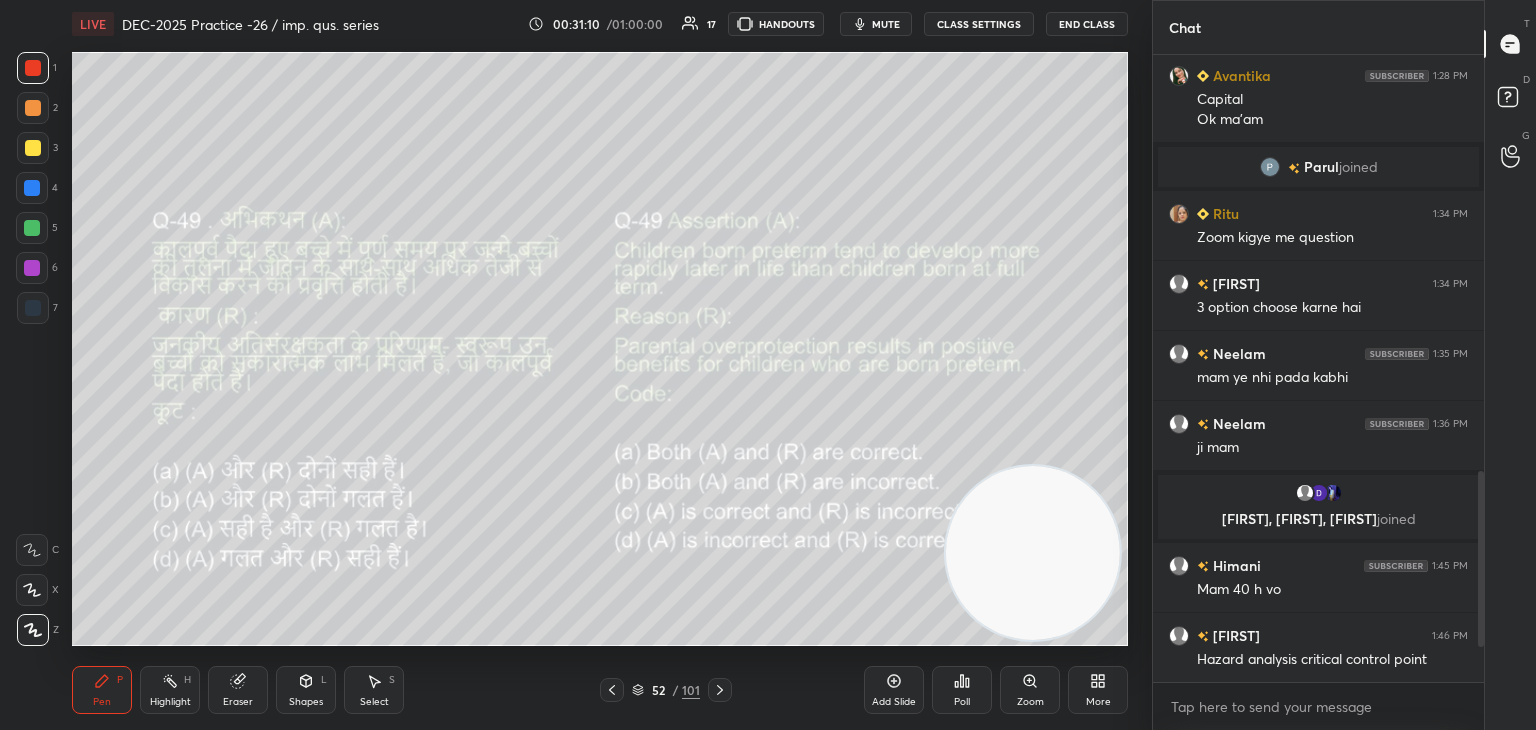 click on "Poll" at bounding box center [962, 690] 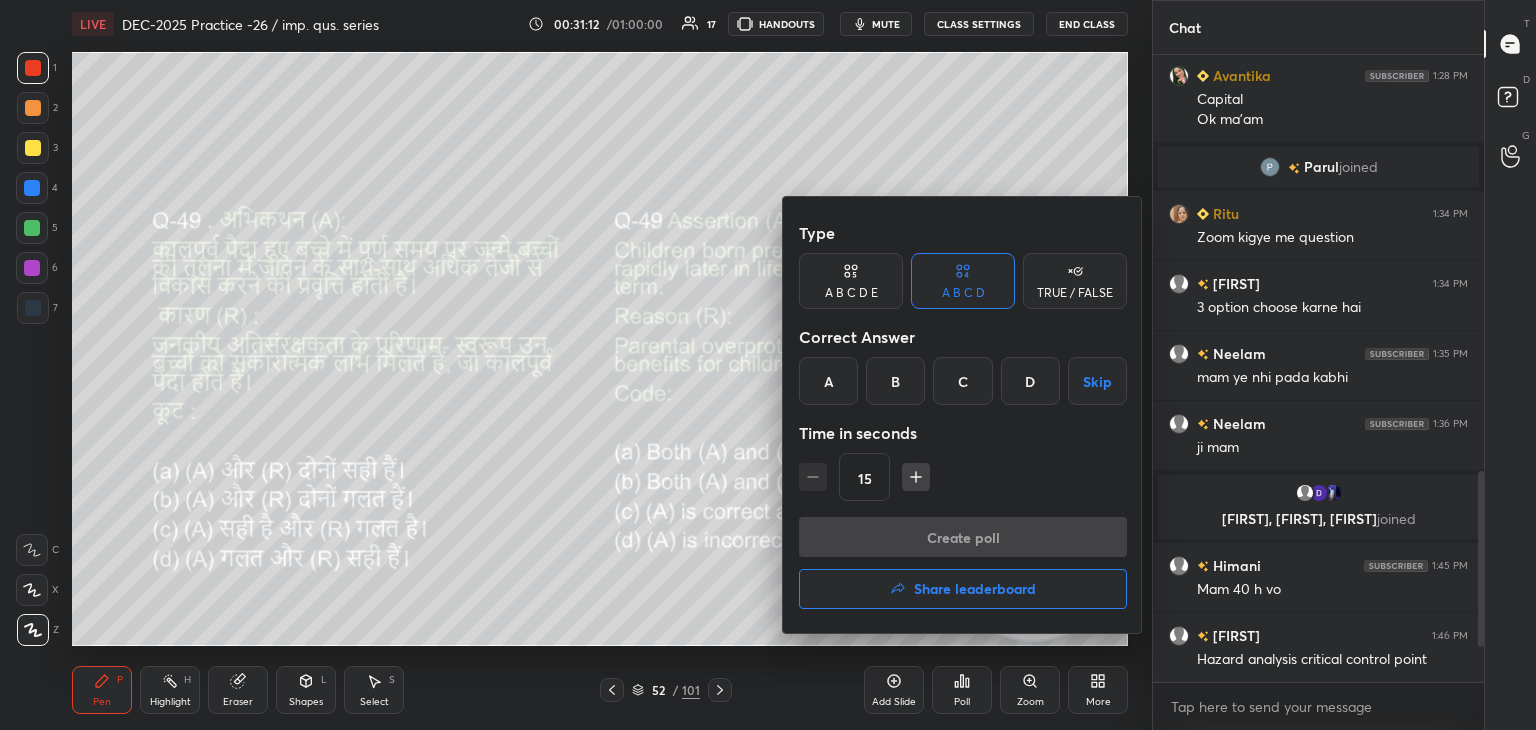 click on "B" at bounding box center (895, 381) 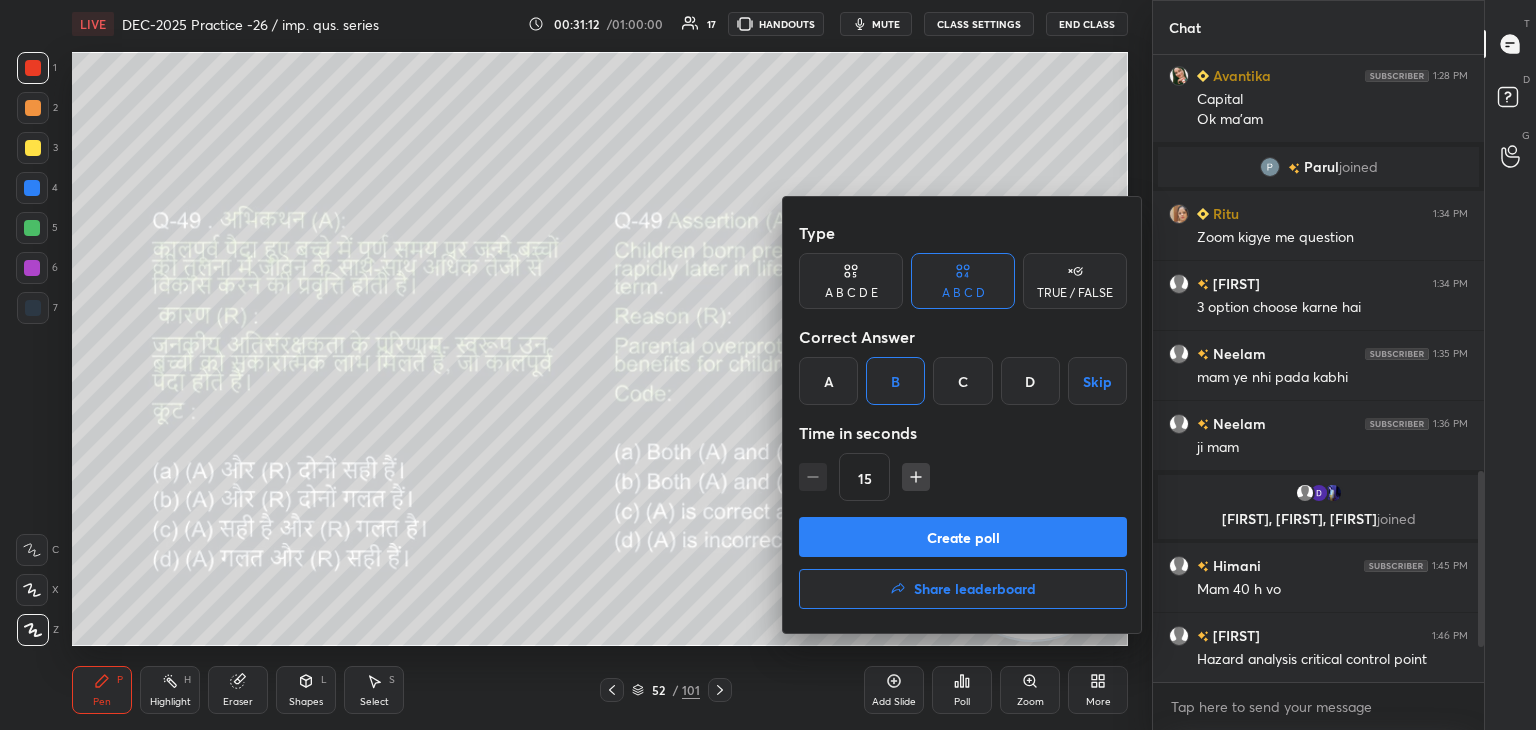 click on "Create poll" at bounding box center (963, 537) 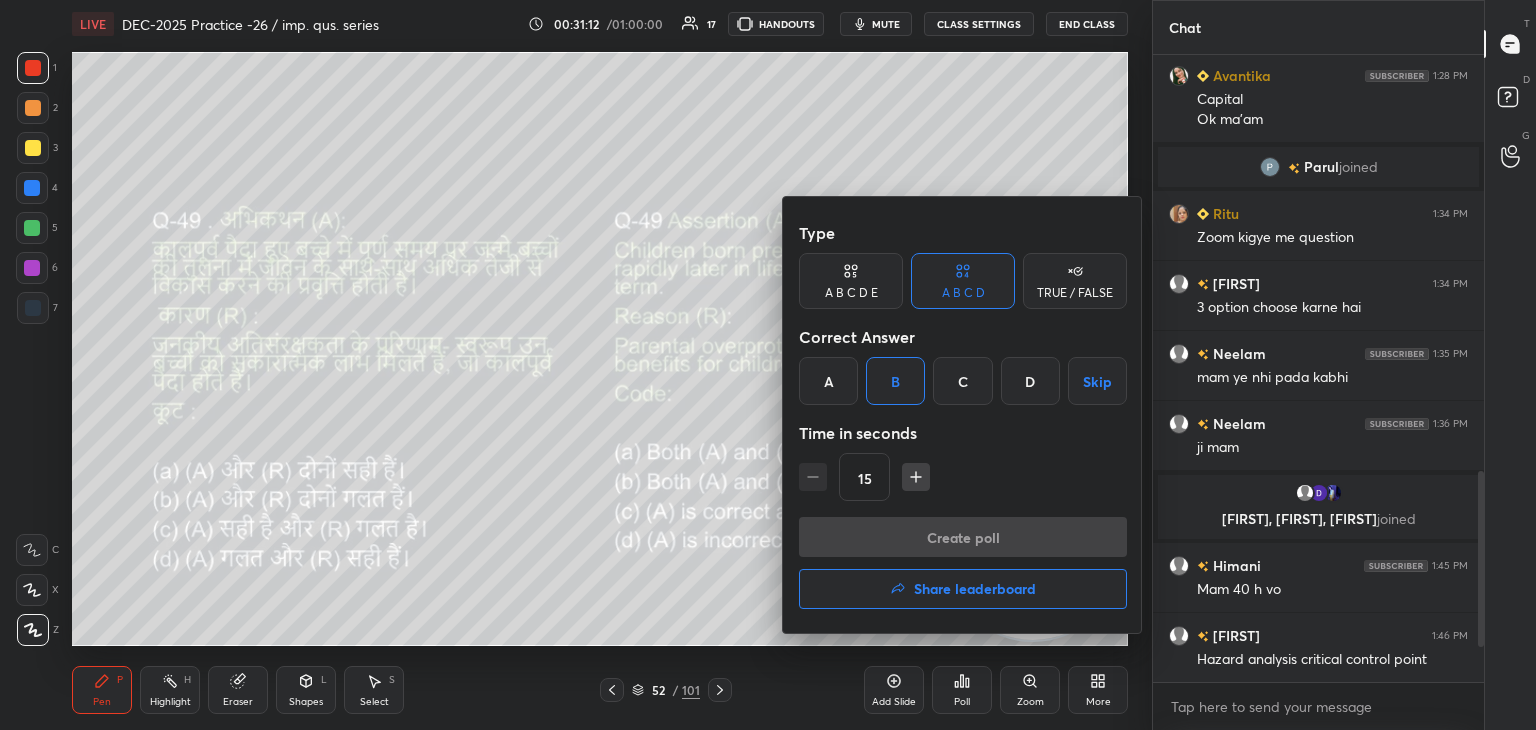 scroll, scrollTop: 580, scrollLeft: 325, axis: both 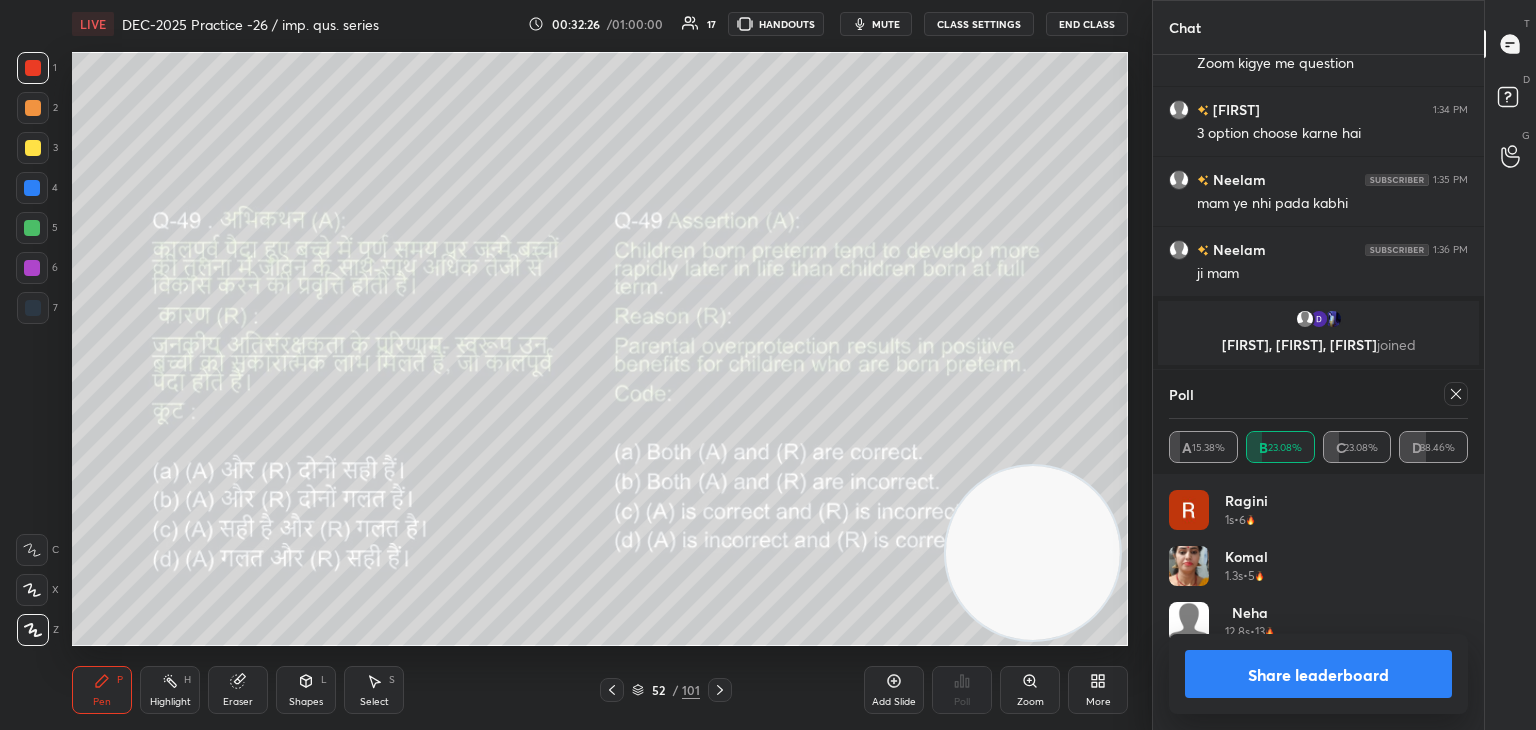click 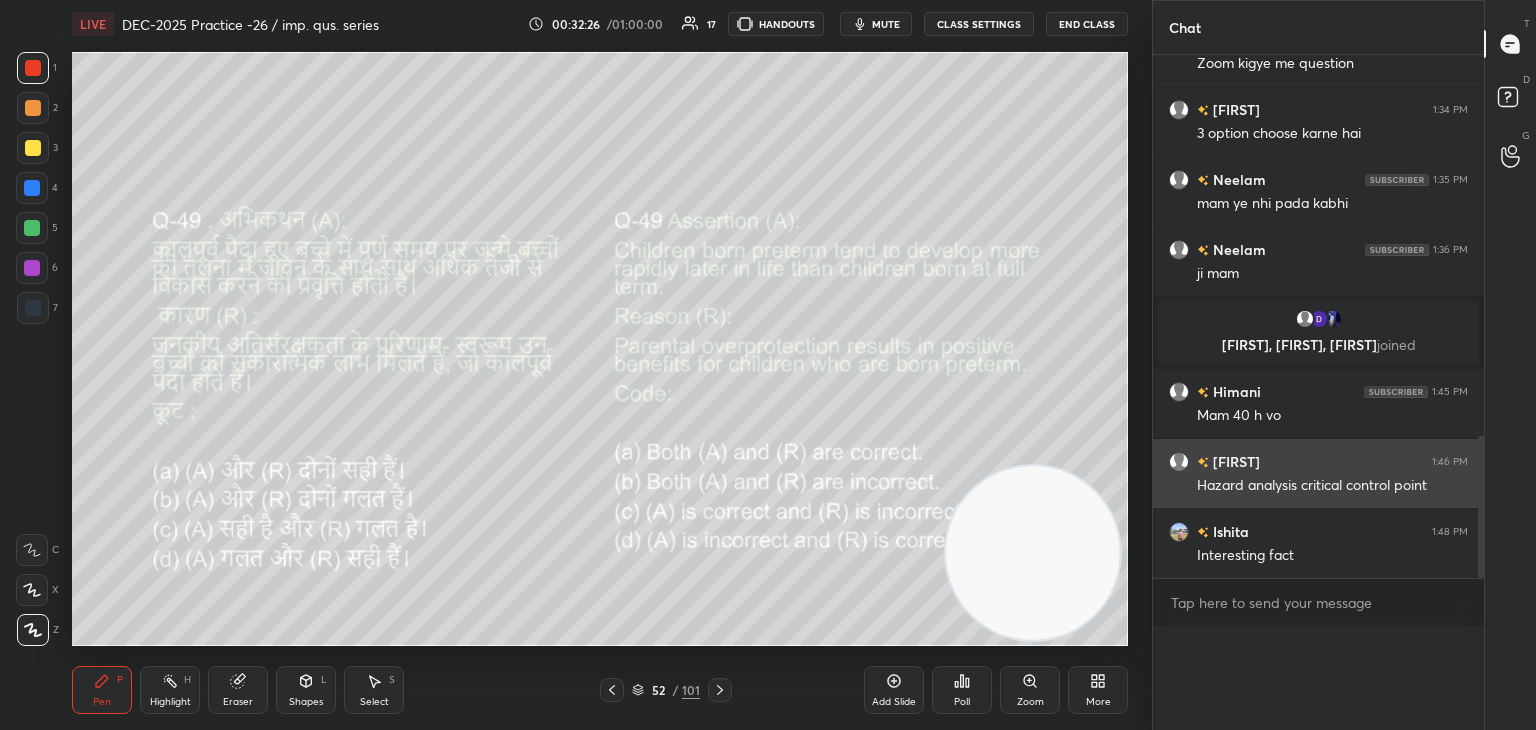 scroll, scrollTop: 88, scrollLeft: 293, axis: both 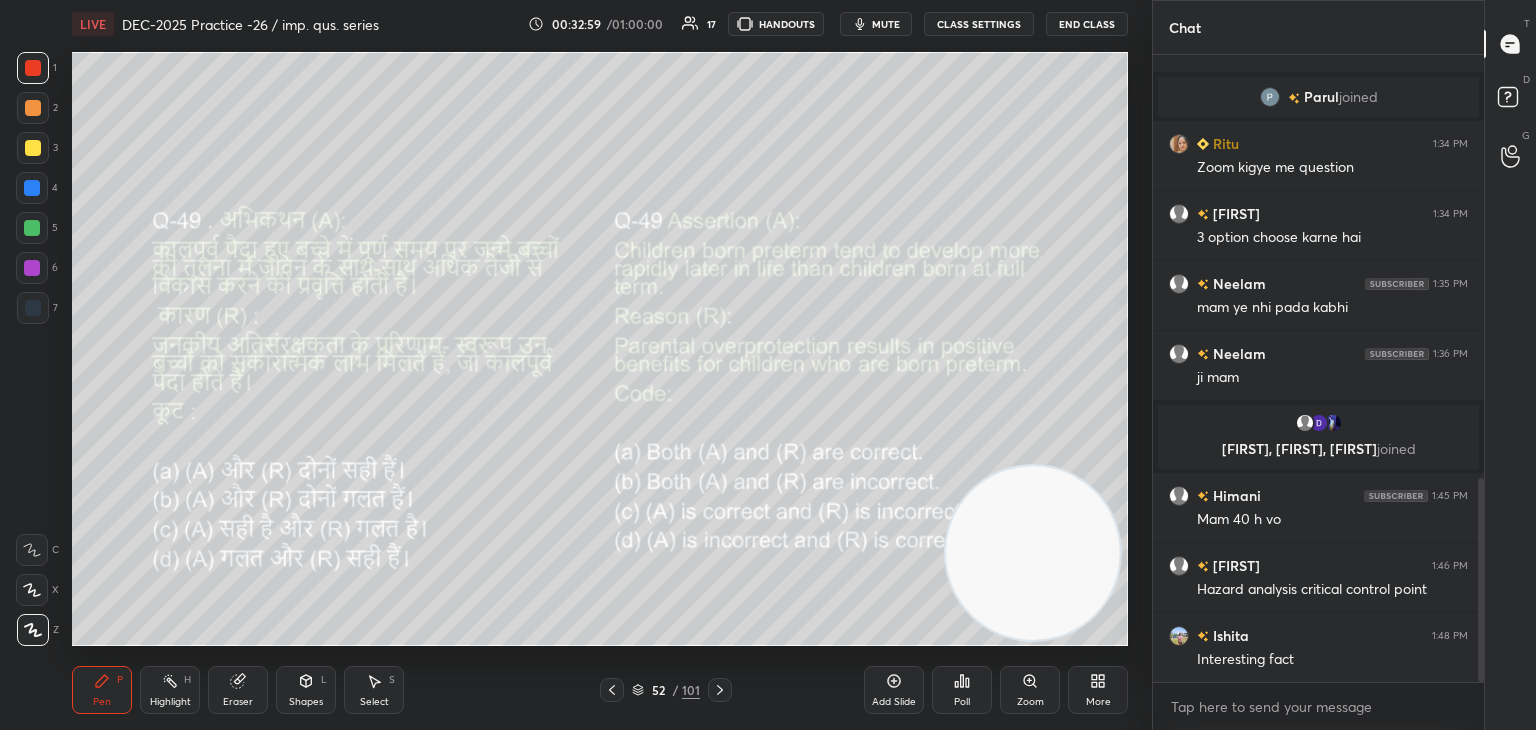 click 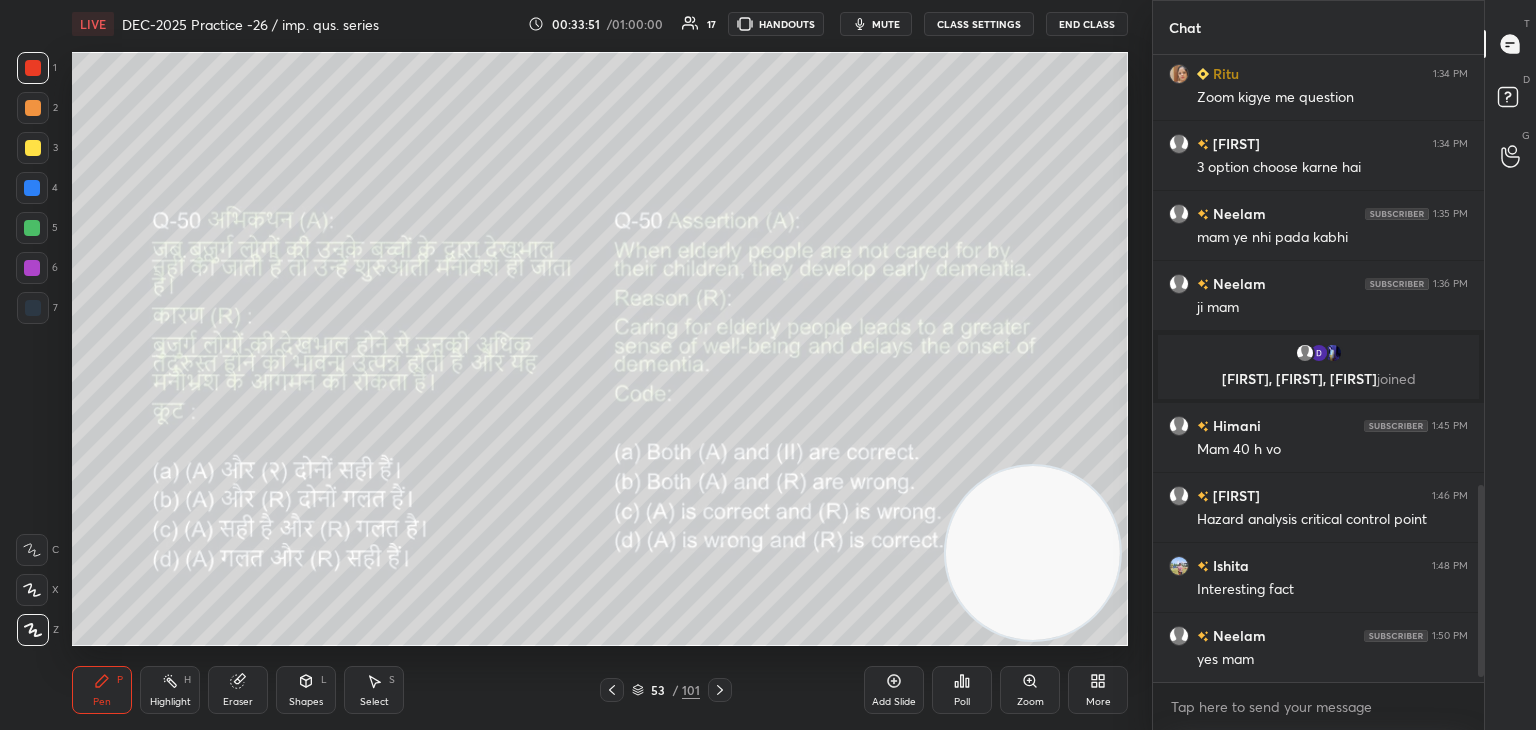 scroll, scrollTop: 1444, scrollLeft: 0, axis: vertical 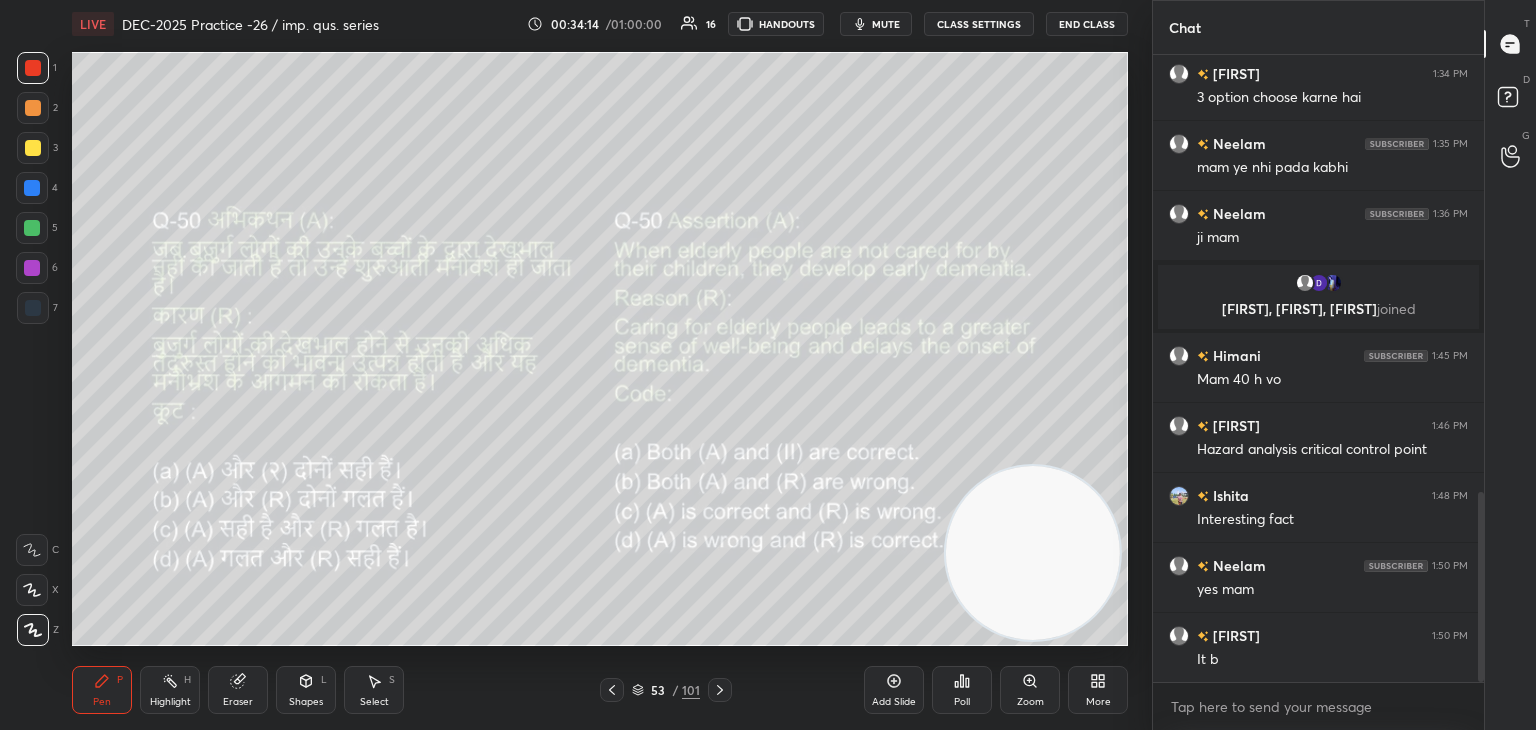 click on "Poll" at bounding box center [962, 702] 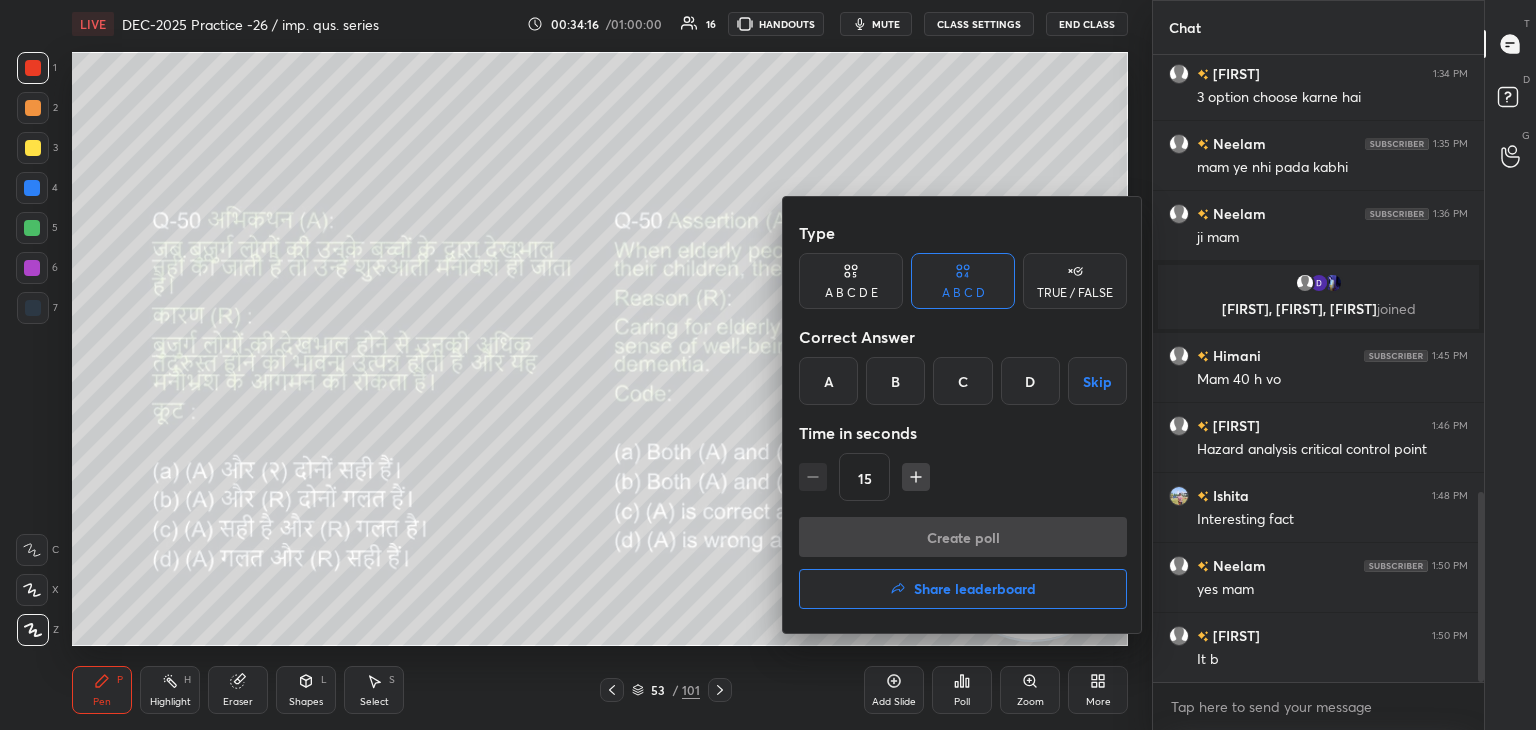 click on "D" at bounding box center [1030, 381] 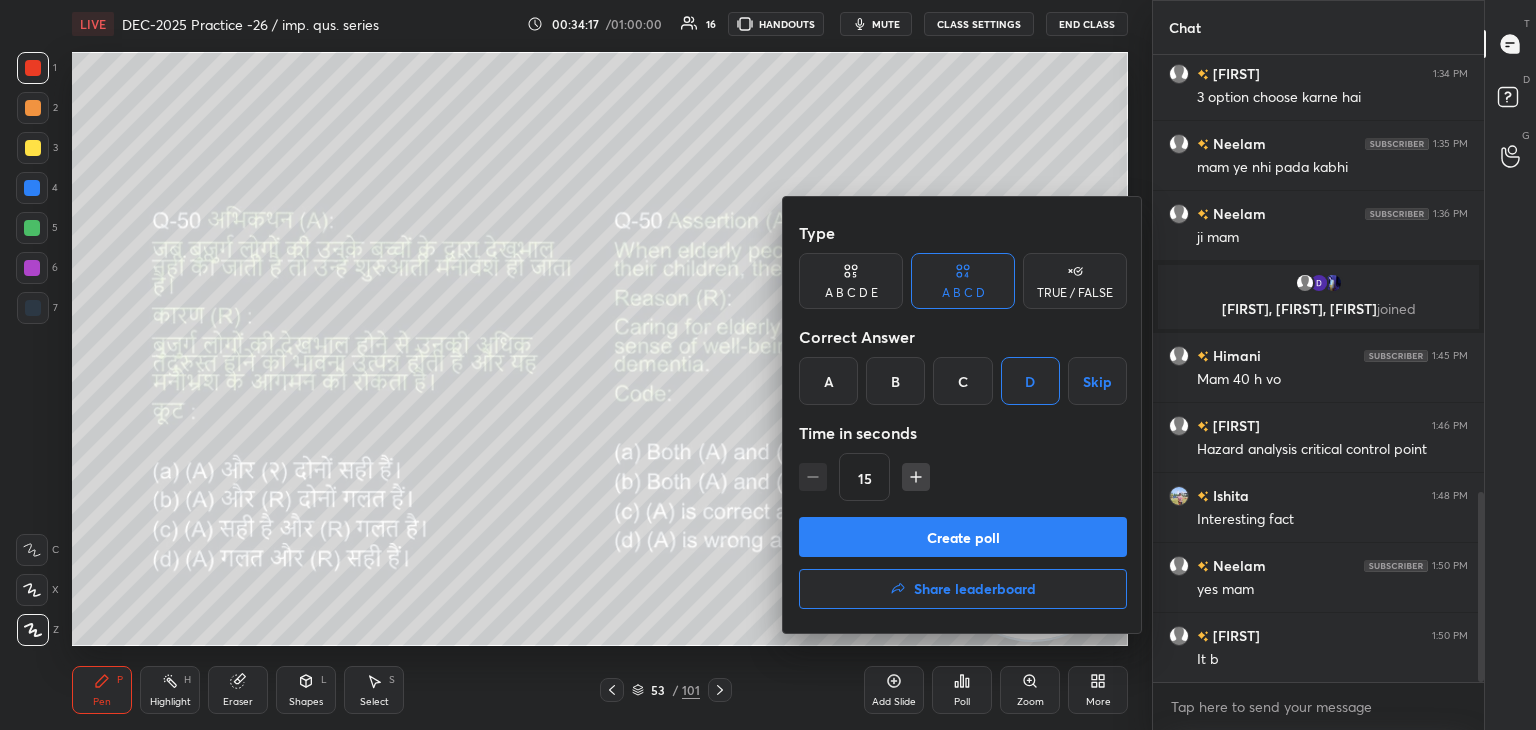 click on "Create poll" at bounding box center [963, 537] 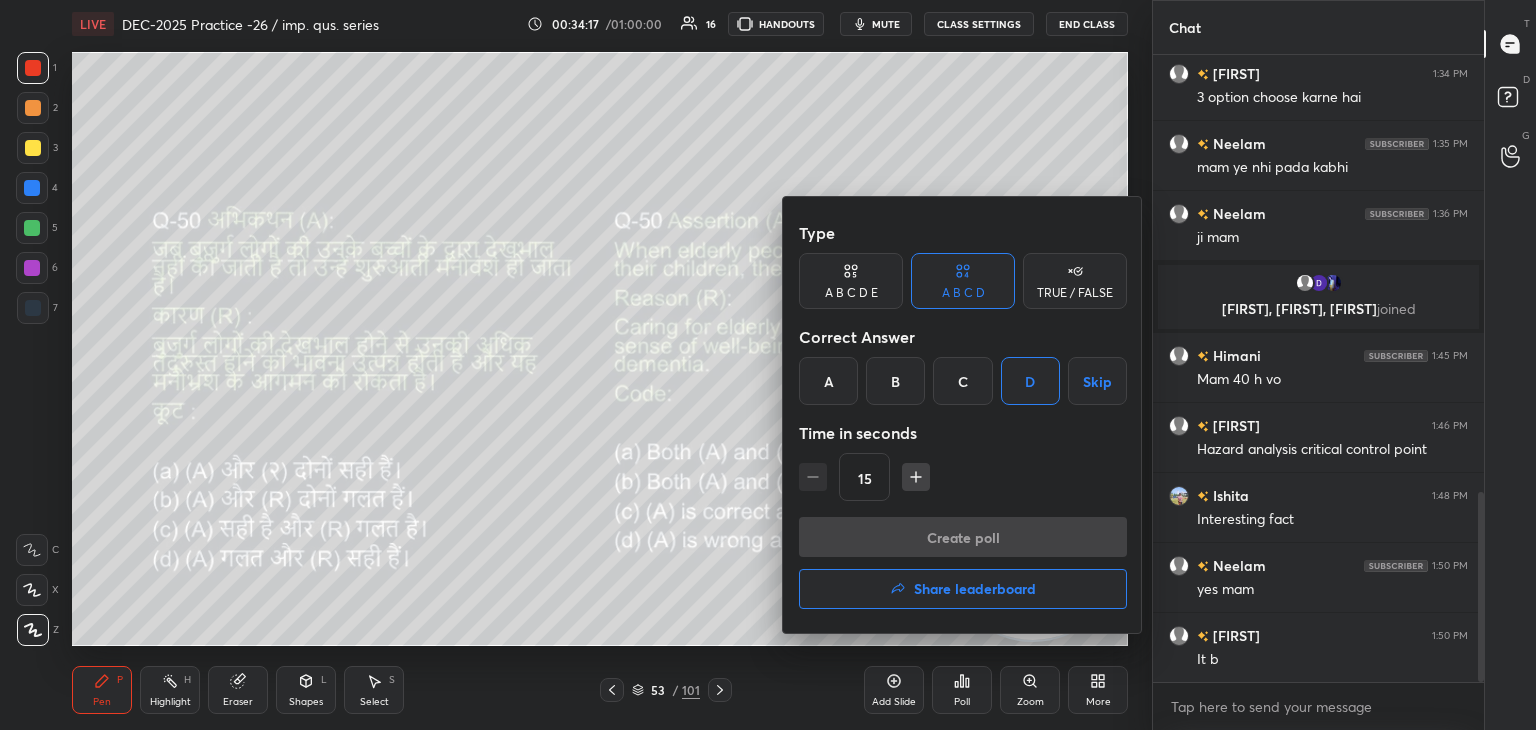 scroll, scrollTop: 570, scrollLeft: 325, axis: both 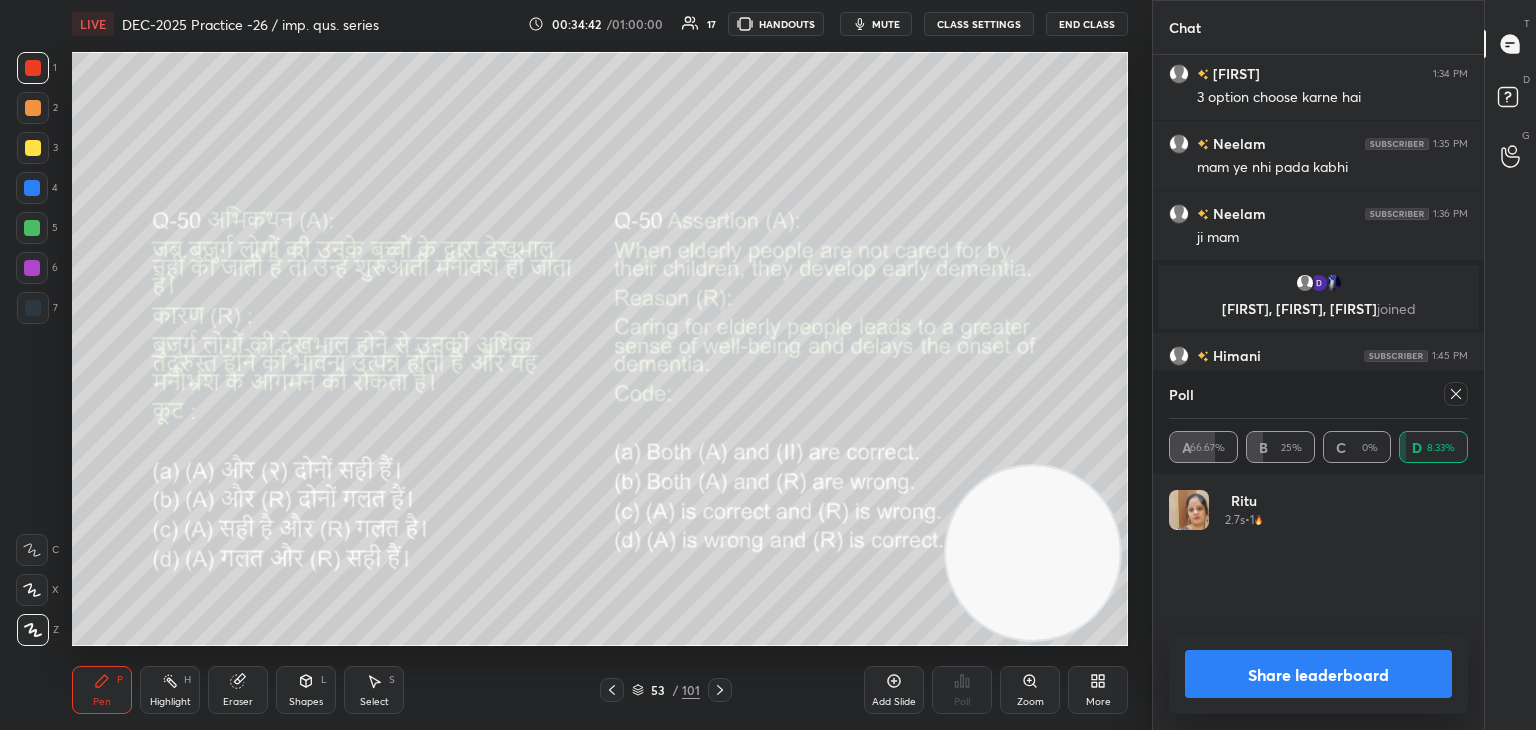 click at bounding box center [1456, 394] 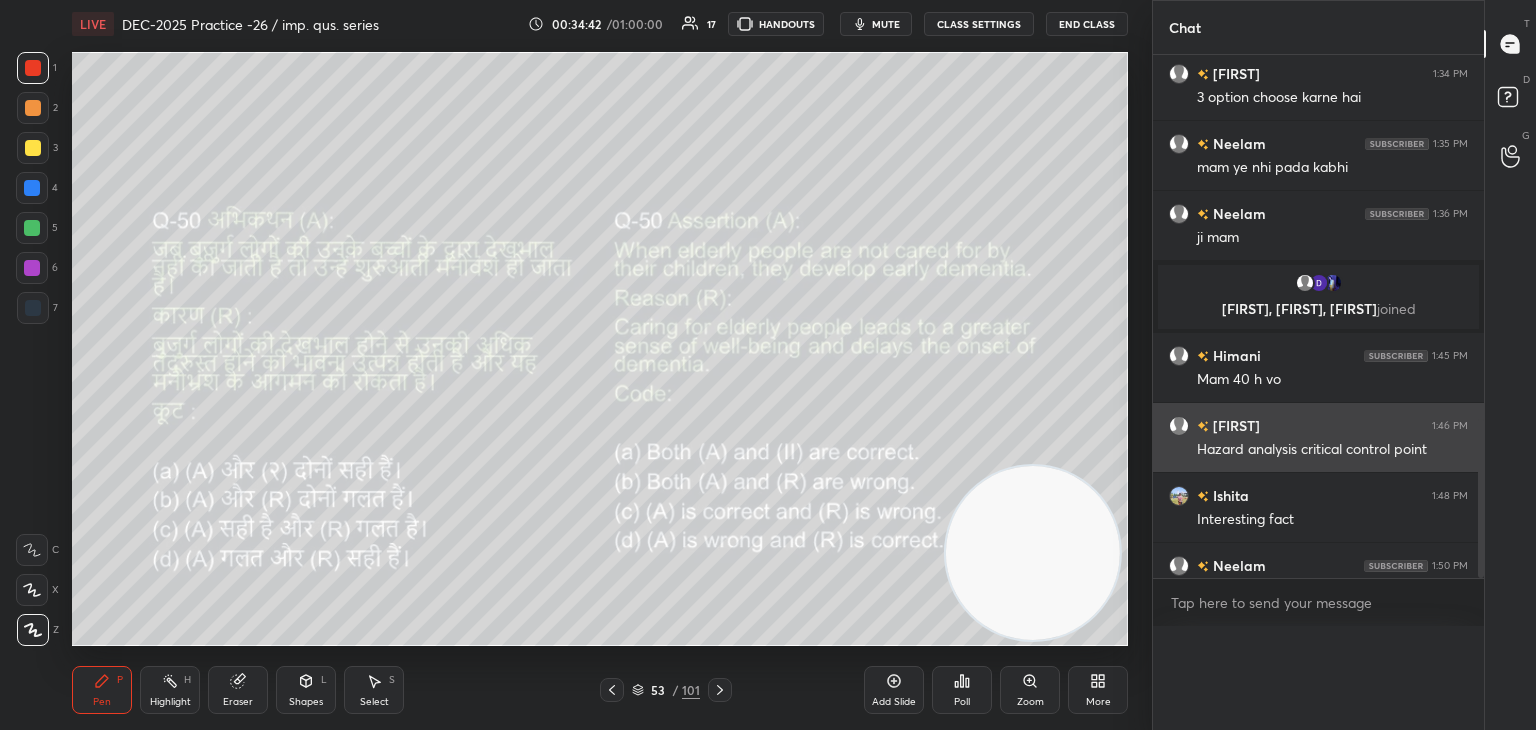 scroll, scrollTop: 0, scrollLeft: 0, axis: both 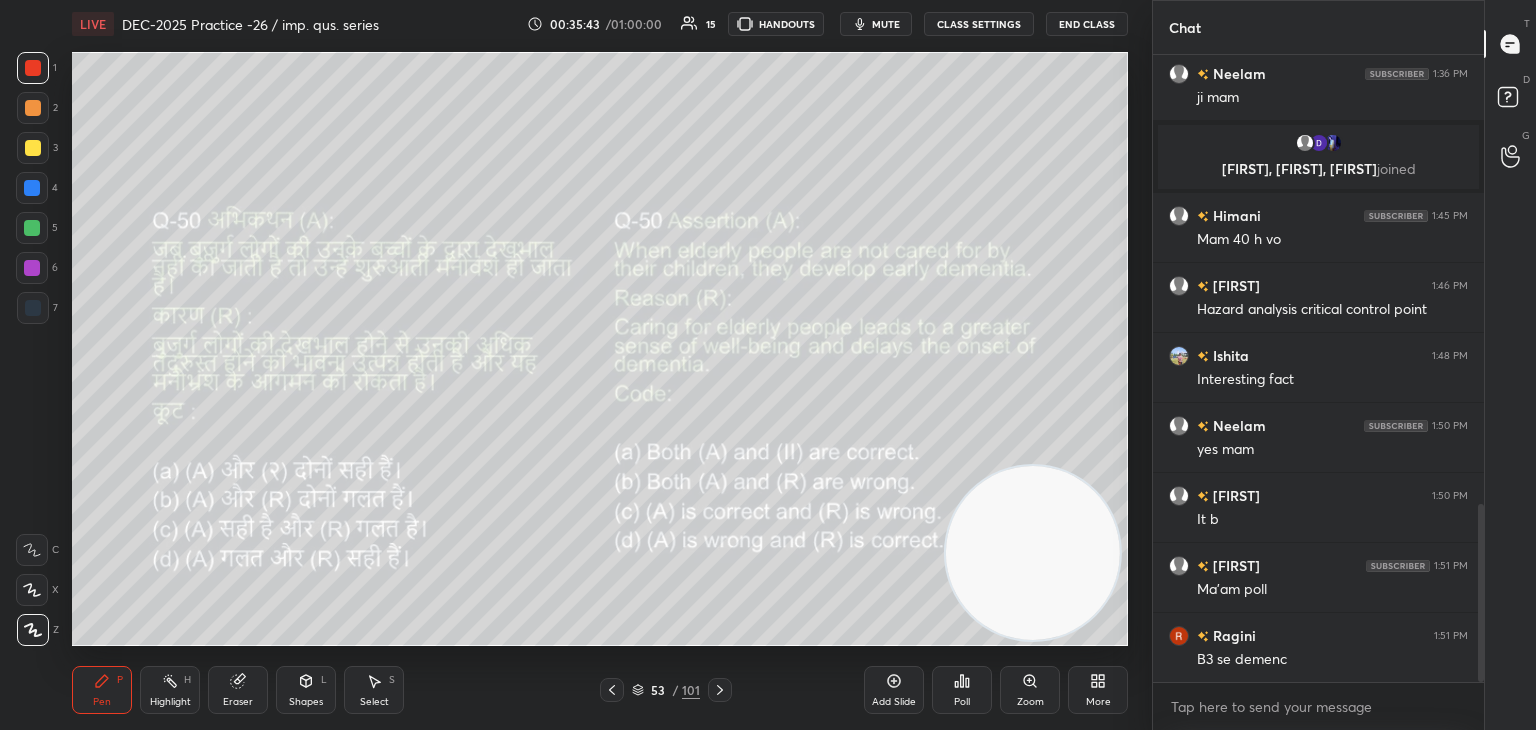 click 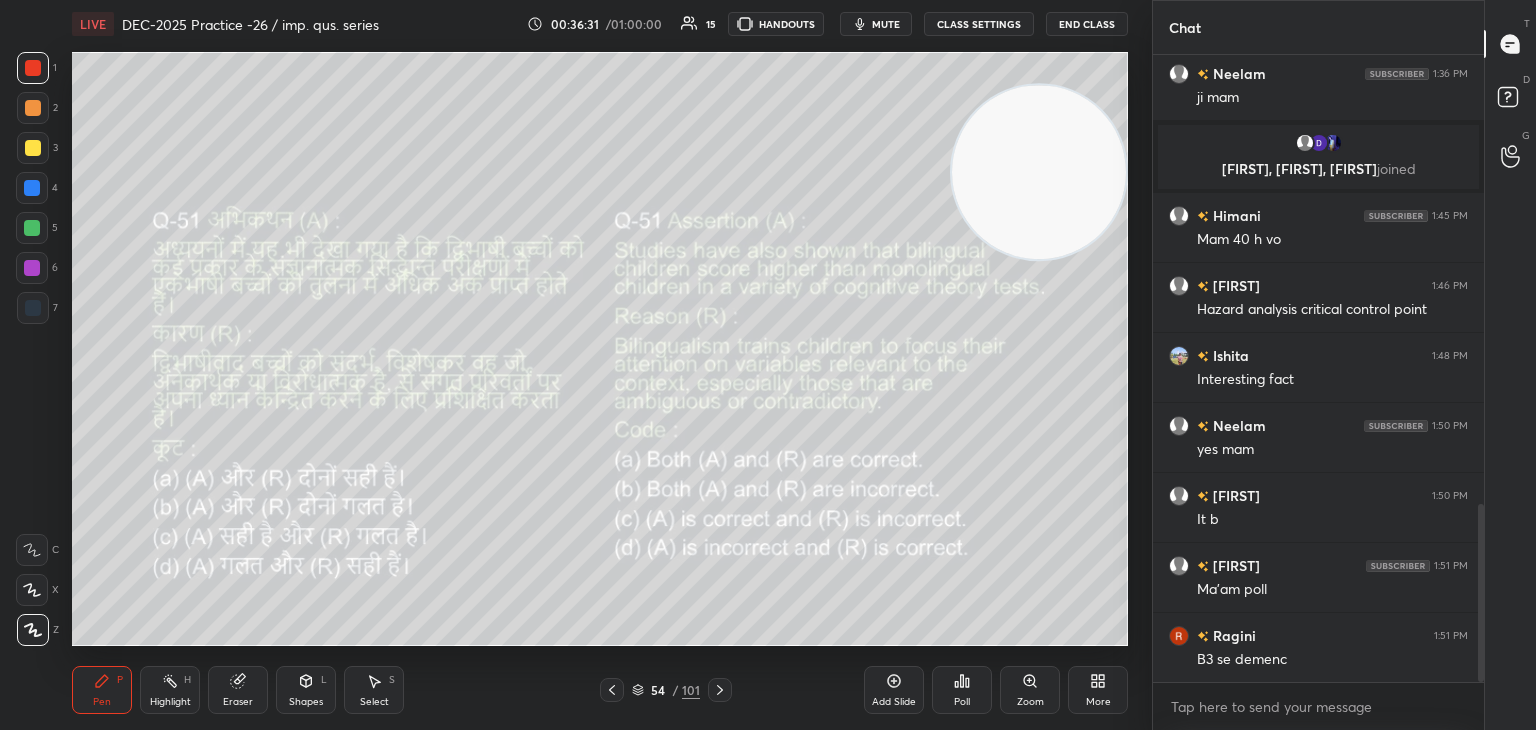 click on "Poll" at bounding box center [962, 702] 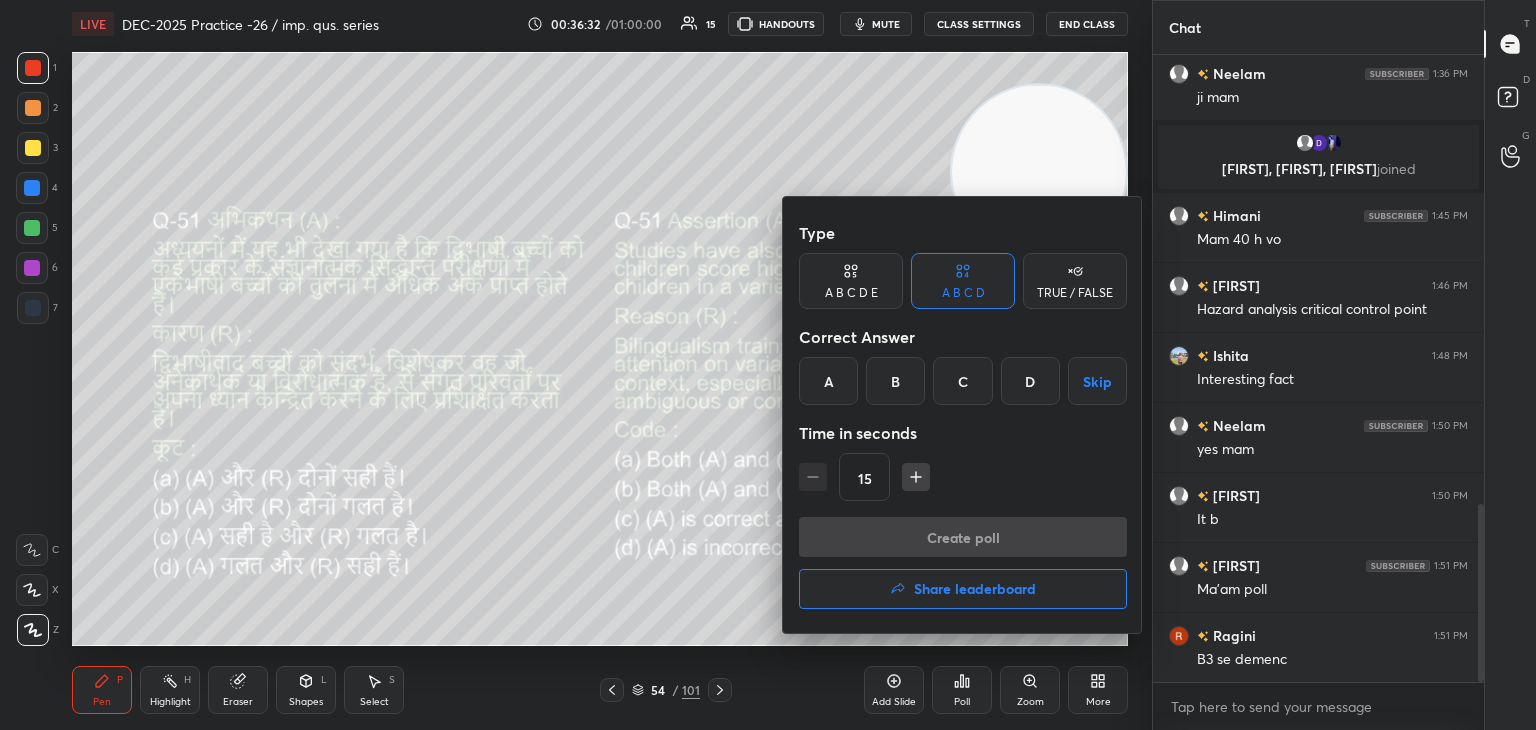 click on "A" at bounding box center (828, 381) 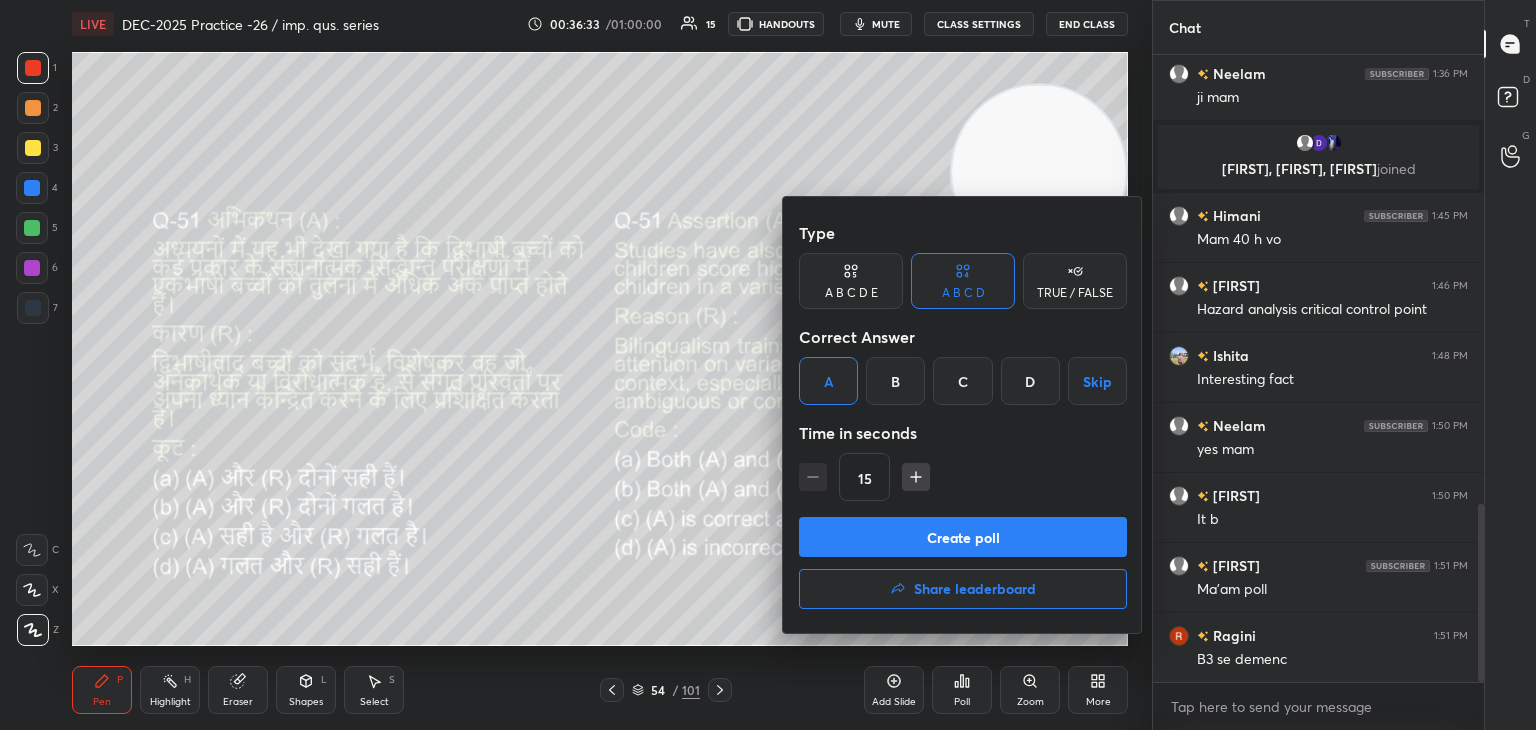 click on "Create poll" at bounding box center (963, 537) 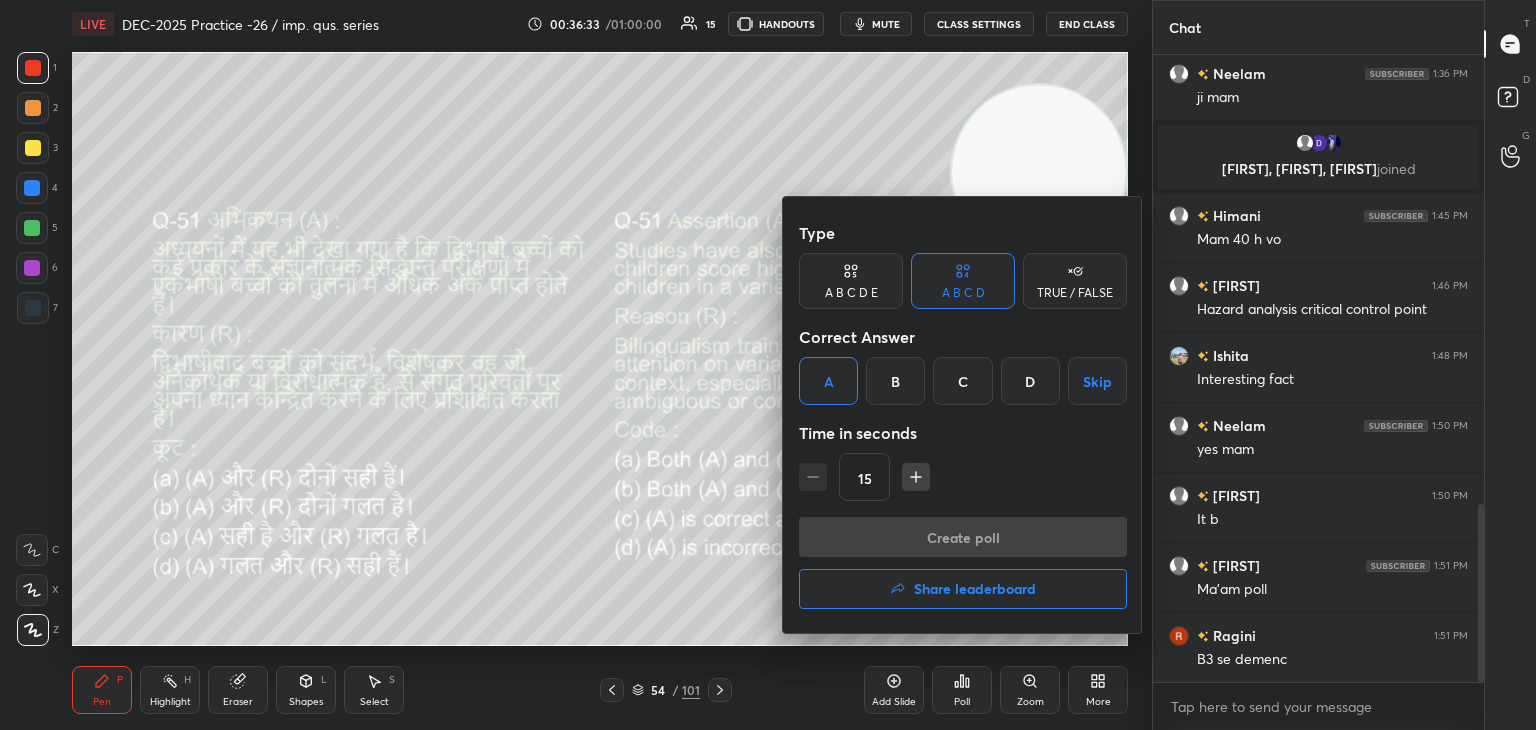 scroll, scrollTop: 588, scrollLeft: 325, axis: both 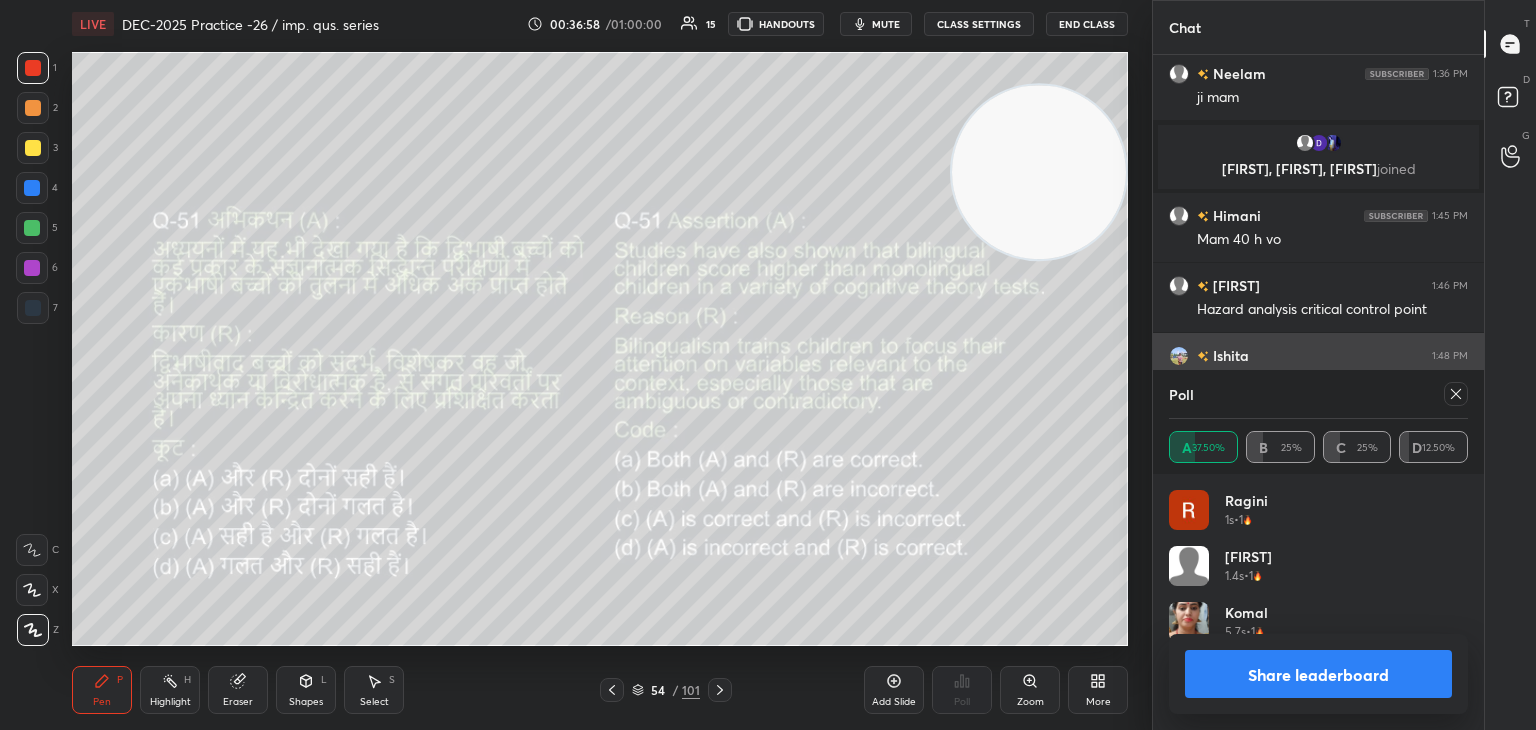 click 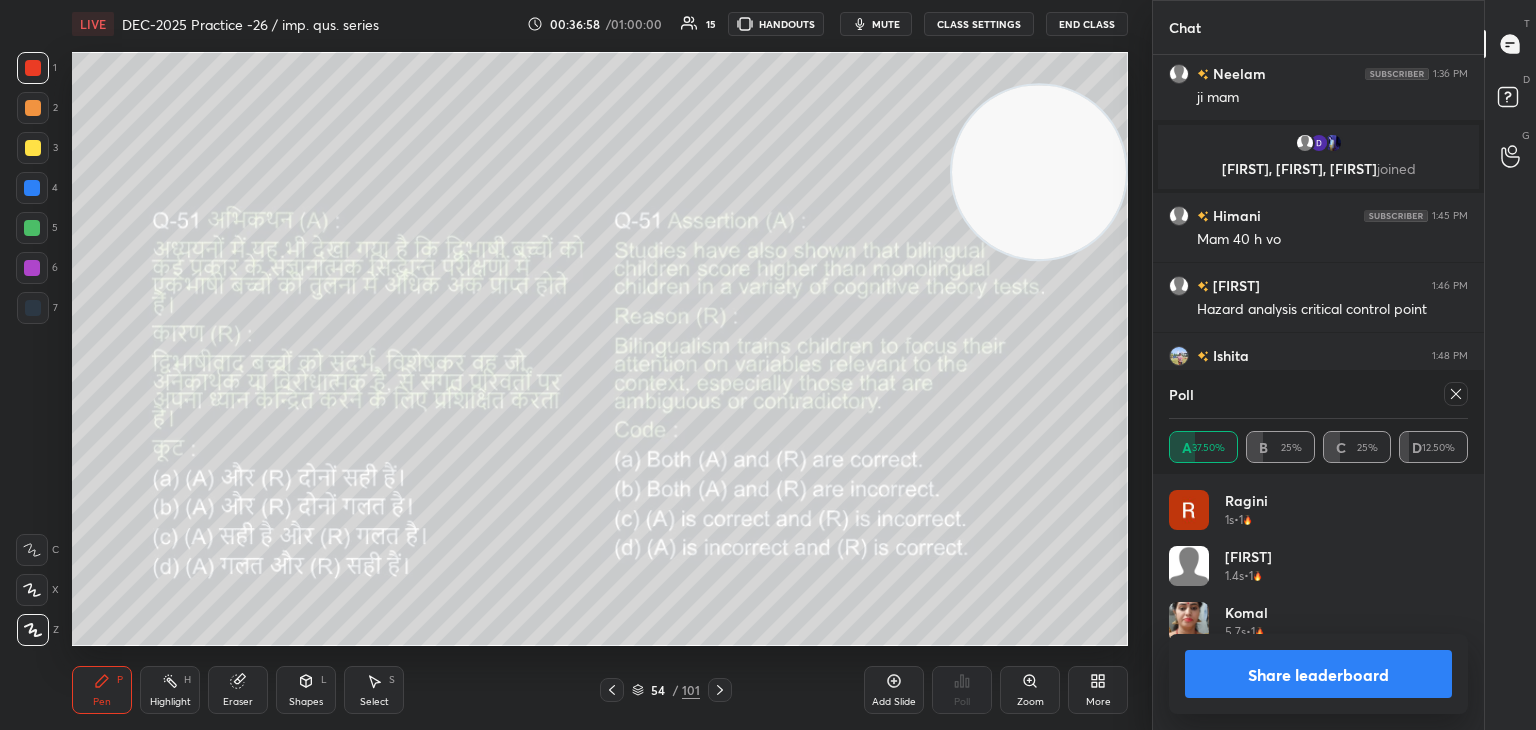 scroll, scrollTop: 0, scrollLeft: 6, axis: horizontal 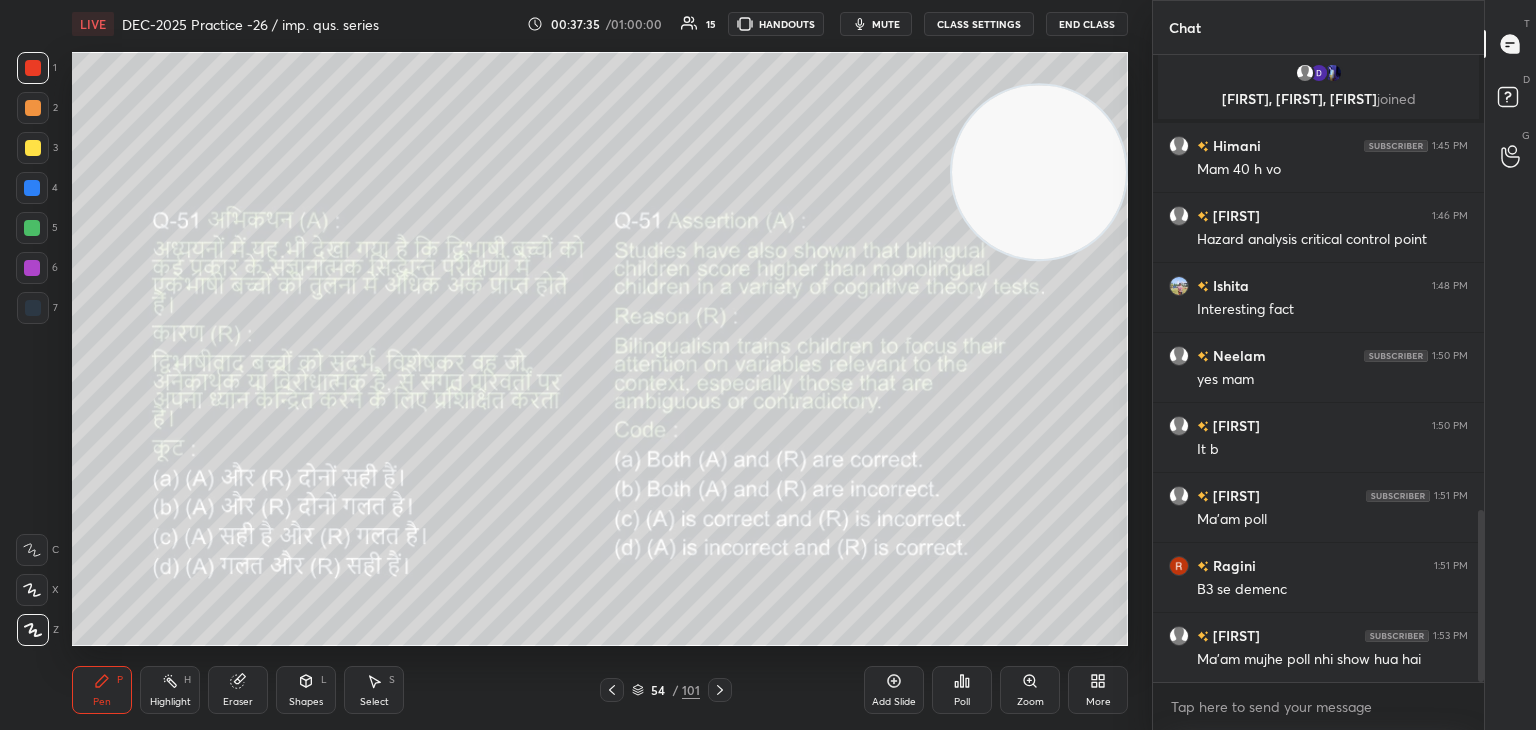 click on "54 / 101" at bounding box center (666, 690) 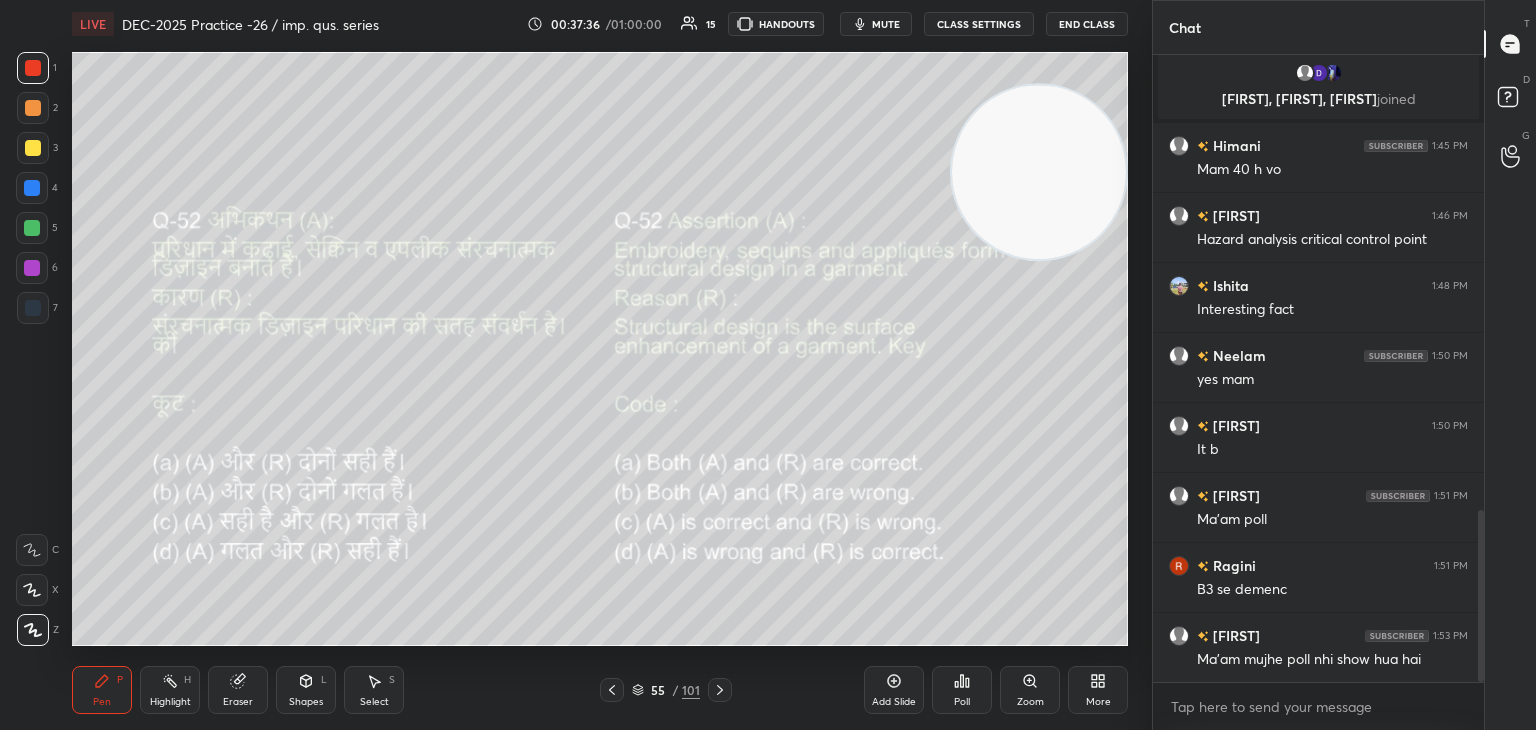 scroll, scrollTop: 1724, scrollLeft: 0, axis: vertical 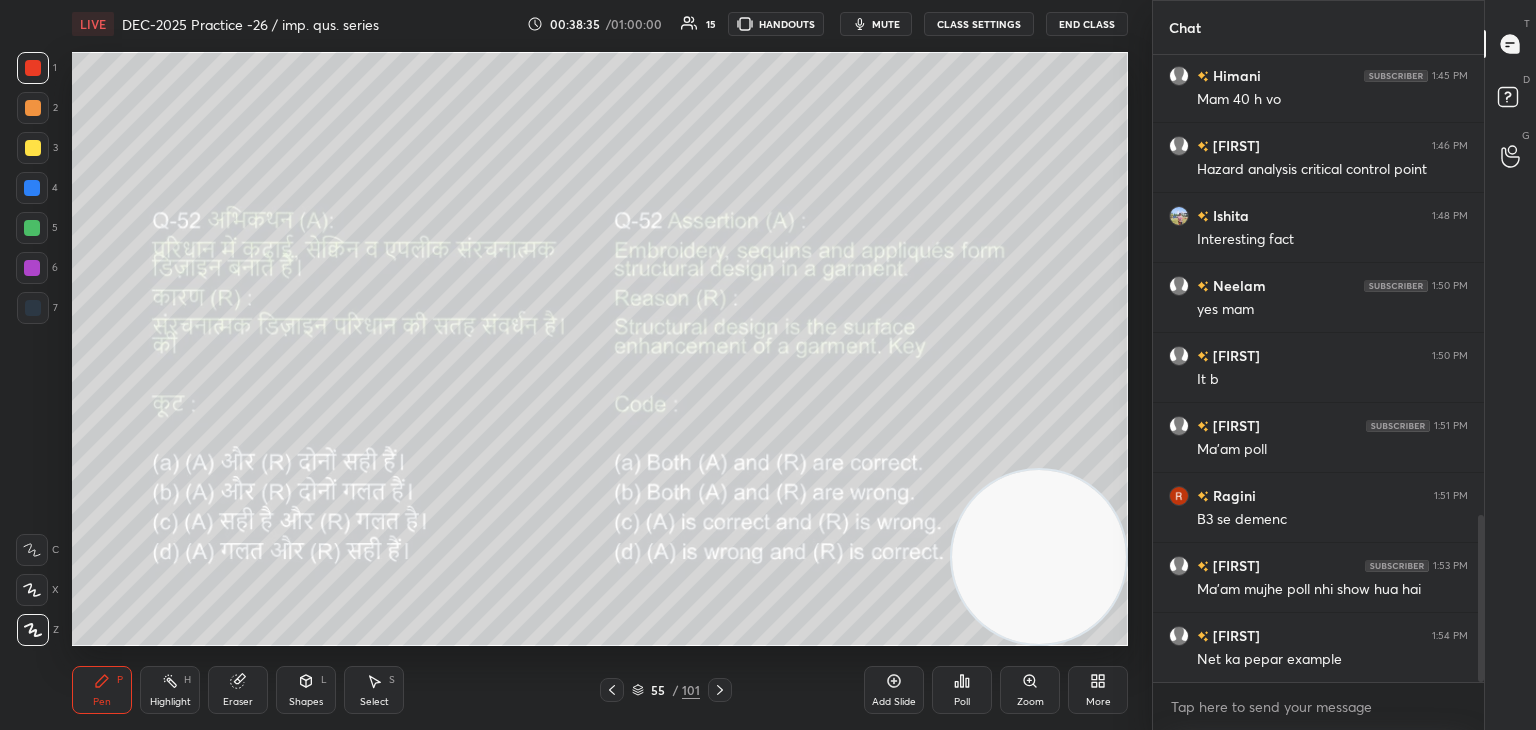 click on "Poll" at bounding box center [962, 690] 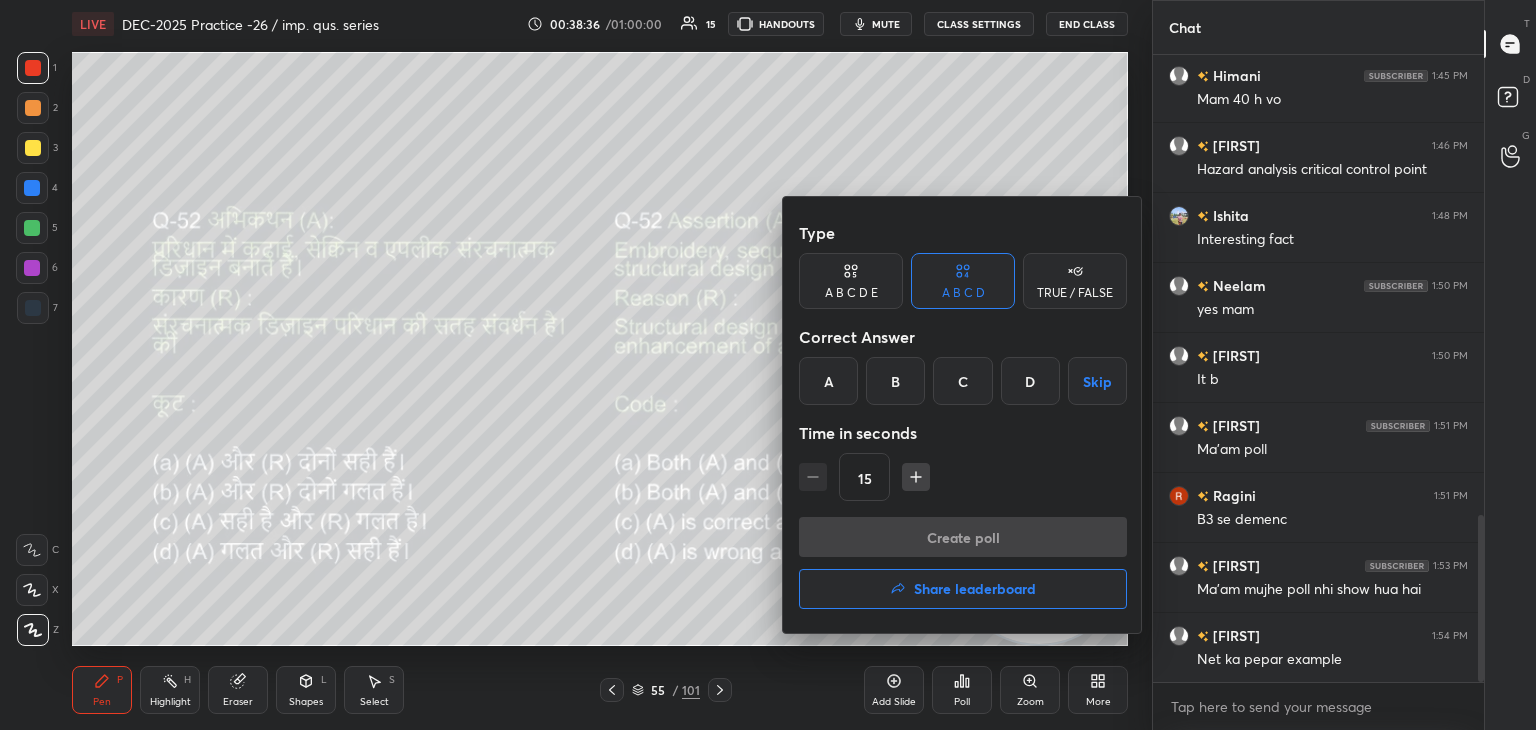click on "D" at bounding box center (1030, 381) 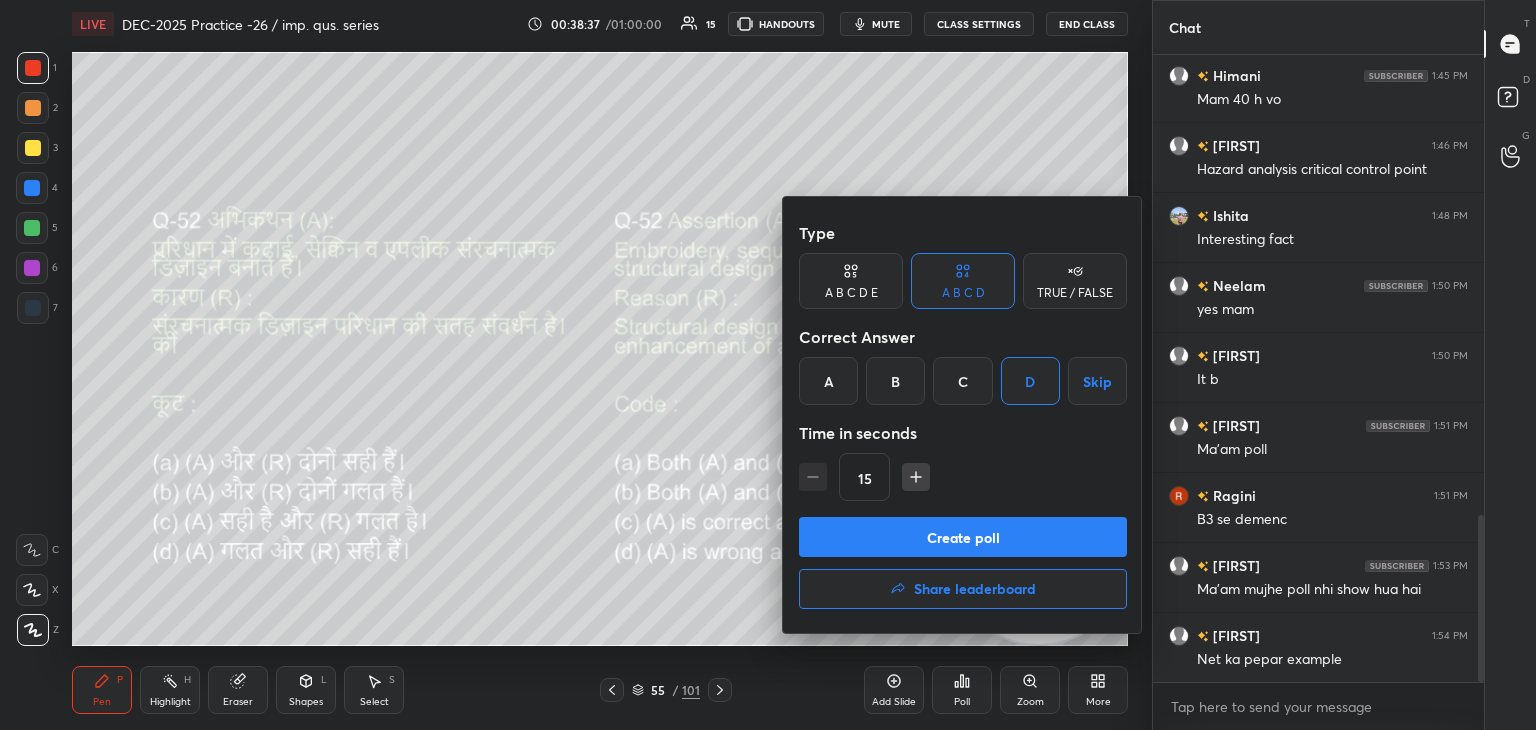click on "Create poll" at bounding box center (963, 537) 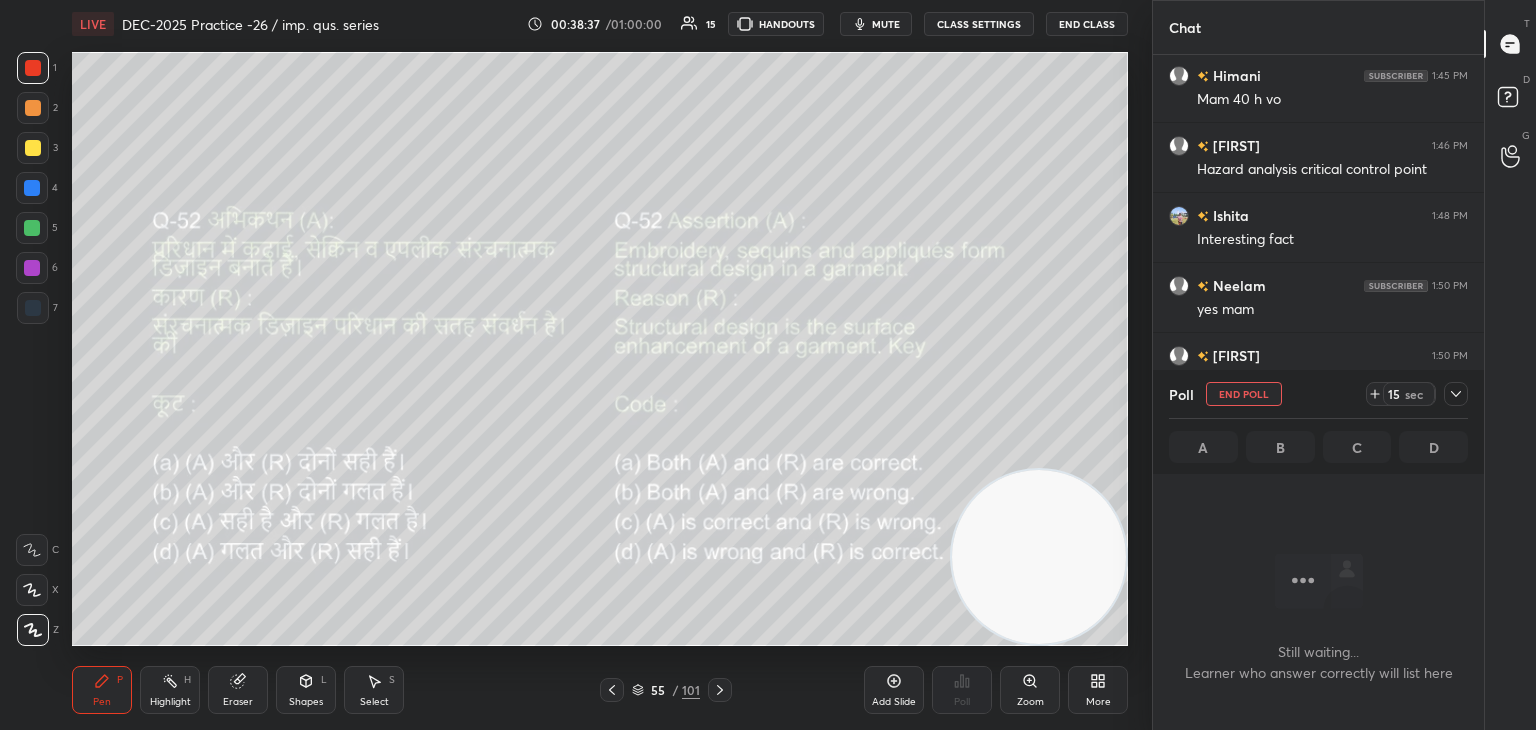 scroll, scrollTop: 588, scrollLeft: 325, axis: both 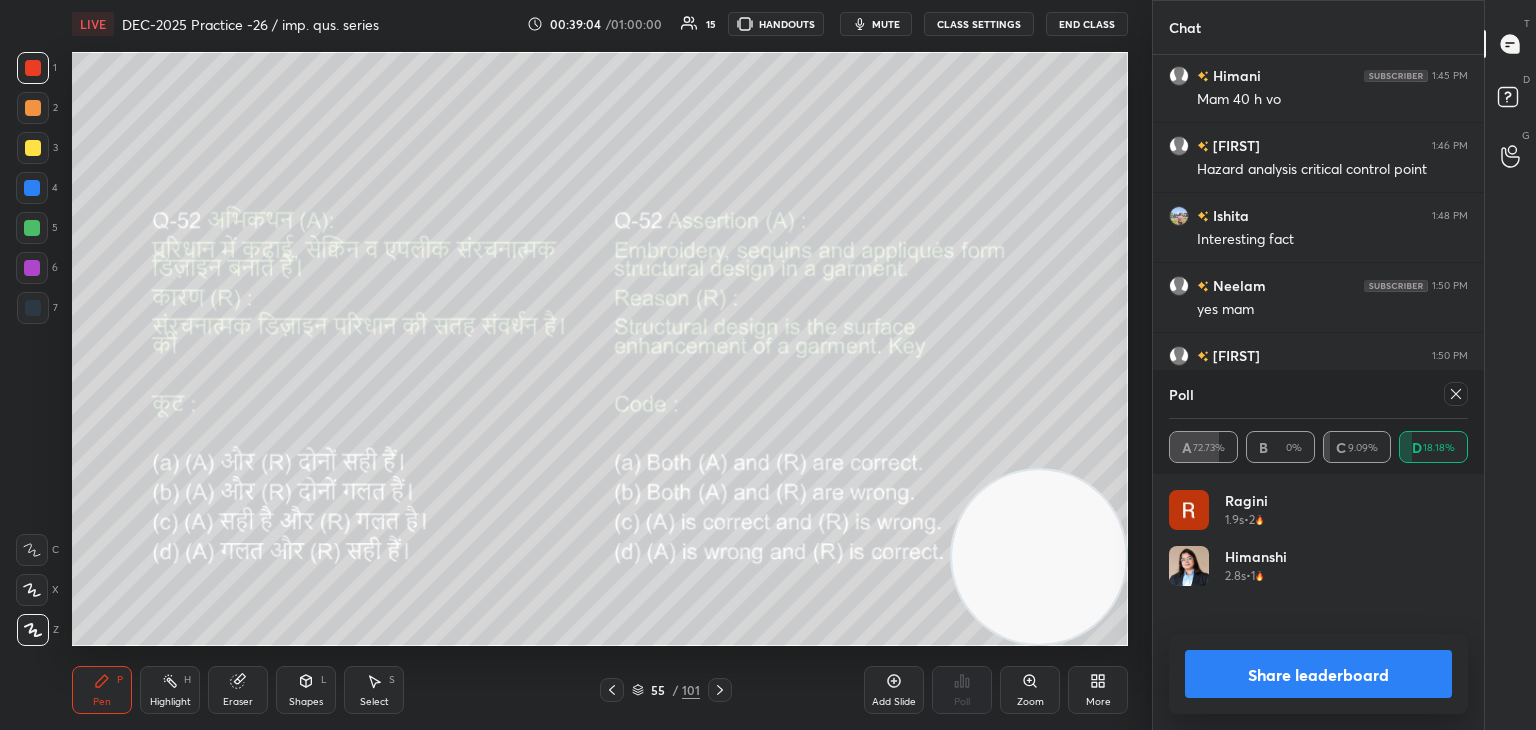 click 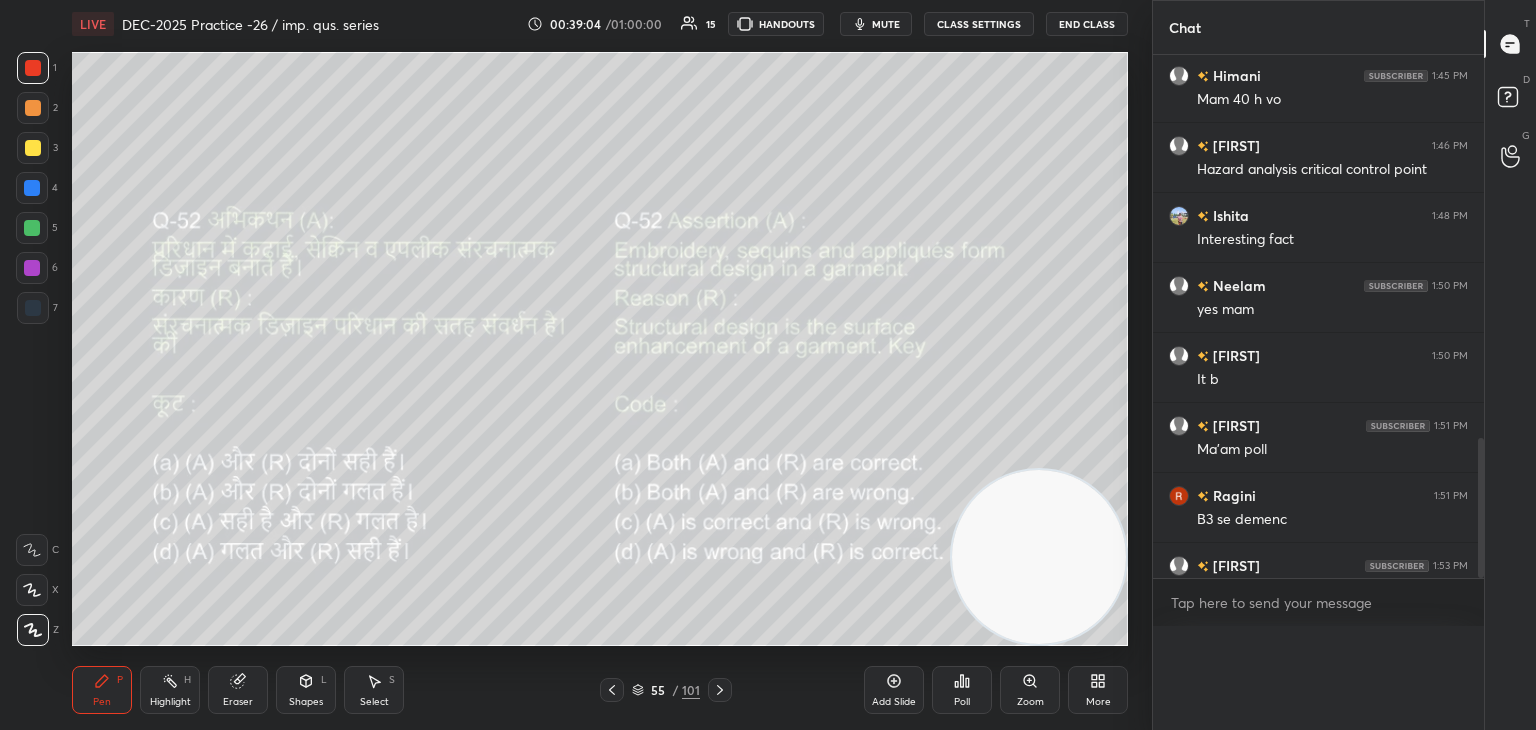 scroll, scrollTop: 0, scrollLeft: 6, axis: horizontal 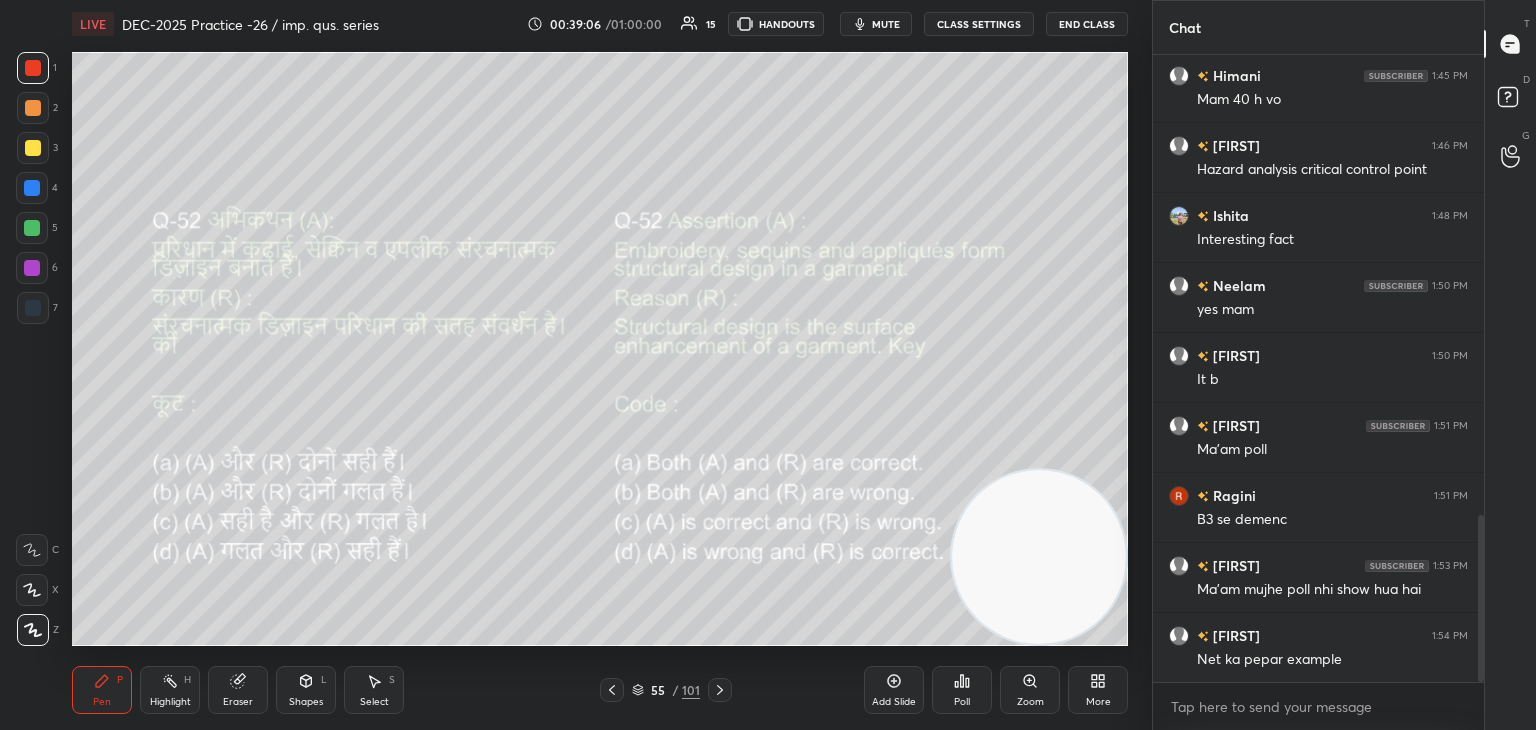 click 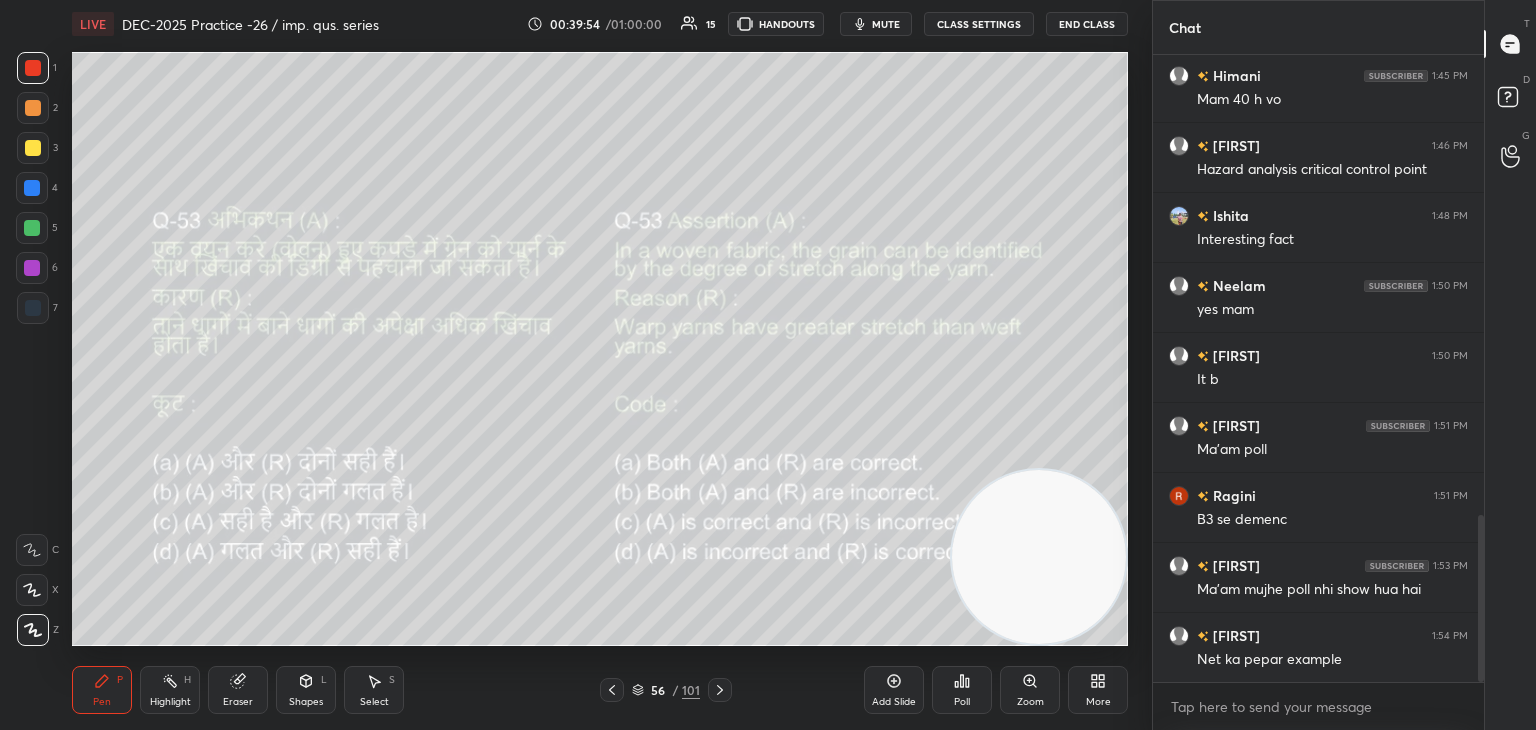 click on "Poll" at bounding box center (962, 690) 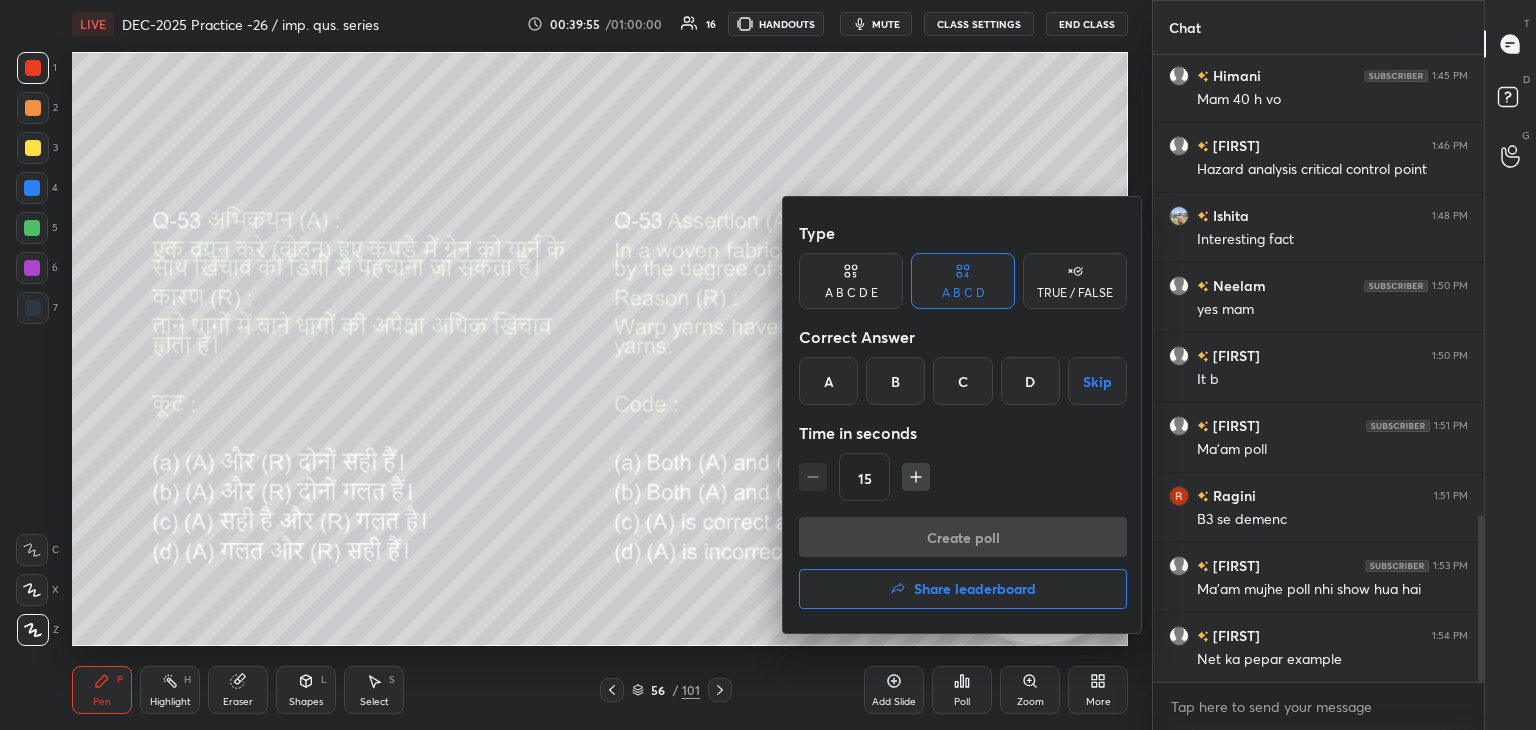 click on "D" at bounding box center [1030, 381] 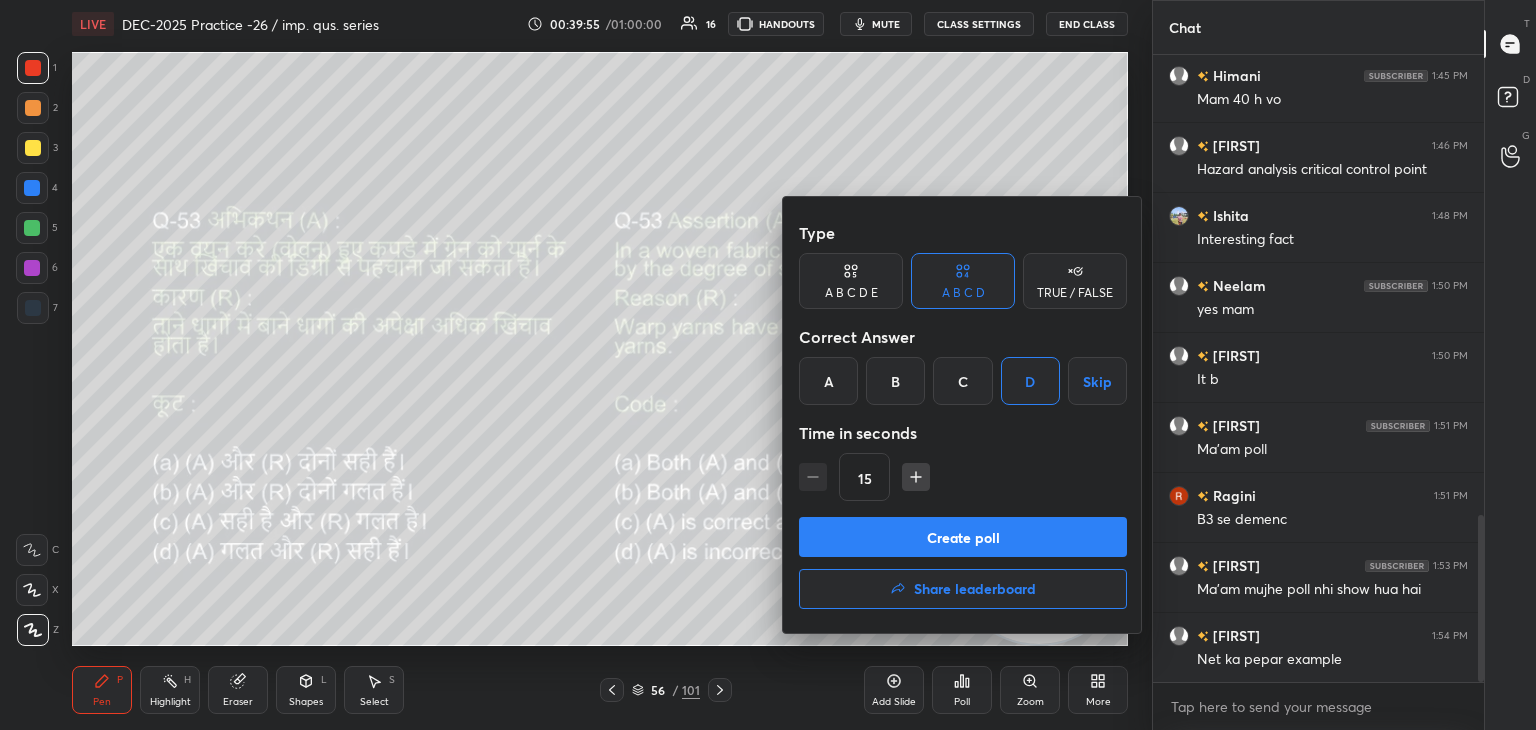 click on "Create poll" at bounding box center [963, 537] 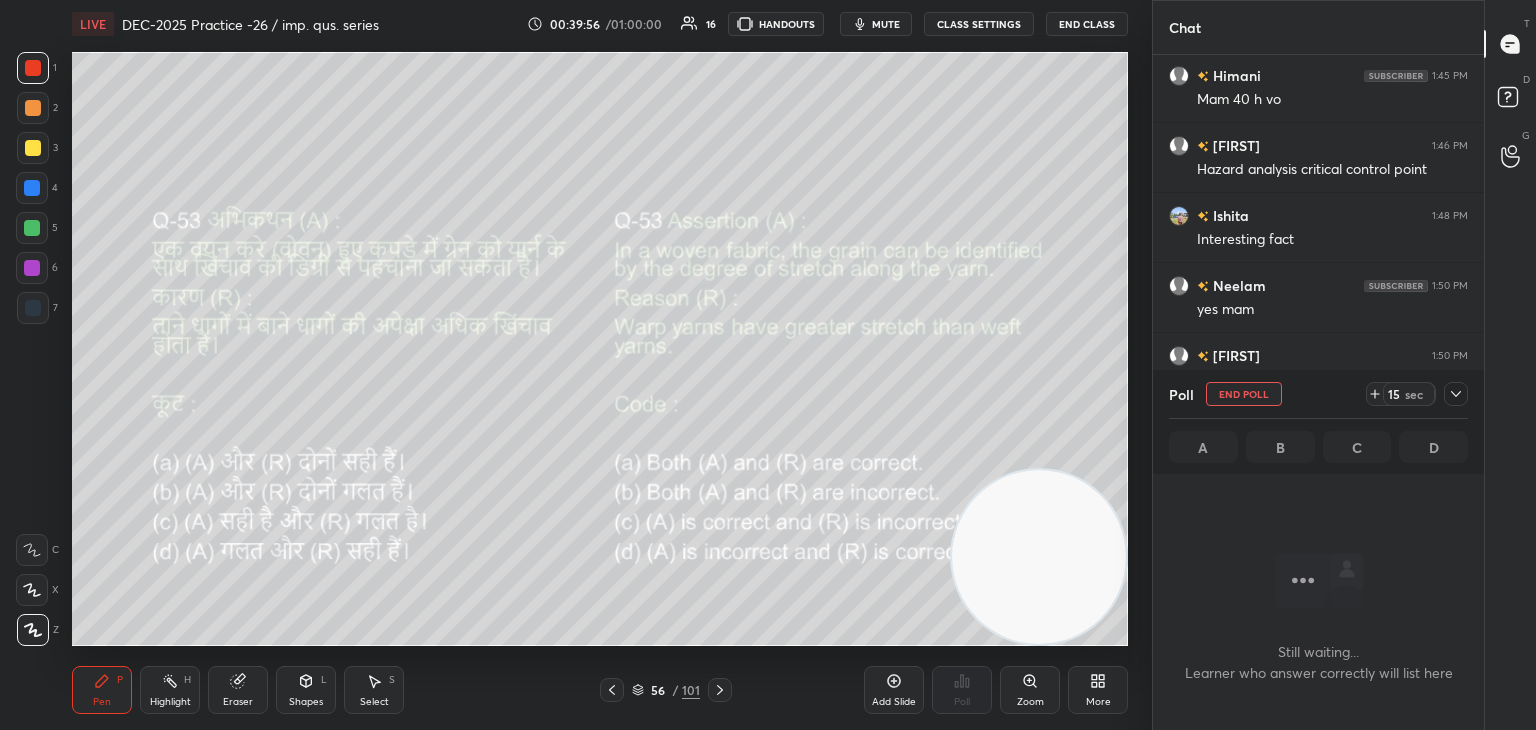 scroll, scrollTop: 528, scrollLeft: 325, axis: both 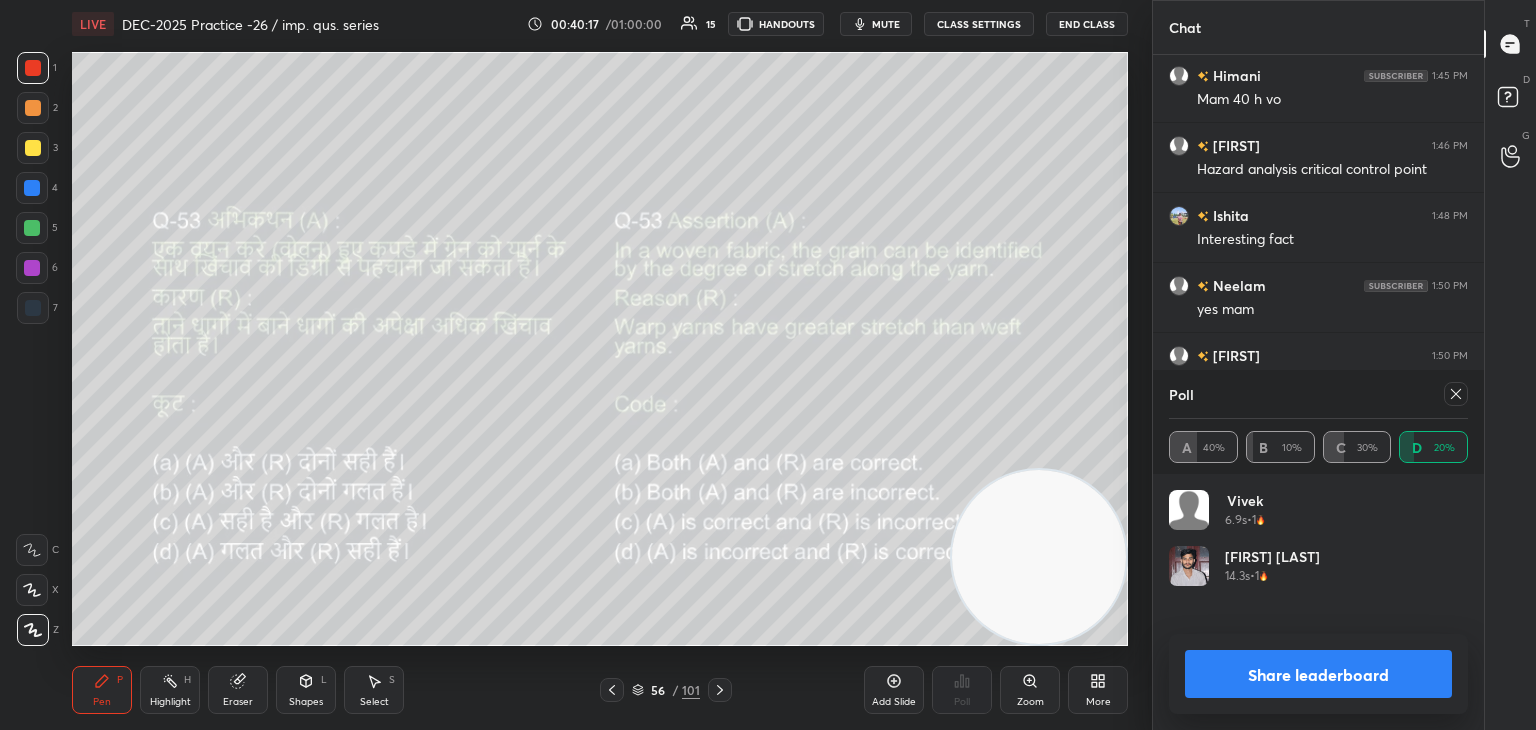 click 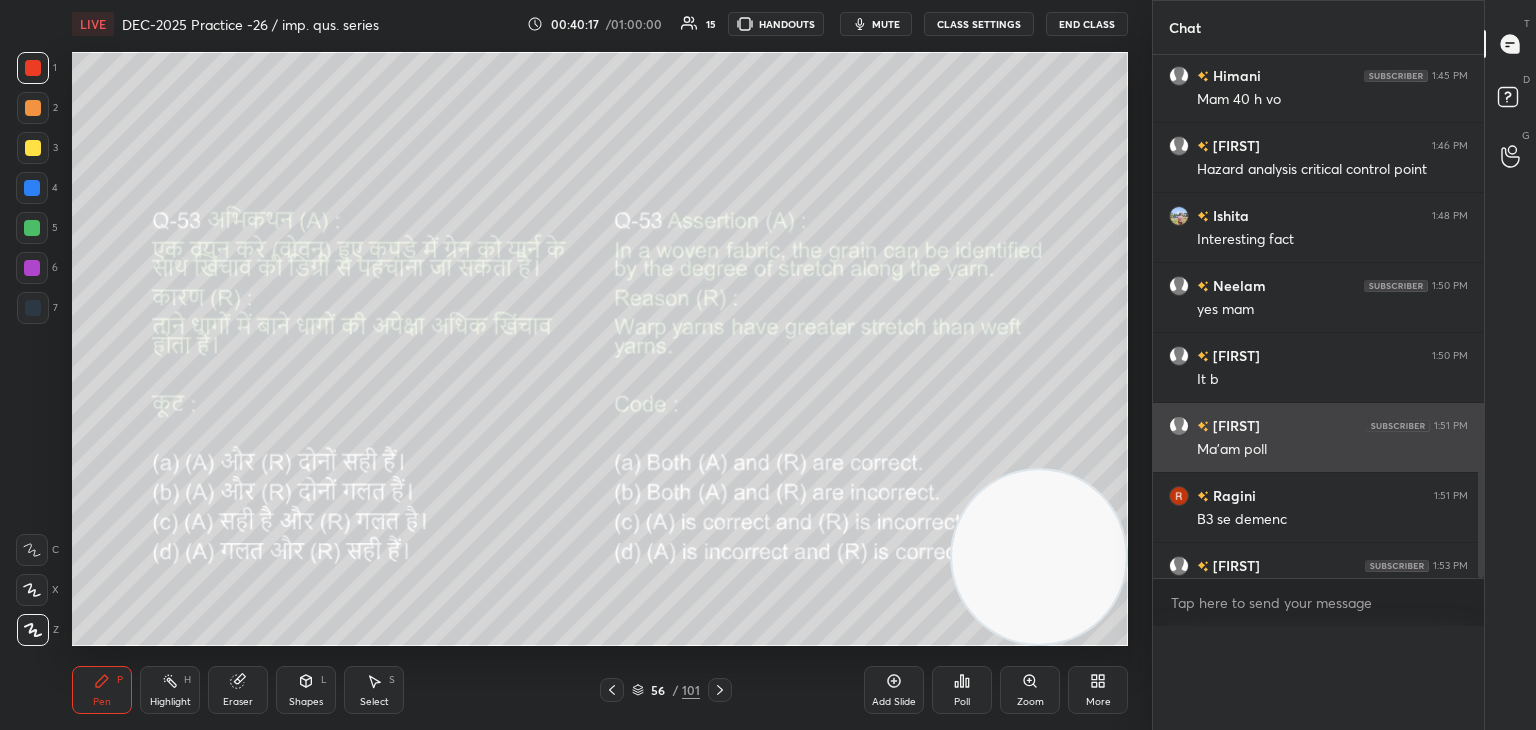 scroll, scrollTop: 0, scrollLeft: 0, axis: both 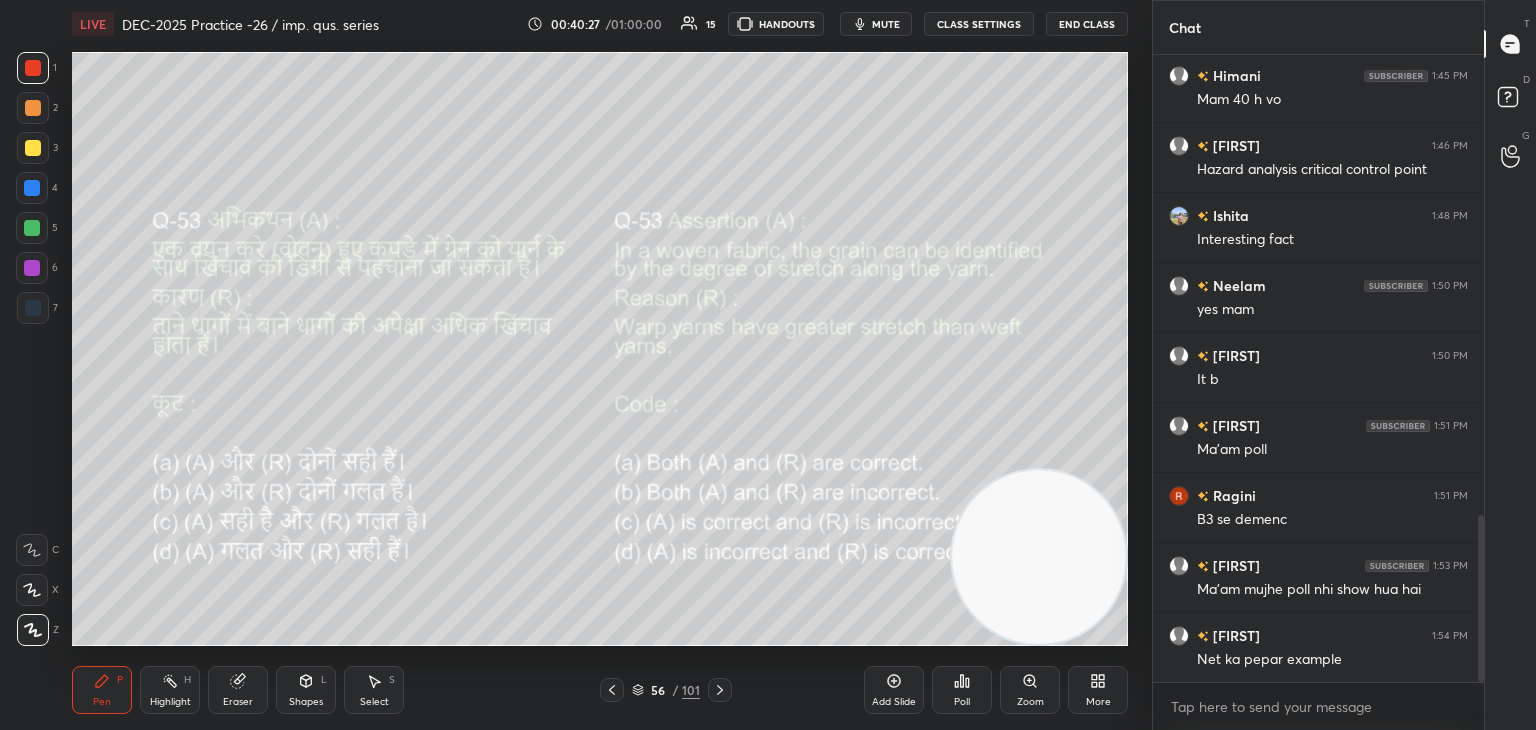 click at bounding box center [720, 690] 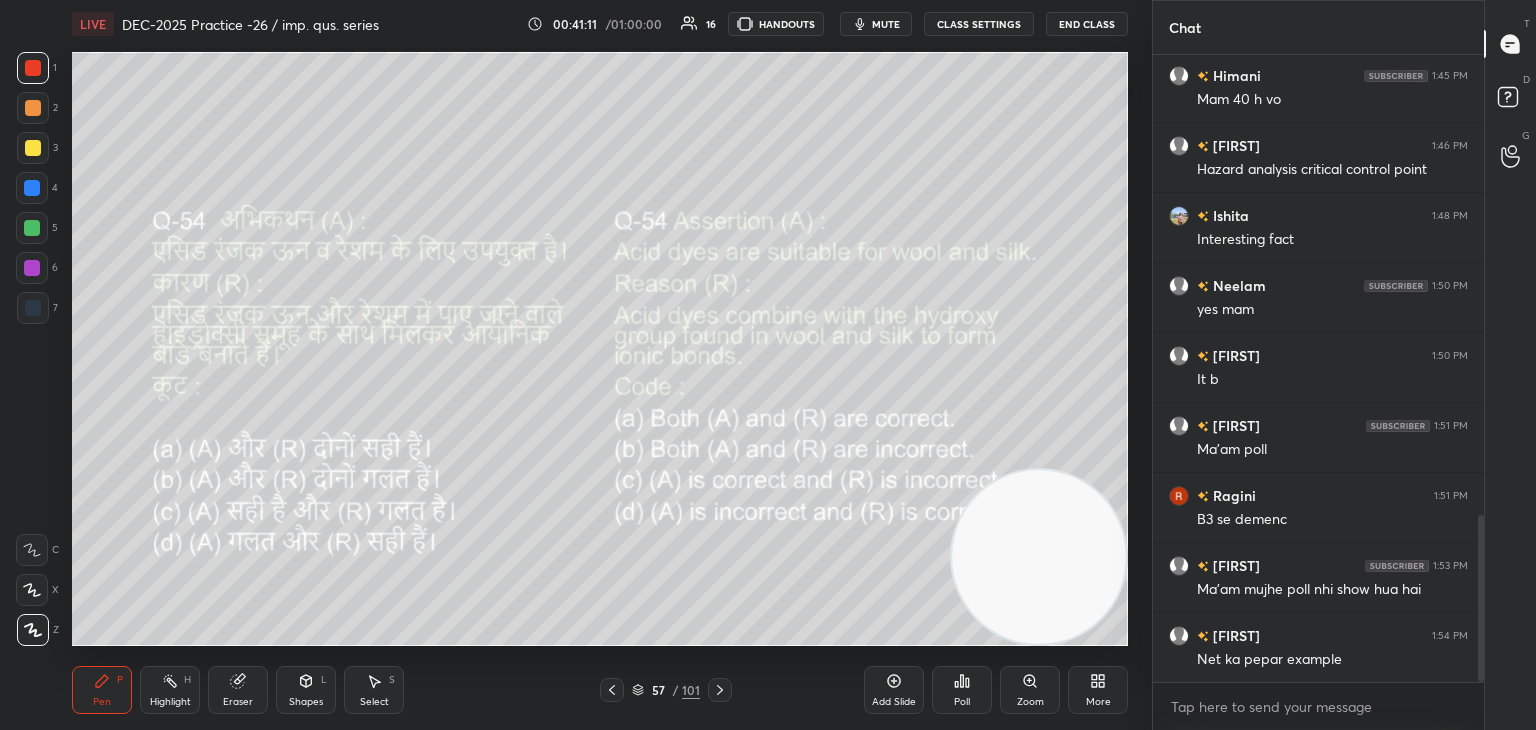 click on "Poll" at bounding box center (962, 702) 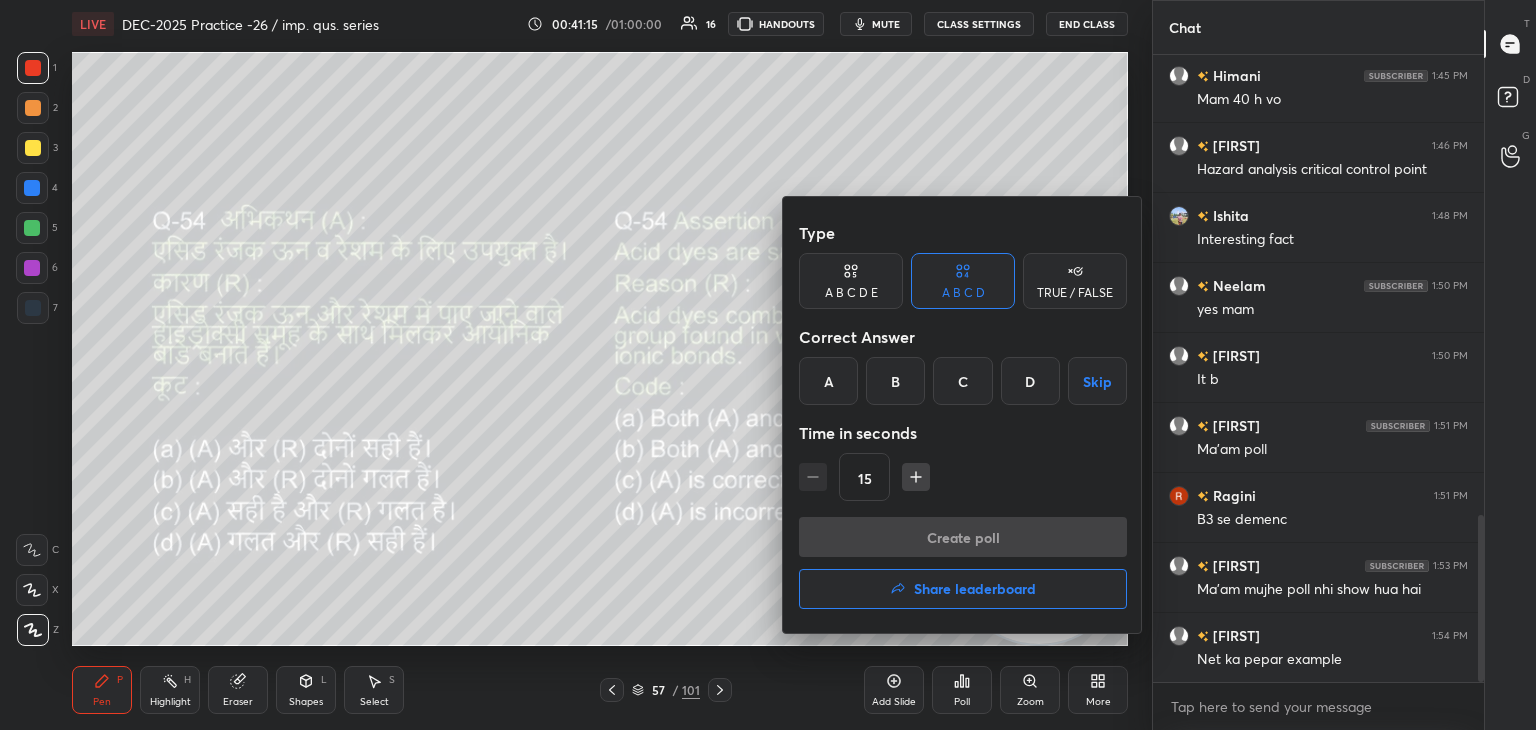 click on "C" at bounding box center [962, 381] 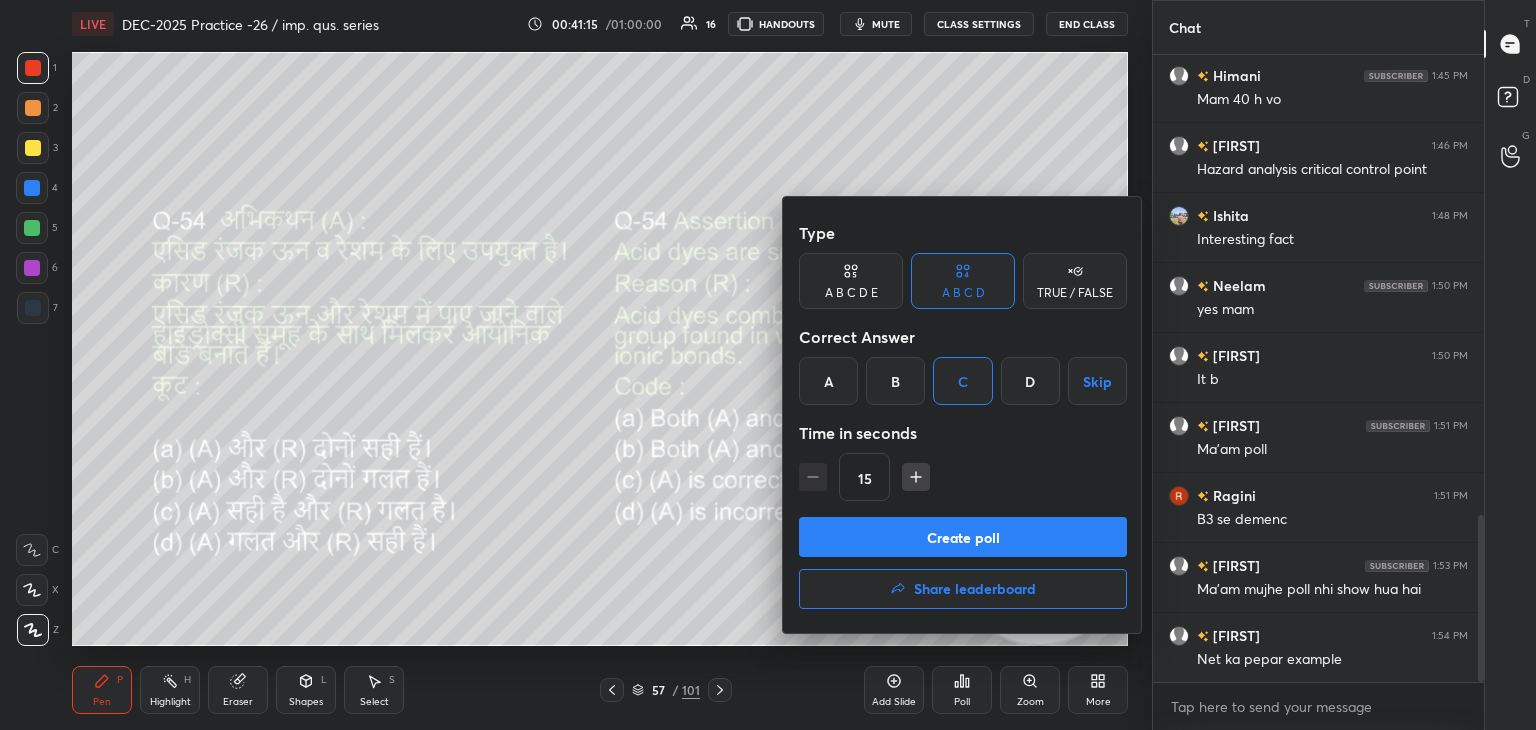 click on "Create poll" at bounding box center (963, 537) 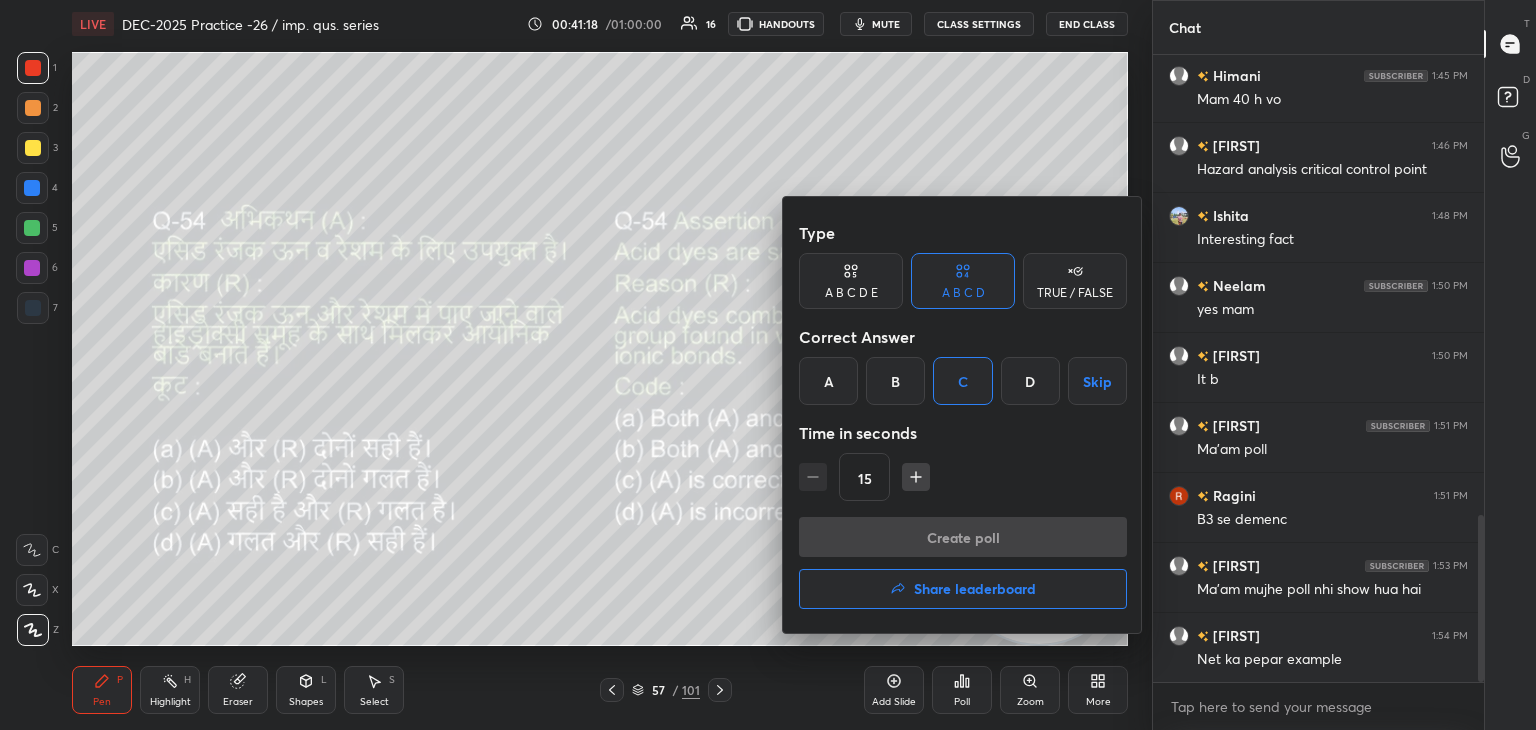 click on "Create poll Share leaderboard" at bounding box center [963, 567] 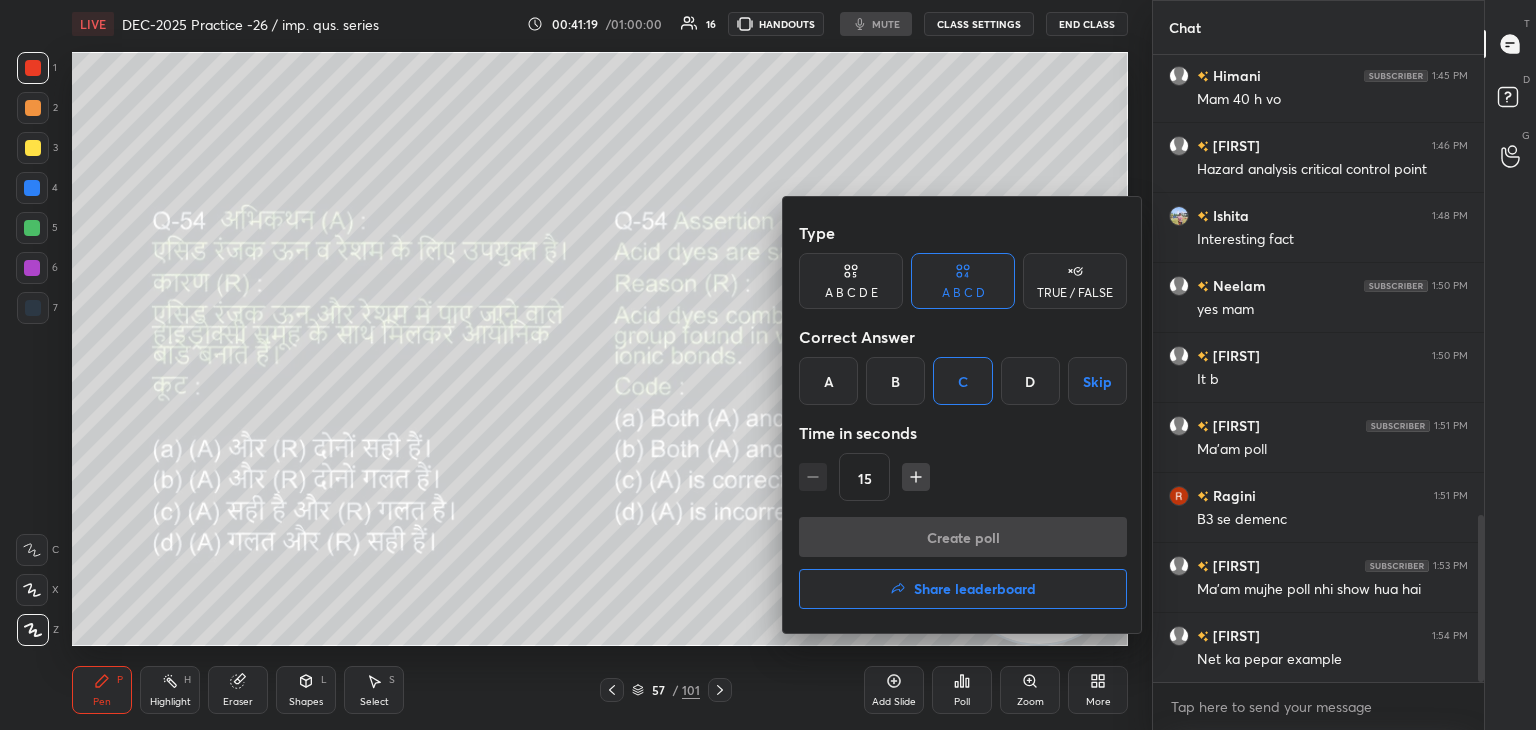 click on "Create poll Share leaderboard" at bounding box center (963, 567) 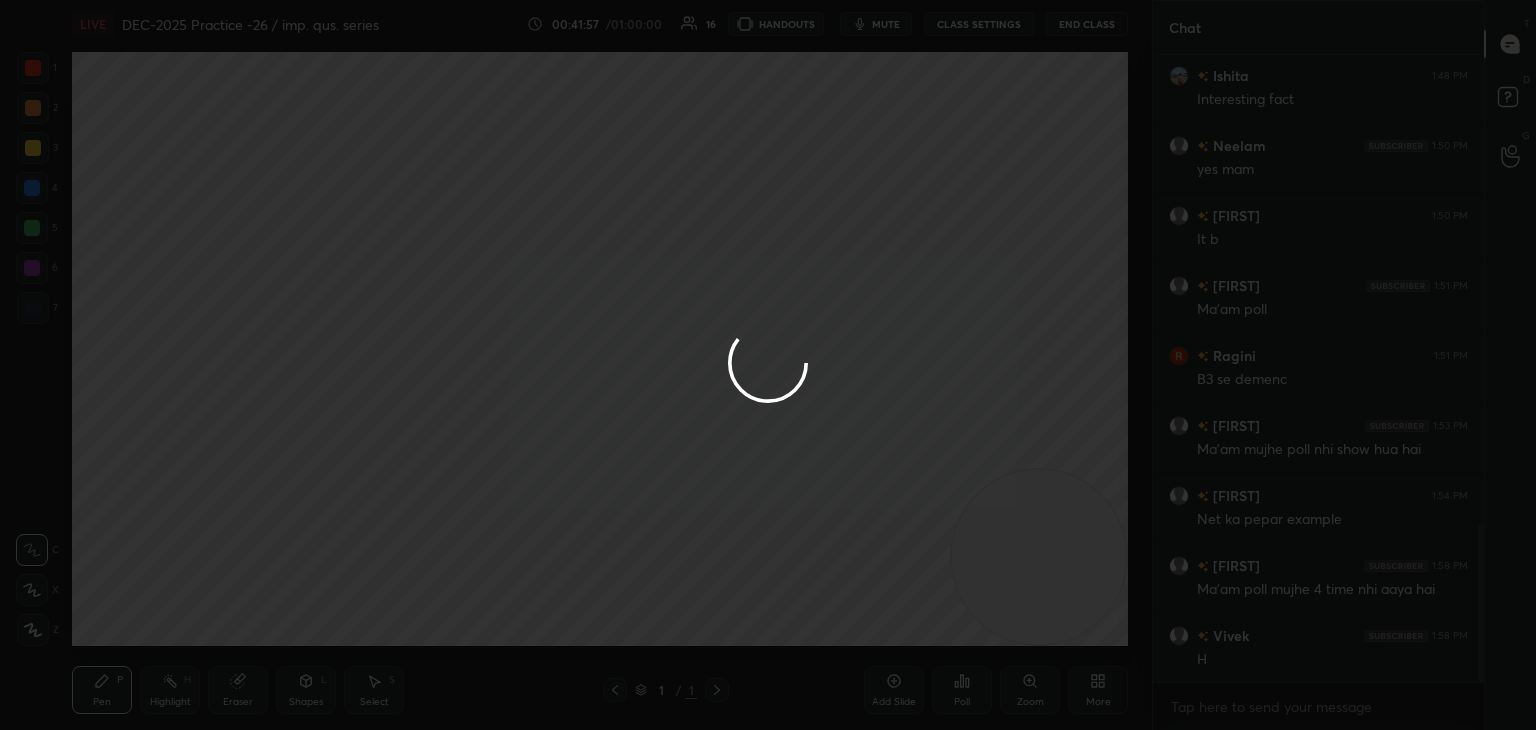 scroll, scrollTop: 1934, scrollLeft: 0, axis: vertical 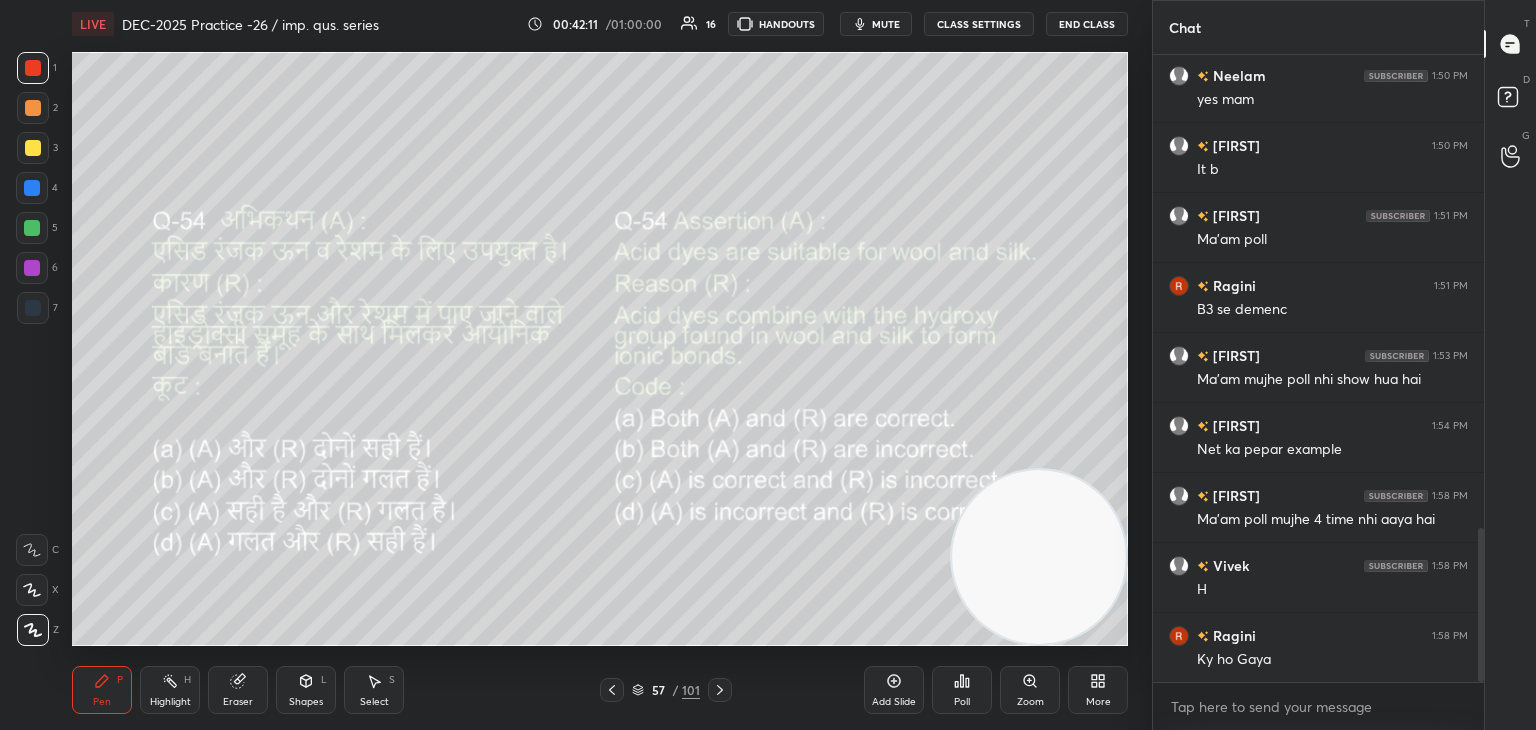 click on "Poll" at bounding box center (962, 690) 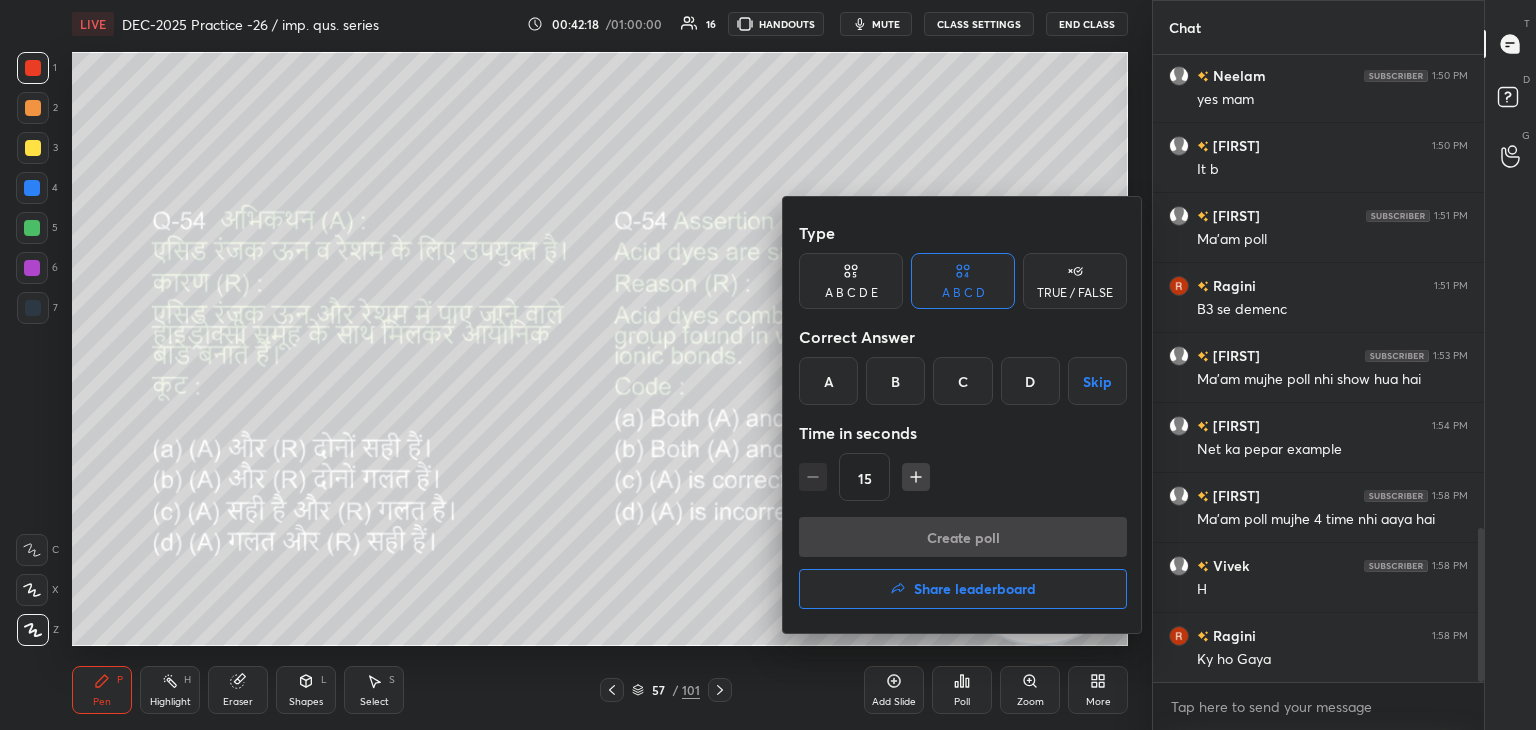click on "C" at bounding box center (962, 381) 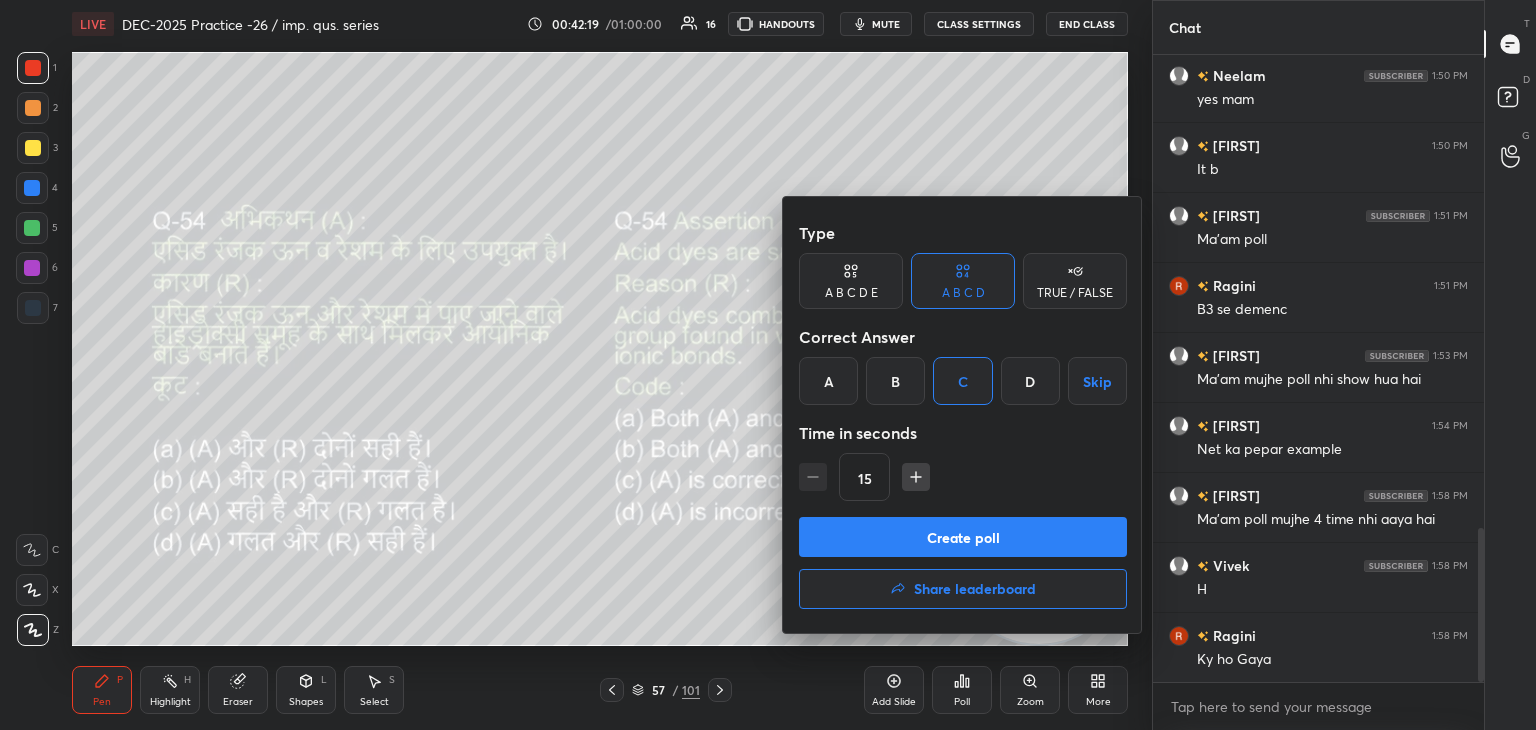 click on "Create poll" at bounding box center [963, 537] 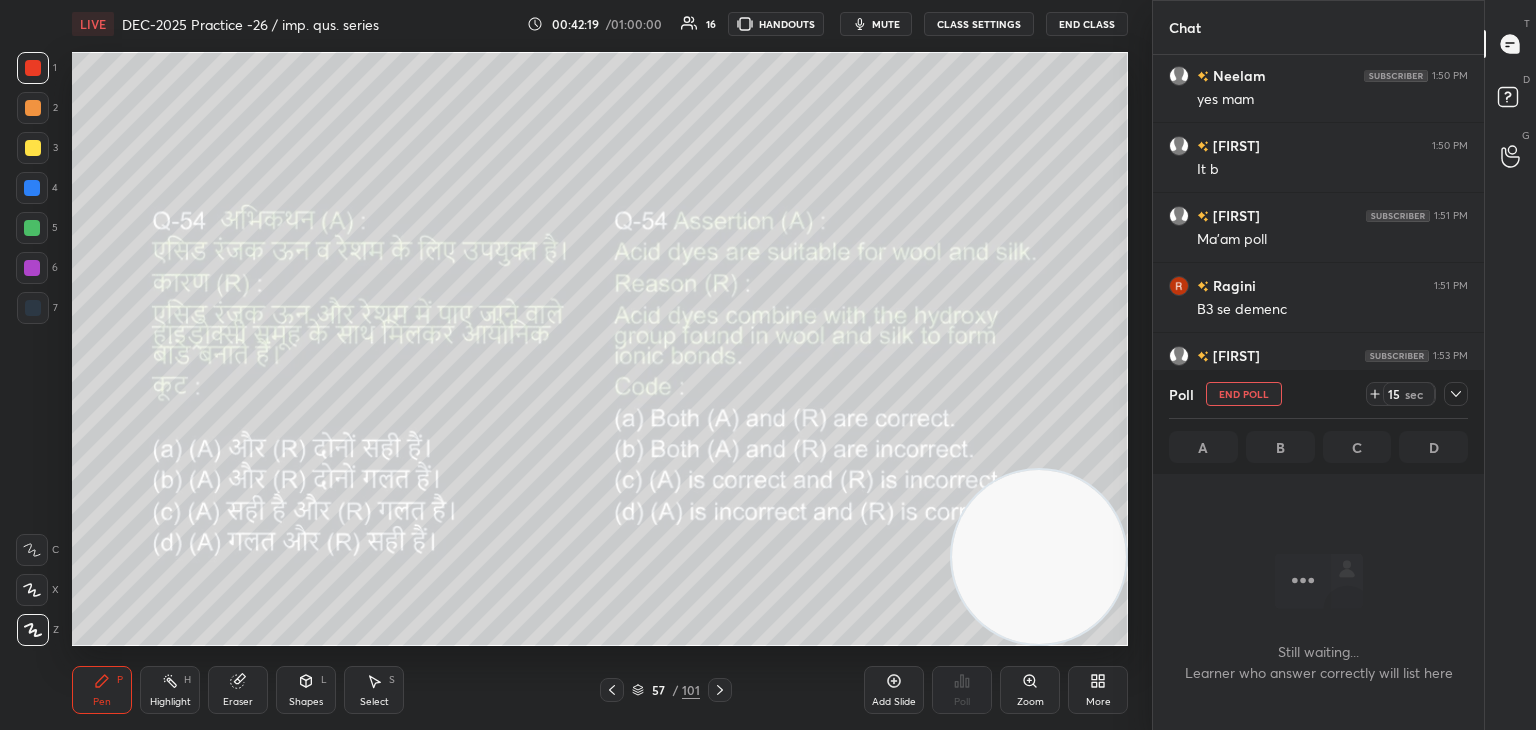 scroll, scrollTop: 560, scrollLeft: 325, axis: both 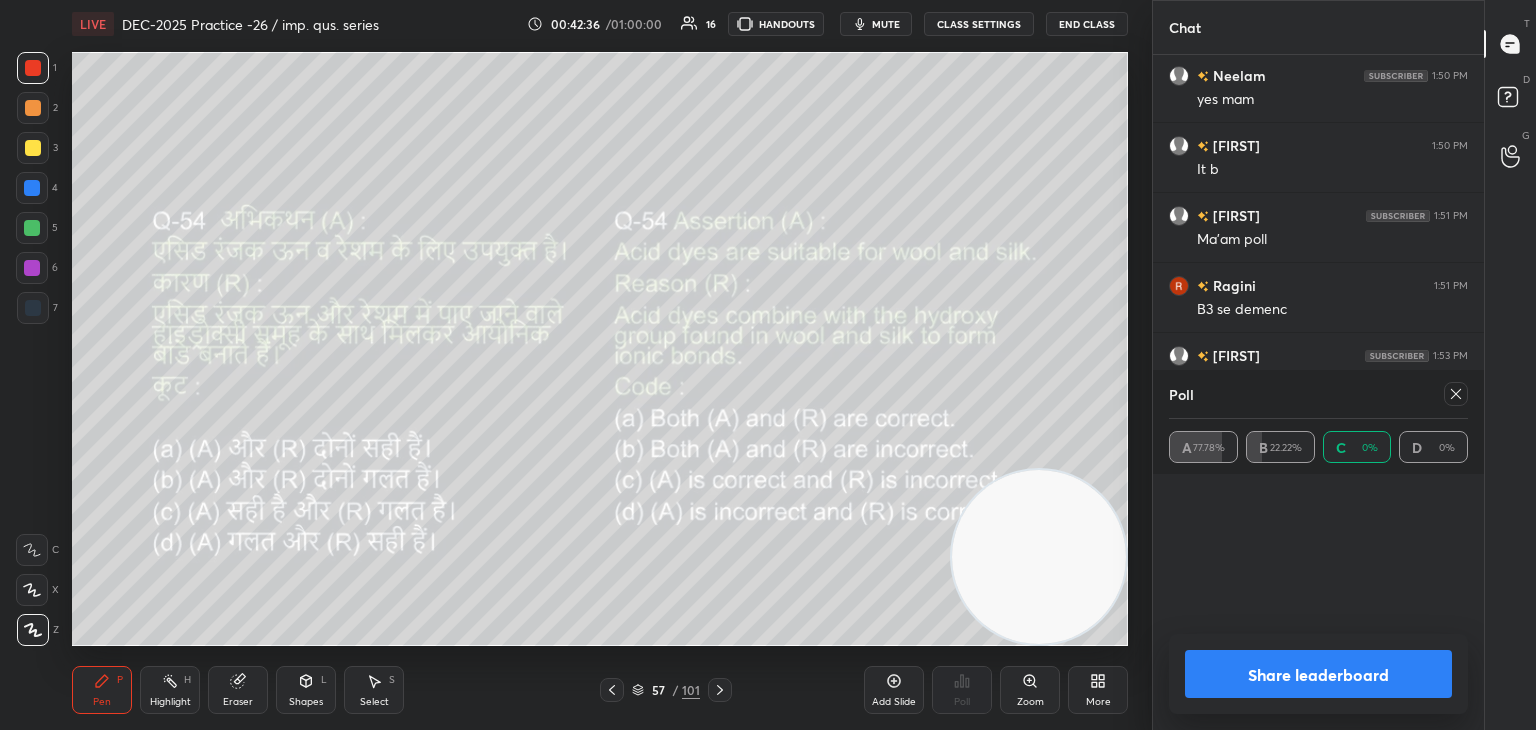 click 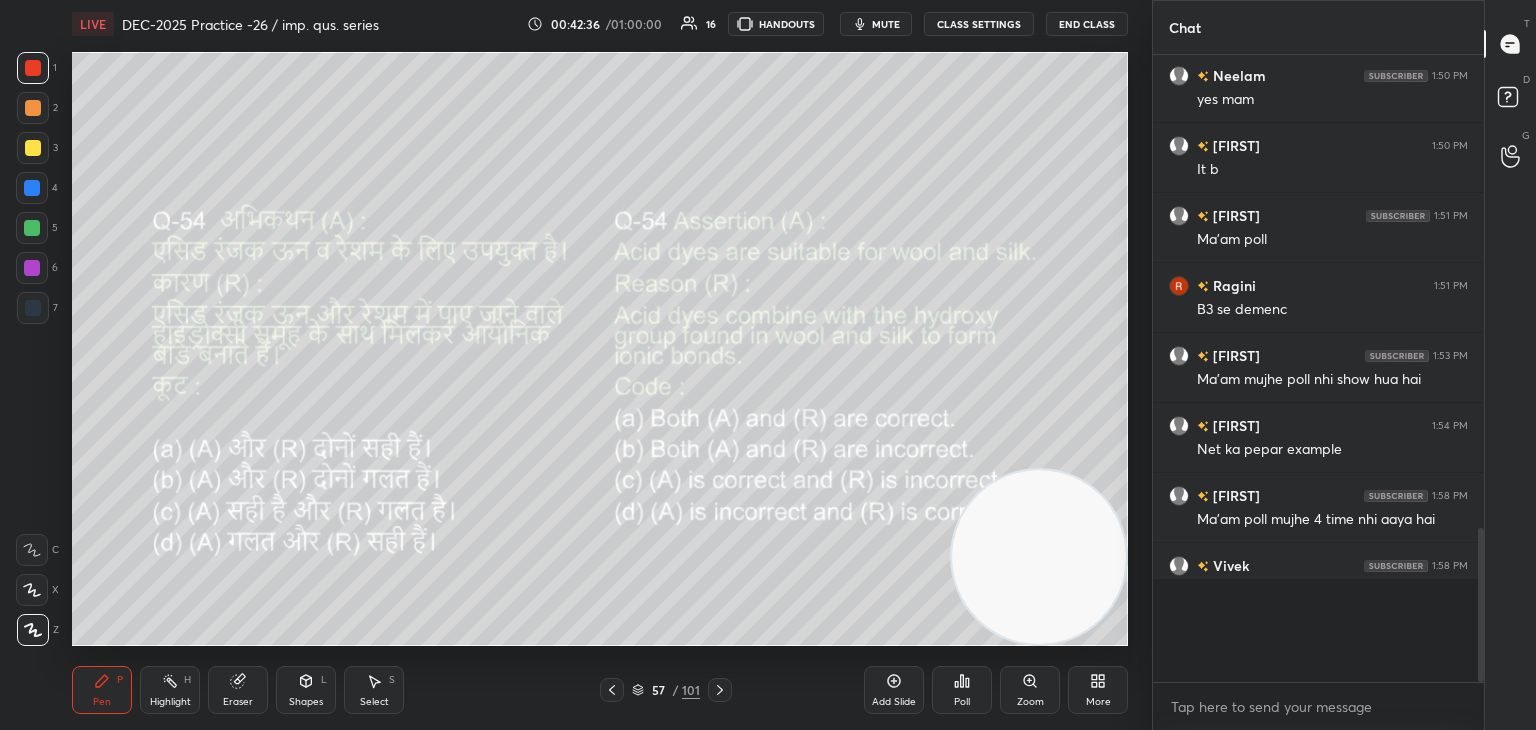 scroll, scrollTop: 0, scrollLeft: 0, axis: both 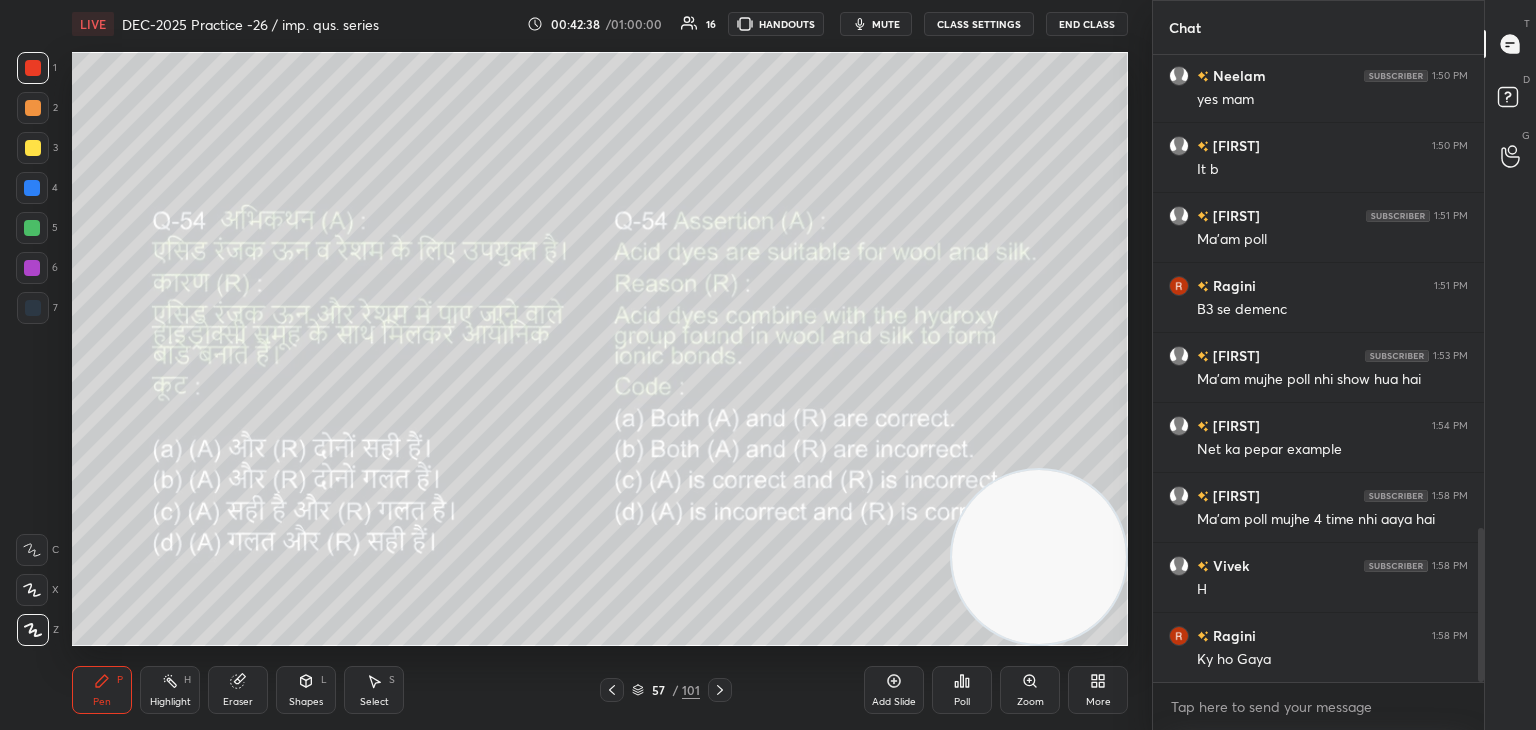 click on "Poll" at bounding box center (962, 690) 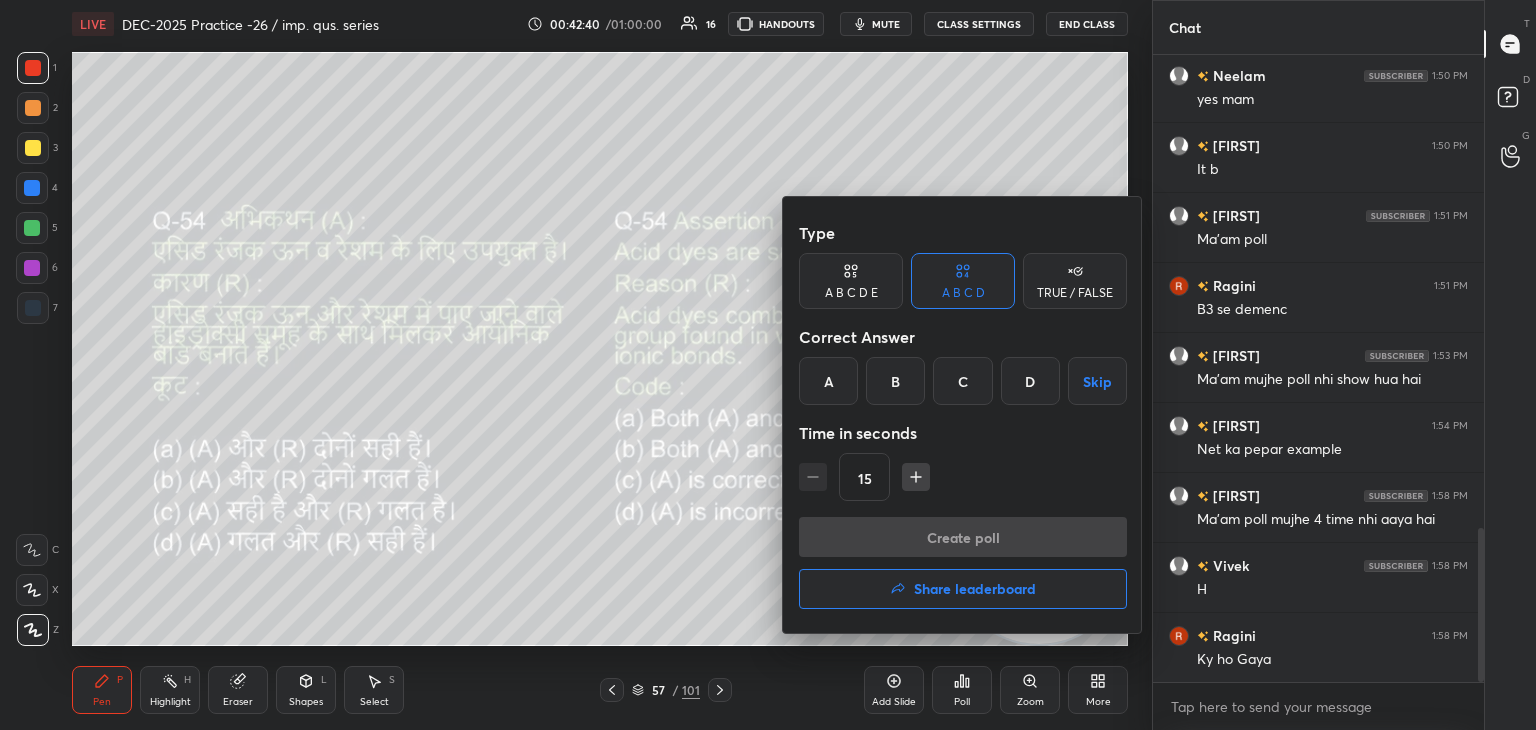 click on "A" at bounding box center (828, 381) 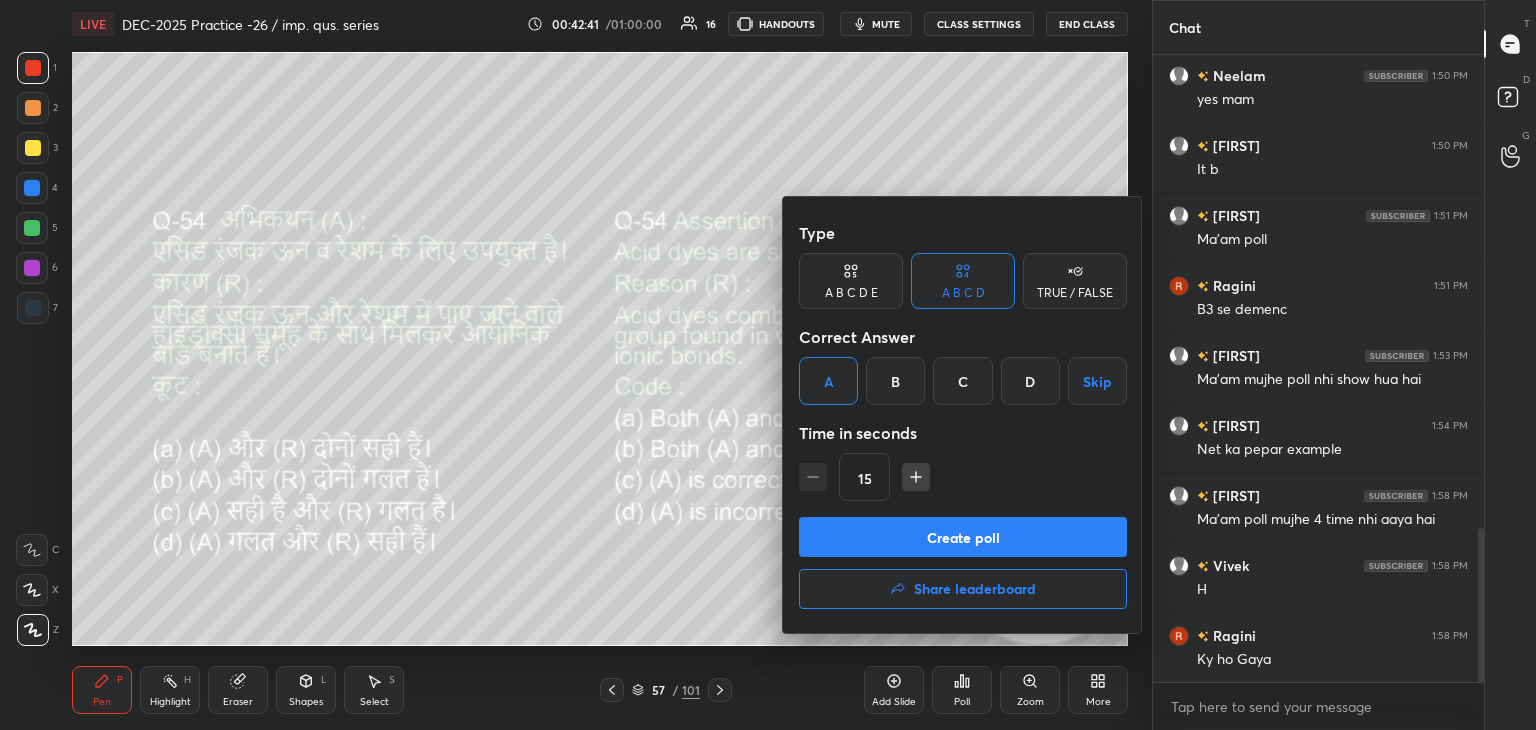 click on "Create poll" at bounding box center (963, 537) 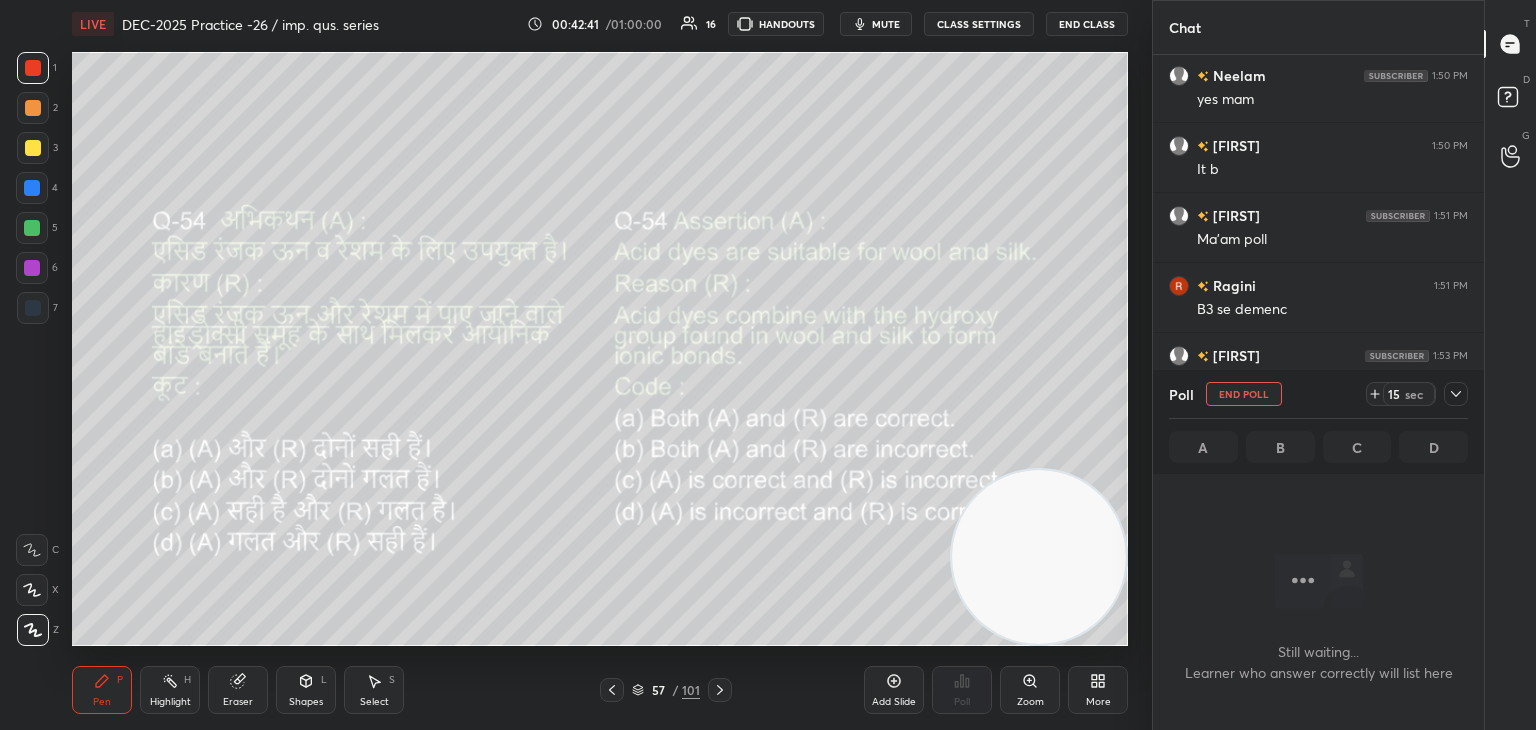 scroll, scrollTop: 541, scrollLeft: 325, axis: both 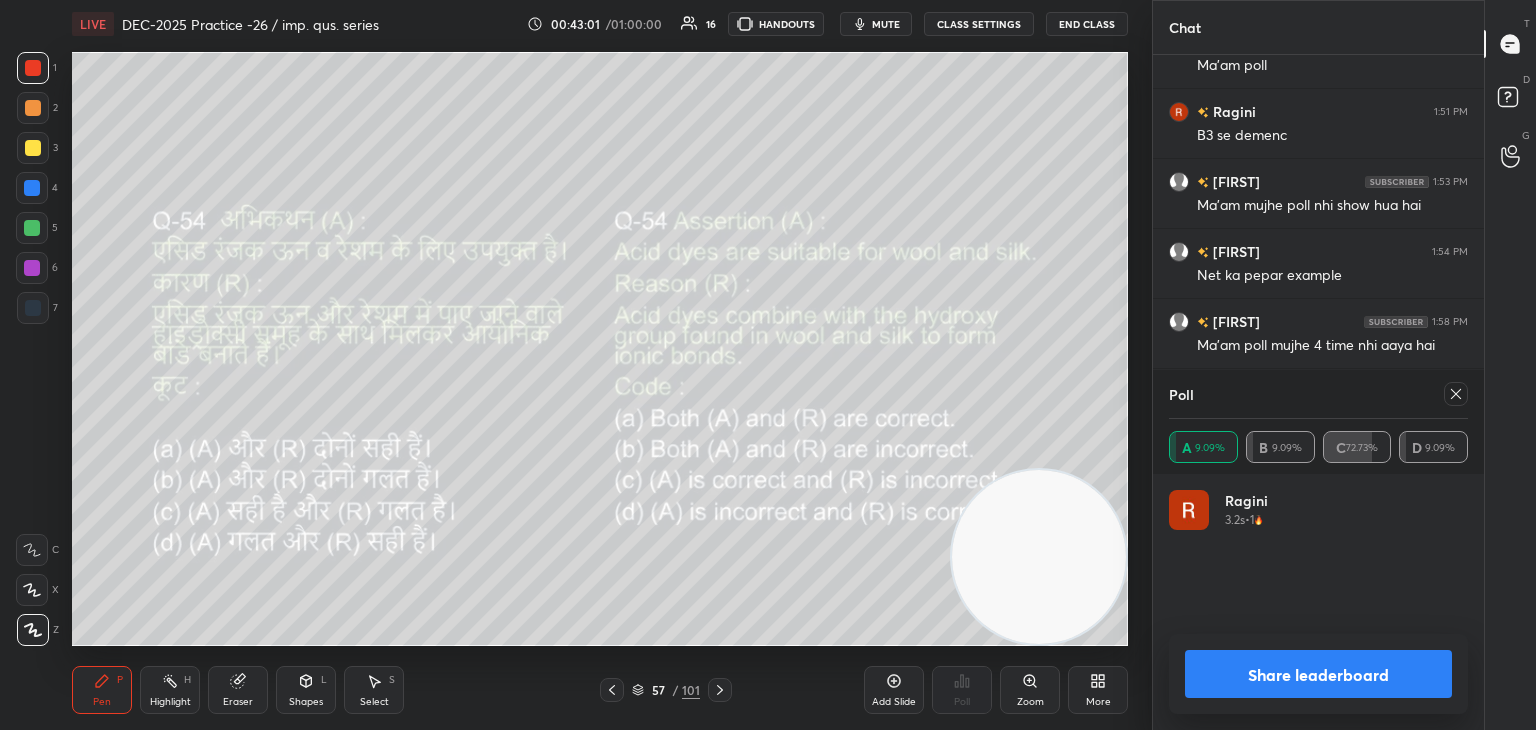 click 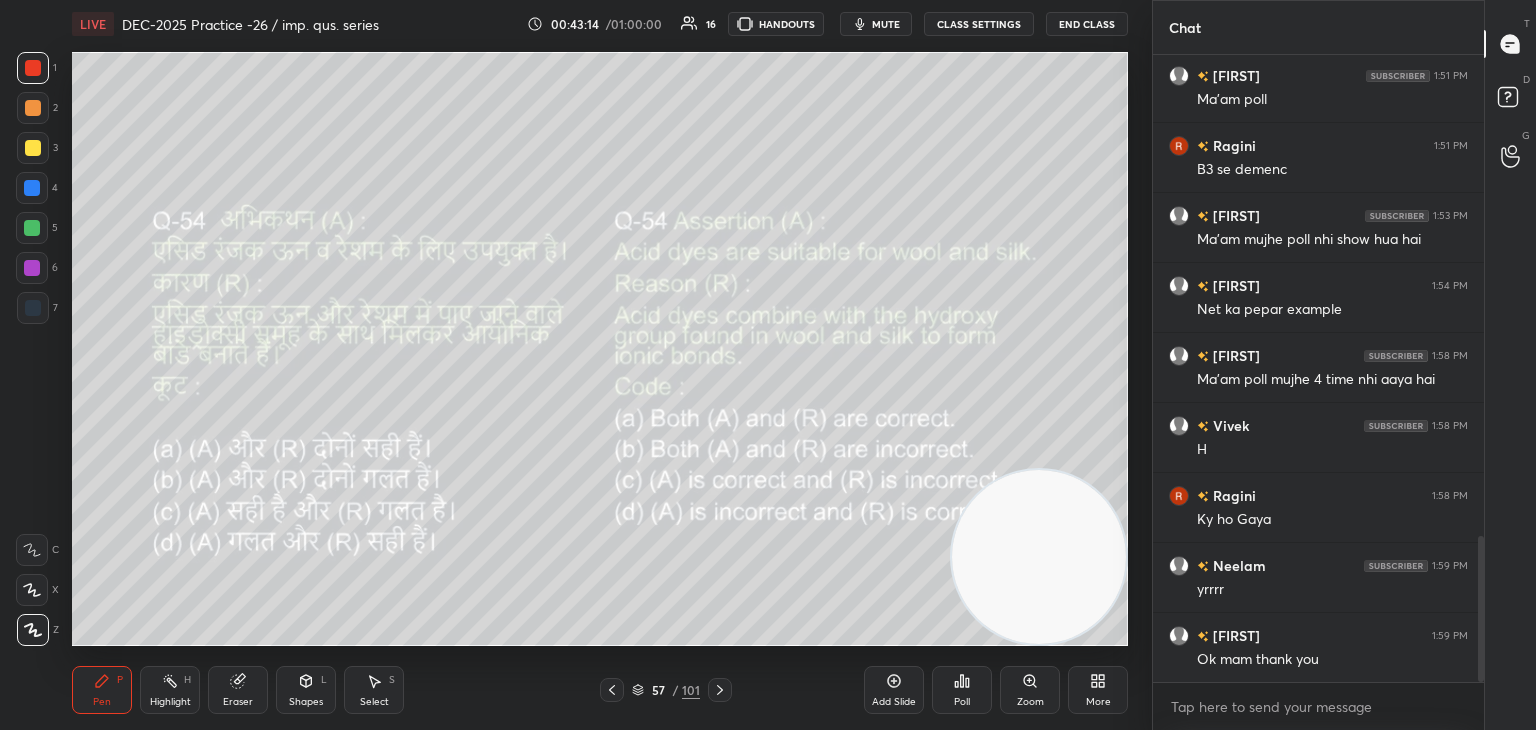 click on "End Class" at bounding box center [1087, 24] 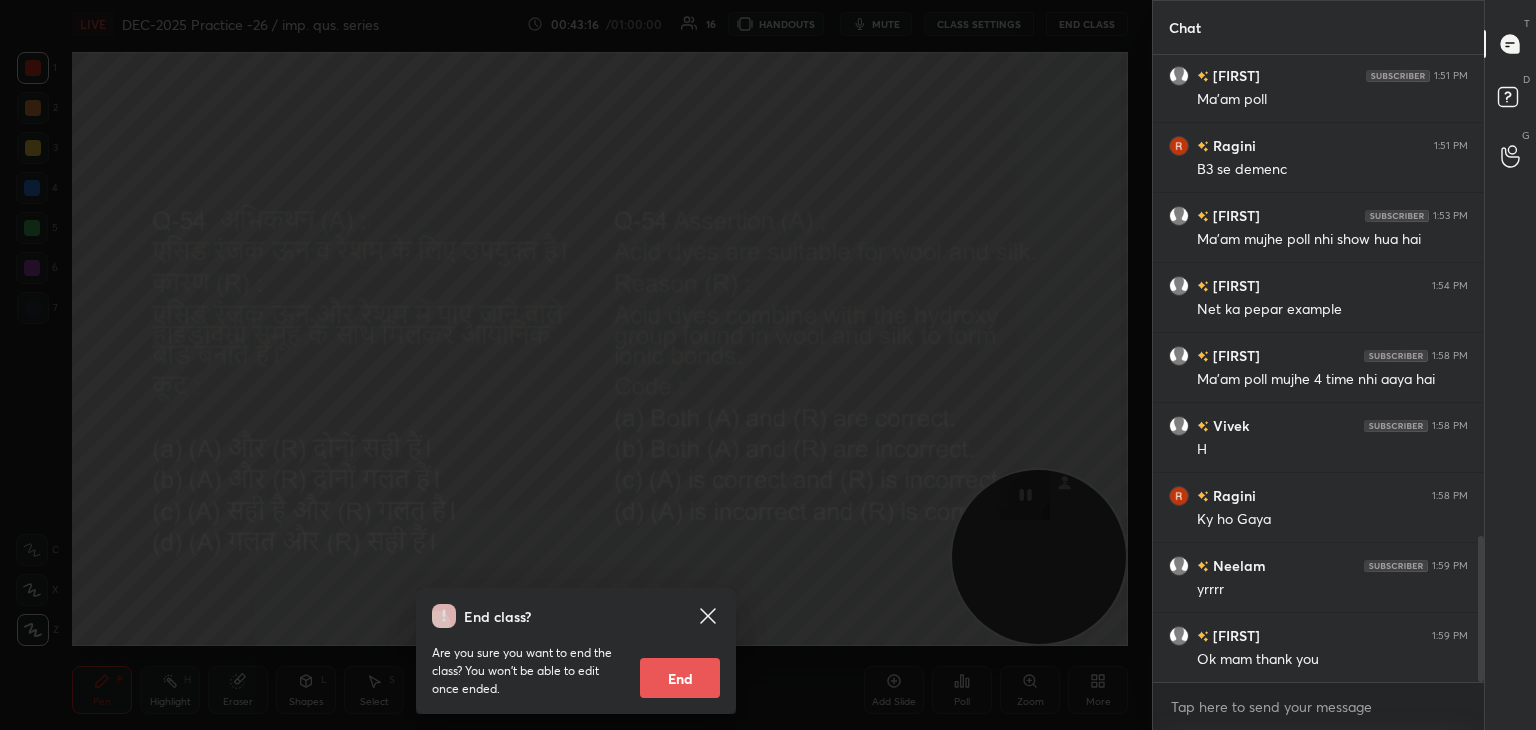 click on "End" at bounding box center (680, 678) 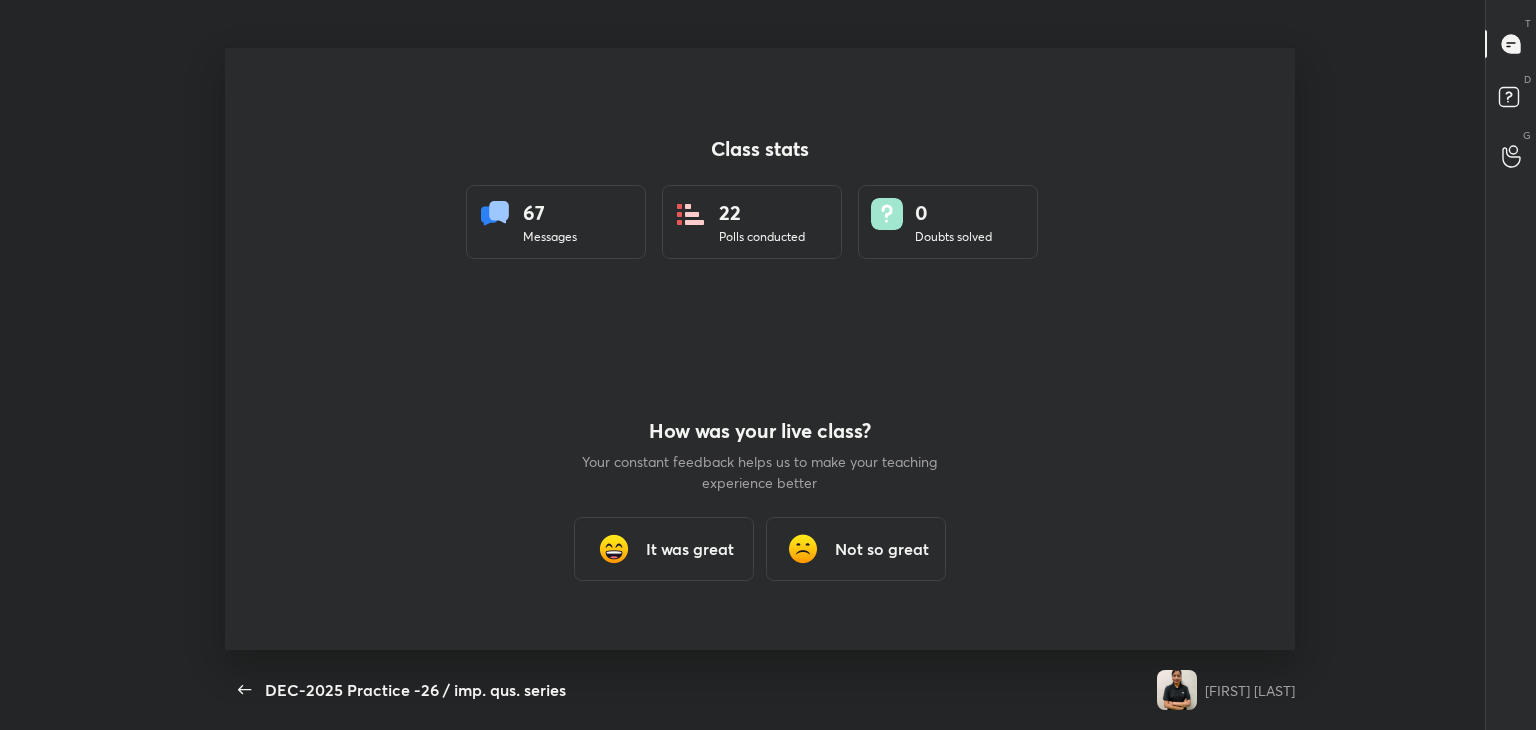 click on "It was great" at bounding box center [664, 549] 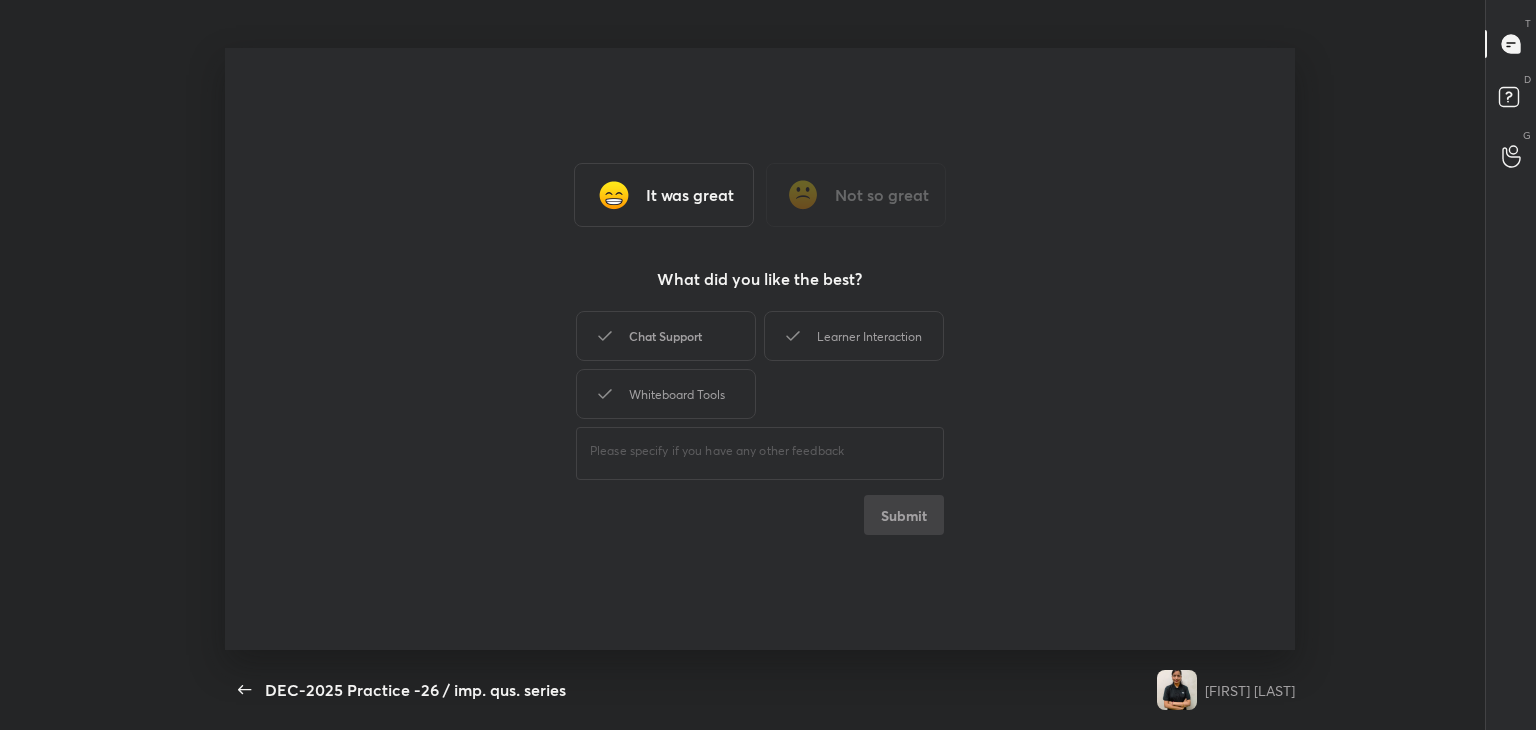 click on "Chat Support" at bounding box center [666, 336] 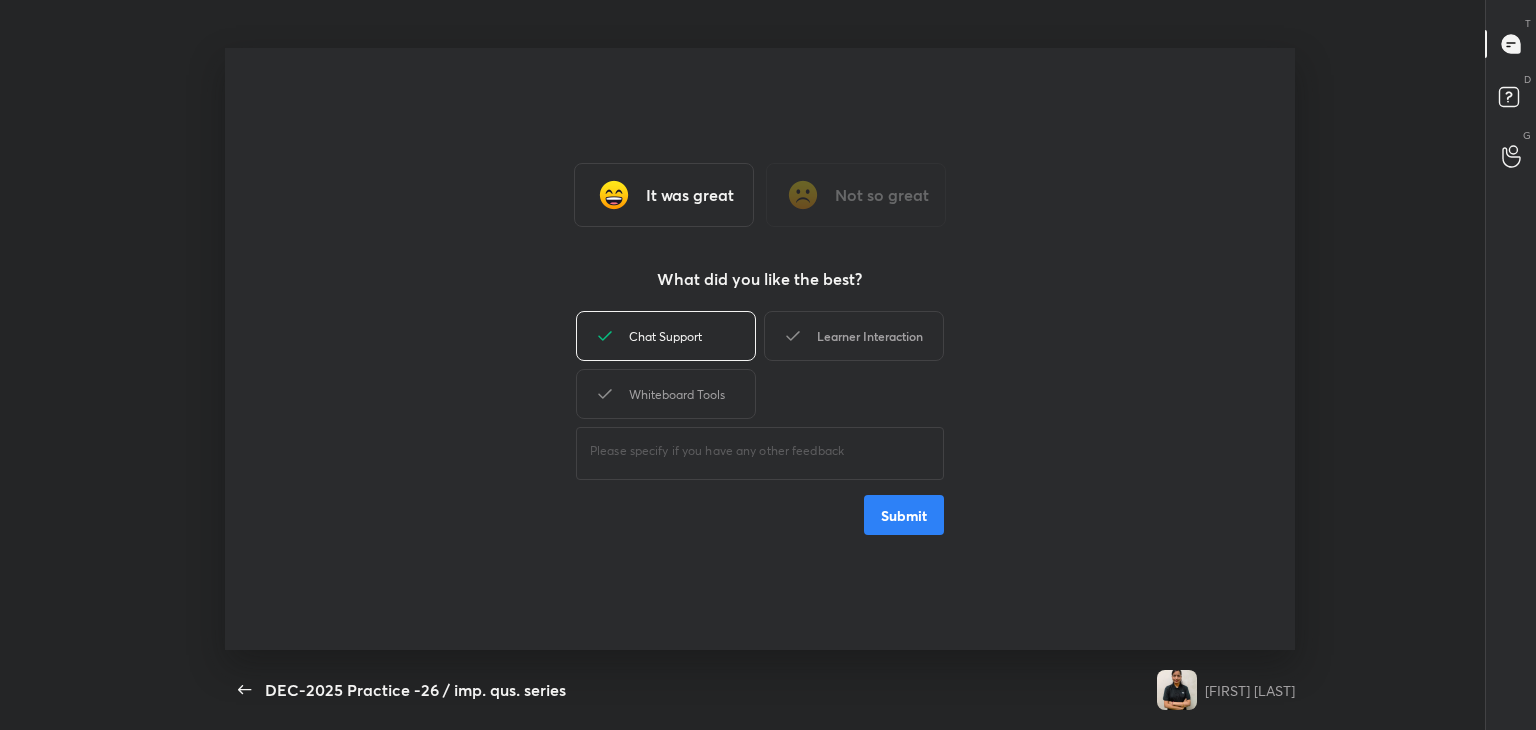 click on "Learner Interaction" at bounding box center [854, 336] 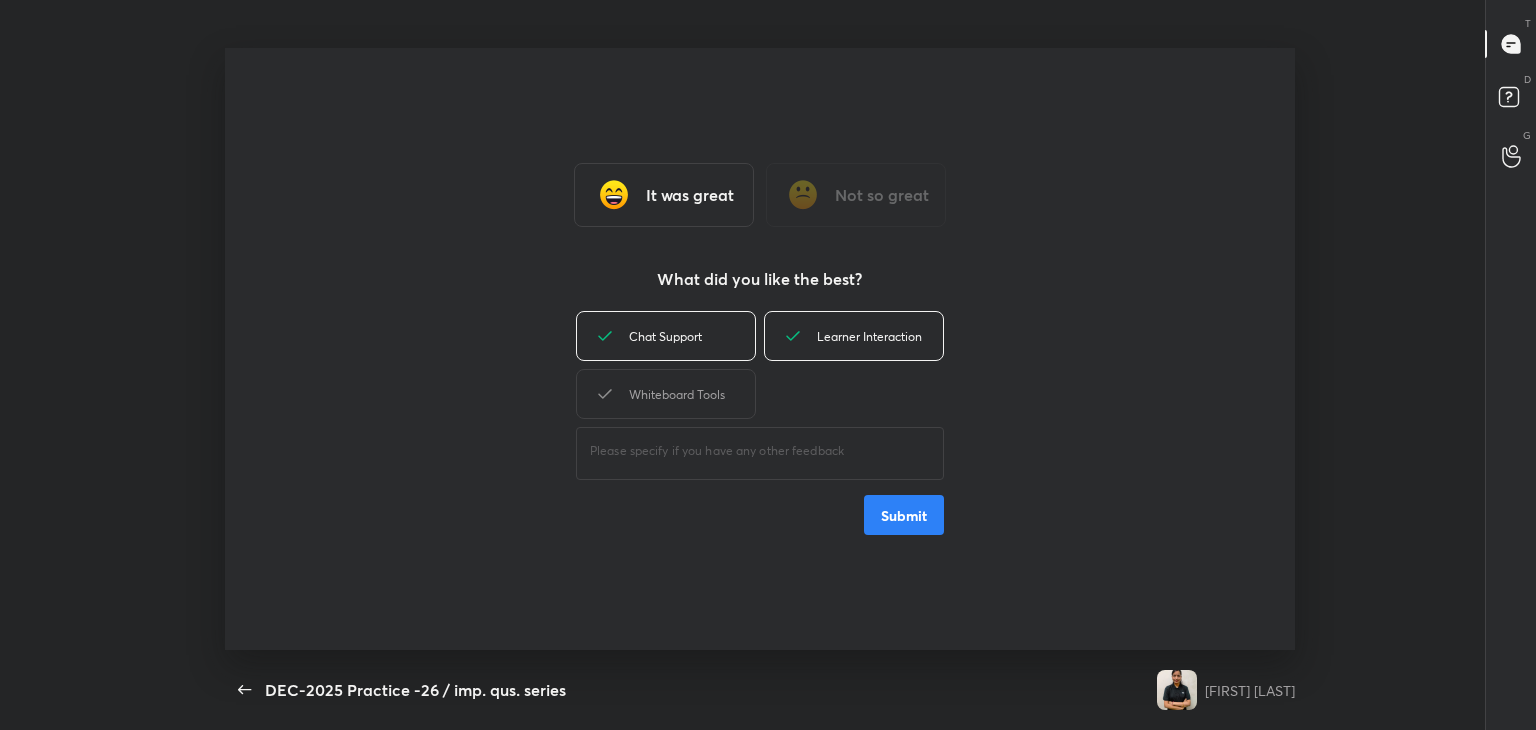 click on "Whiteboard Tools" at bounding box center (666, 394) 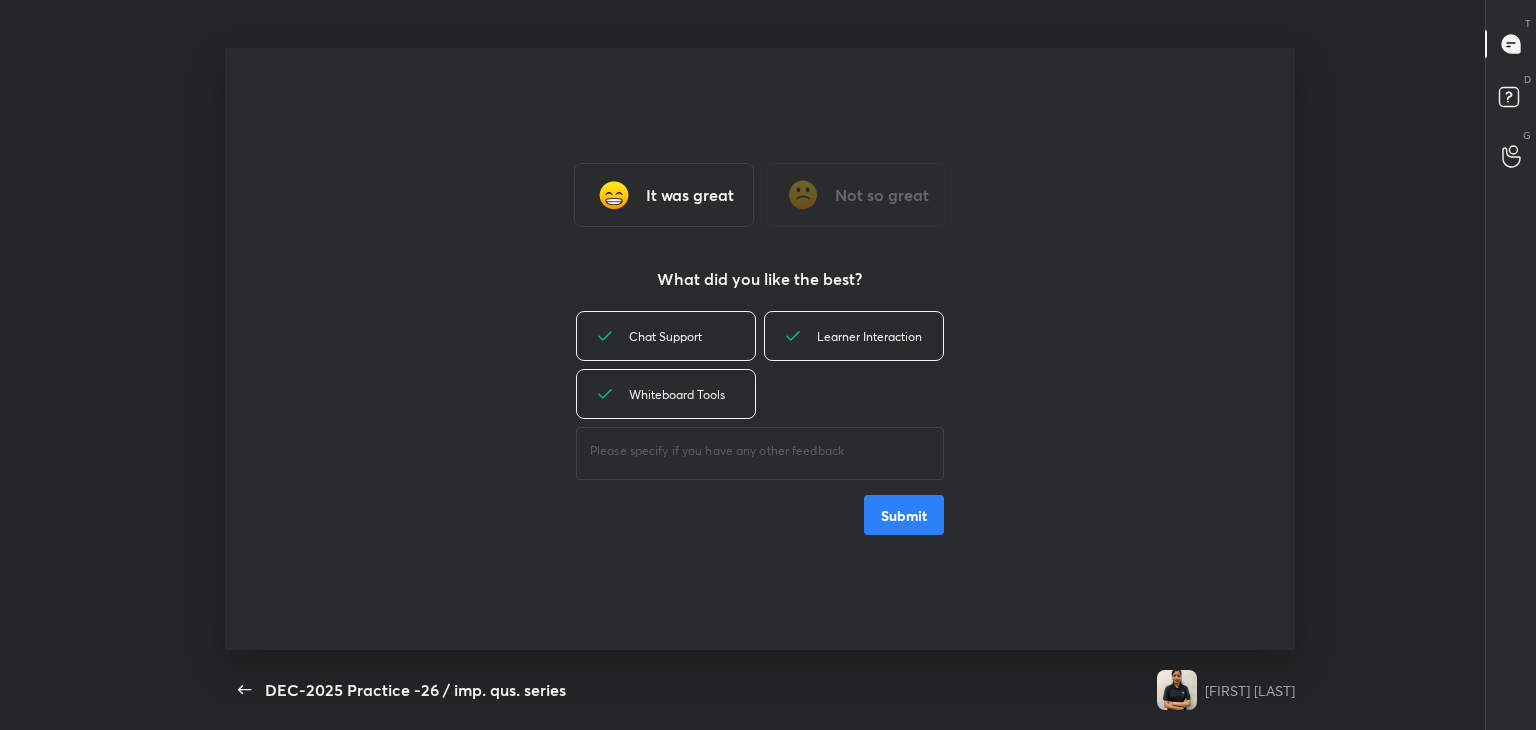 click on "Submit" at bounding box center (904, 515) 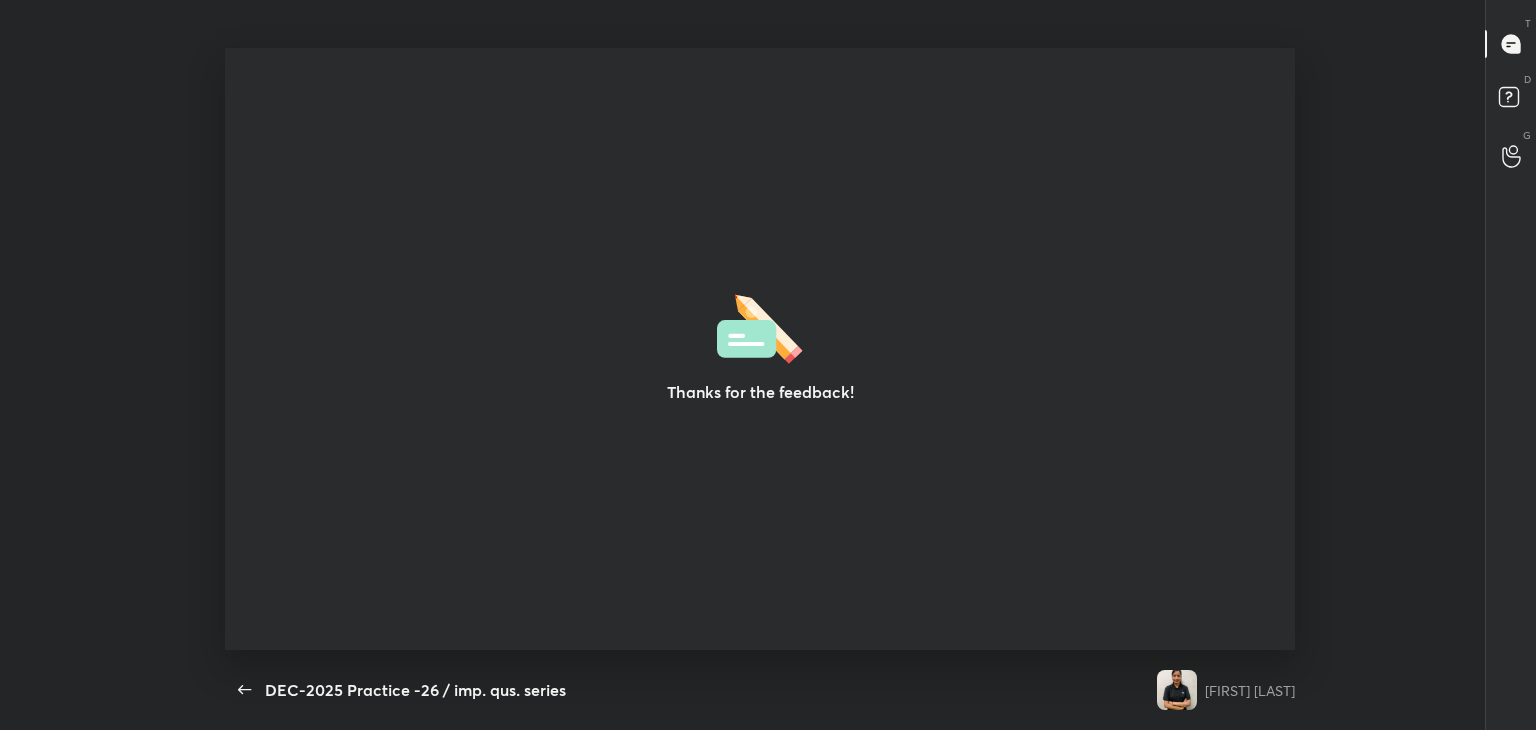 type on "x" 